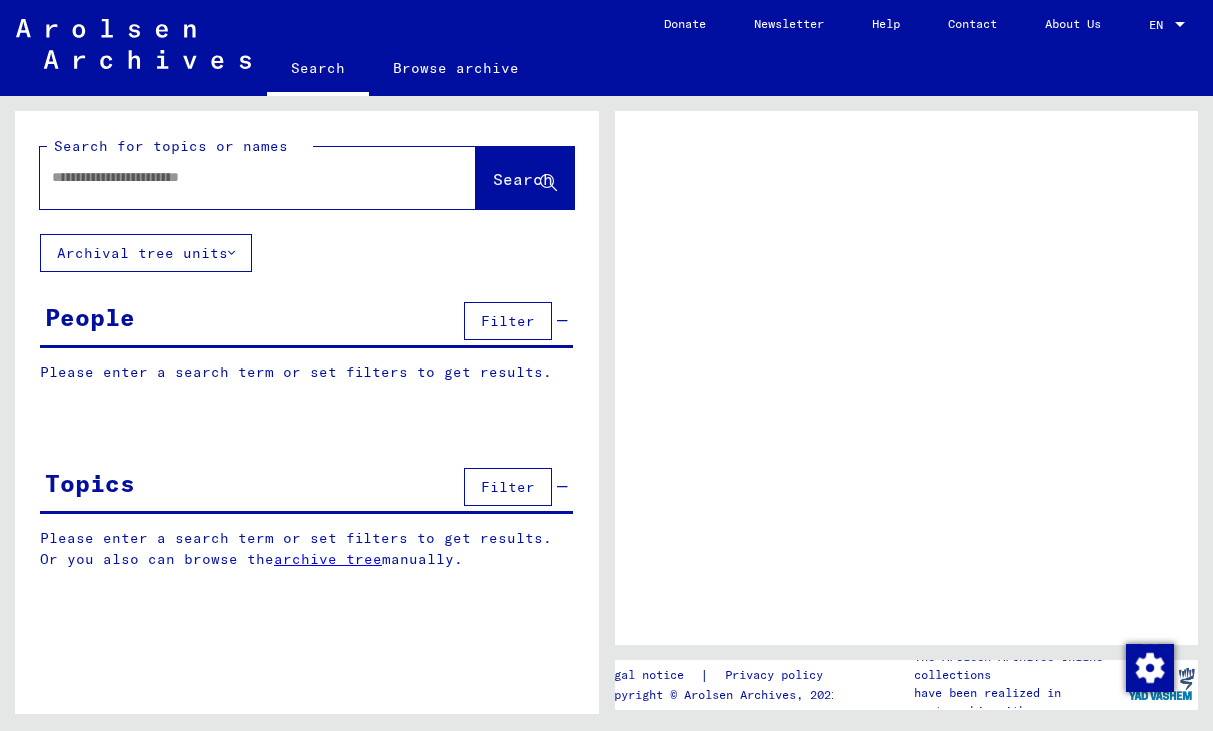 scroll, scrollTop: 0, scrollLeft: 0, axis: both 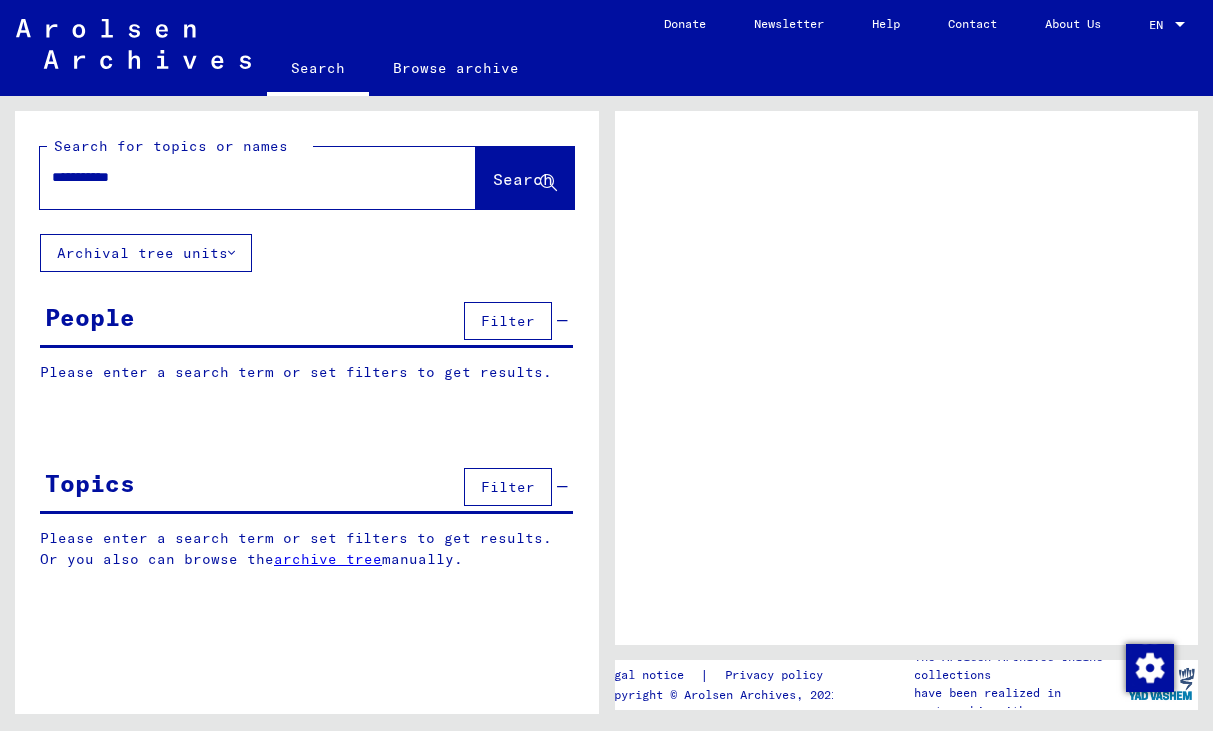 type on "**********" 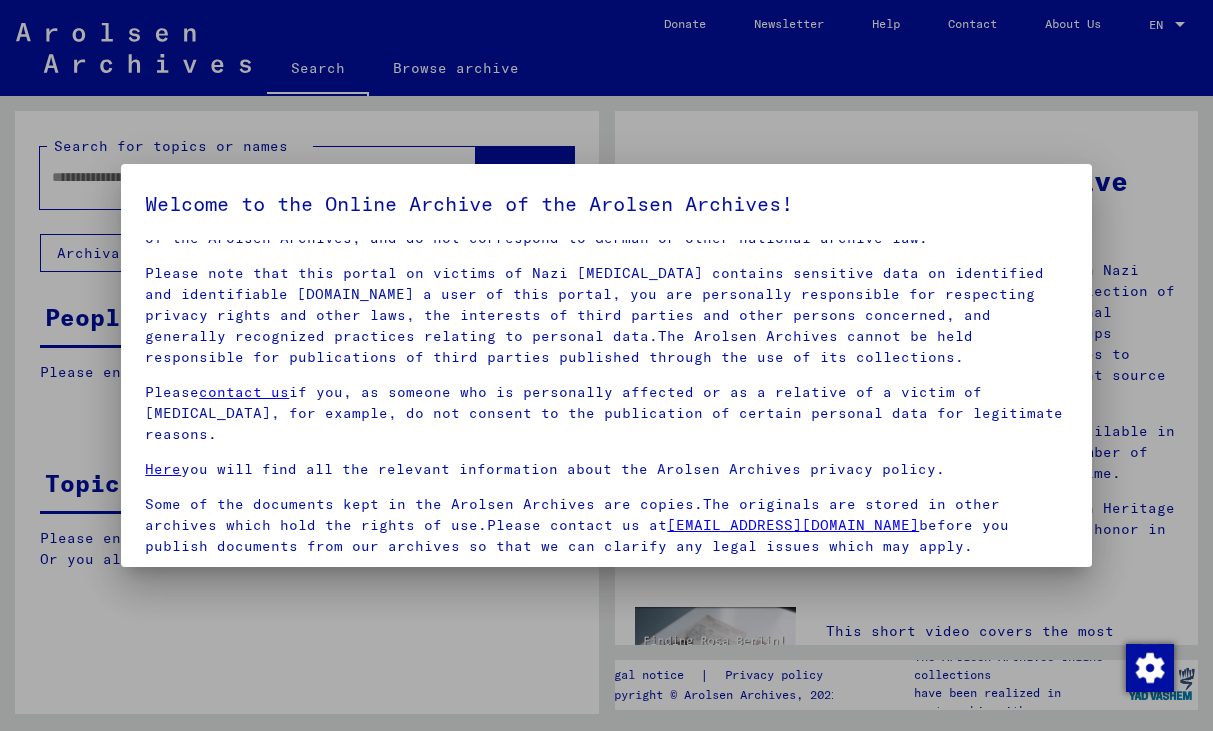 scroll, scrollTop: 47, scrollLeft: 0, axis: vertical 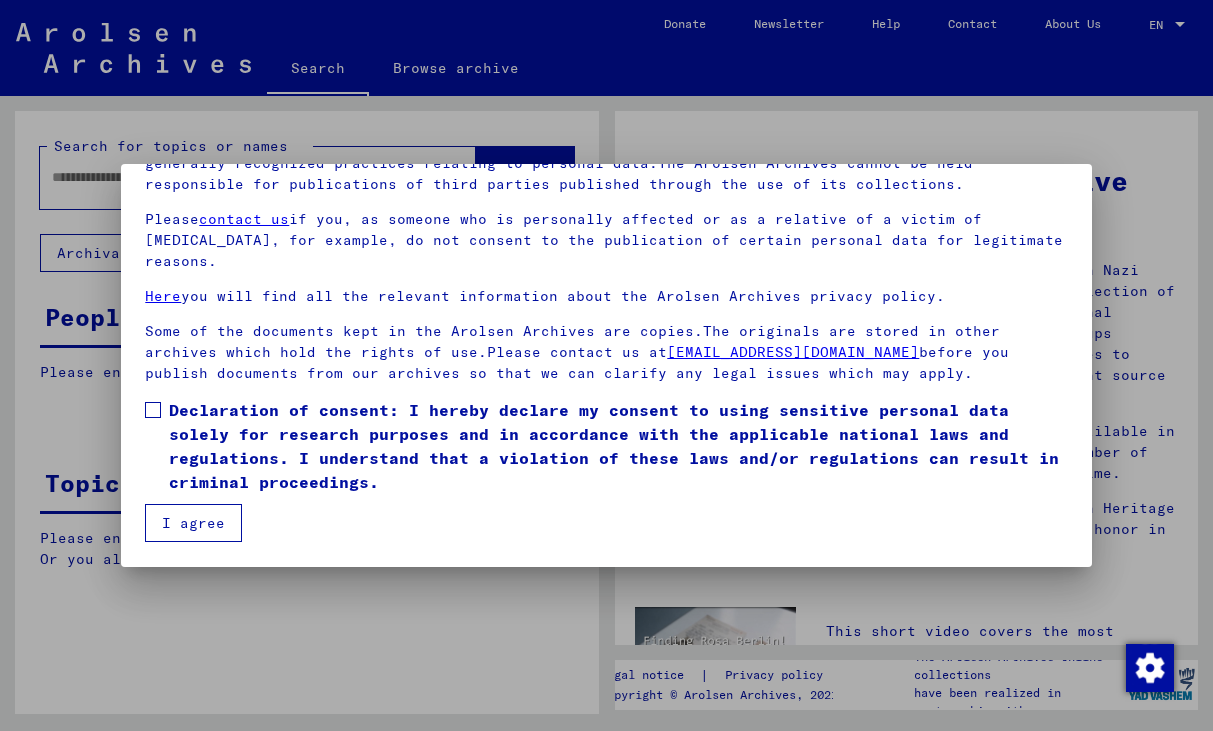 click at bounding box center [153, 410] 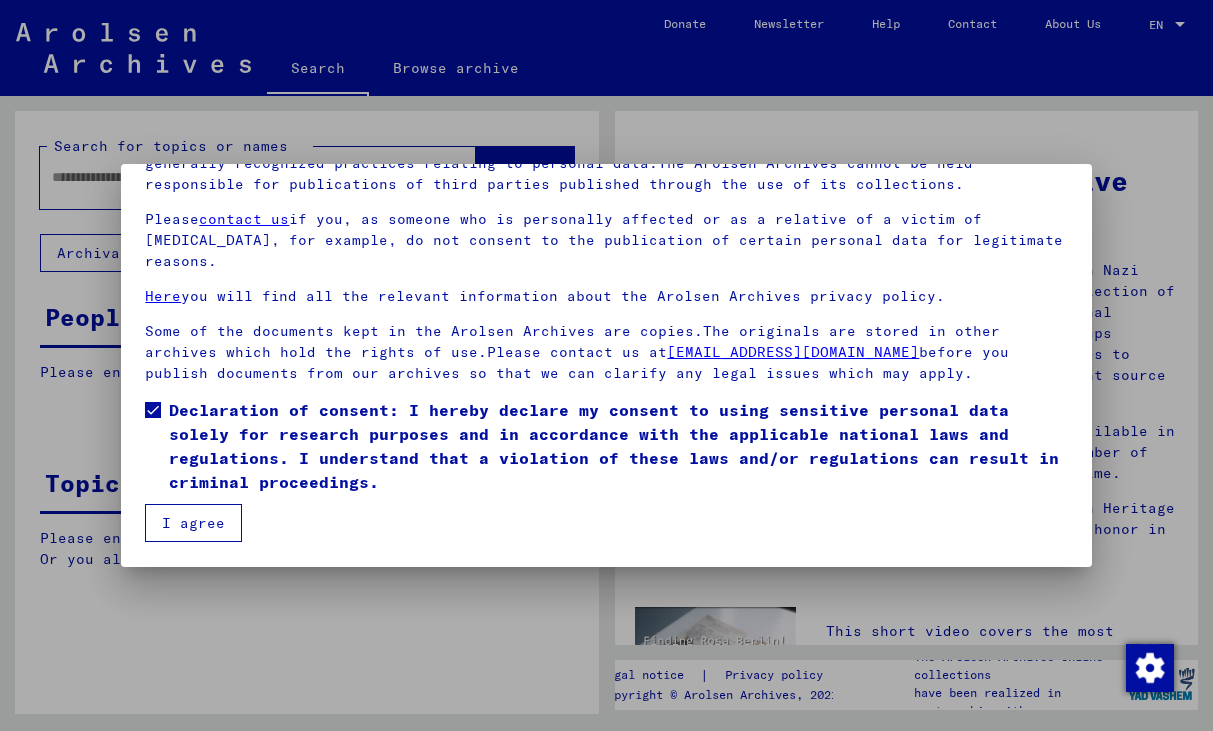 click on "I agree" at bounding box center [193, 523] 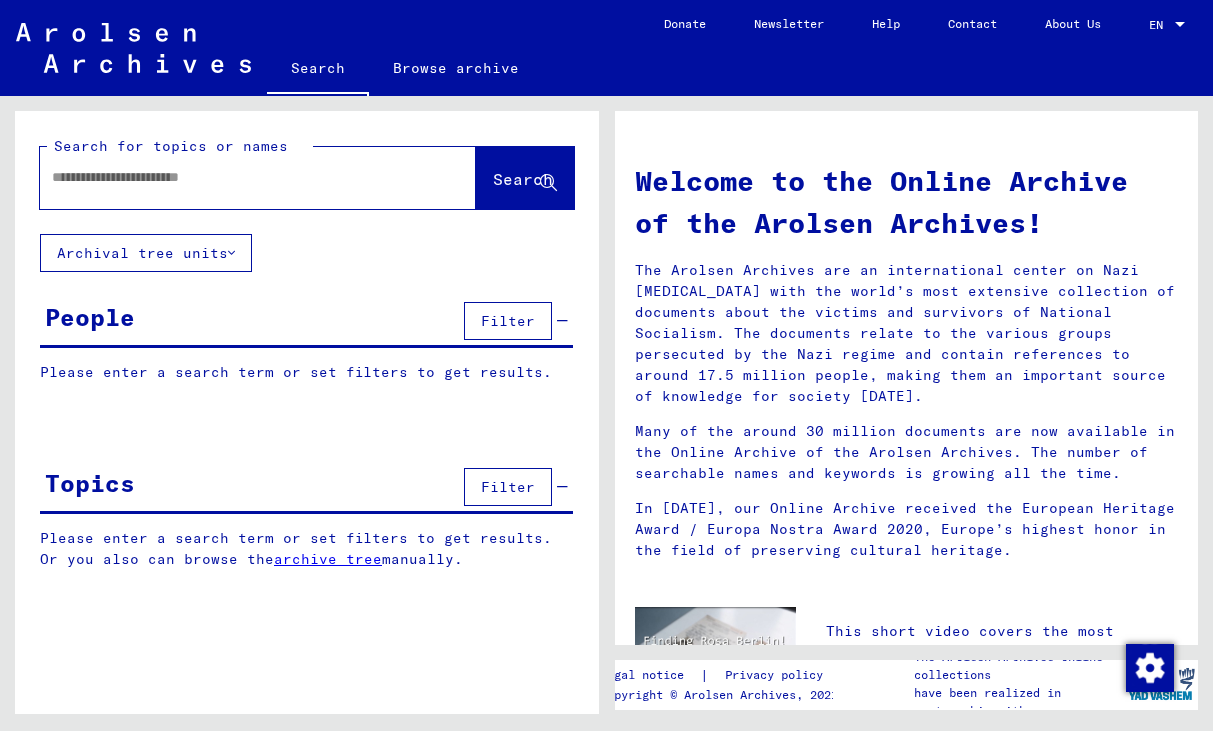 scroll, scrollTop: 0, scrollLeft: 0, axis: both 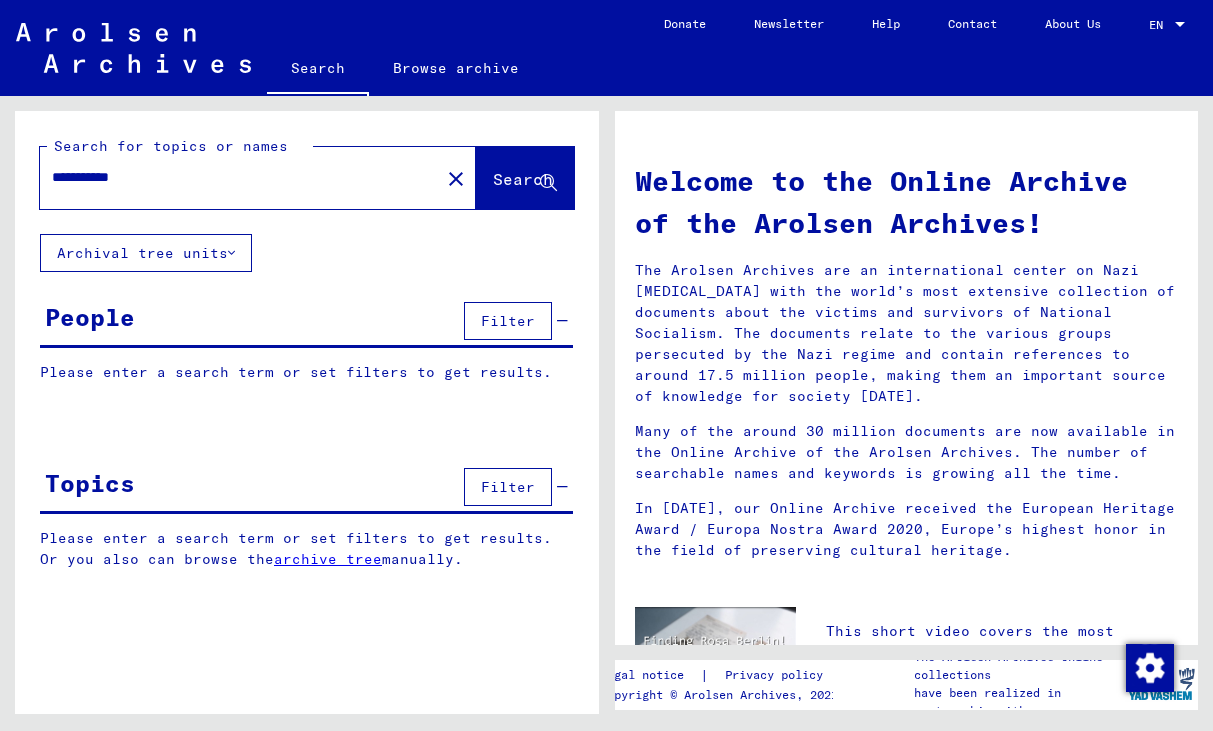 click on "Search" 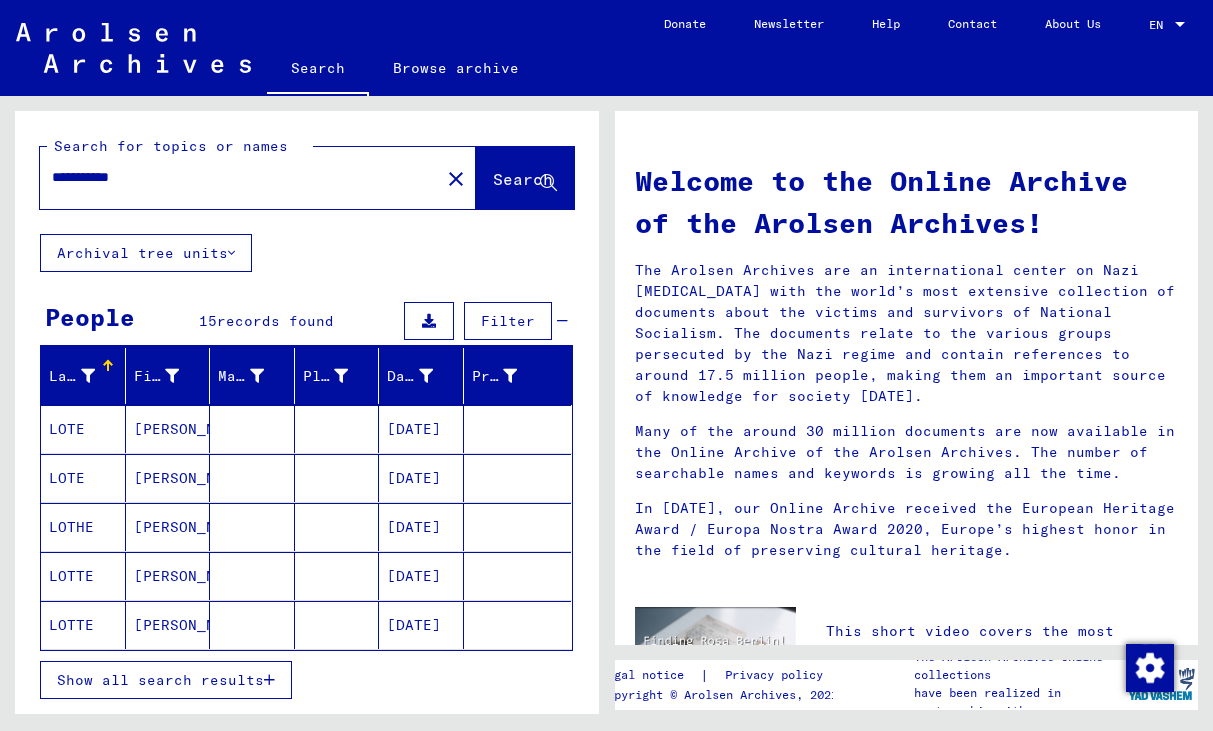 click on "**********" at bounding box center (234, 177) 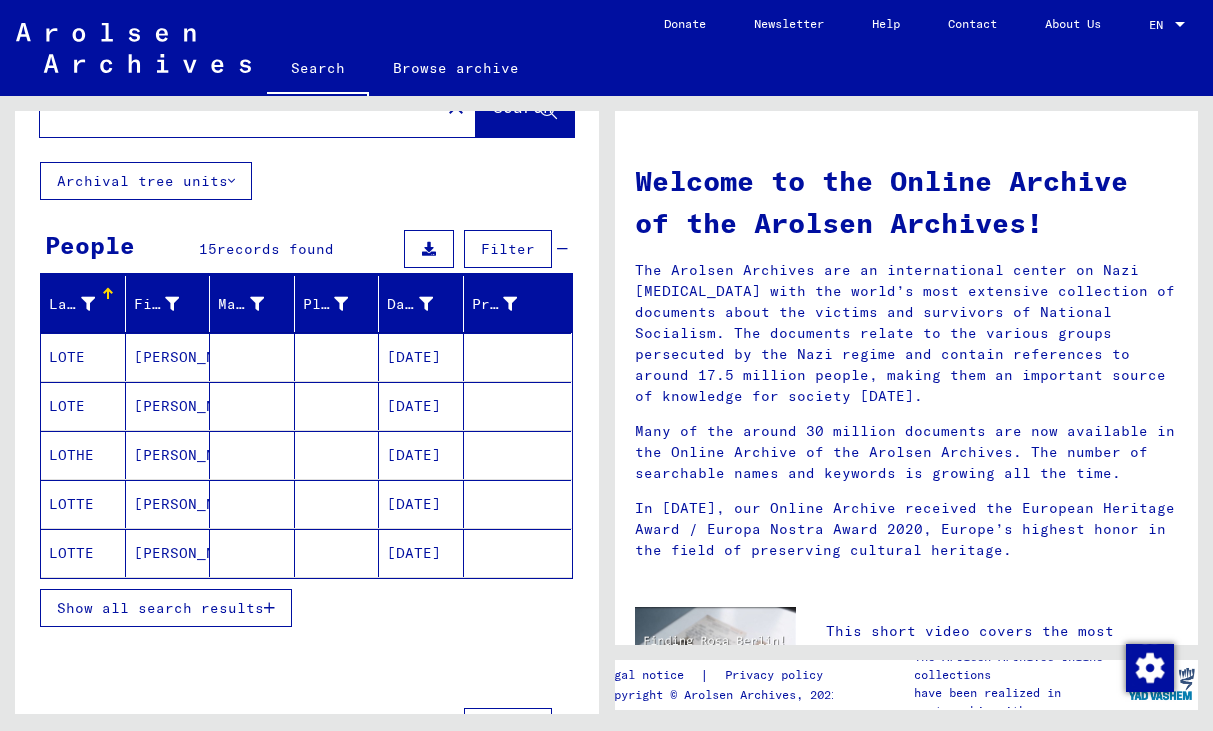 scroll, scrollTop: 76, scrollLeft: 0, axis: vertical 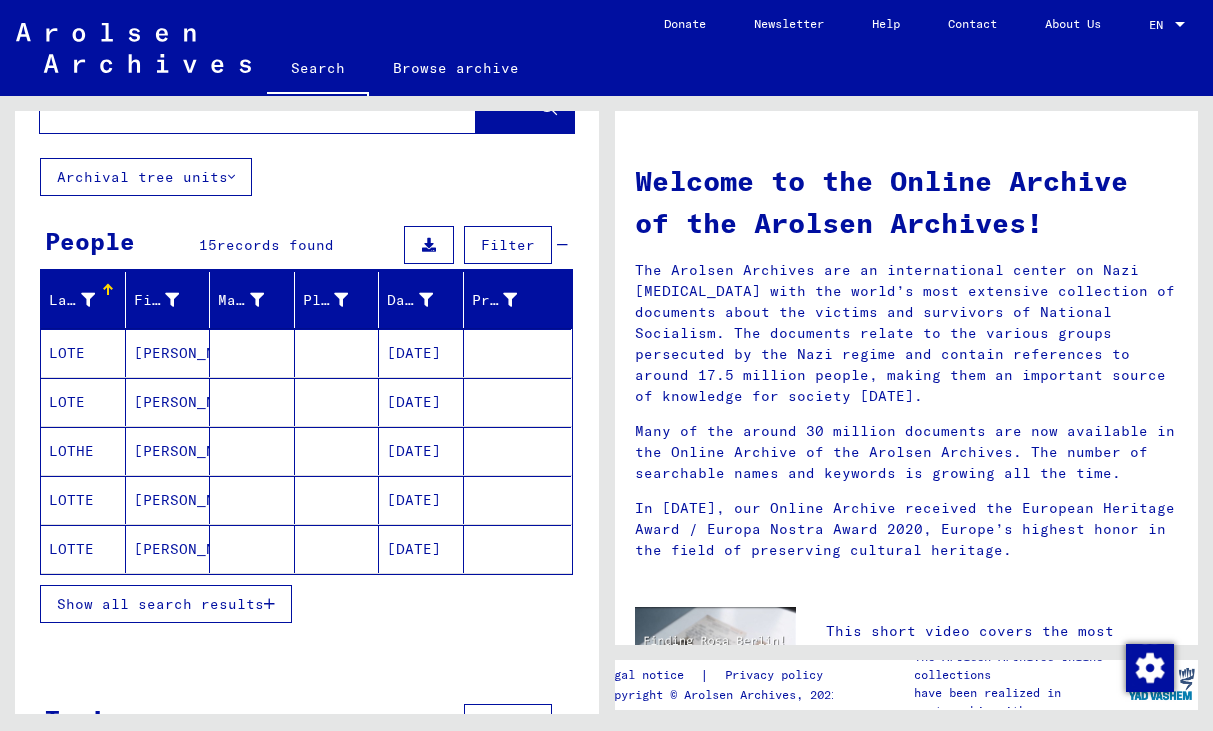 click on "Show all search results" at bounding box center [160, 604] 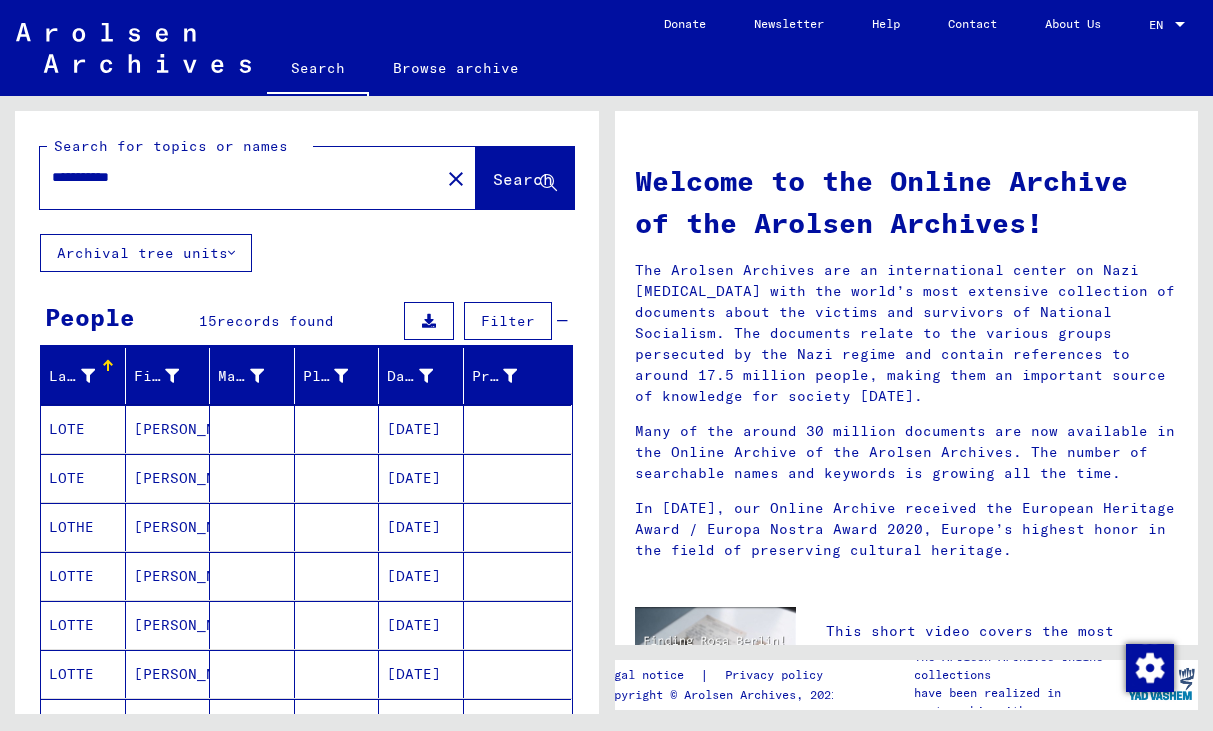 scroll, scrollTop: 0, scrollLeft: 0, axis: both 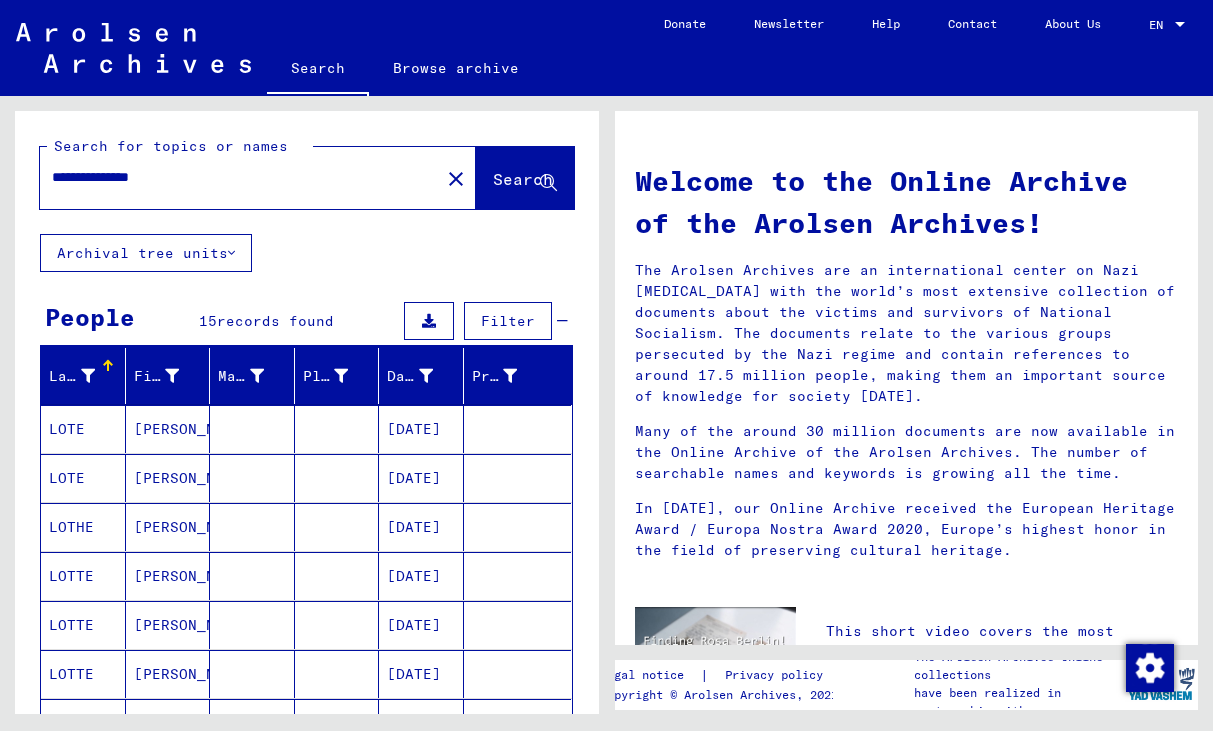 type on "**********" 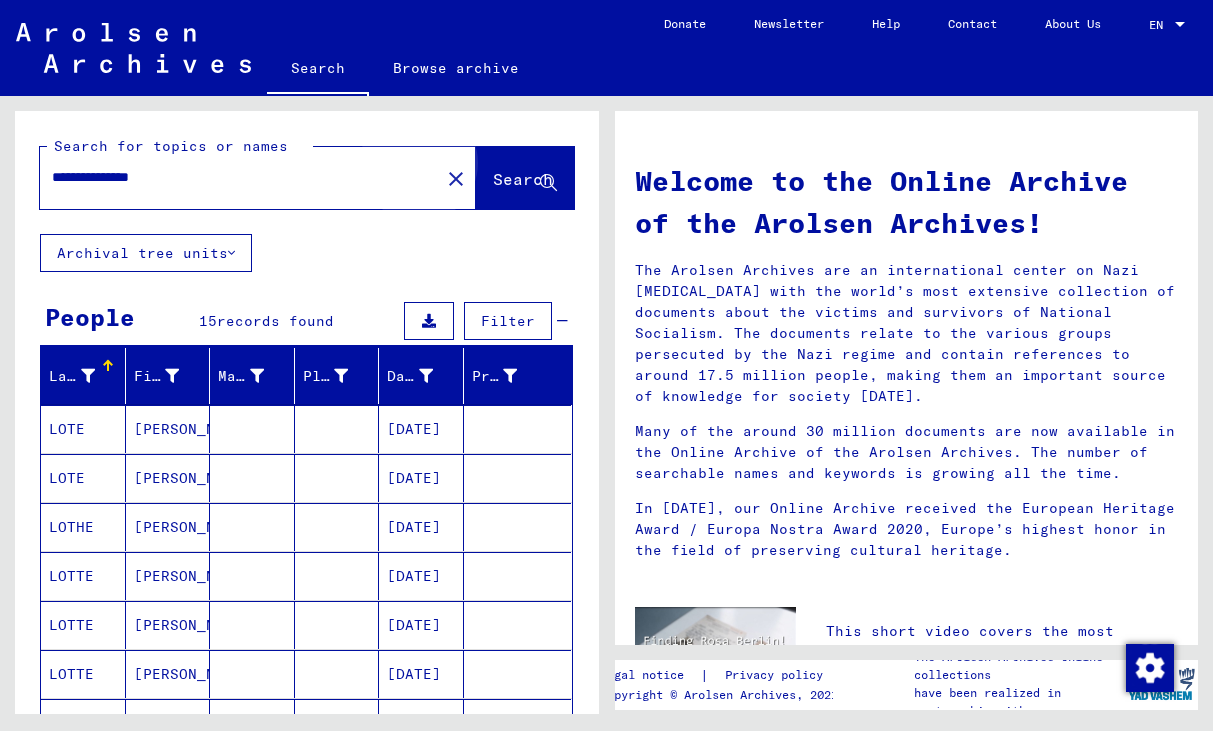 click on "Search" 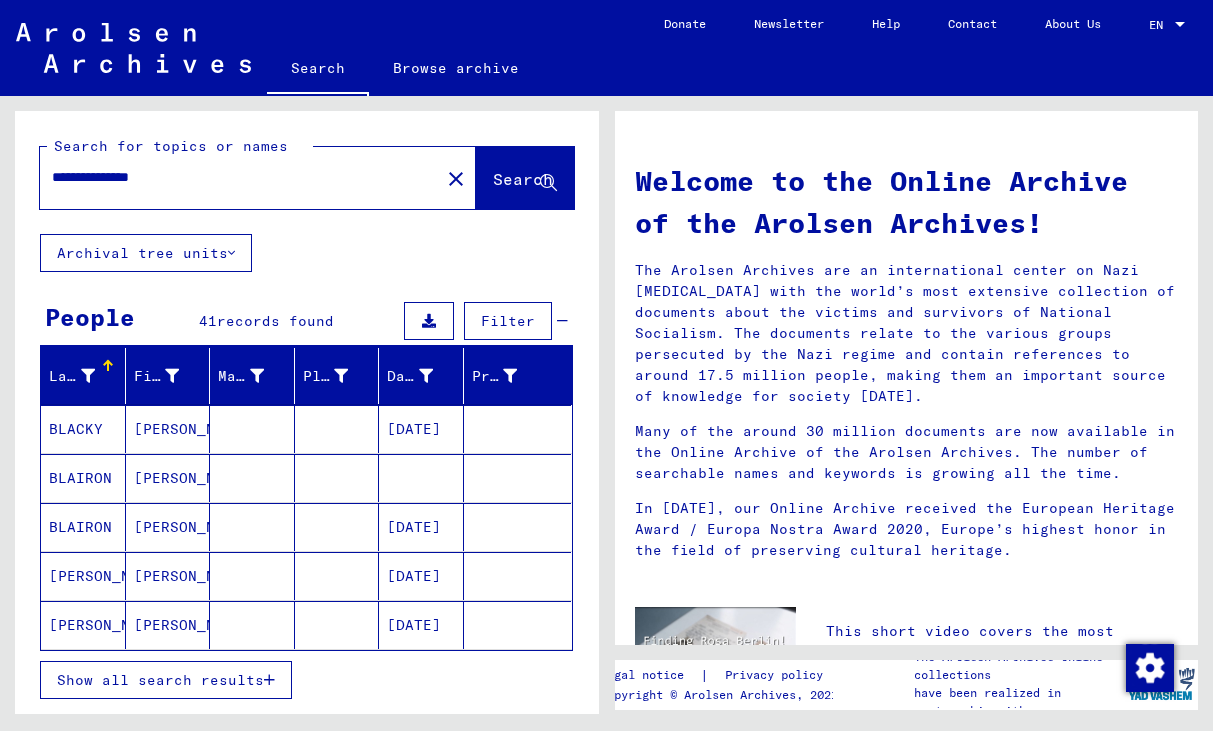 click on "Show all search results" at bounding box center [160, 680] 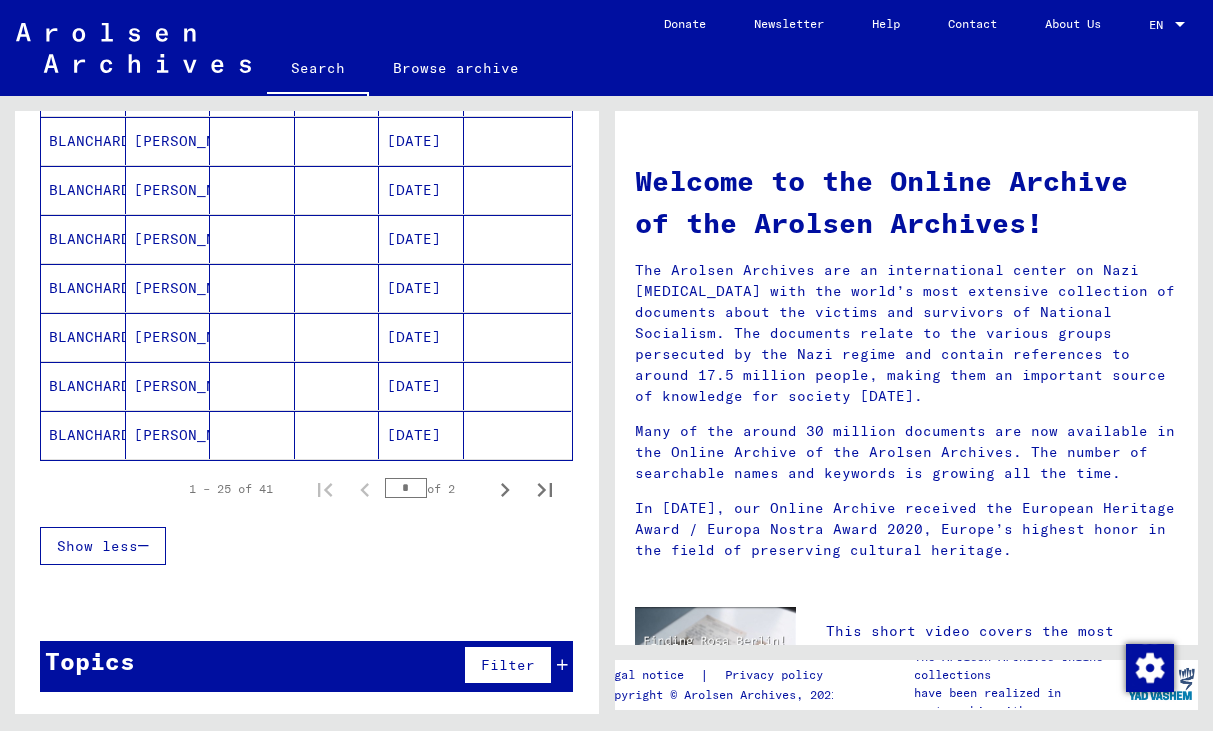 scroll, scrollTop: 1170, scrollLeft: 0, axis: vertical 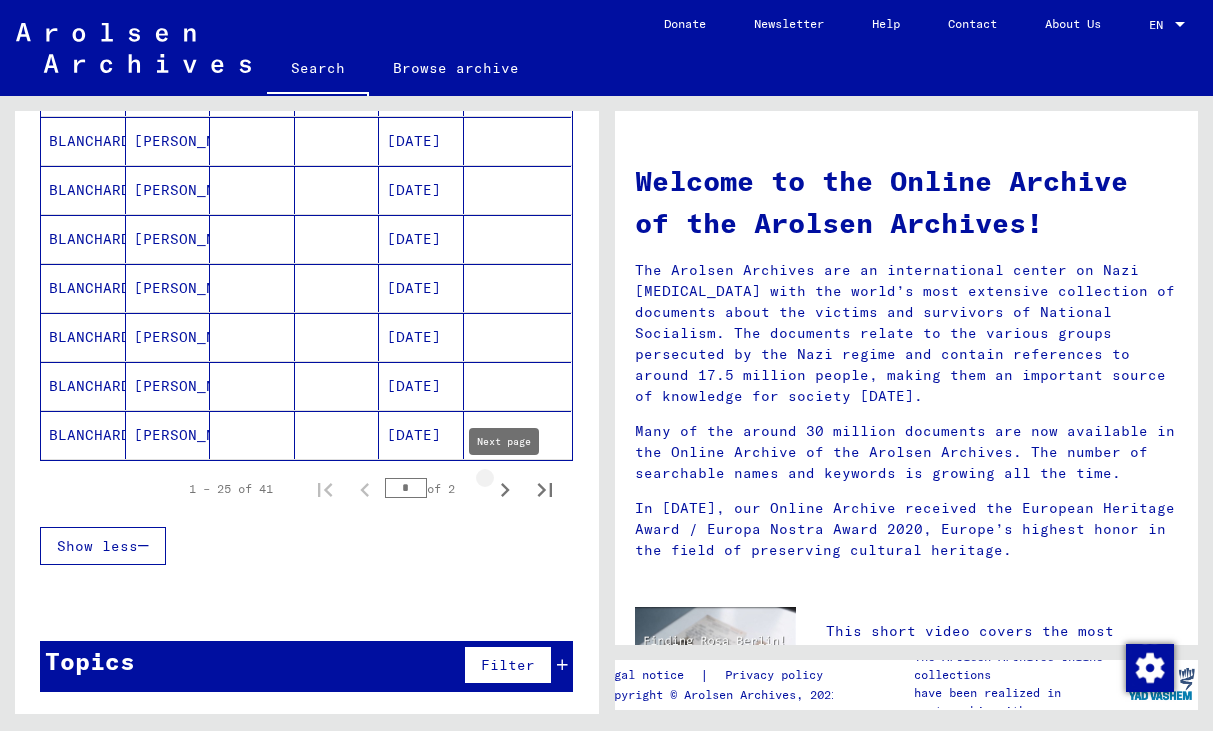 click 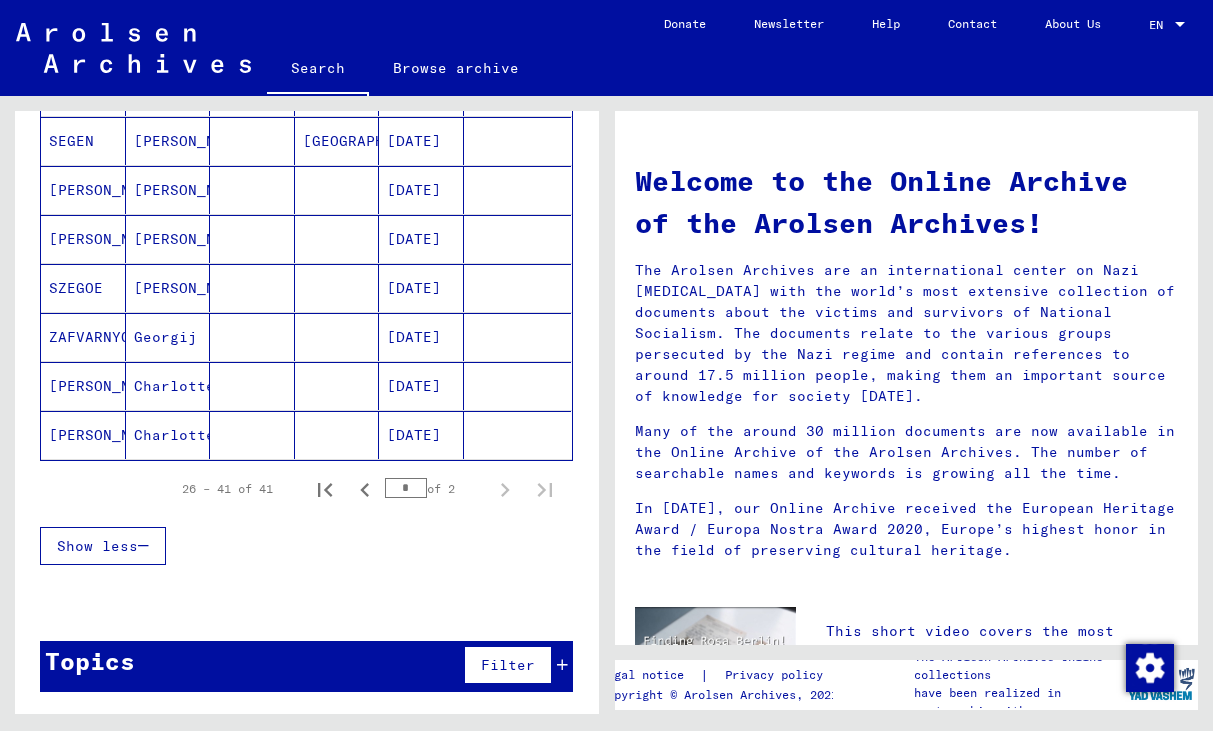 click on "[PERSON_NAME]" at bounding box center (83, 435) 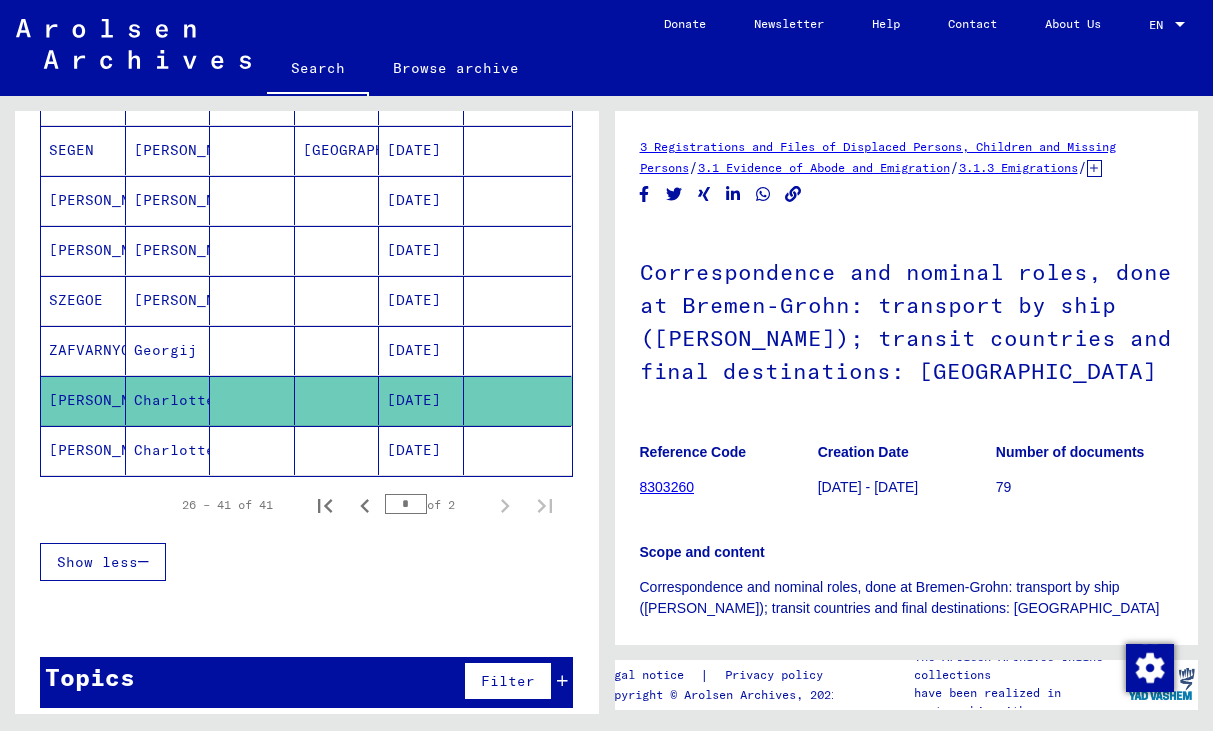 scroll, scrollTop: 0, scrollLeft: 0, axis: both 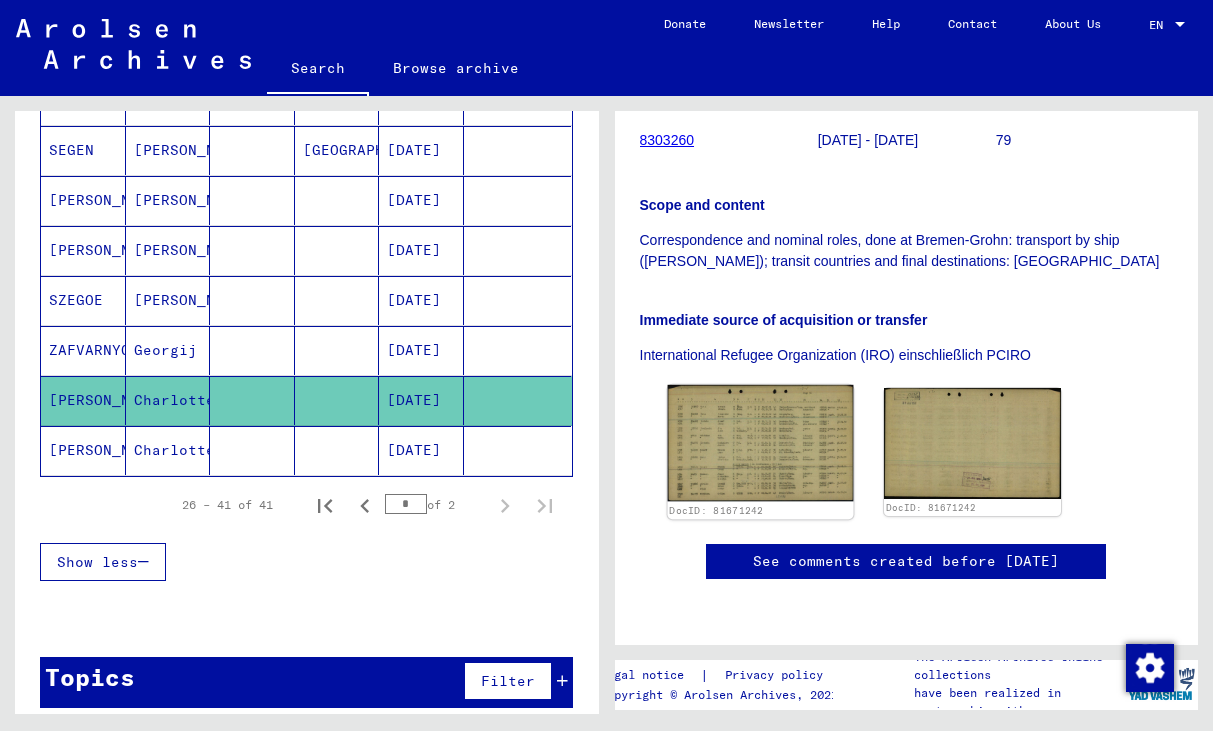 click 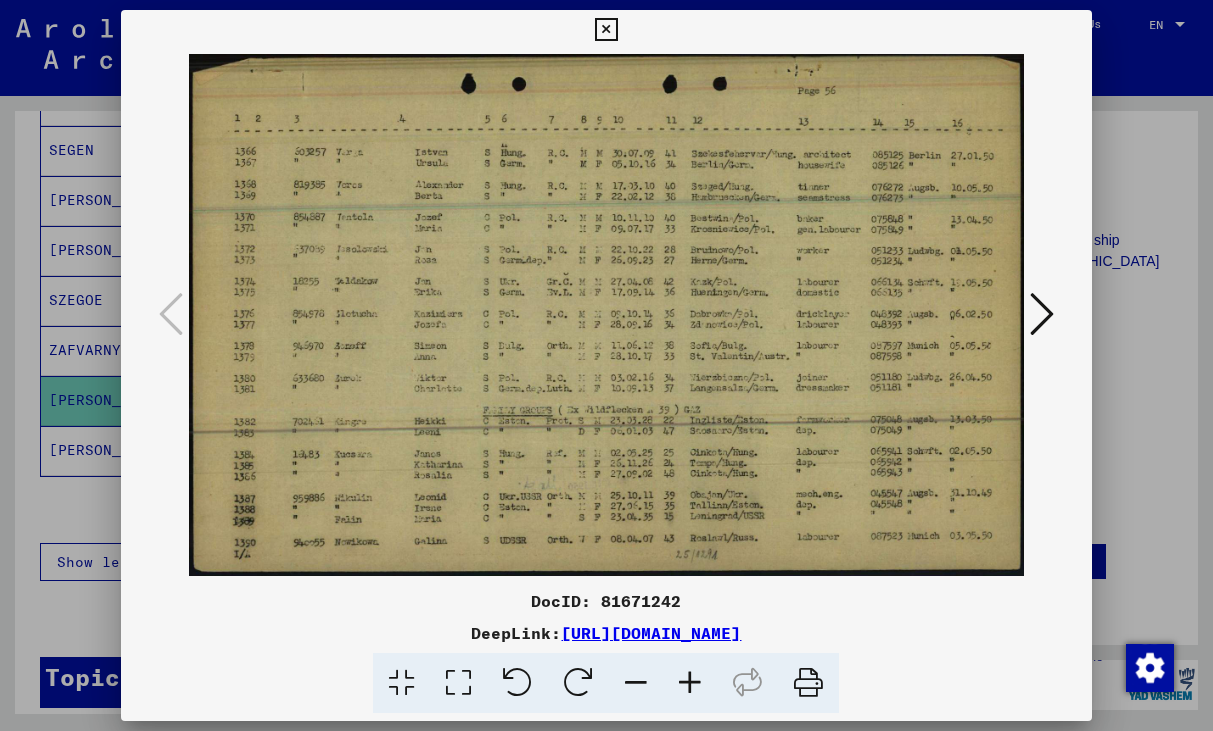 scroll, scrollTop: 0, scrollLeft: 0, axis: both 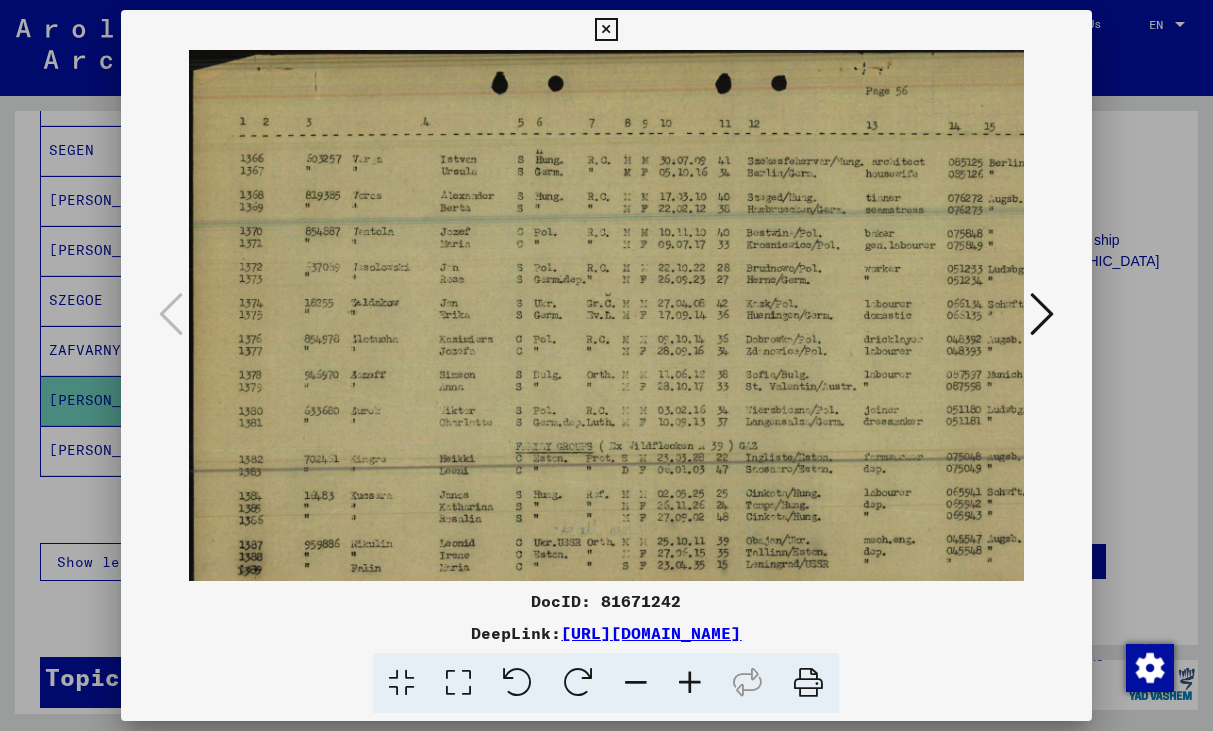 click at bounding box center [690, 683] 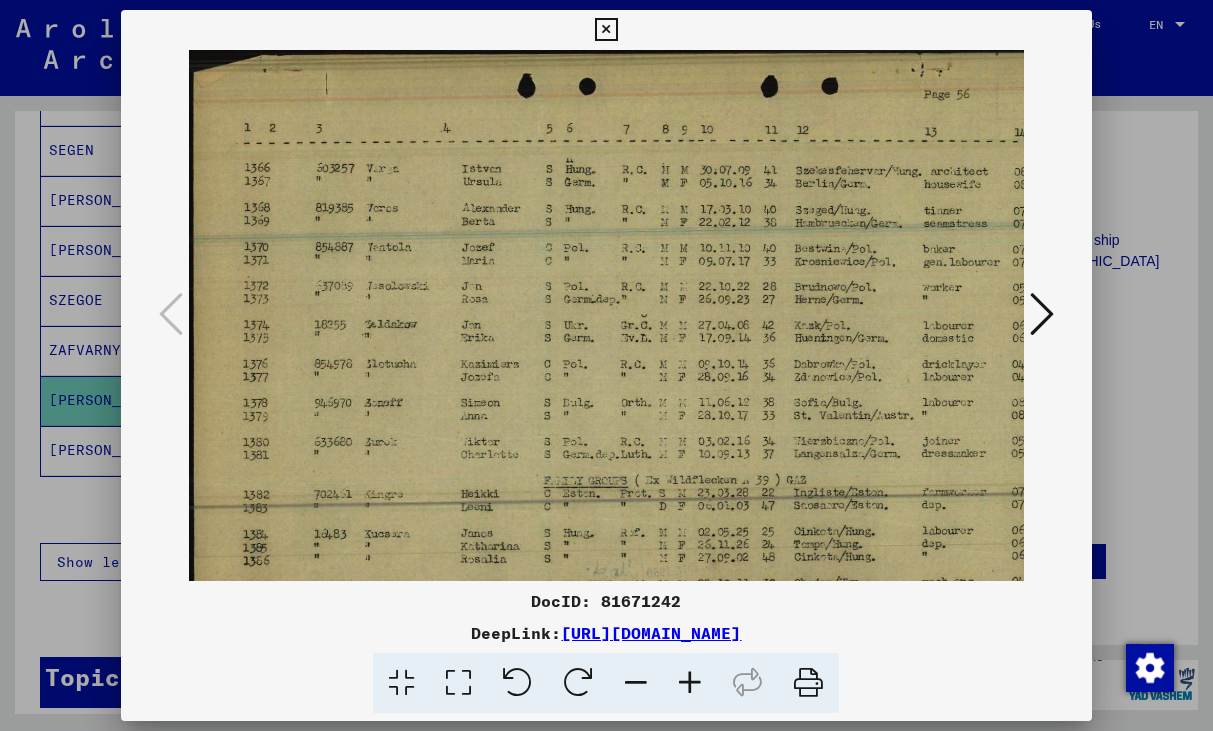 click at bounding box center (690, 683) 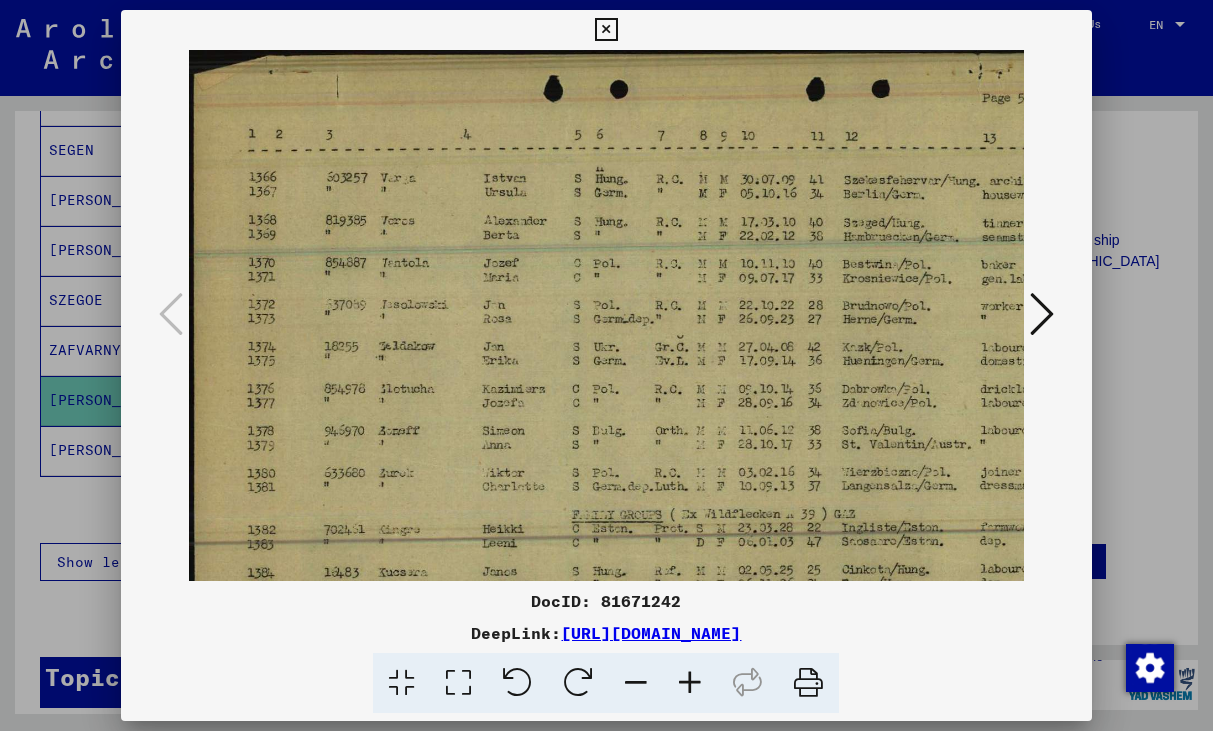click at bounding box center [690, 683] 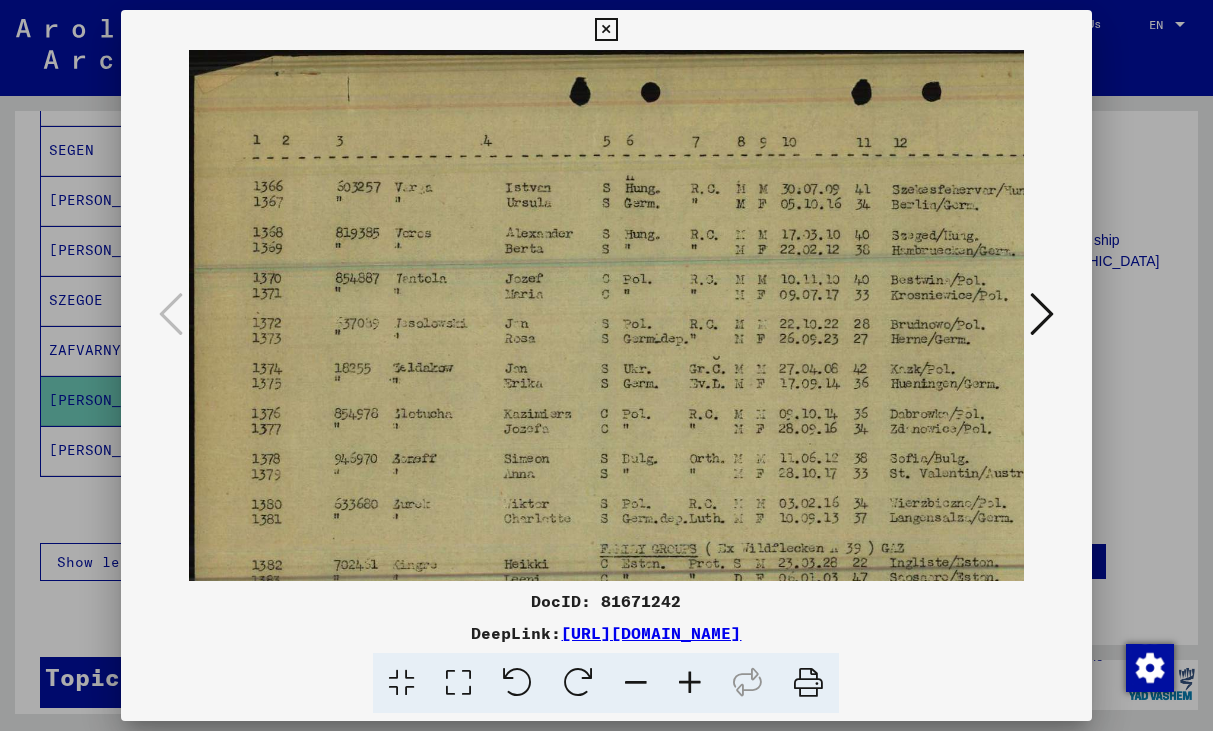 click at bounding box center (690, 683) 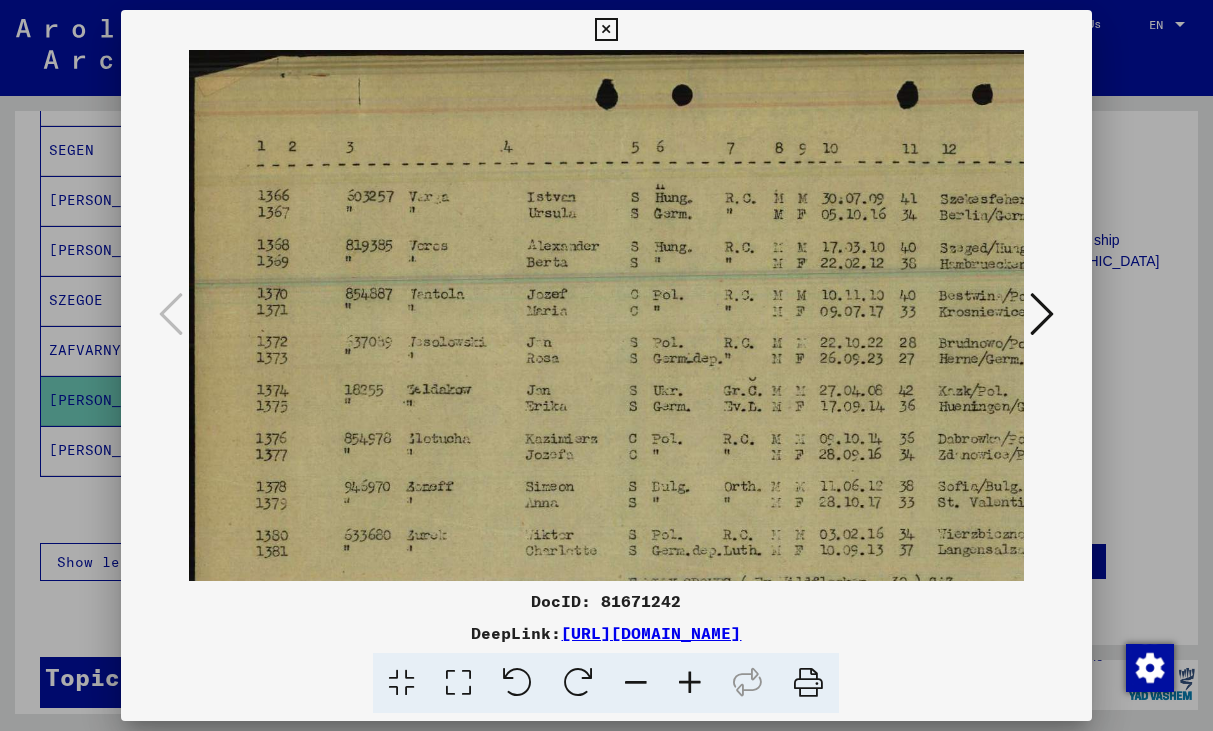 click at bounding box center (690, 683) 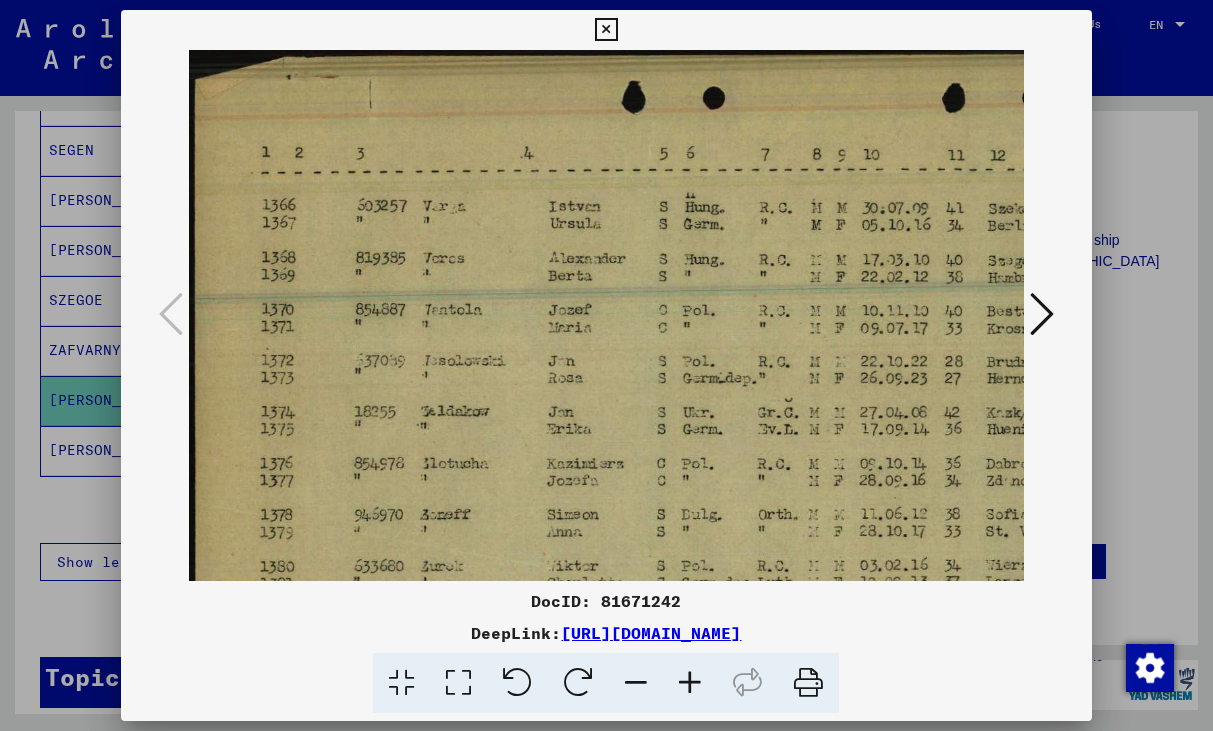 click at bounding box center (690, 683) 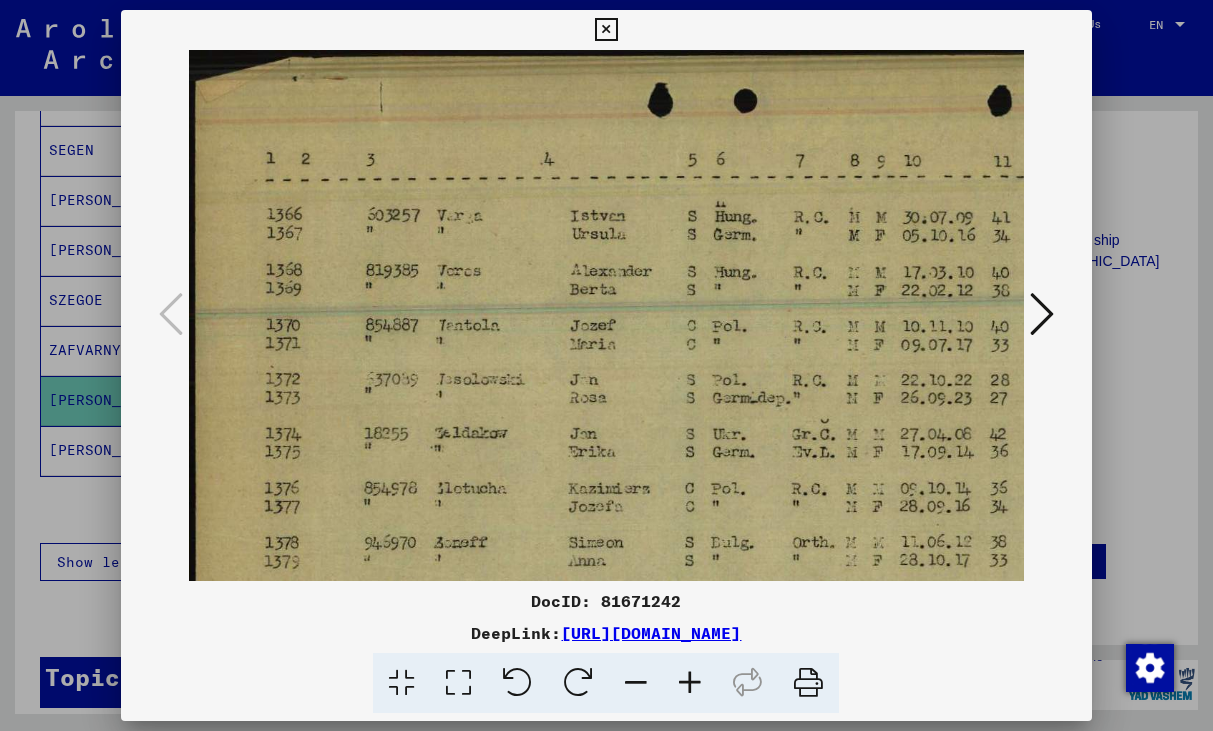 click at bounding box center [690, 683] 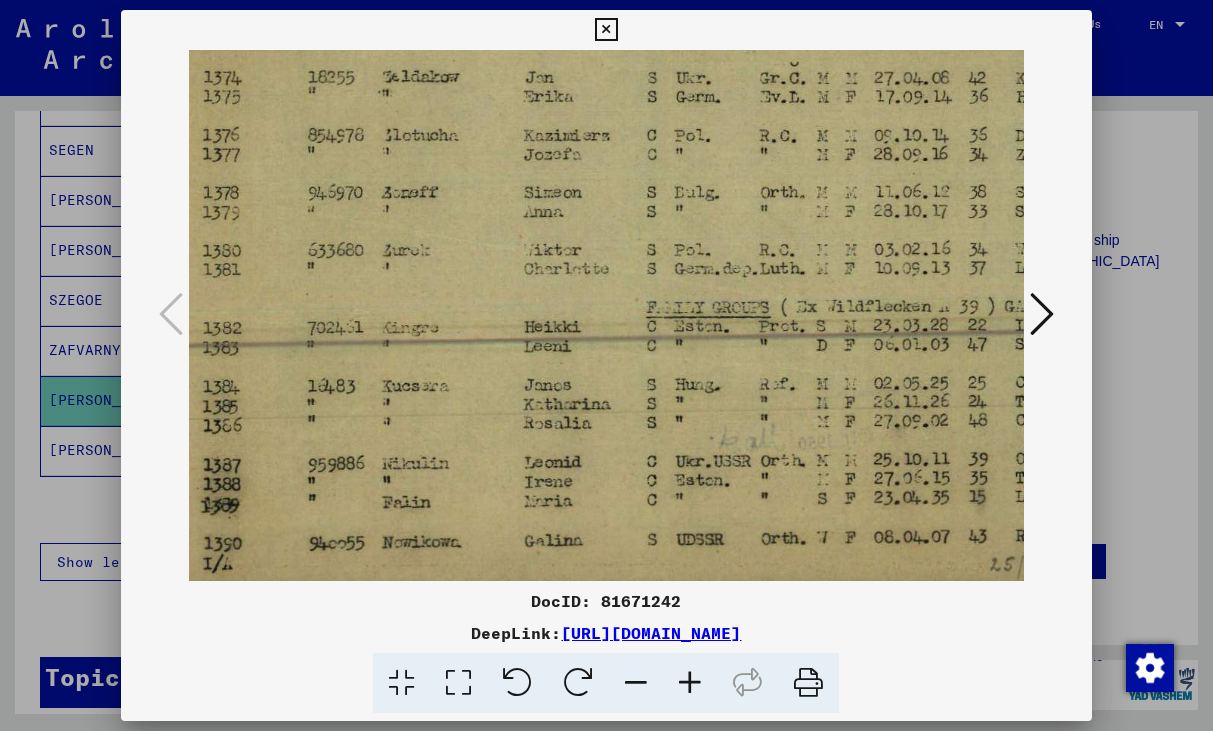 scroll, scrollTop: 400, scrollLeft: 67, axis: both 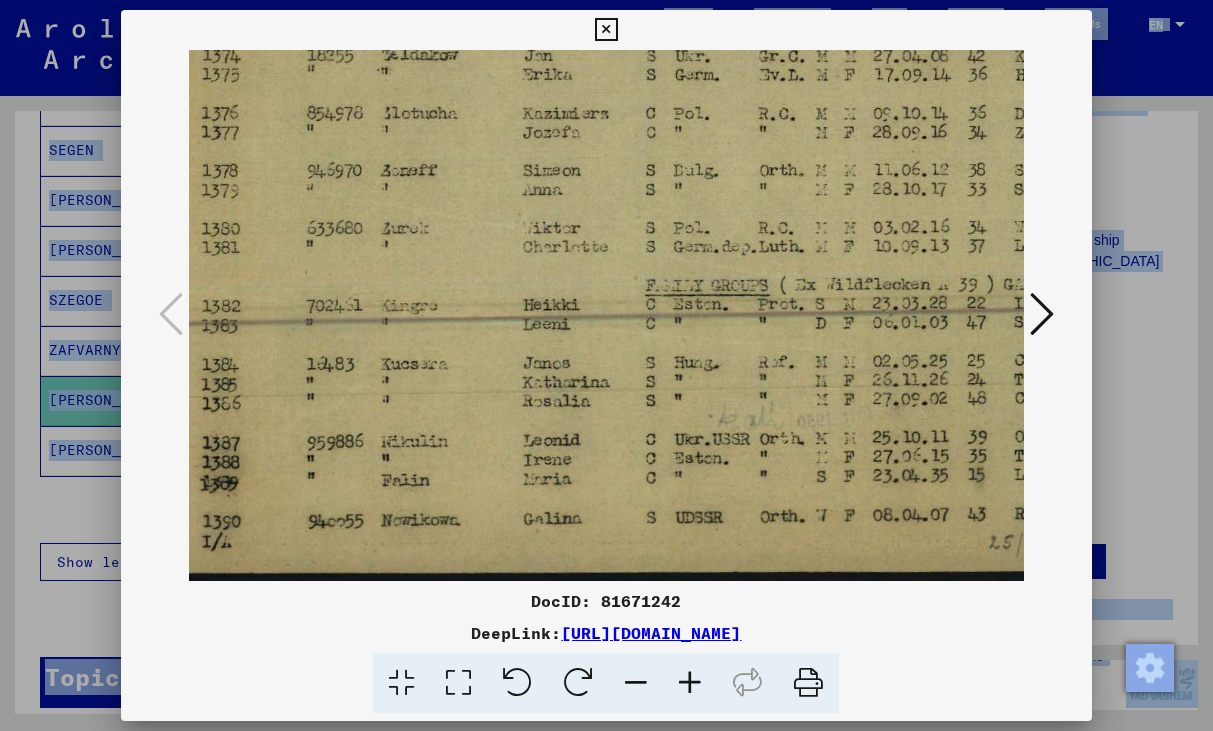 drag, startPoint x: 666, startPoint y: 418, endPoint x: 599, endPoint y: -14, distance: 437.16473 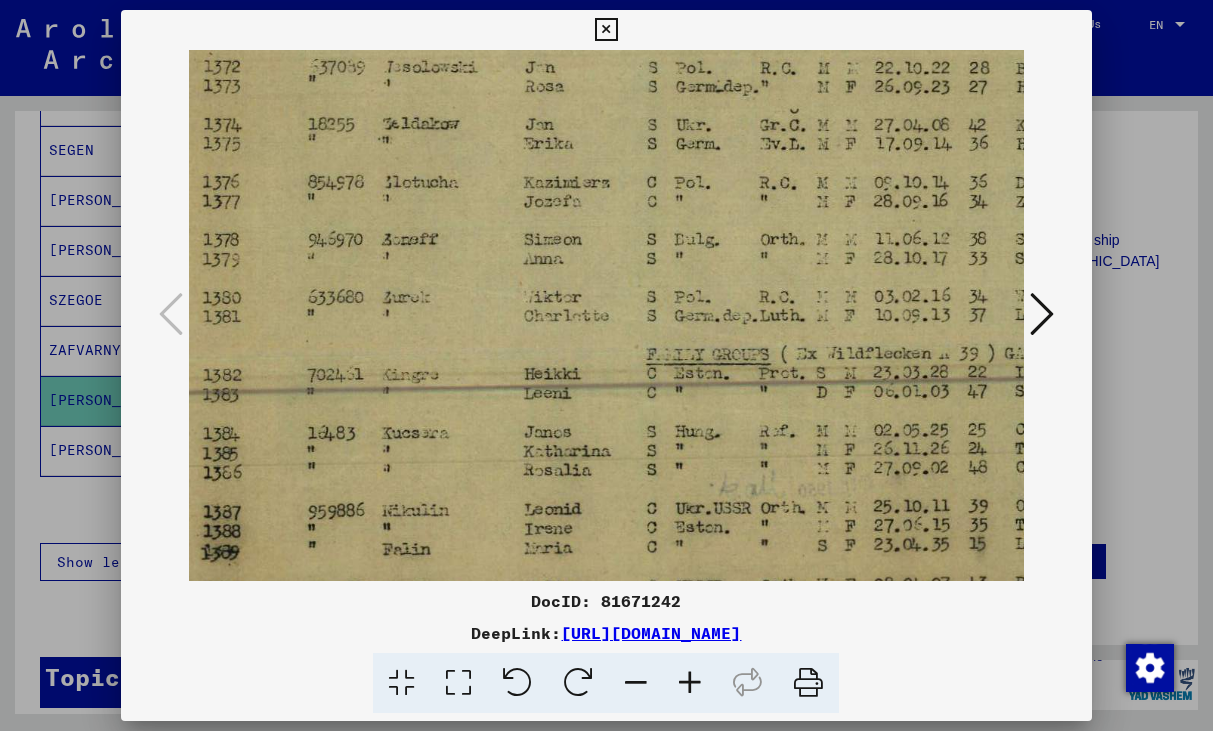 scroll, scrollTop: 331, scrollLeft: 68, axis: both 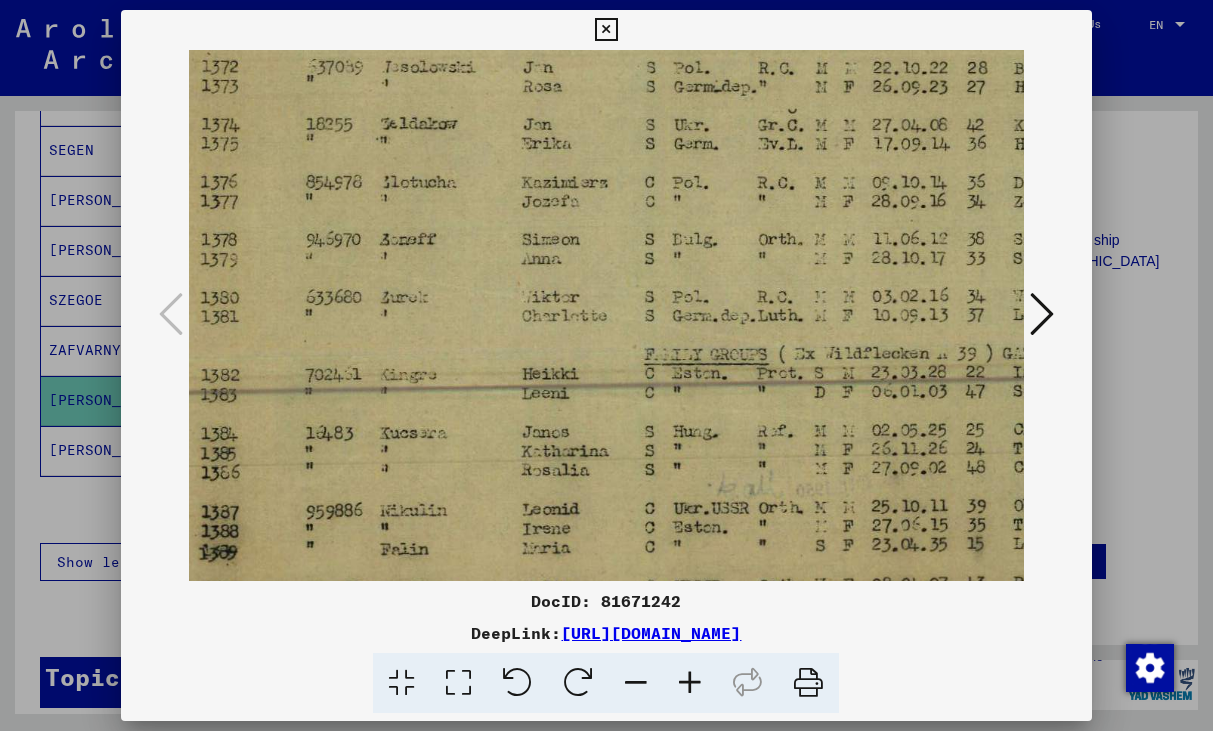 drag, startPoint x: 650, startPoint y: 185, endPoint x: 649, endPoint y: 254, distance: 69.00725 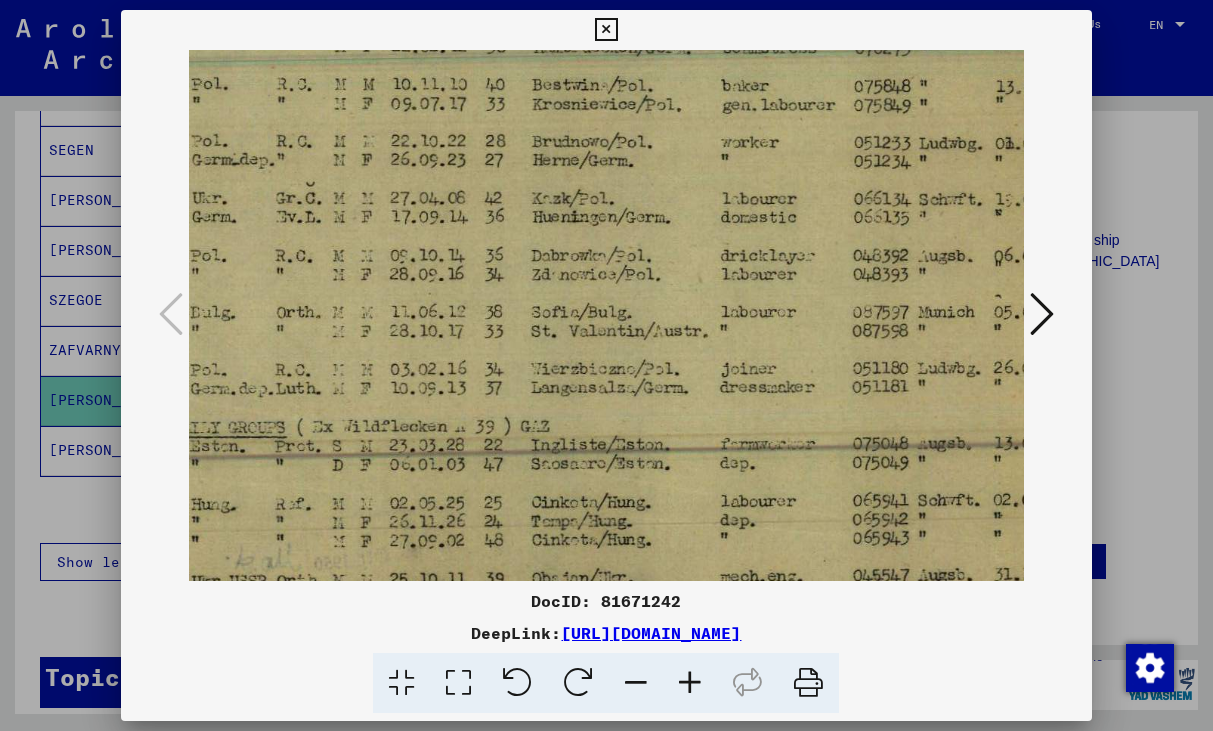 scroll, scrollTop: 257, scrollLeft: 556, axis: both 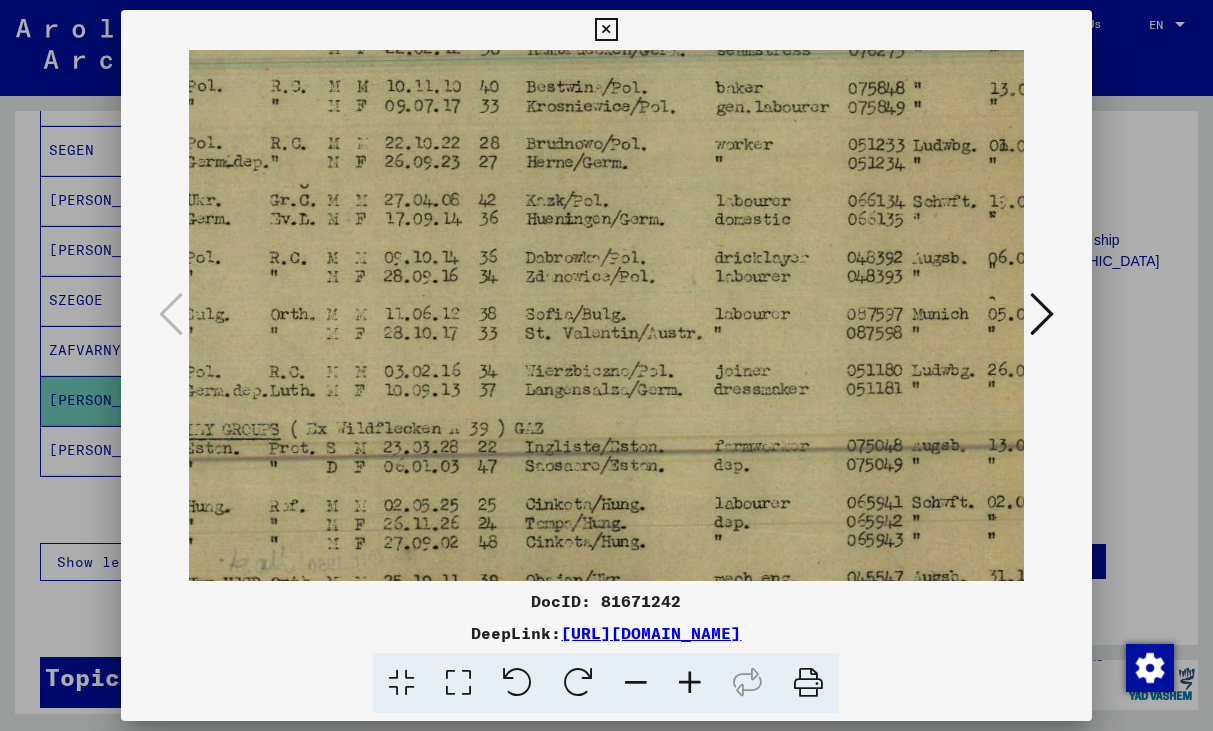 drag, startPoint x: 753, startPoint y: 331, endPoint x: 265, endPoint y: 404, distance: 493.42984 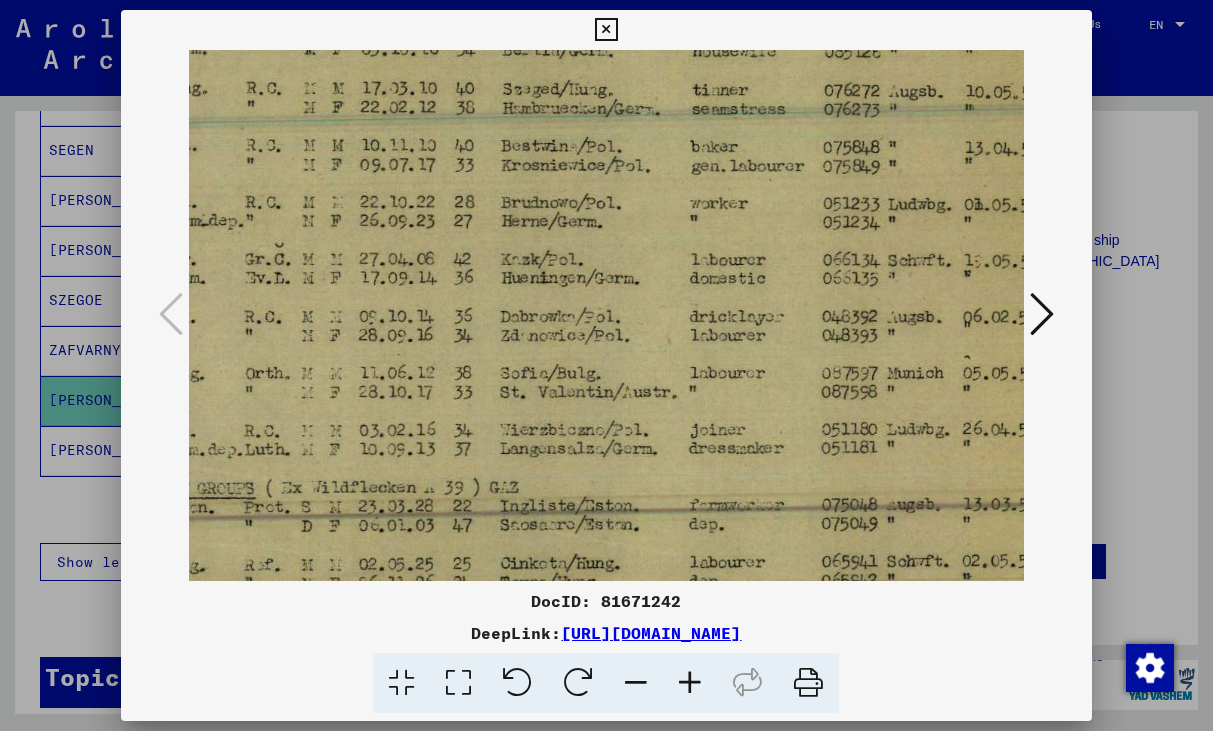 scroll, scrollTop: 205, scrollLeft: 575, axis: both 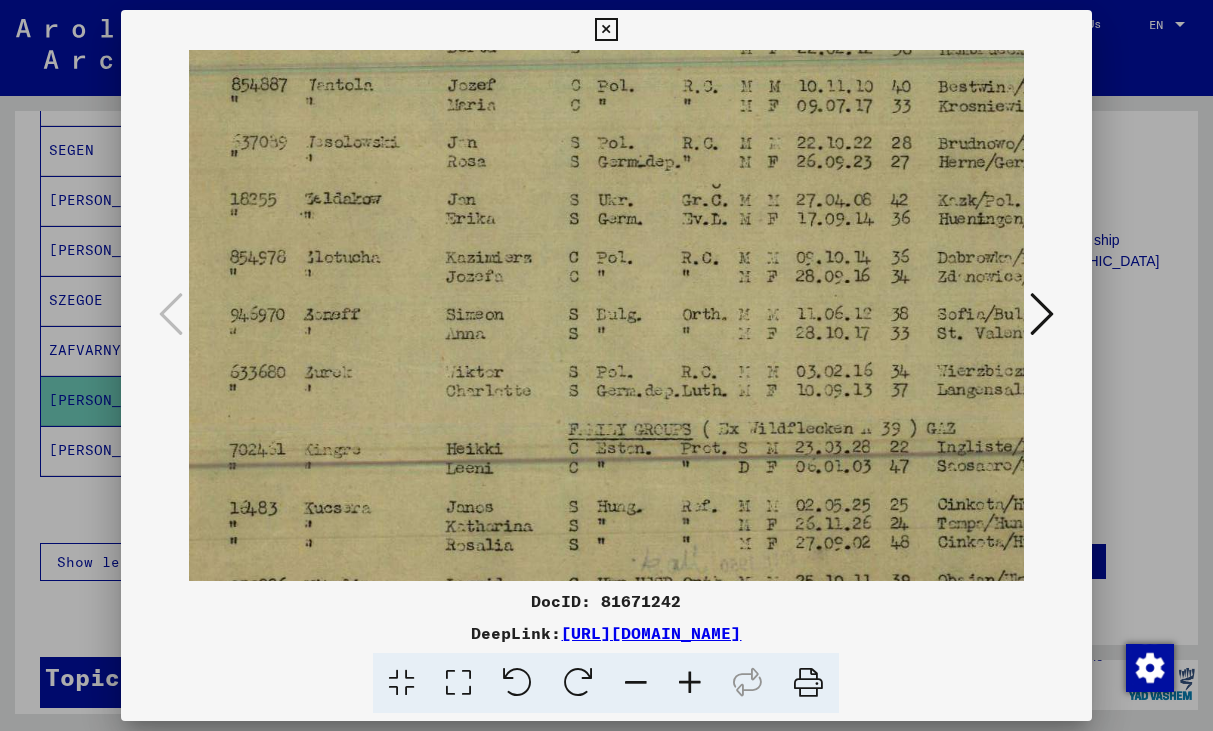 drag, startPoint x: 517, startPoint y: 430, endPoint x: 948, endPoint y: 379, distance: 434.00693 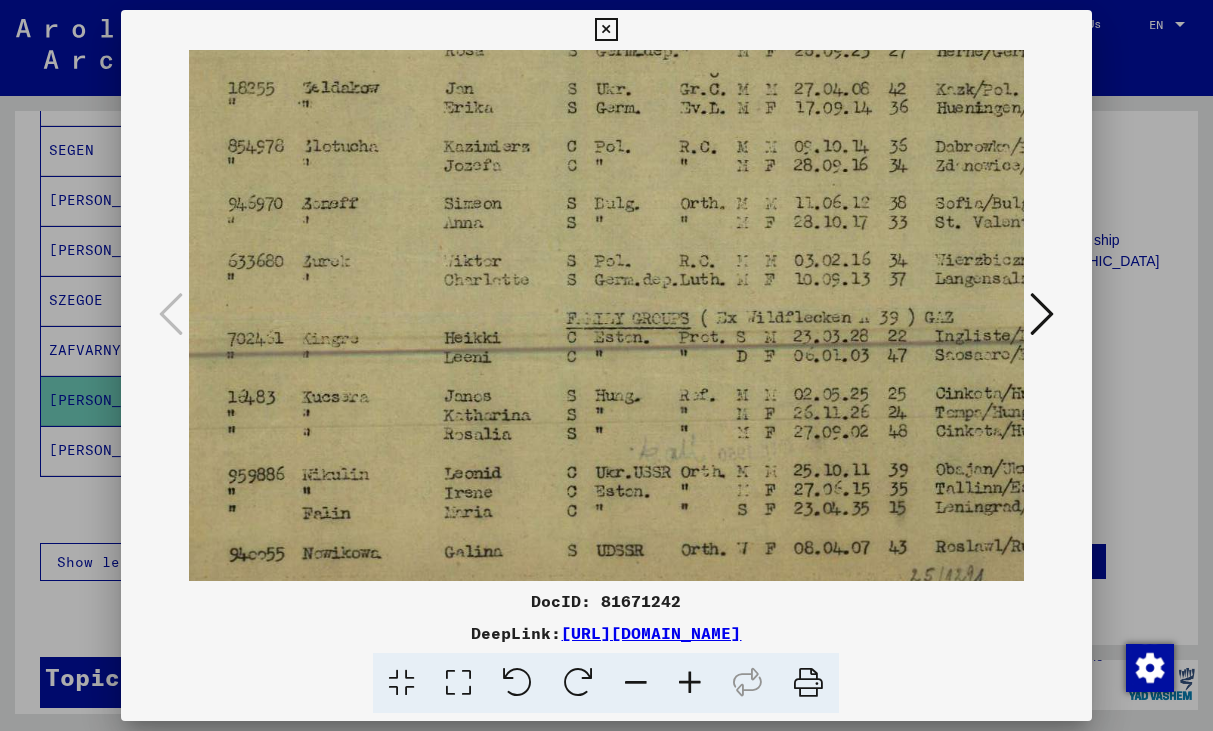 scroll, scrollTop: 367, scrollLeft: 146, axis: both 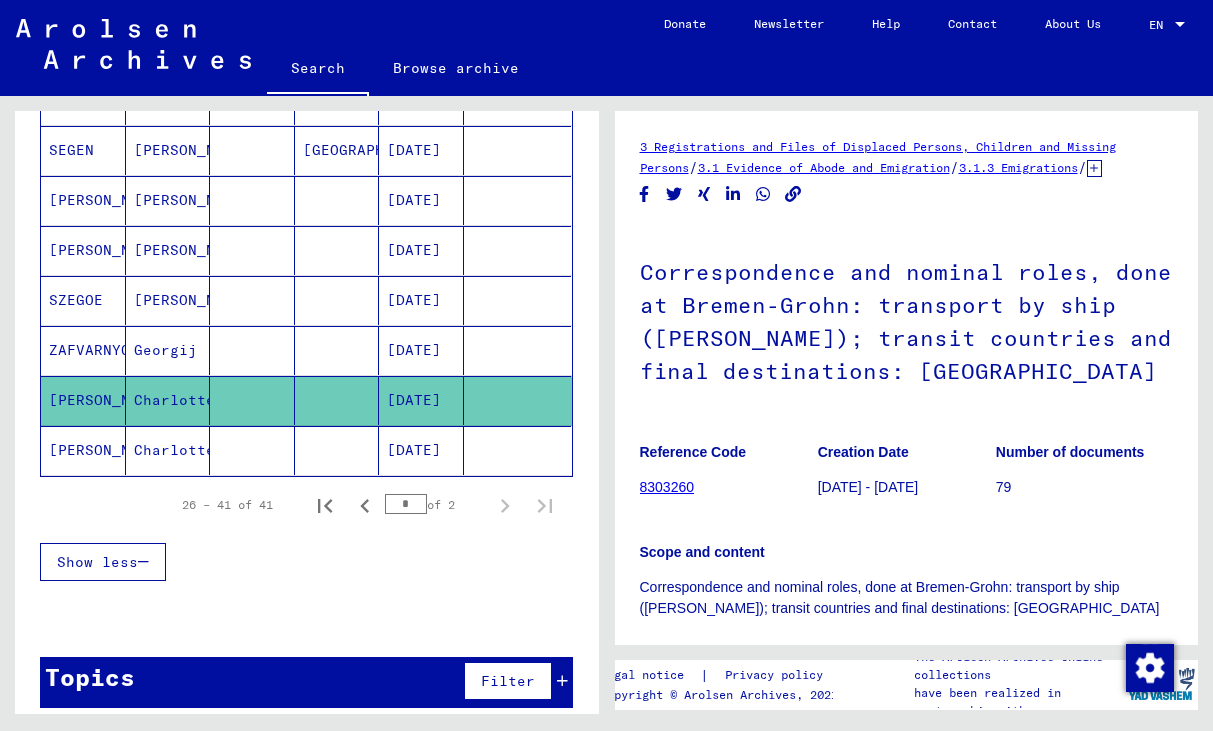 click on "Charlotte" 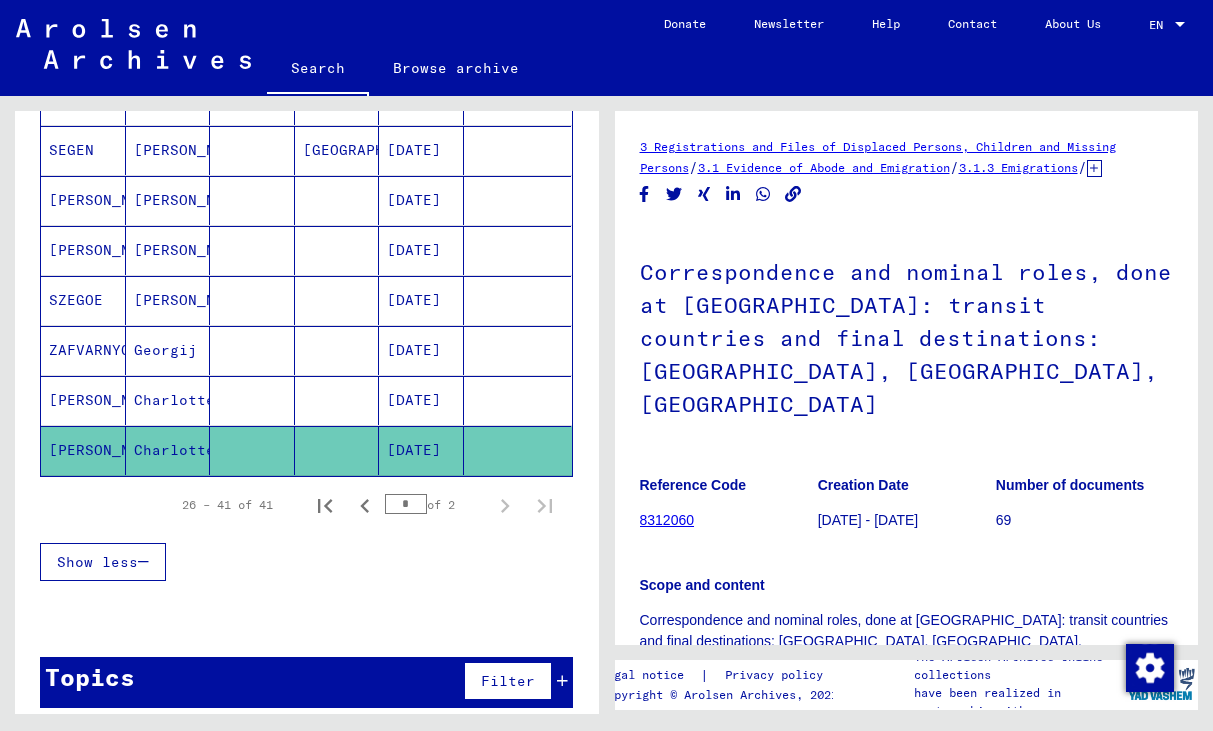 scroll, scrollTop: 0, scrollLeft: 0, axis: both 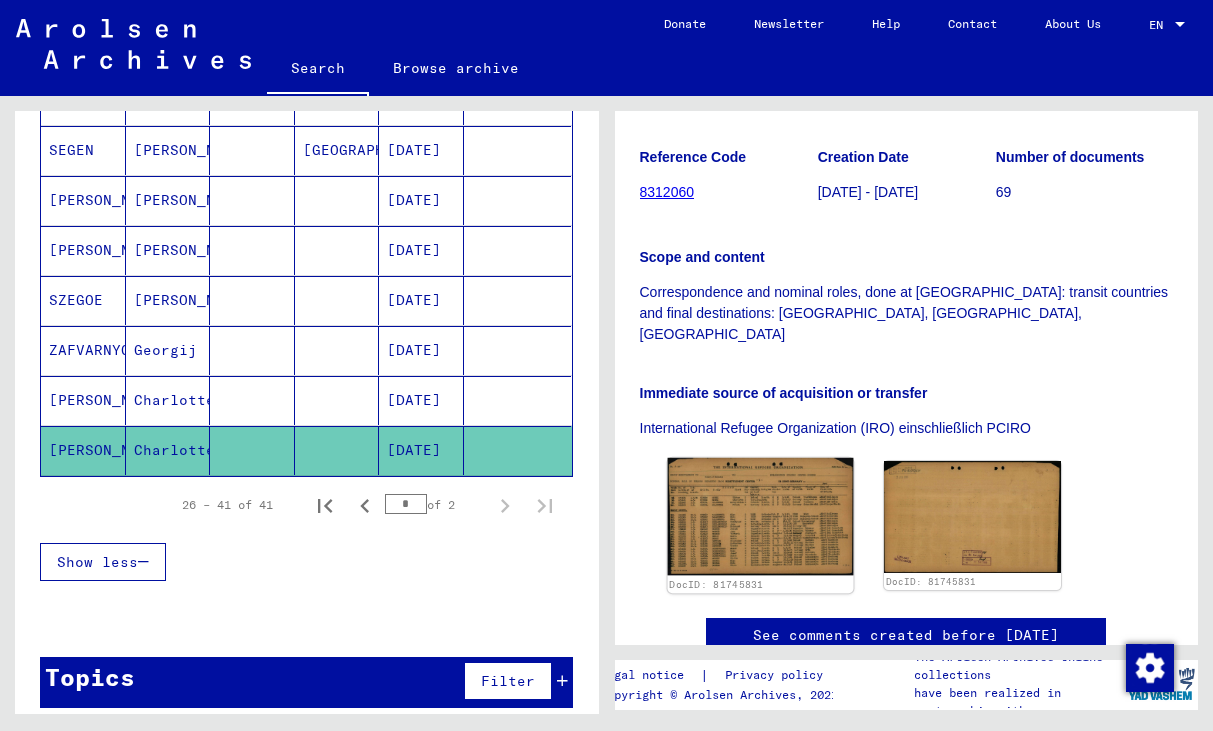 click 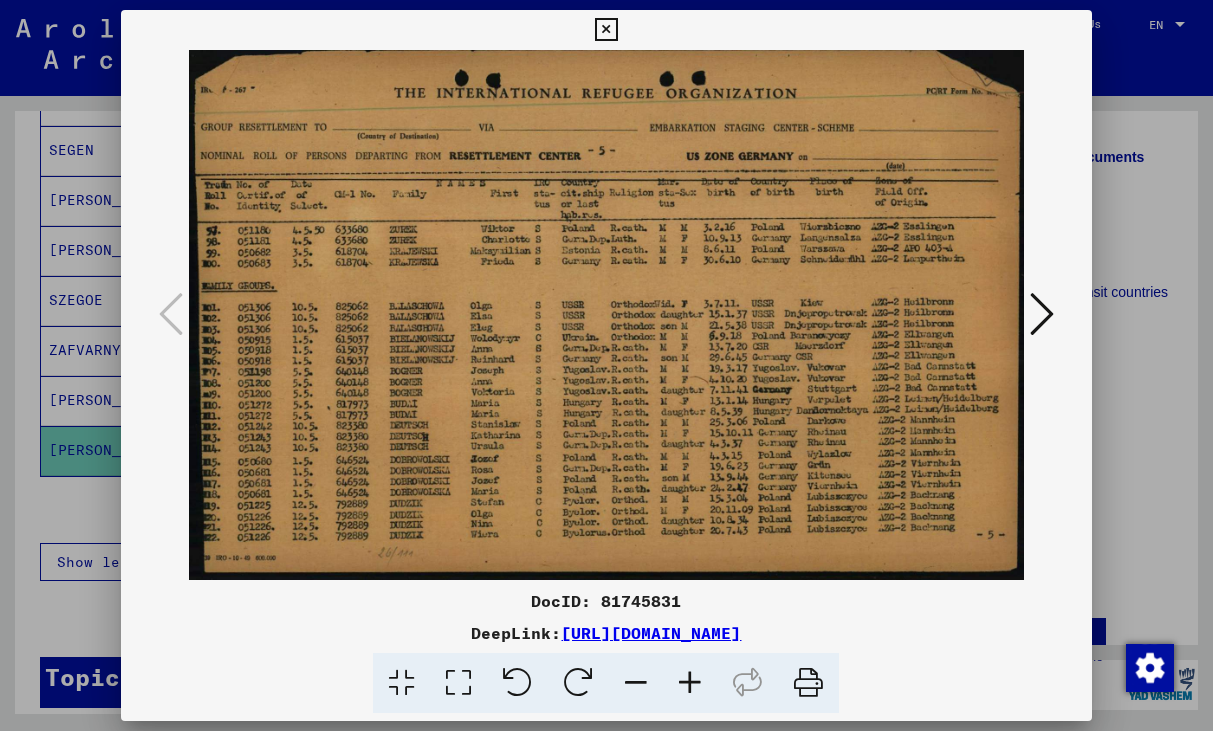 scroll, scrollTop: 0, scrollLeft: 0, axis: both 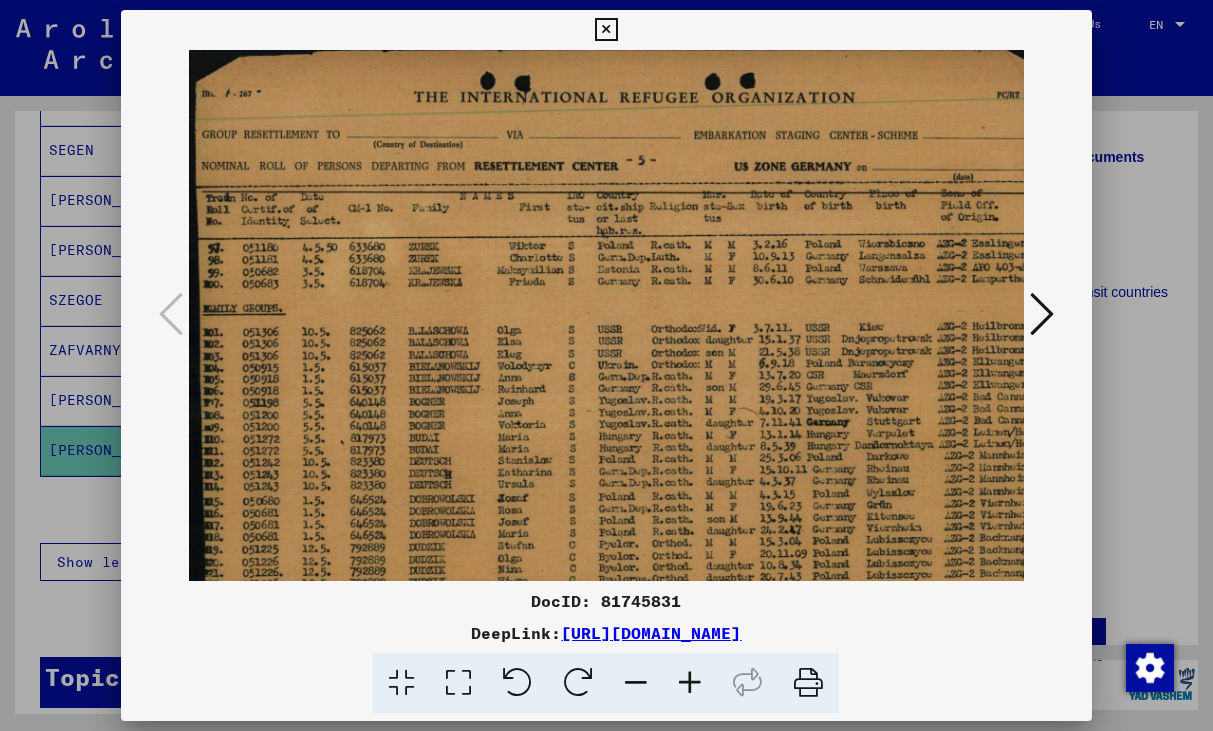 click at bounding box center (690, 683) 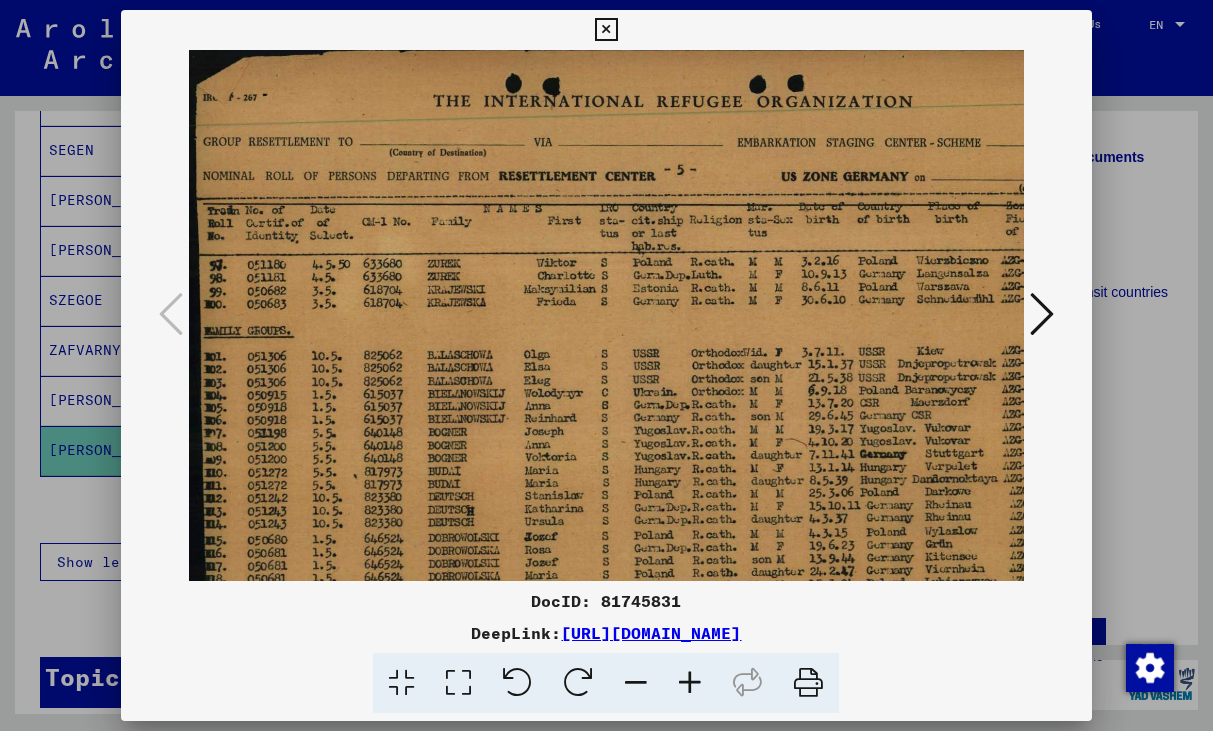 click at bounding box center (690, 683) 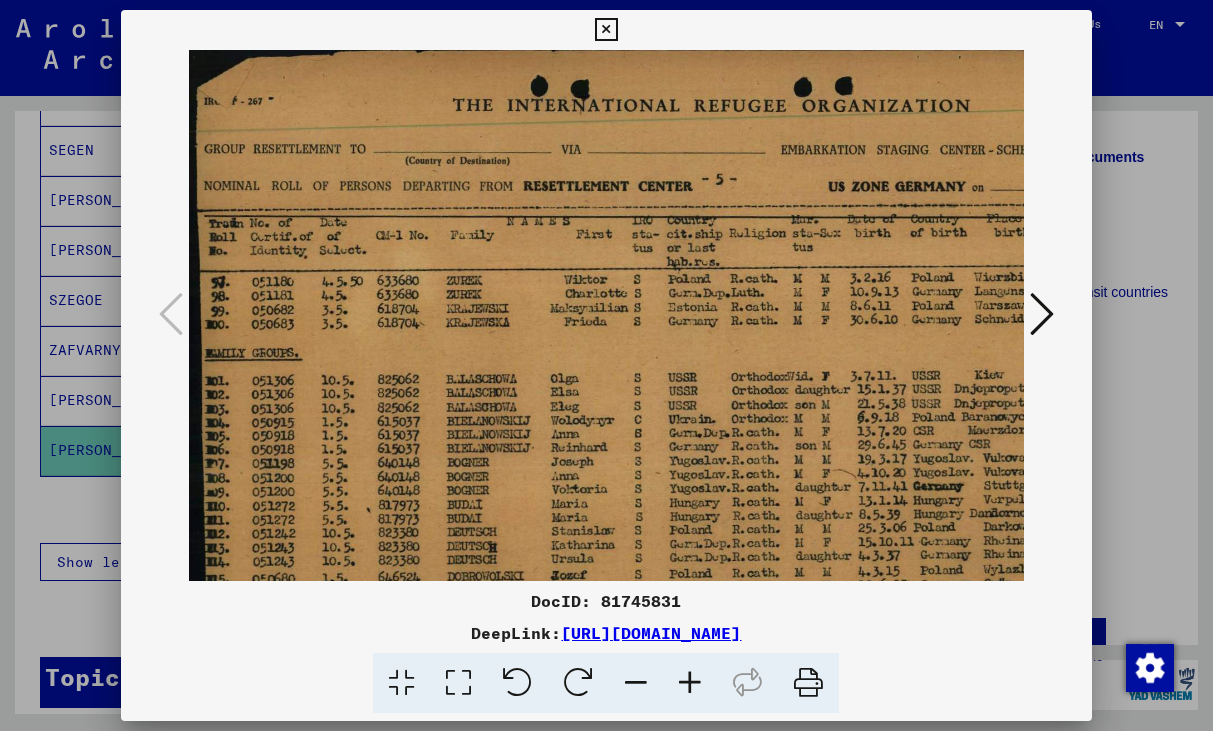click at bounding box center (690, 683) 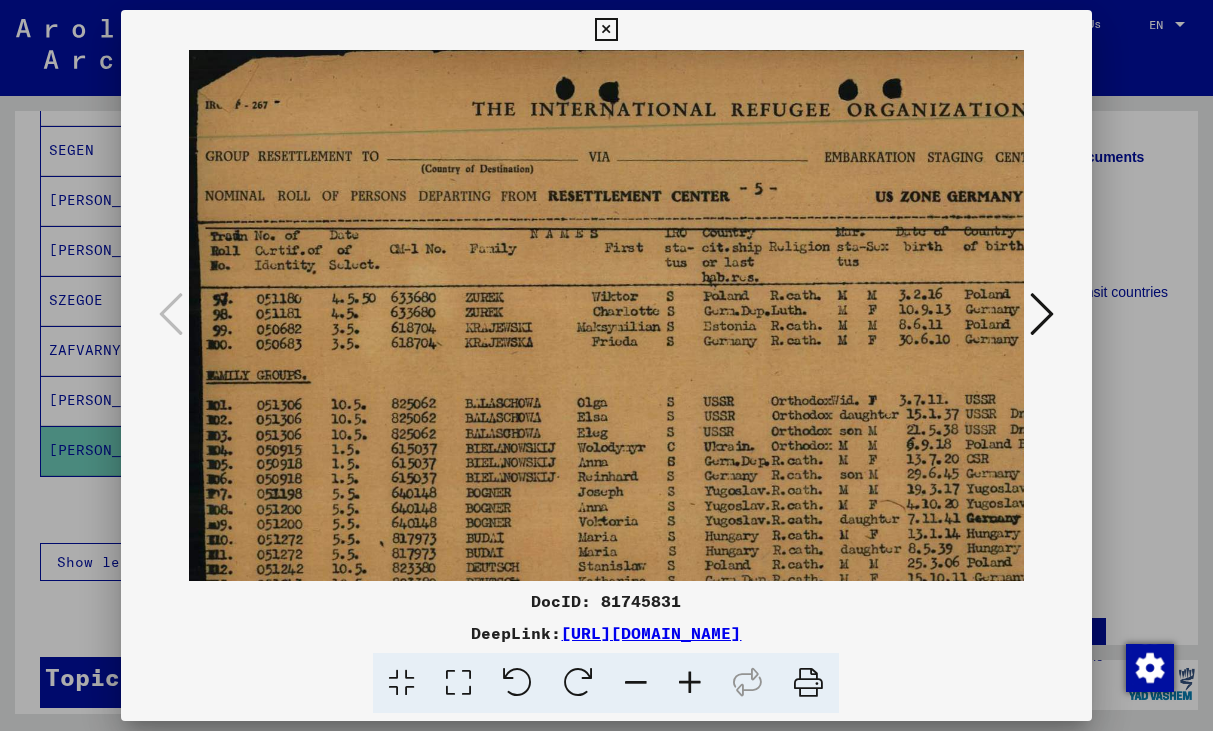 click at bounding box center [690, 683] 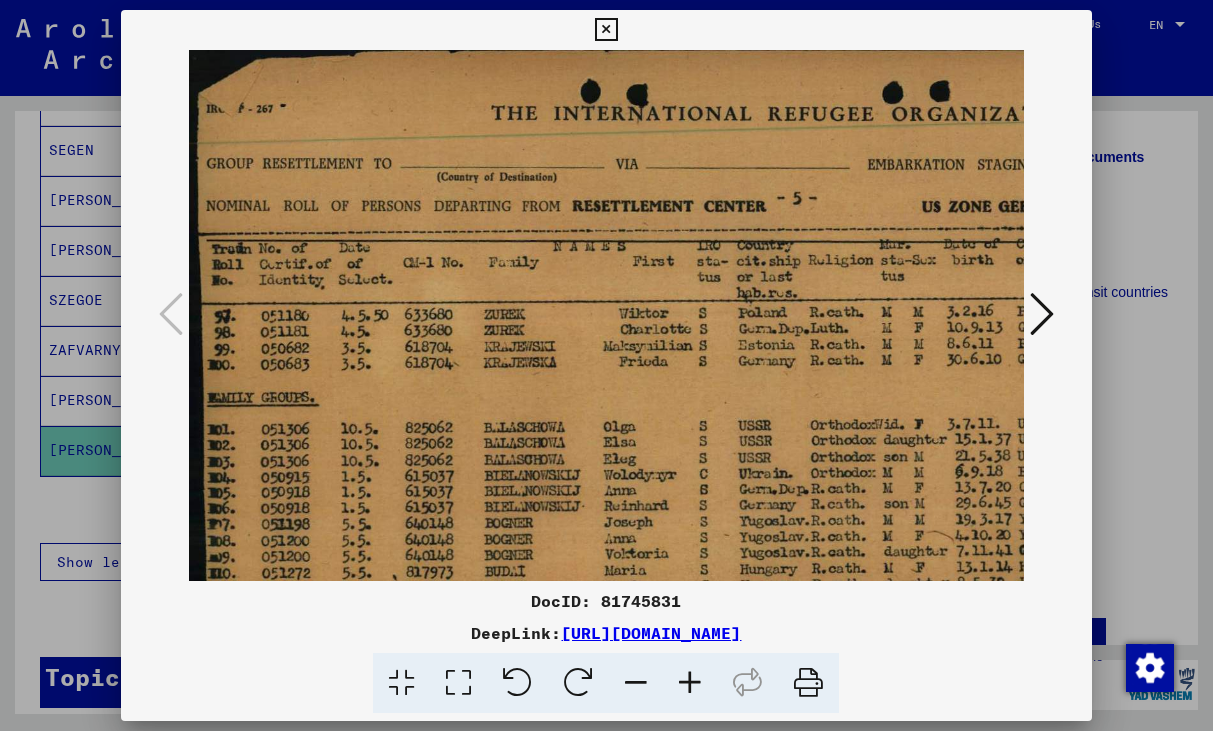 click at bounding box center (690, 683) 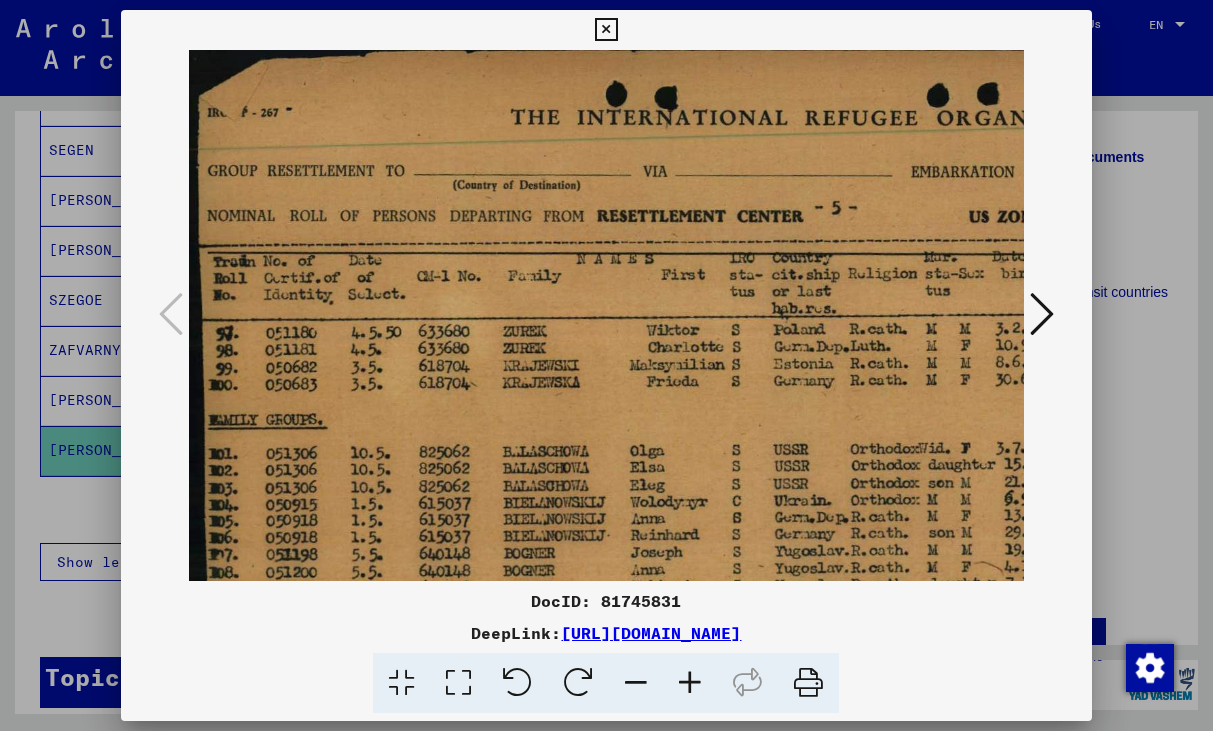 click at bounding box center [690, 683] 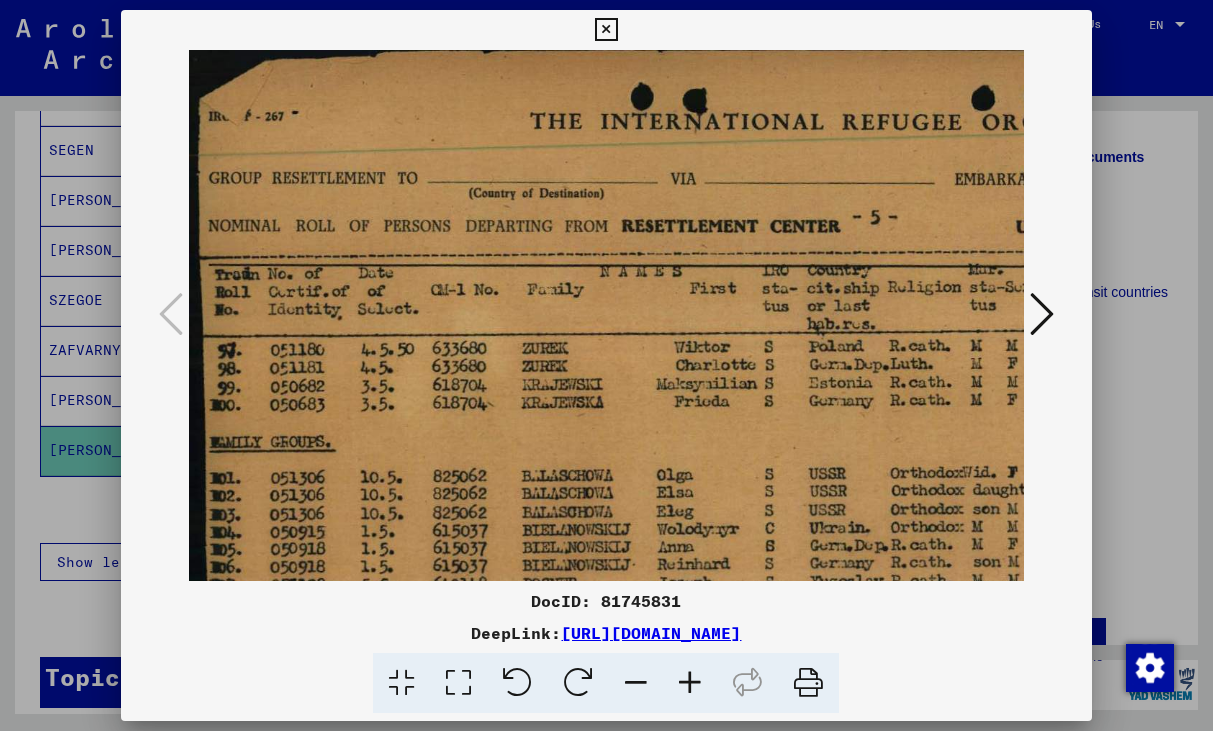 click at bounding box center [690, 683] 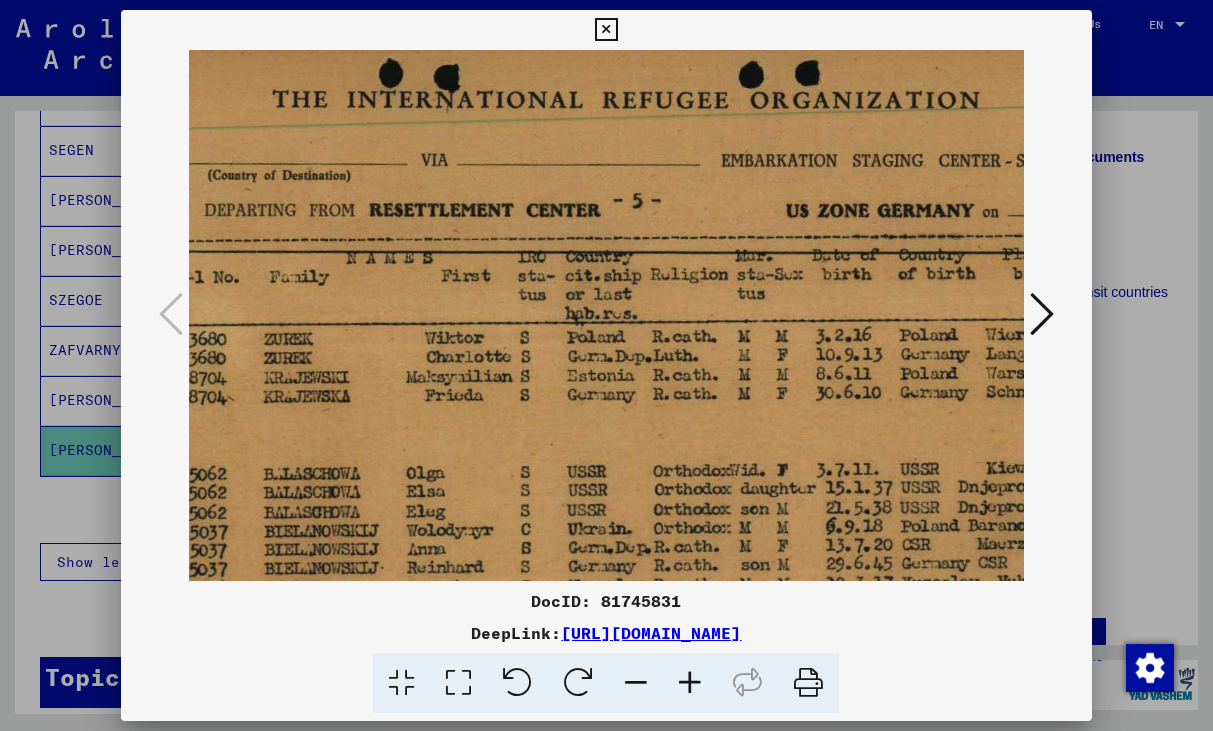 drag, startPoint x: 899, startPoint y: 441, endPoint x: 625, endPoint y: 413, distance: 275.42694 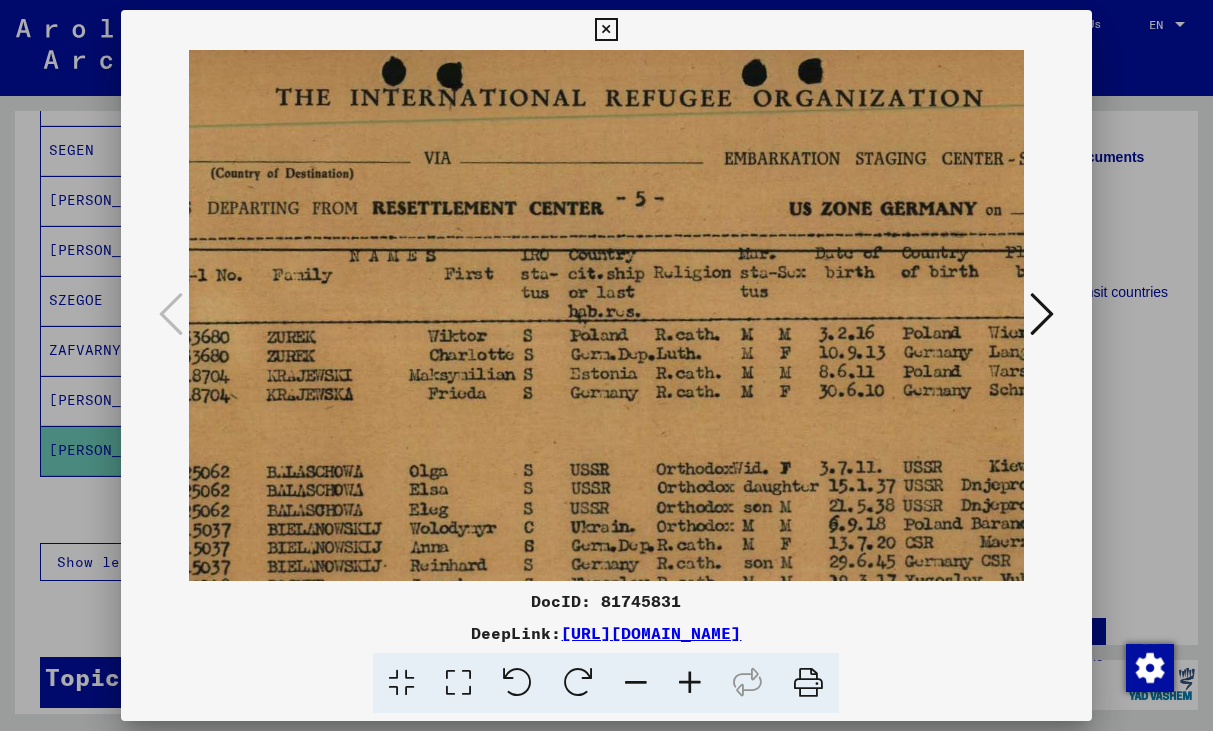 click at bounding box center [648, 487] 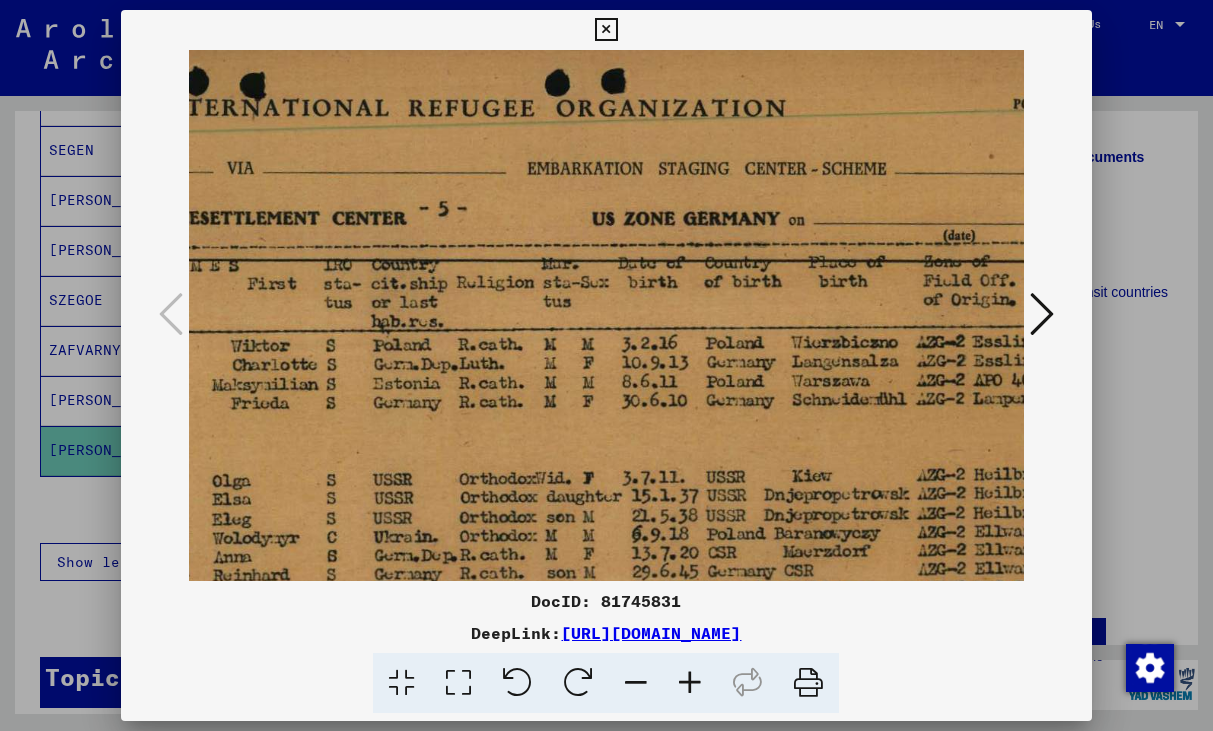drag, startPoint x: 833, startPoint y: 323, endPoint x: 620, endPoint y: 337, distance: 213.4596 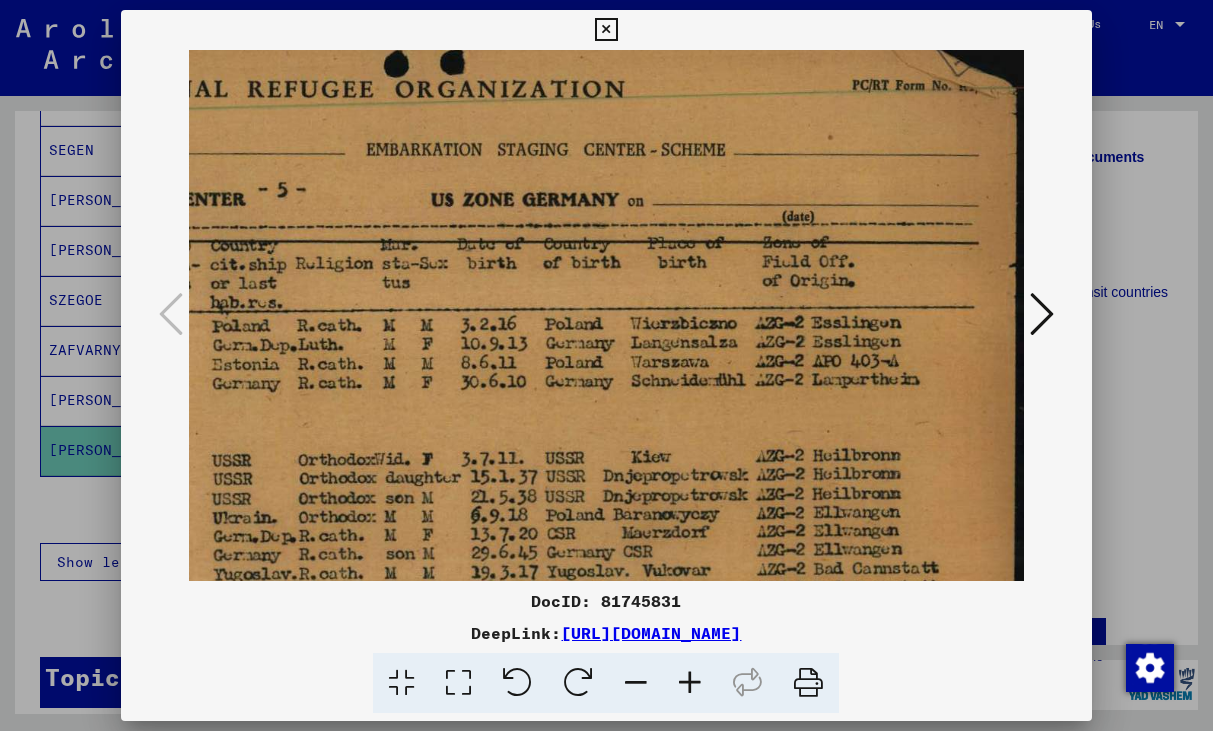 scroll, scrollTop: 35, scrollLeft: 632, axis: both 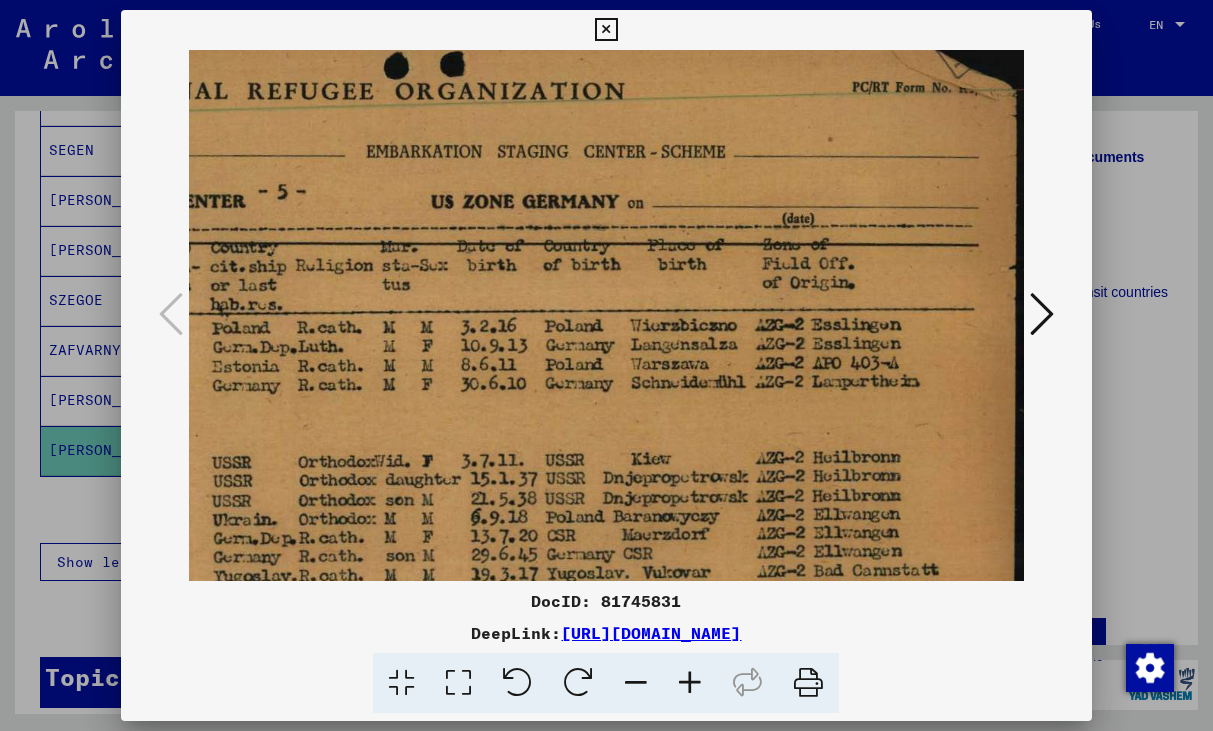 drag, startPoint x: 539, startPoint y: 370, endPoint x: 255, endPoint y: 349, distance: 284.77536 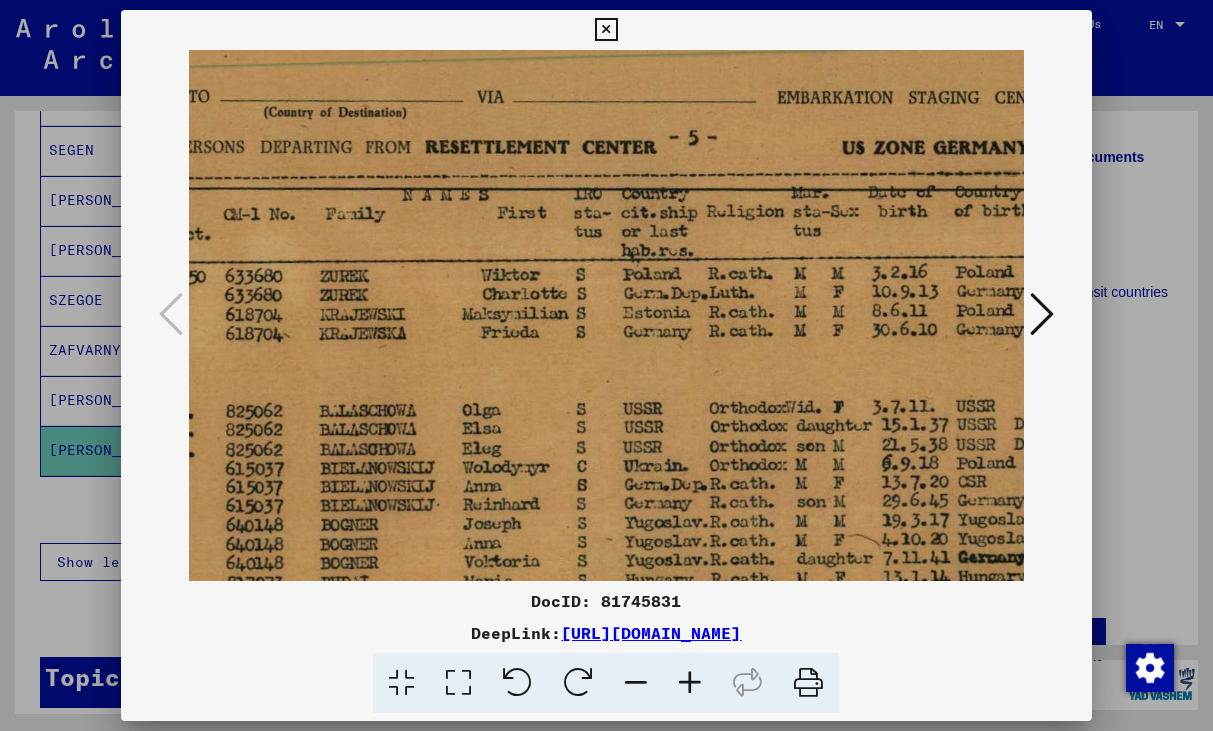 scroll, scrollTop: 91, scrollLeft: 211, axis: both 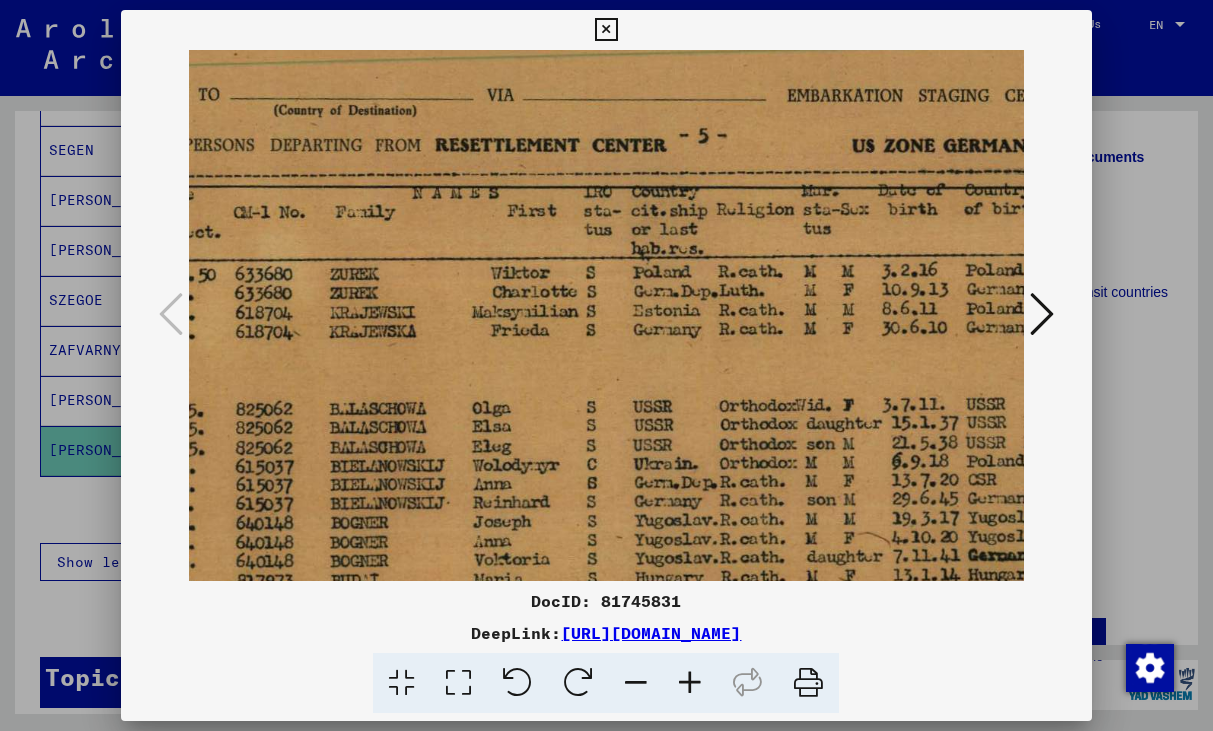 drag, startPoint x: 348, startPoint y: 401, endPoint x: 769, endPoint y: 345, distance: 424.70813 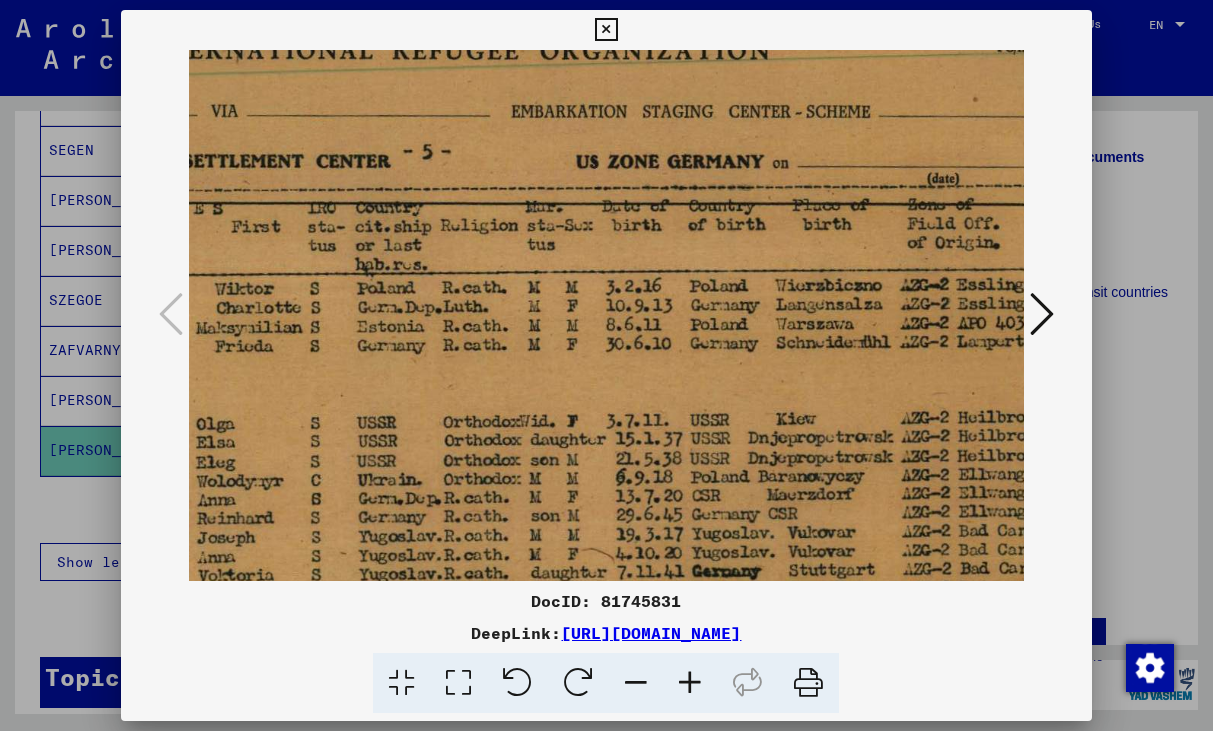scroll, scrollTop: 75, scrollLeft: 496, axis: both 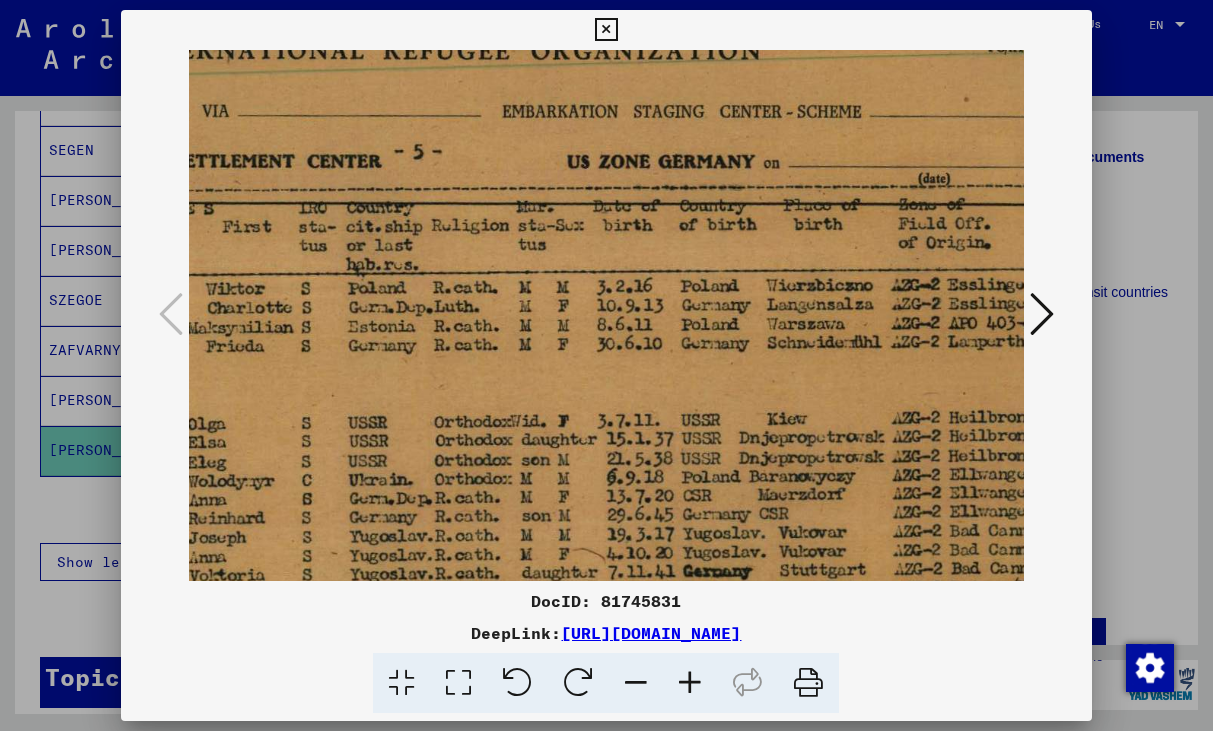 drag, startPoint x: 520, startPoint y: 377, endPoint x: 268, endPoint y: 393, distance: 252.50743 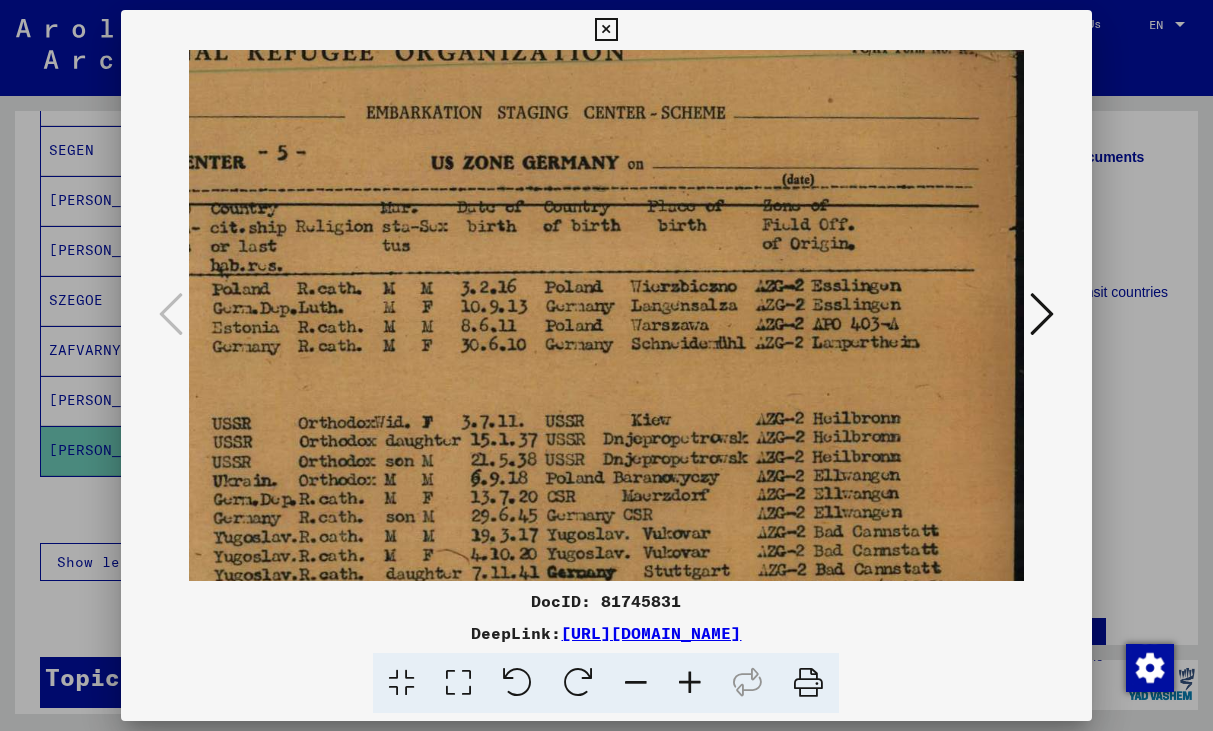 scroll, scrollTop: 73, scrollLeft: 632, axis: both 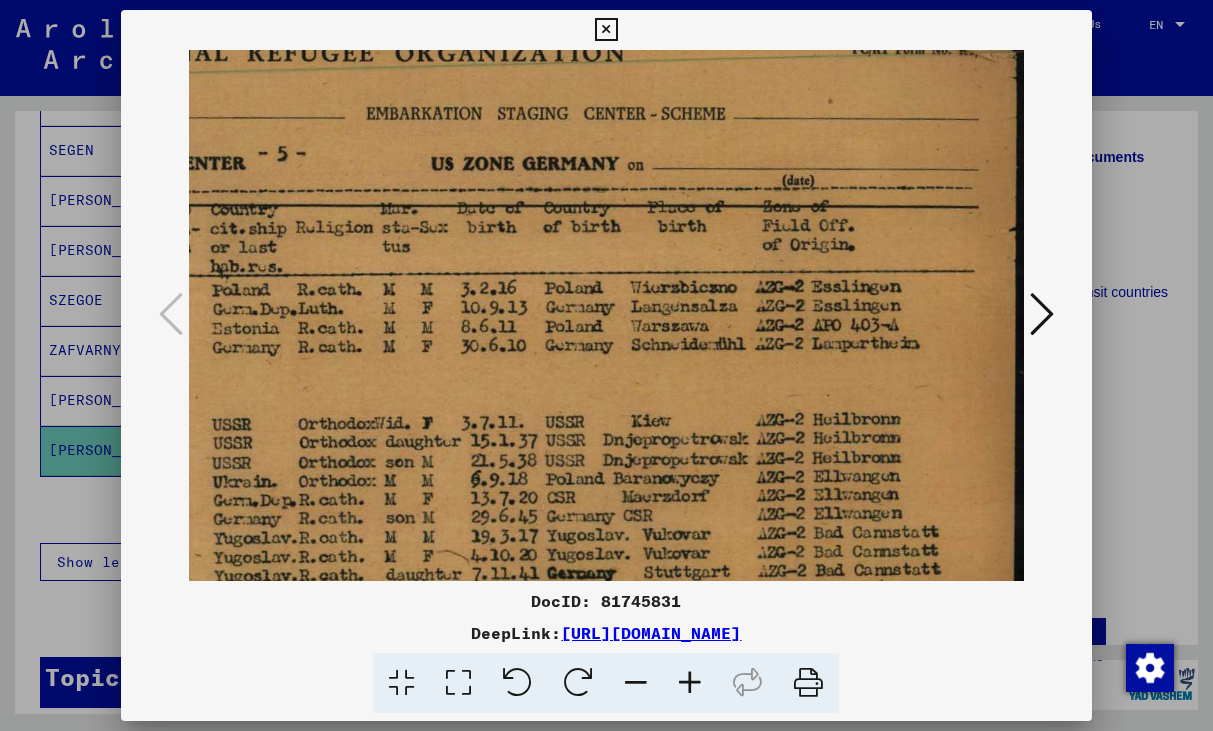 drag, startPoint x: 779, startPoint y: 393, endPoint x: 631, endPoint y: 395, distance: 148.01352 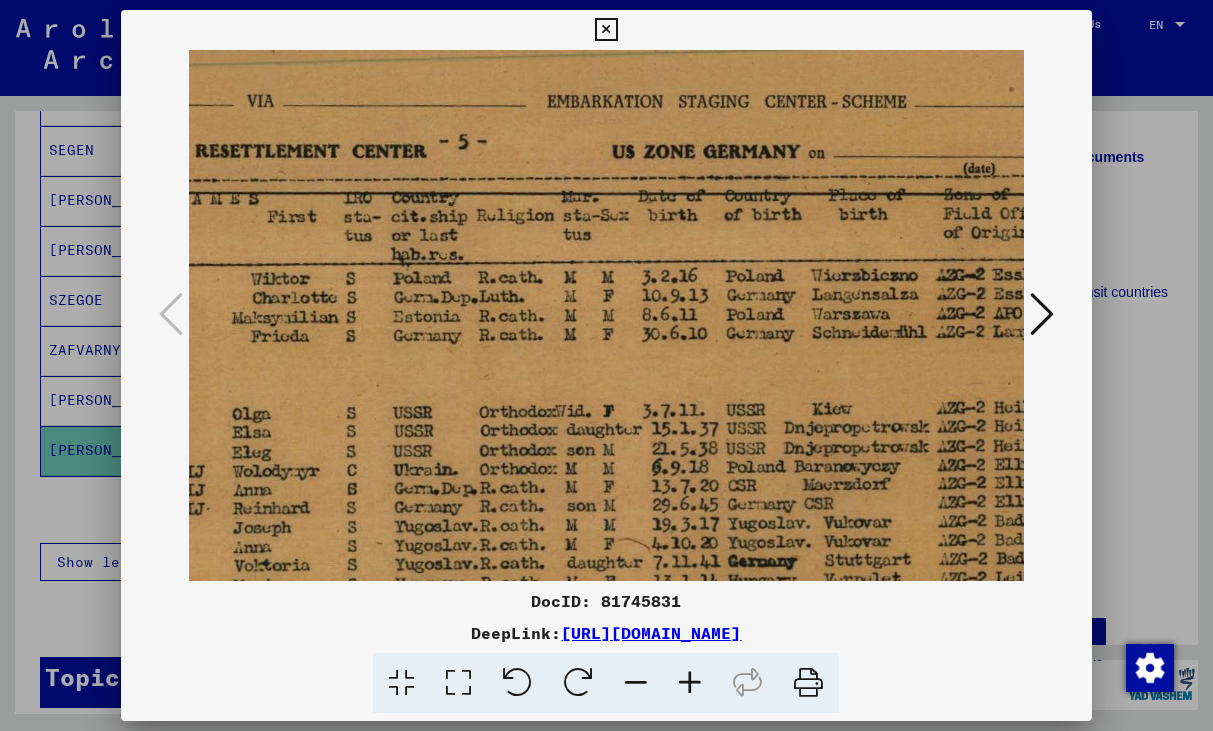 drag, startPoint x: 459, startPoint y: 400, endPoint x: 641, endPoint y: 387, distance: 182.4637 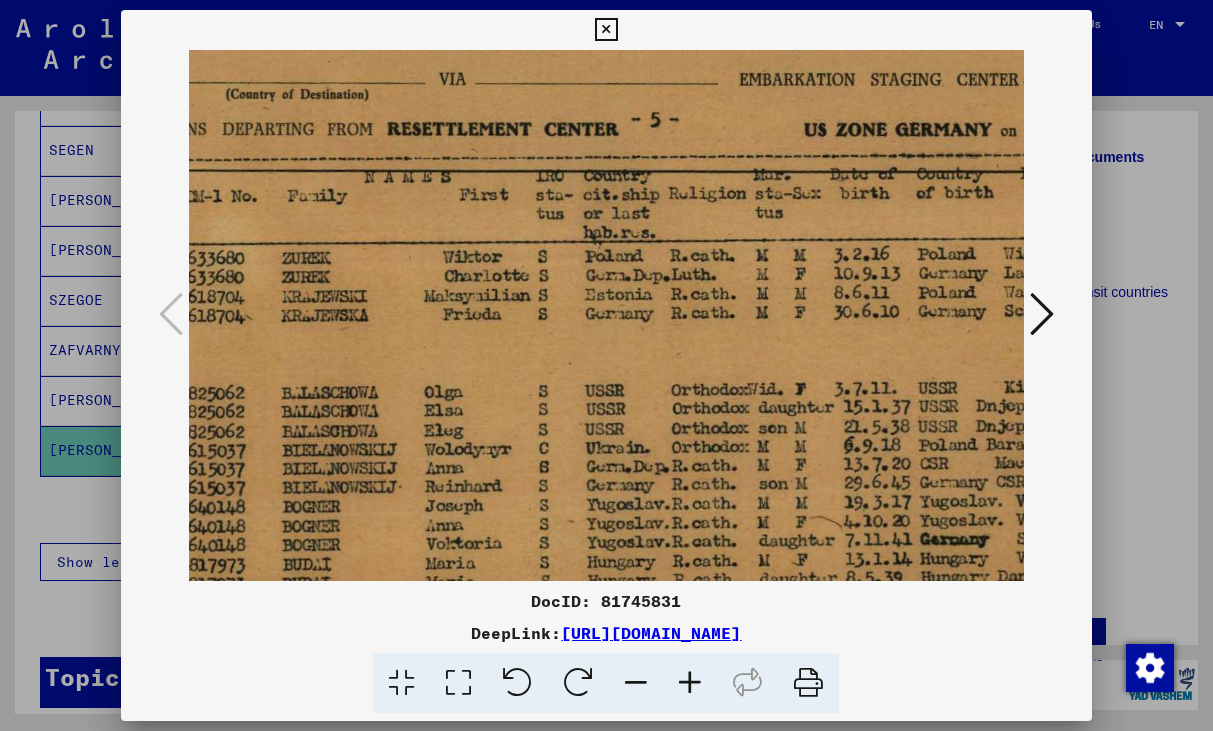 scroll, scrollTop: 107, scrollLeft: 251, axis: both 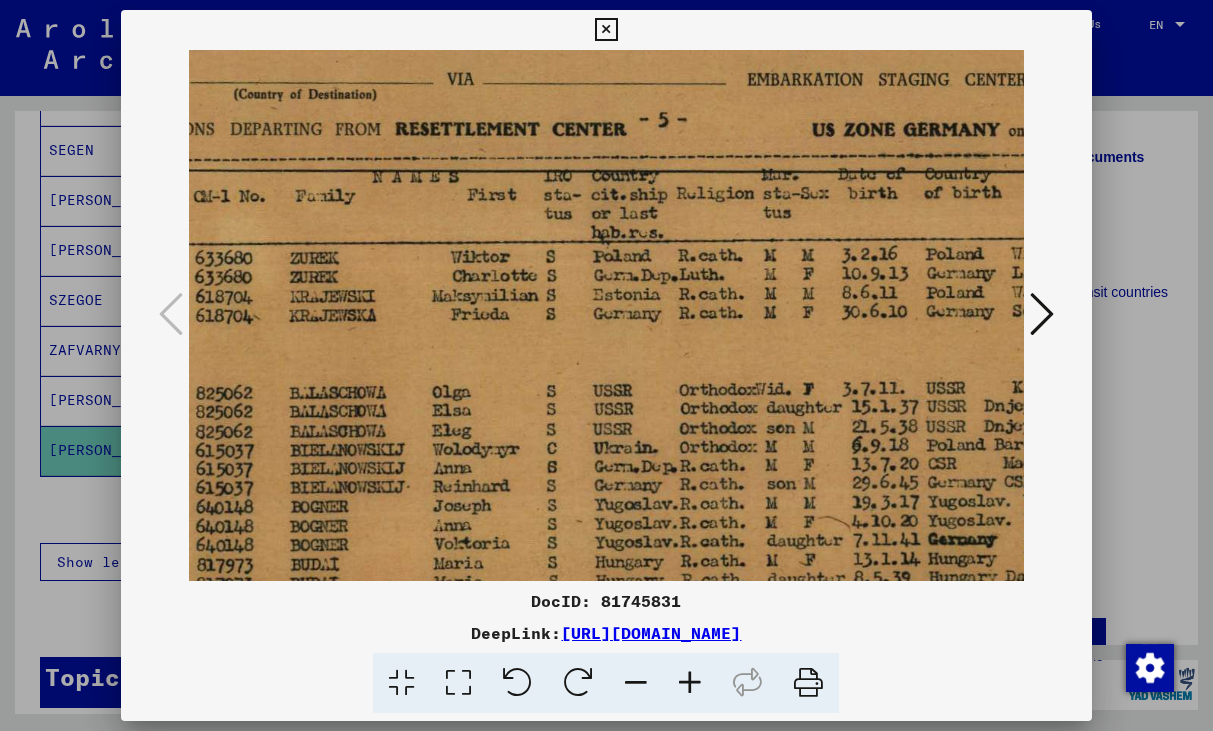 drag, startPoint x: 544, startPoint y: 392, endPoint x: 744, endPoint y: 370, distance: 201.20636 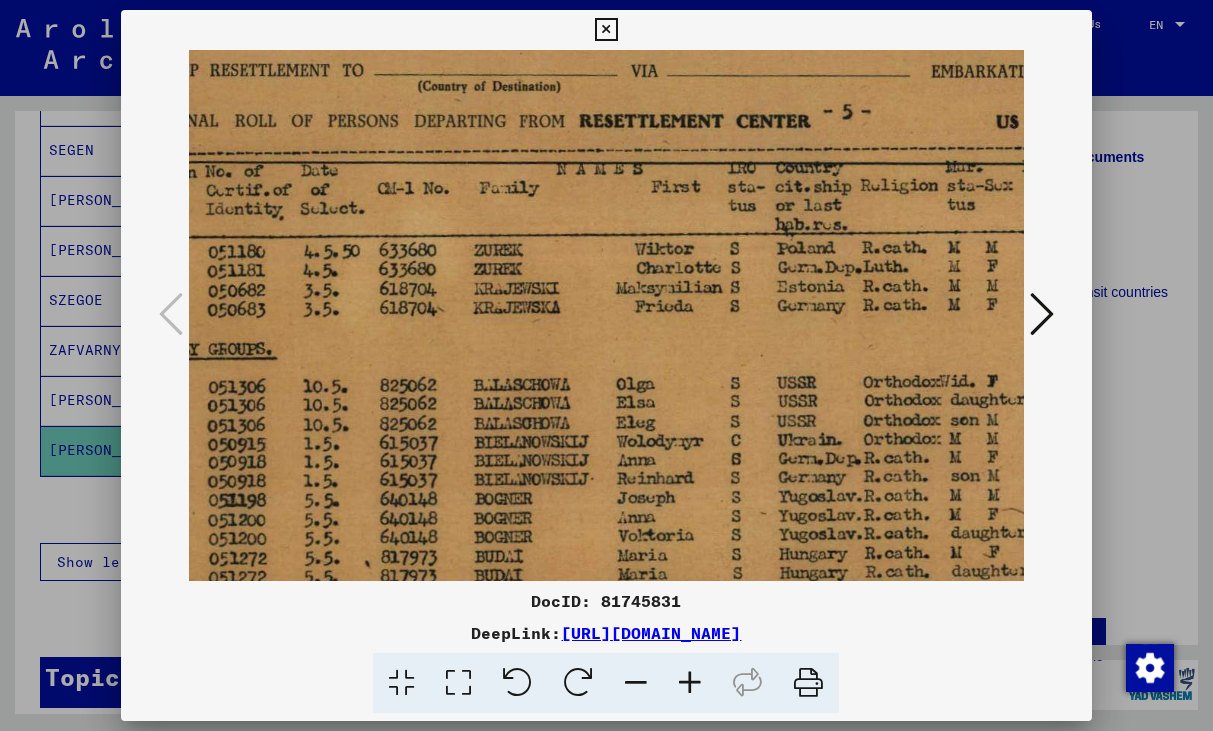 drag, startPoint x: 568, startPoint y: 348, endPoint x: 753, endPoint y: 339, distance: 185.2188 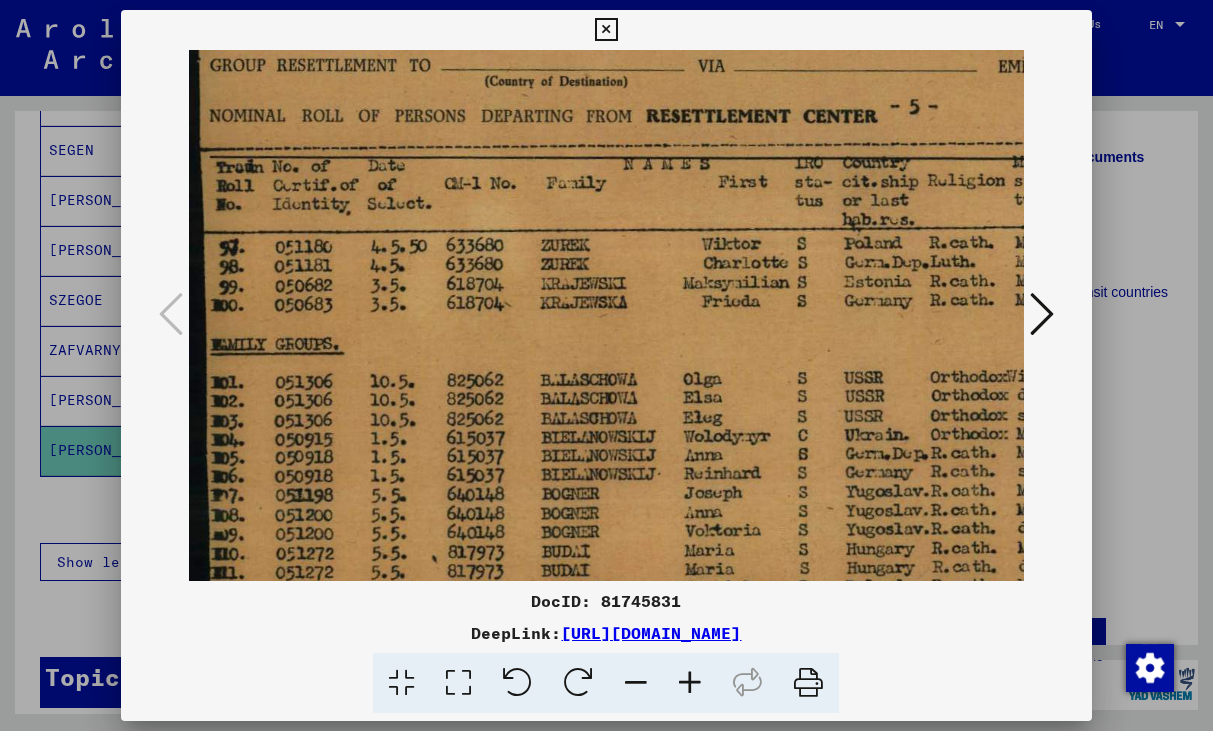 drag, startPoint x: 617, startPoint y: 350, endPoint x: 780, endPoint y: 344, distance: 163.1104 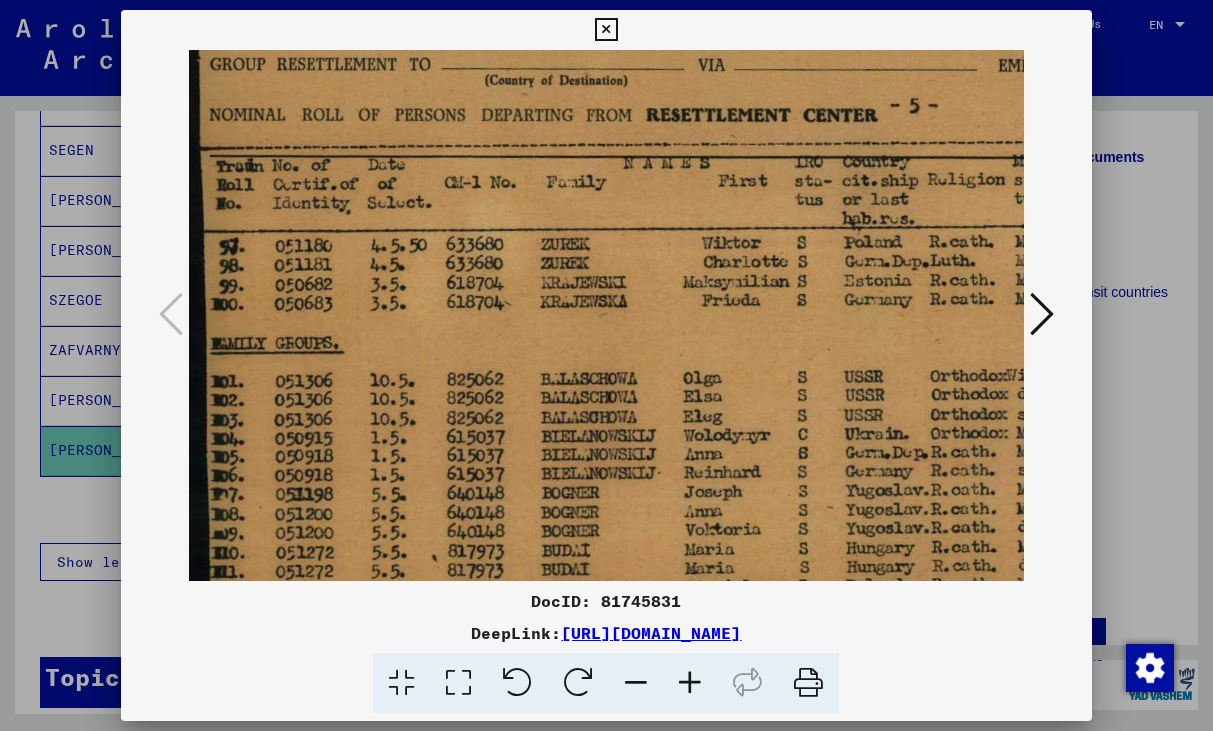 scroll, scrollTop: 0, scrollLeft: 0, axis: both 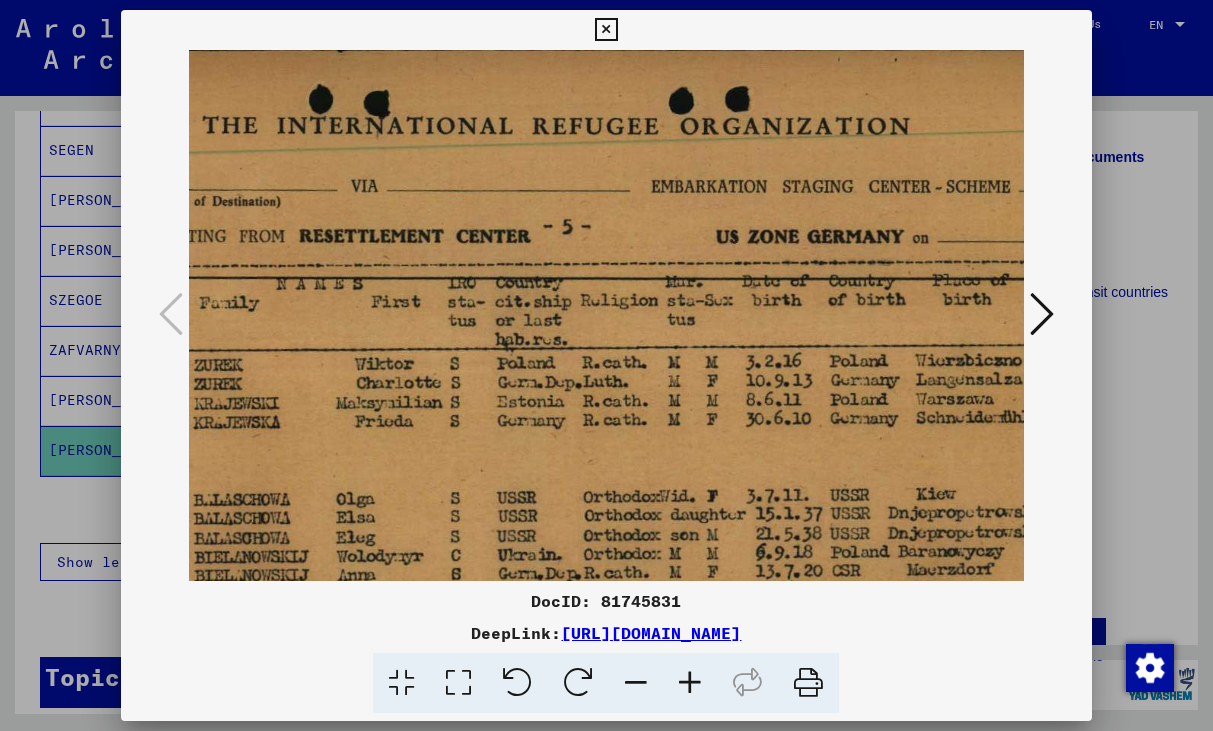 drag, startPoint x: 750, startPoint y: 240, endPoint x: 403, endPoint y: 375, distance: 372.33588 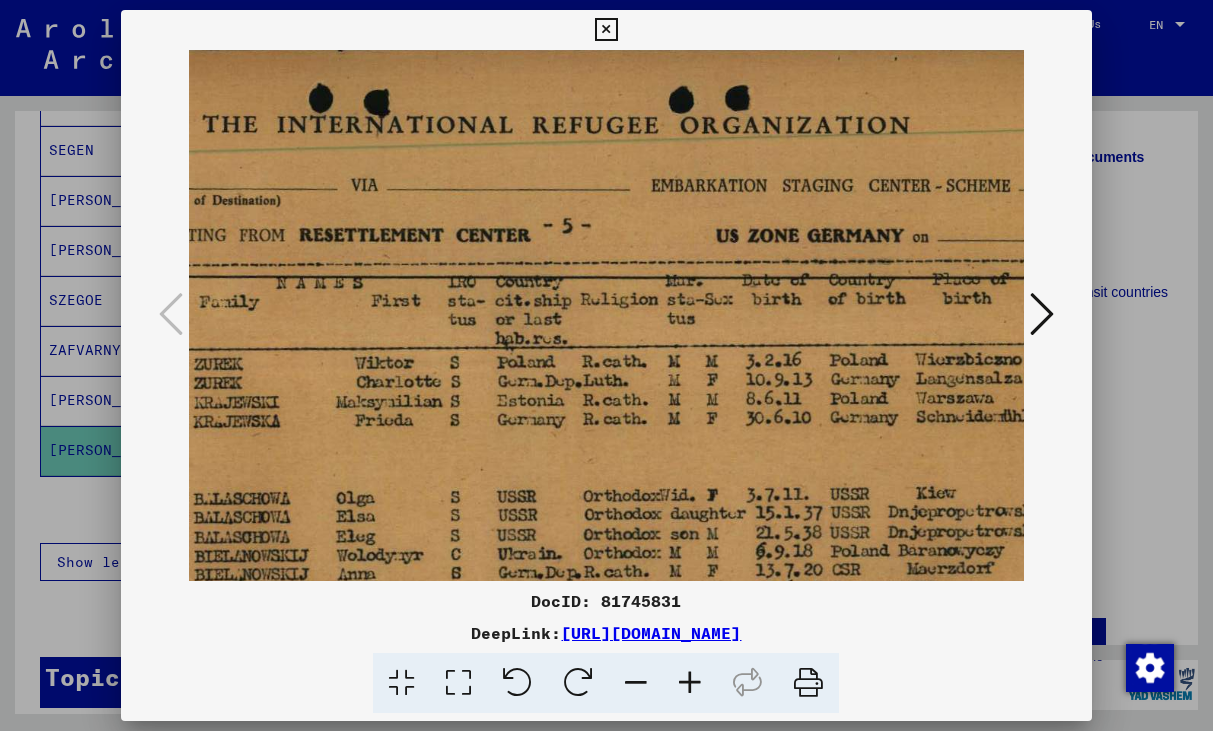 click at bounding box center (606, 30) 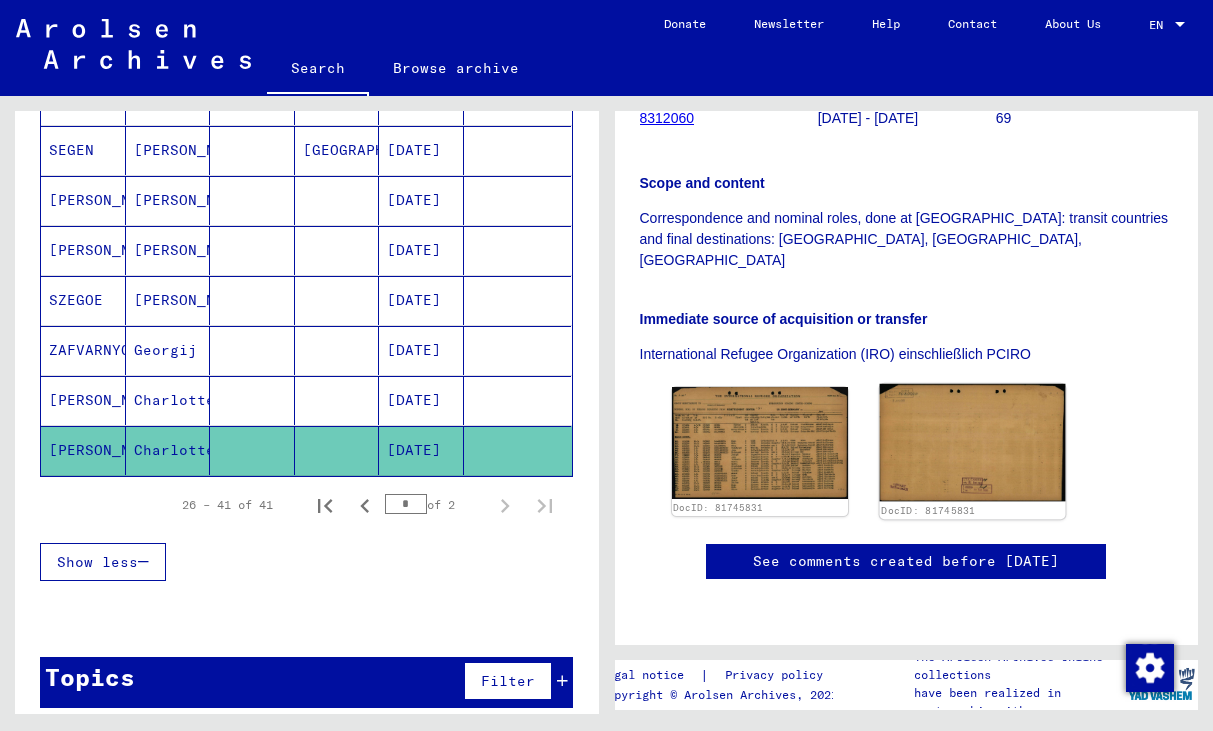 scroll, scrollTop: 677, scrollLeft: 0, axis: vertical 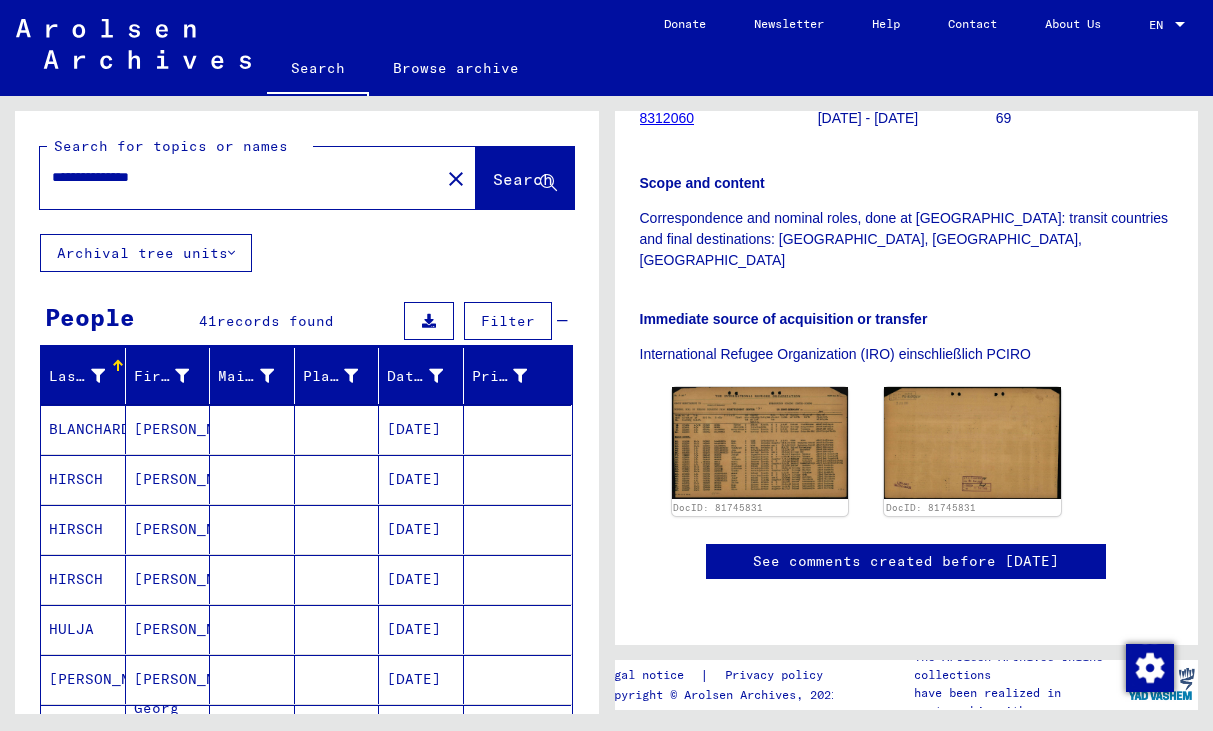 click on "**********" at bounding box center (240, 177) 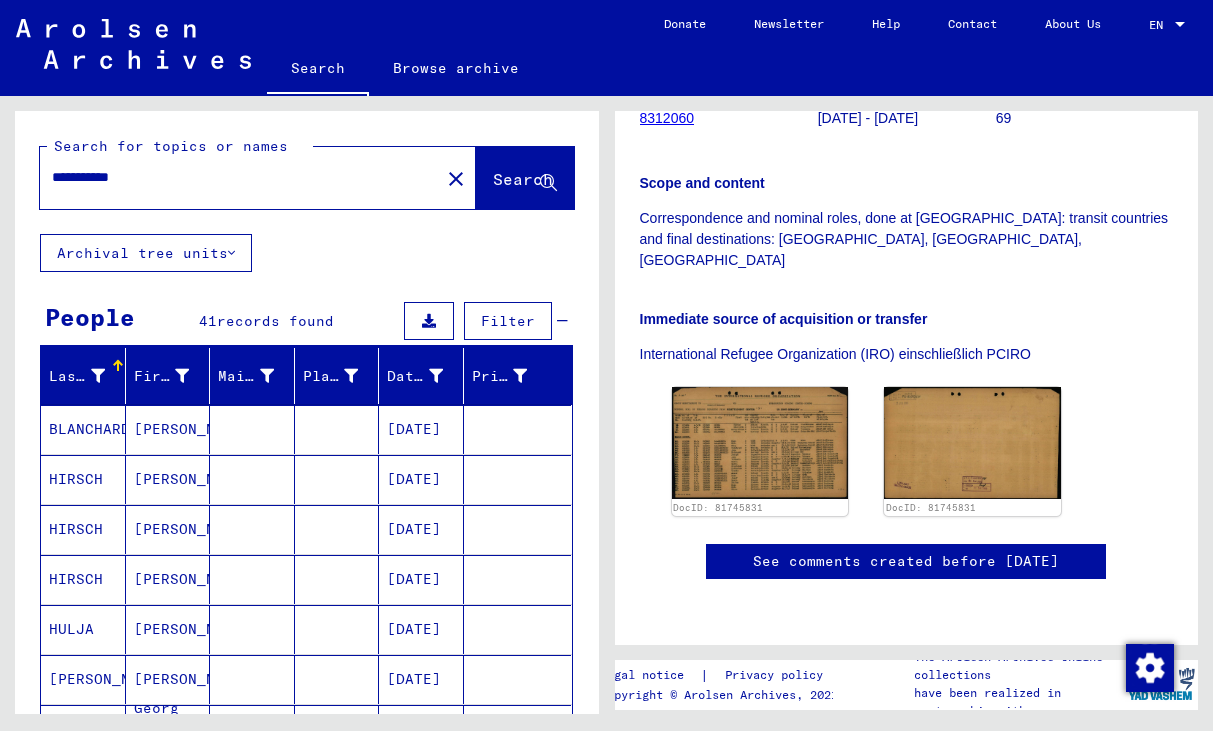 type on "**********" 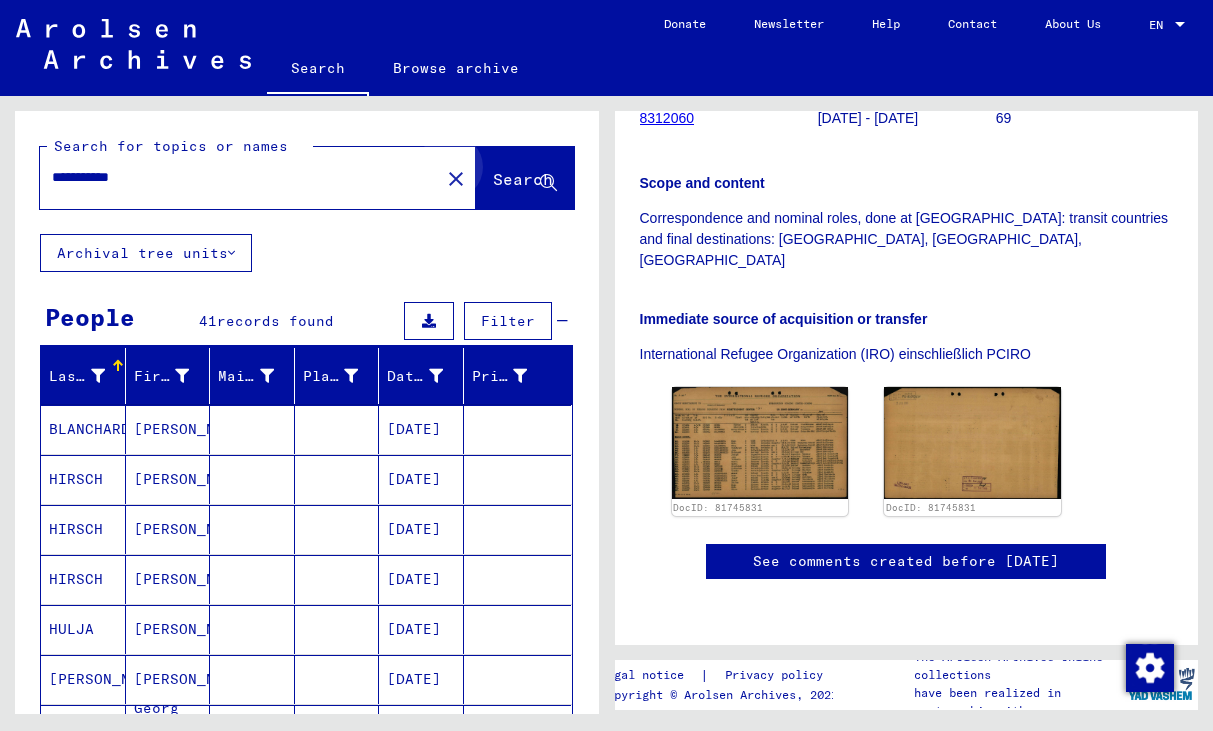 click on "Search" 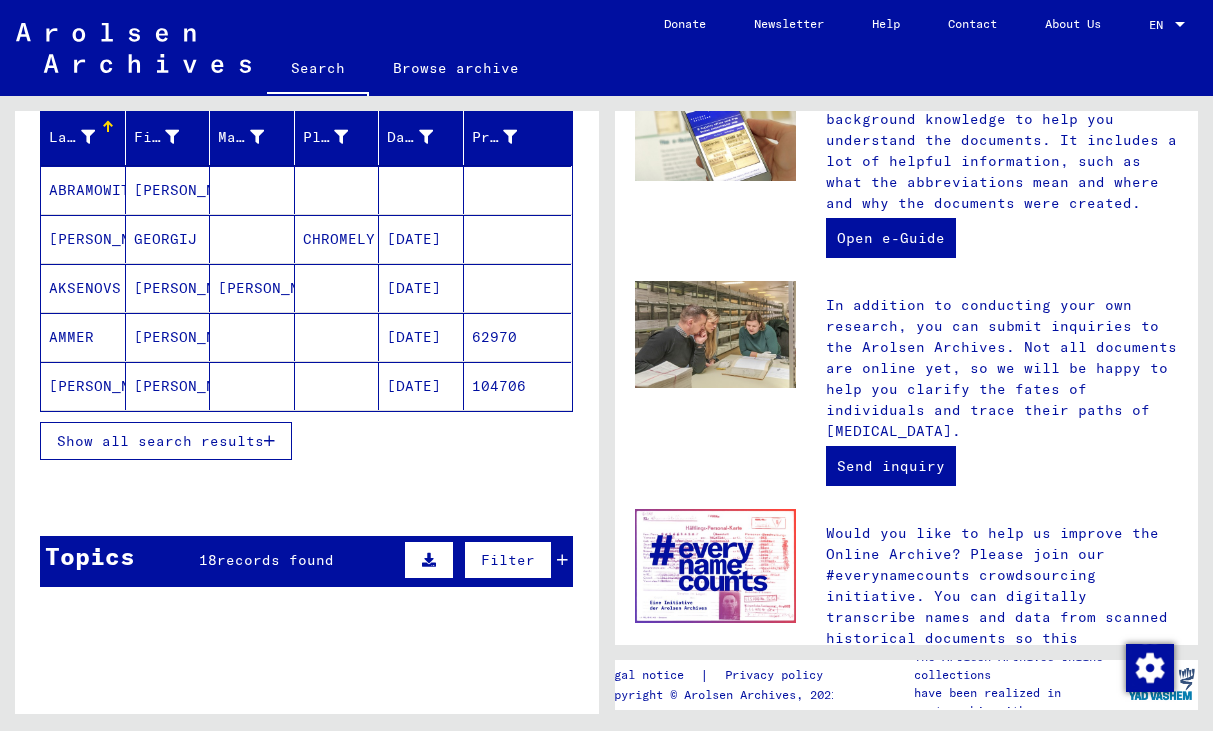 scroll, scrollTop: 416, scrollLeft: 0, axis: vertical 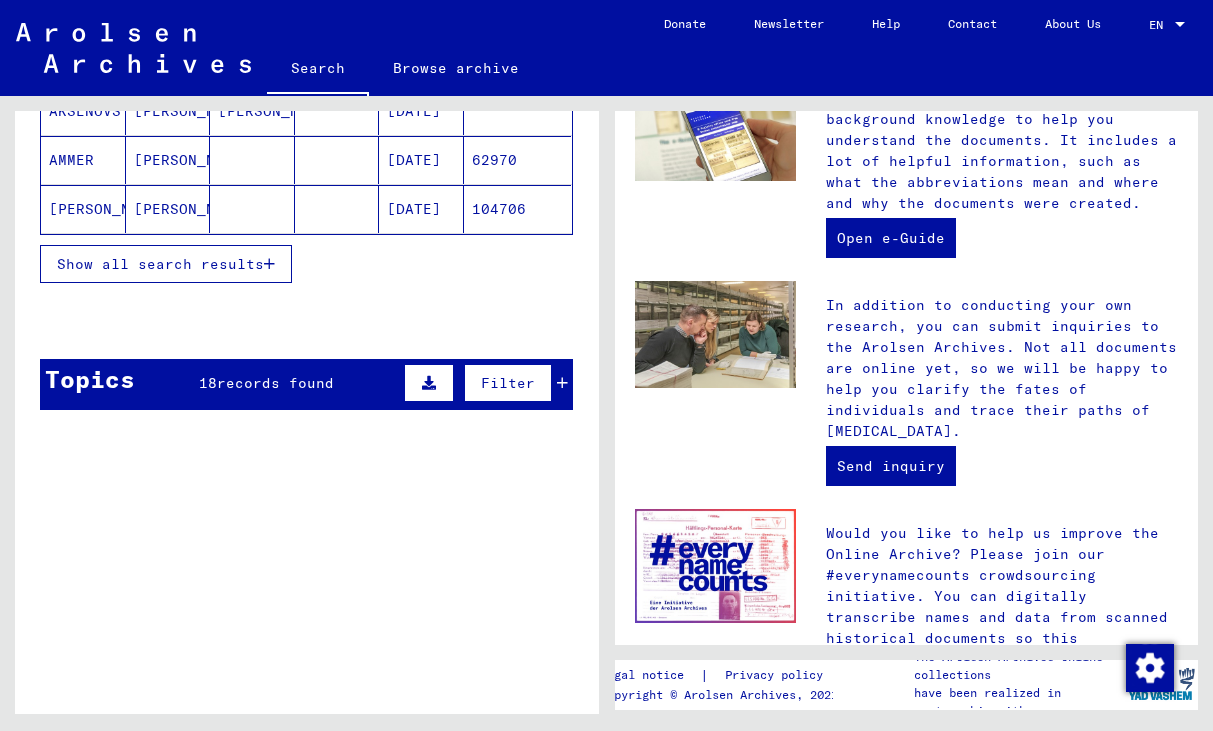click on "records found" at bounding box center (275, 383) 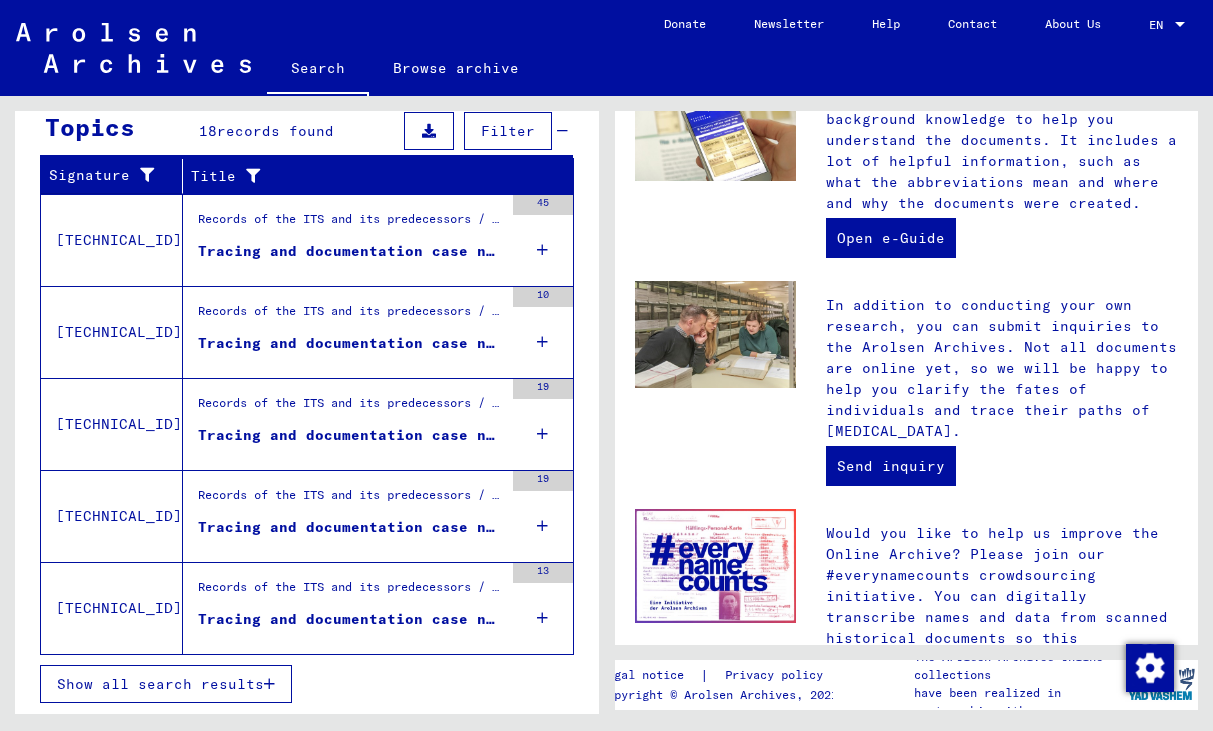 scroll, scrollTop: 668, scrollLeft: 0, axis: vertical 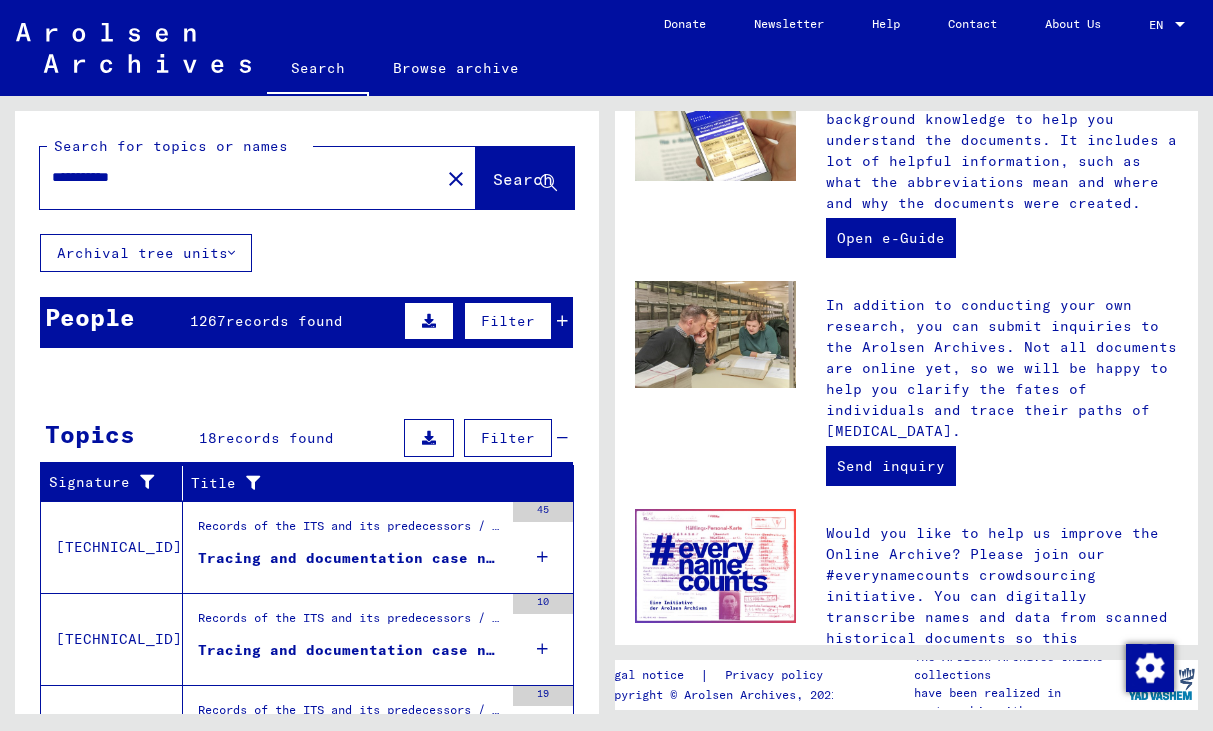 click at bounding box center [562, 321] 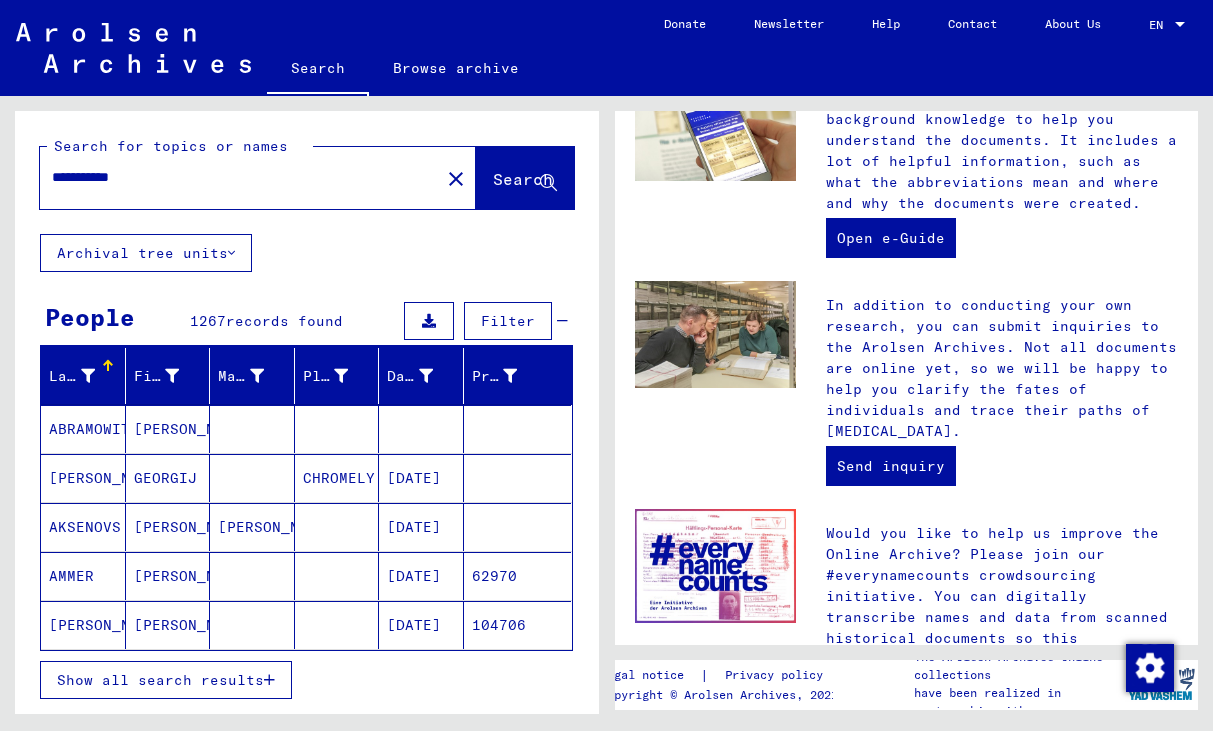 click on "Show all search results" at bounding box center (160, 680) 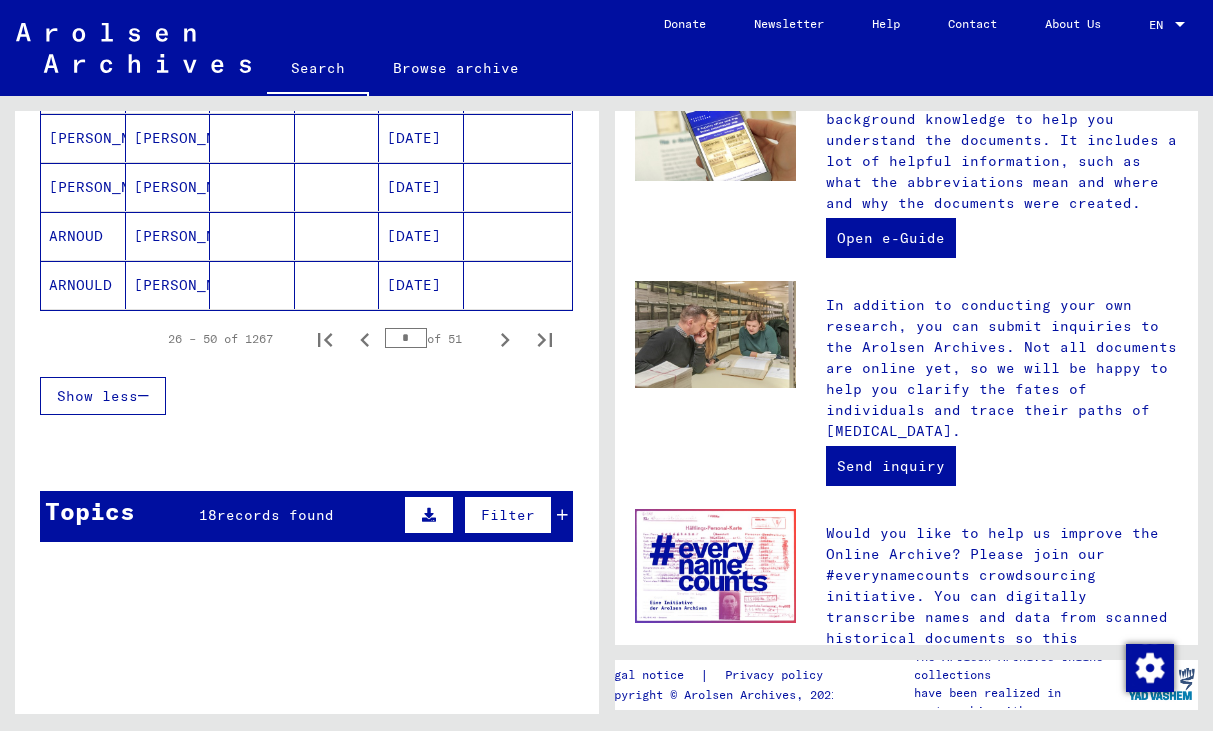 scroll, scrollTop: 1349, scrollLeft: 0, axis: vertical 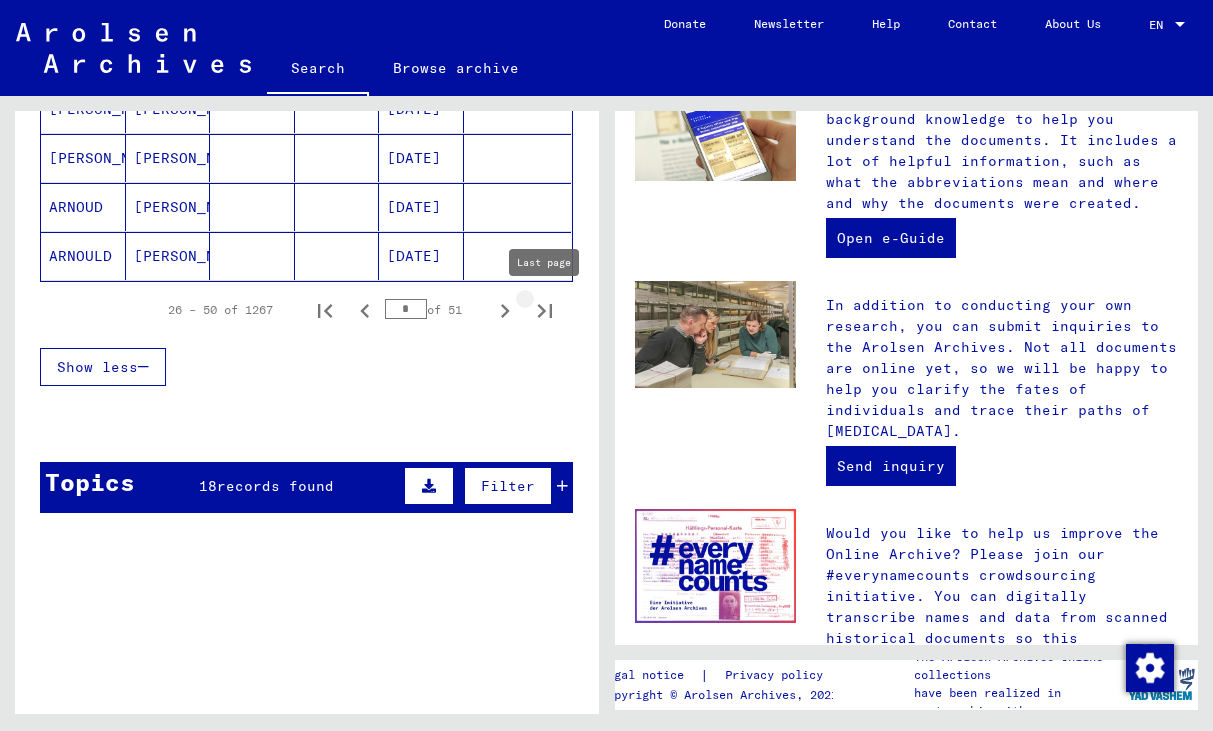click 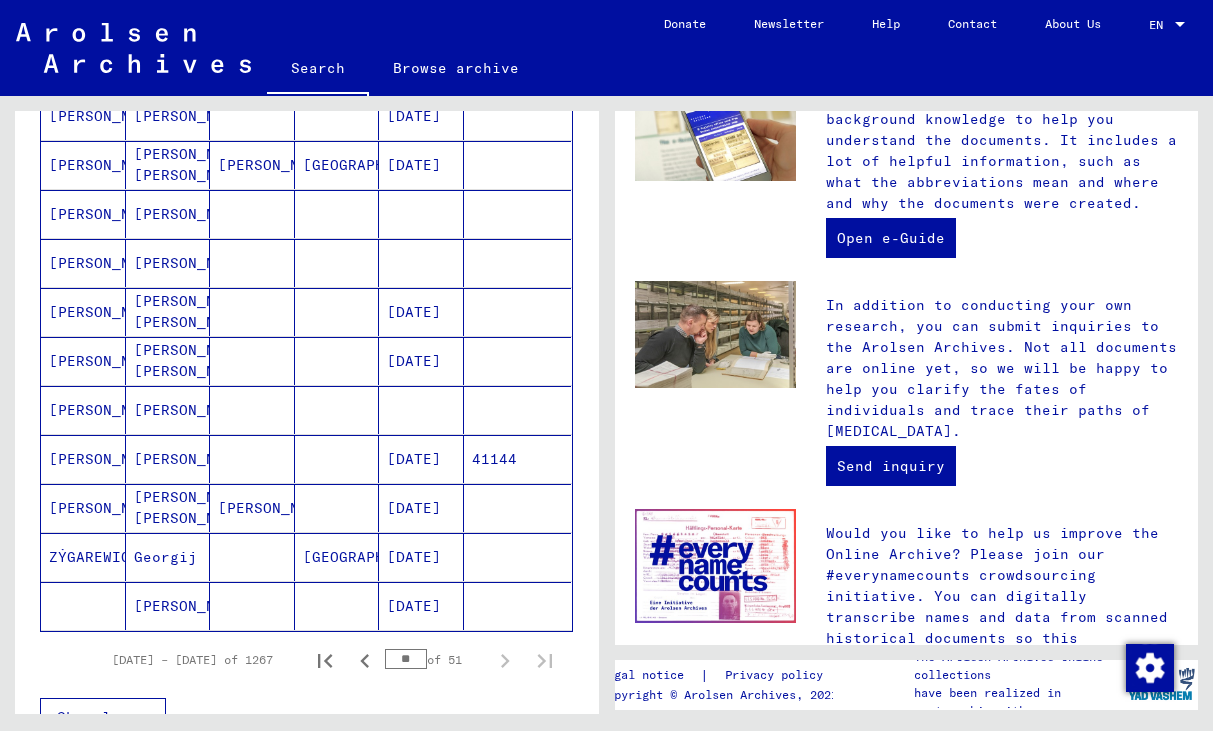 scroll, scrollTop: 611, scrollLeft: 0, axis: vertical 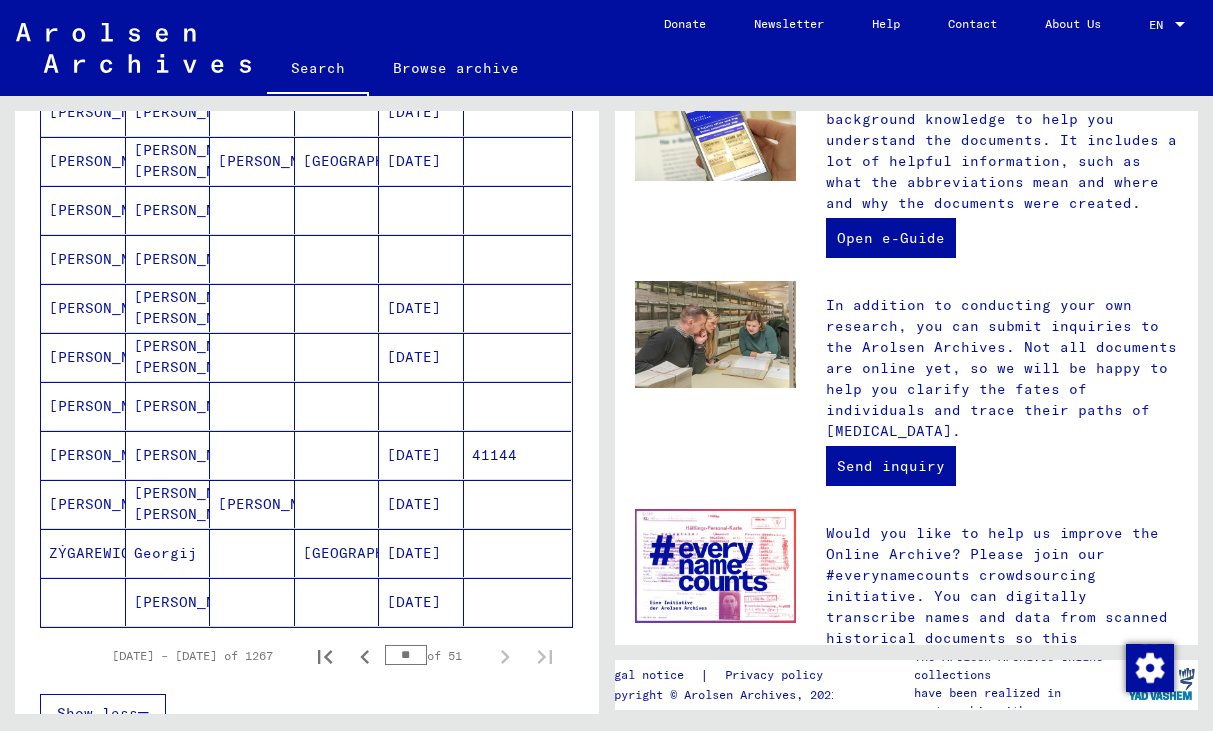 click at bounding box center (252, 455) 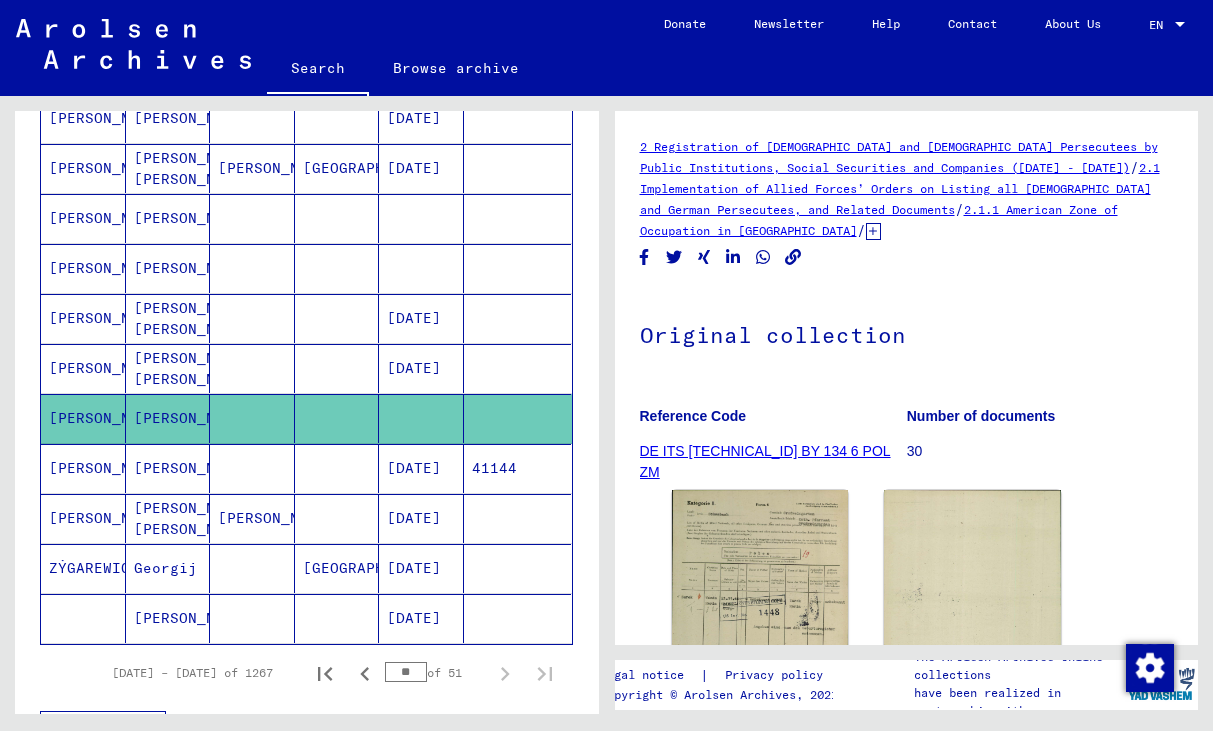 scroll, scrollTop: 0, scrollLeft: 0, axis: both 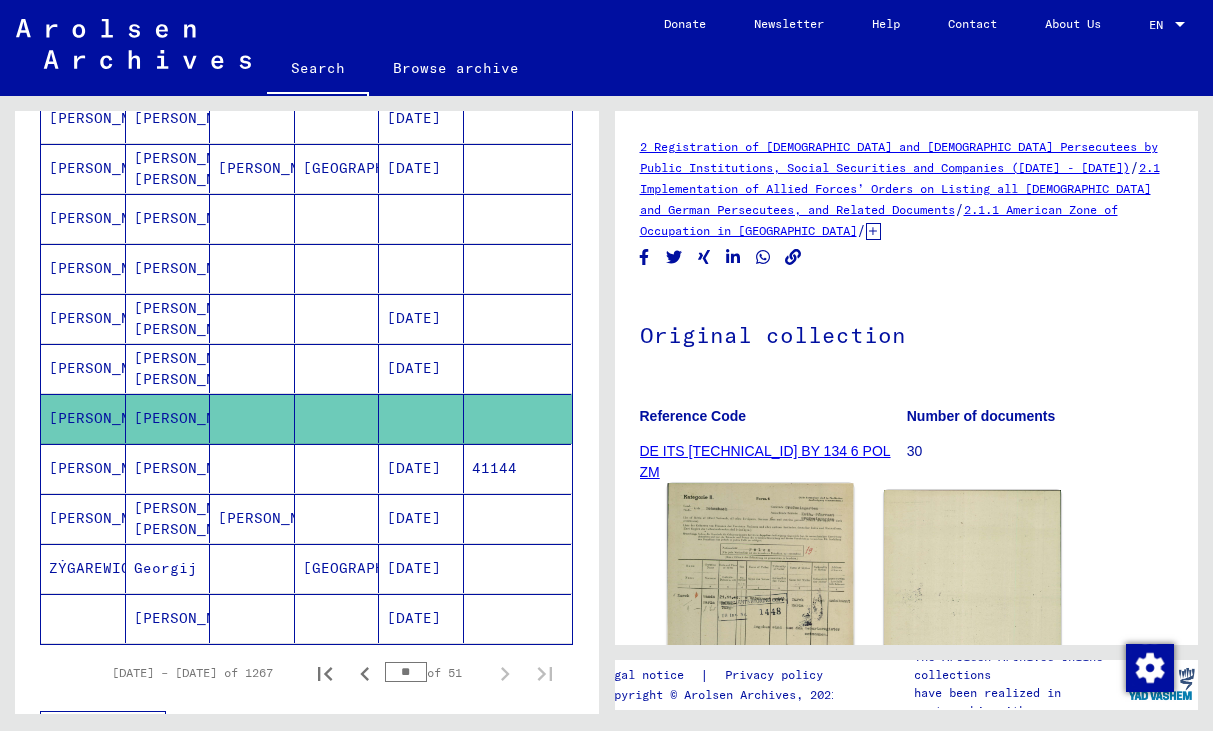 click 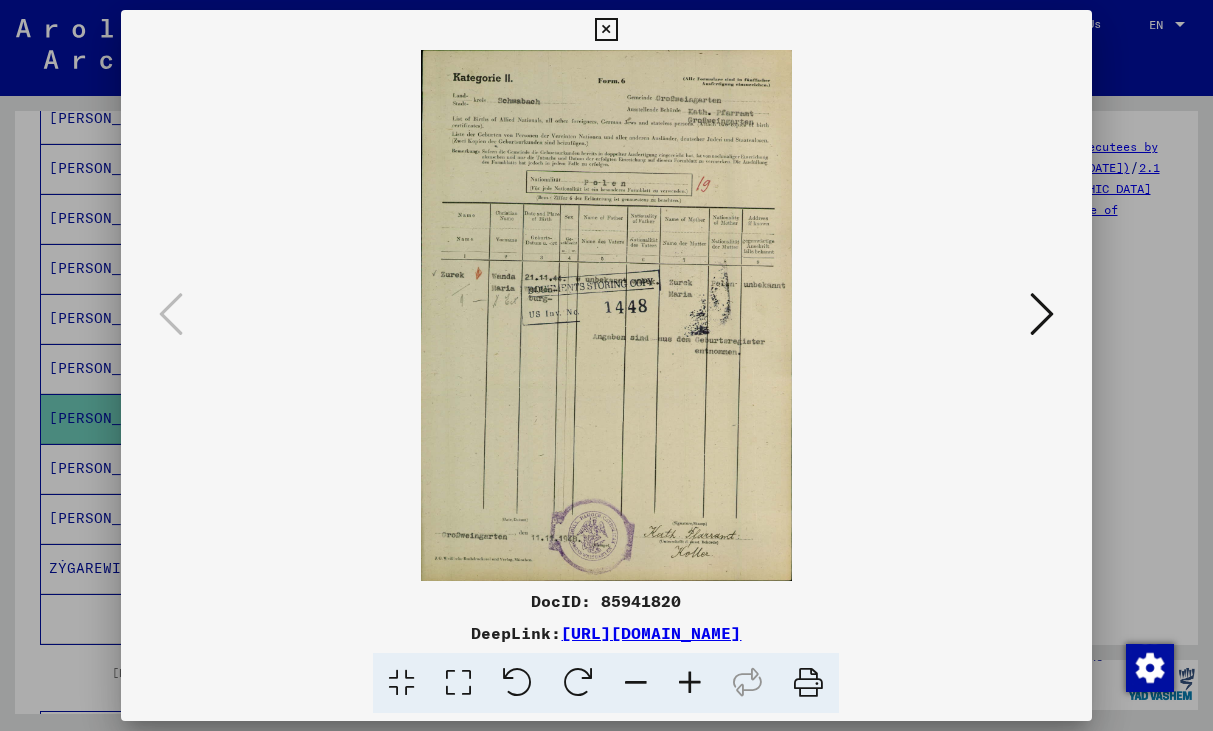 scroll, scrollTop: 0, scrollLeft: 0, axis: both 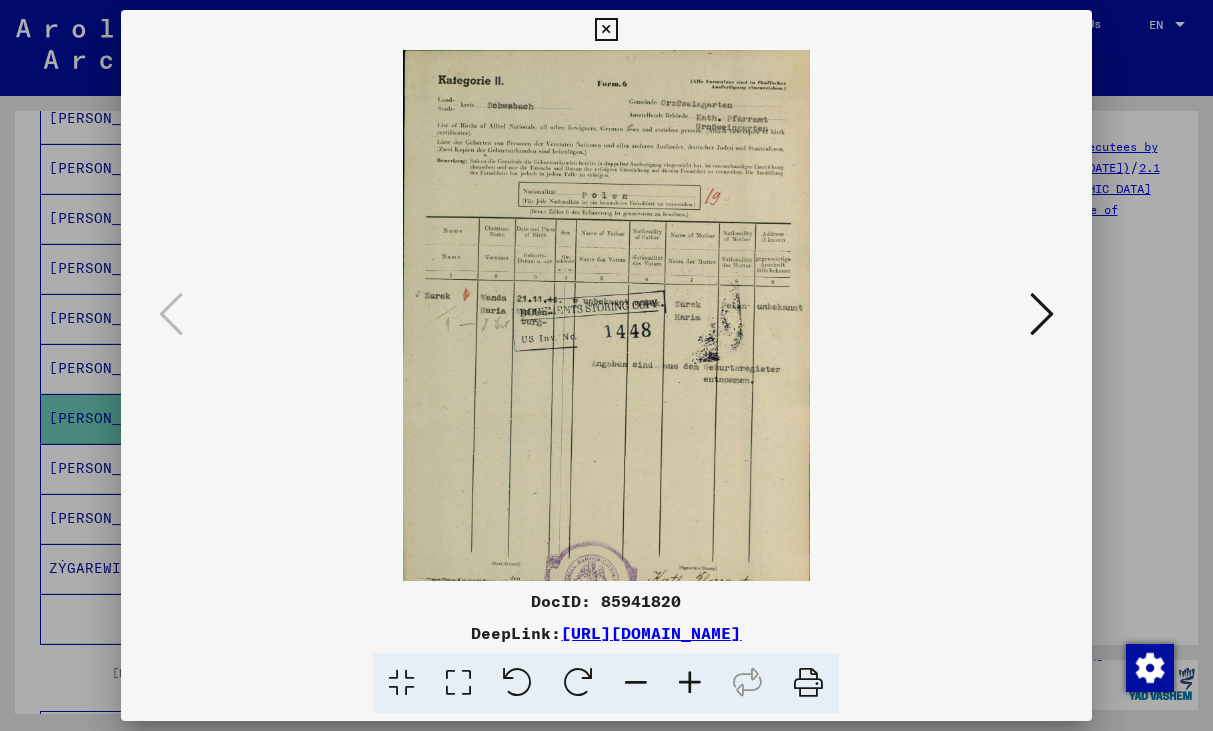 click at bounding box center [690, 683] 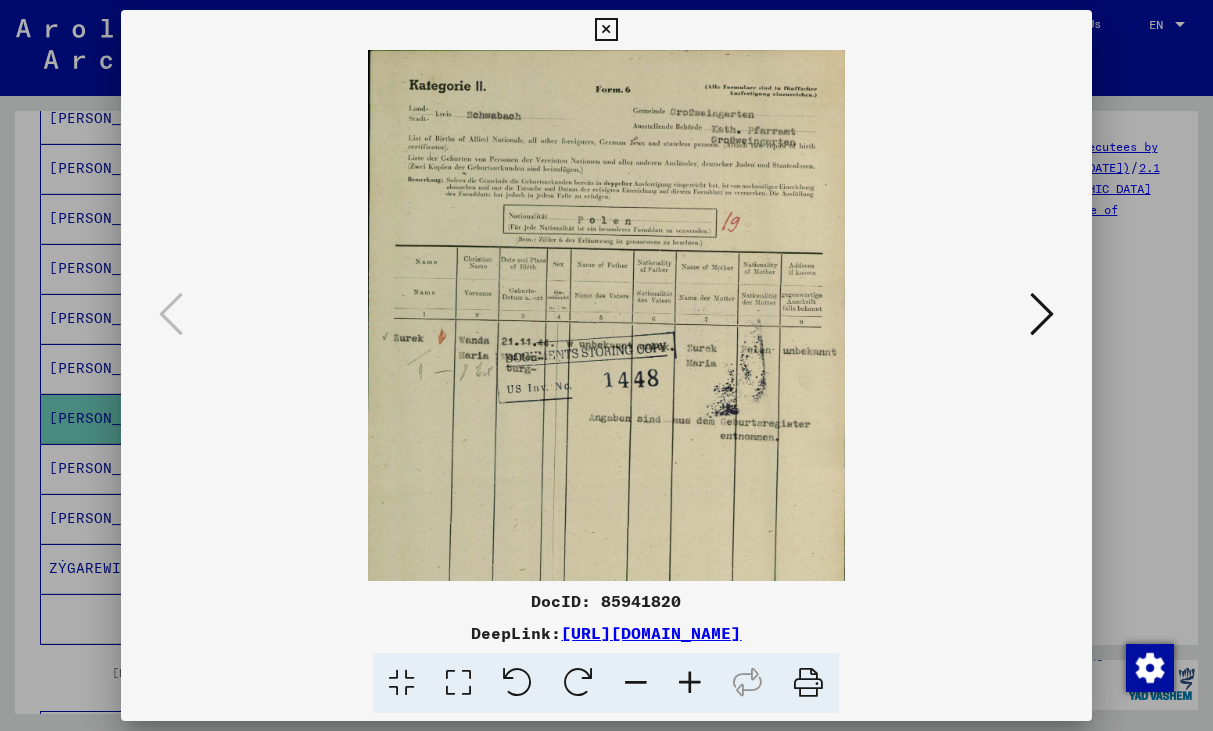click at bounding box center [690, 683] 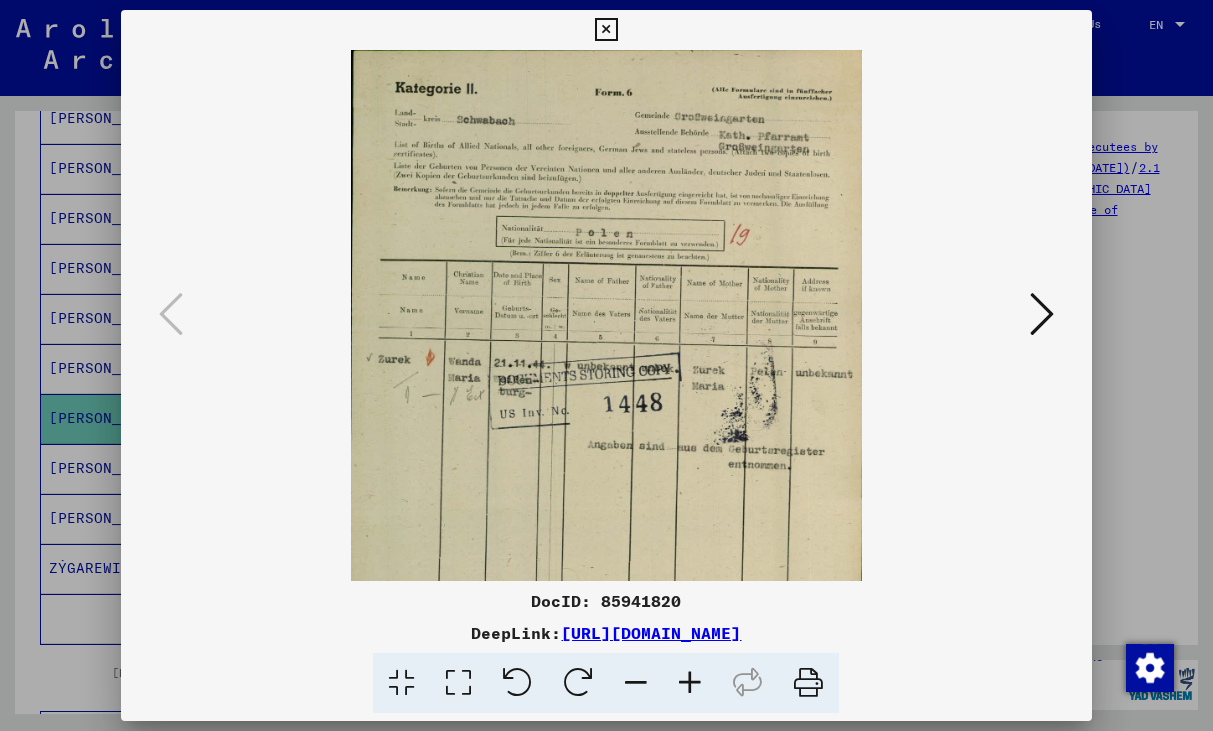 click at bounding box center [690, 683] 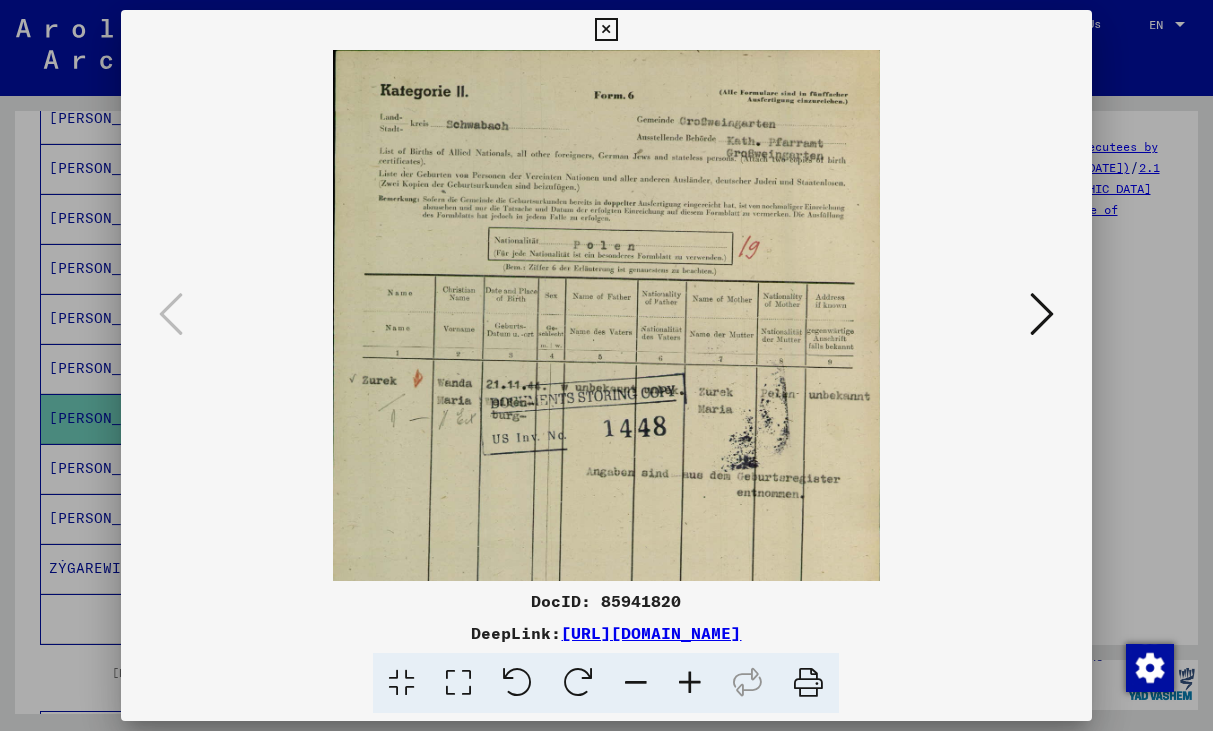 click at bounding box center [690, 683] 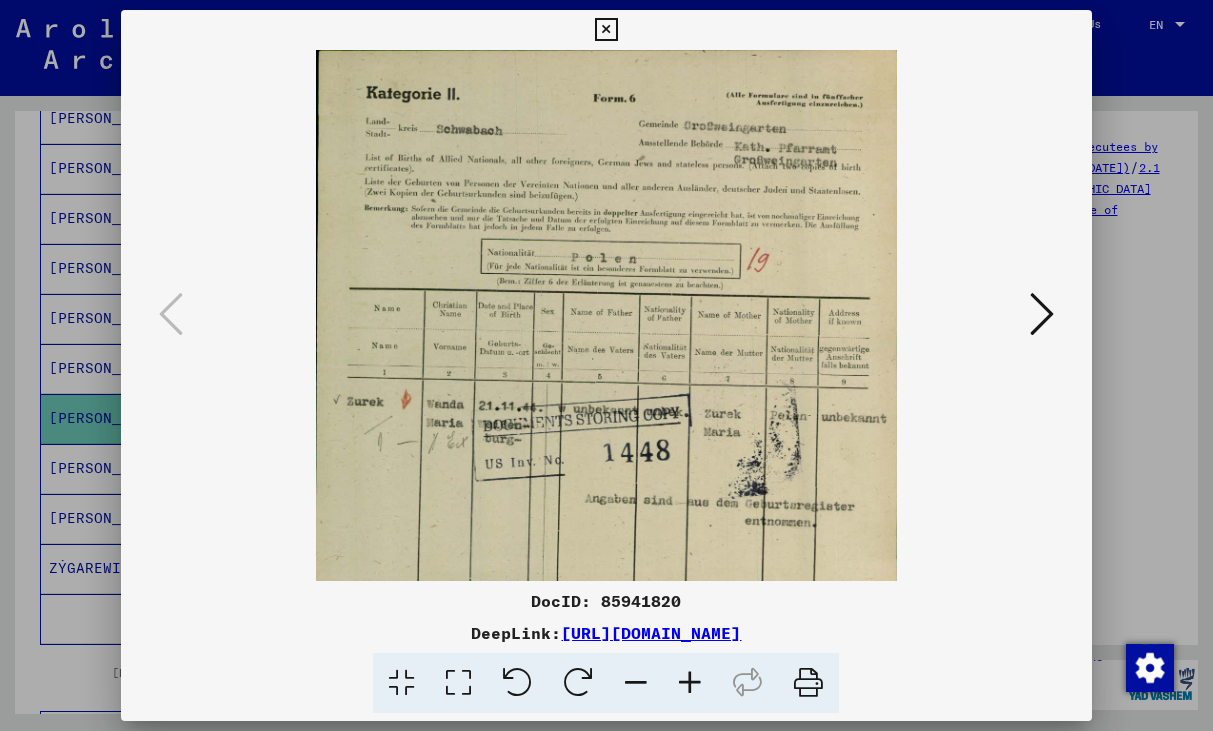 click at bounding box center (690, 683) 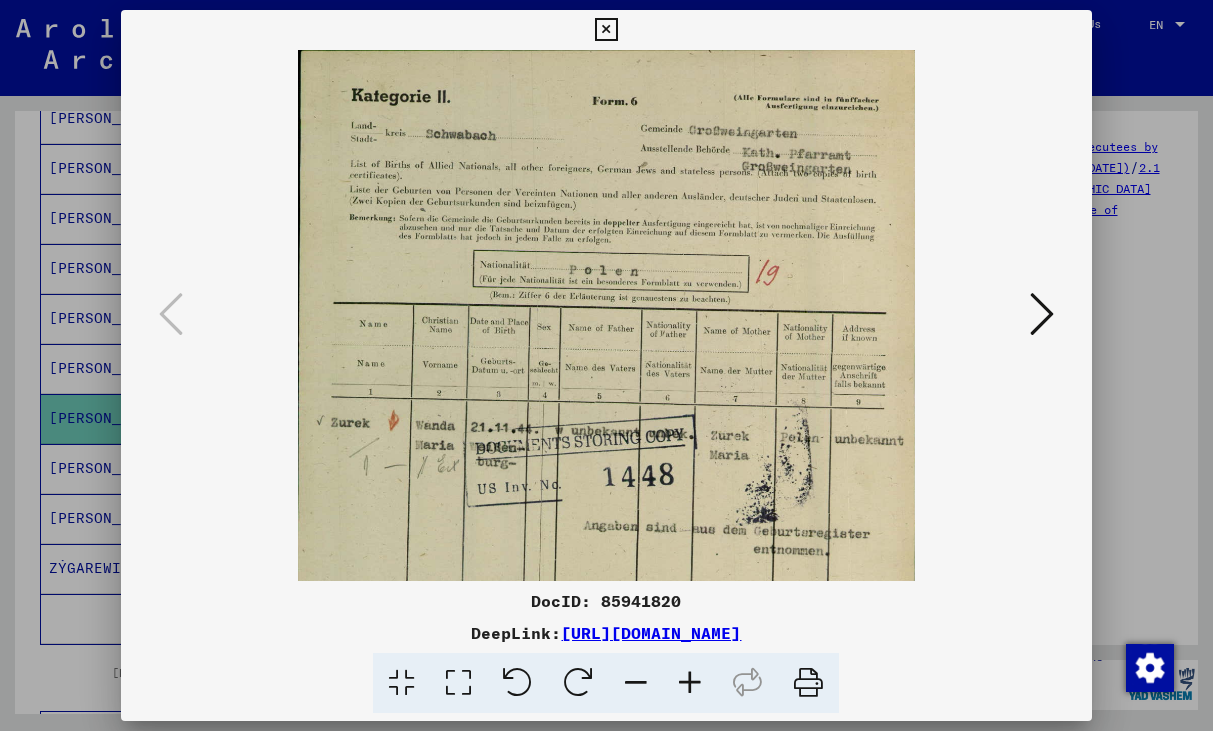 click at bounding box center (690, 683) 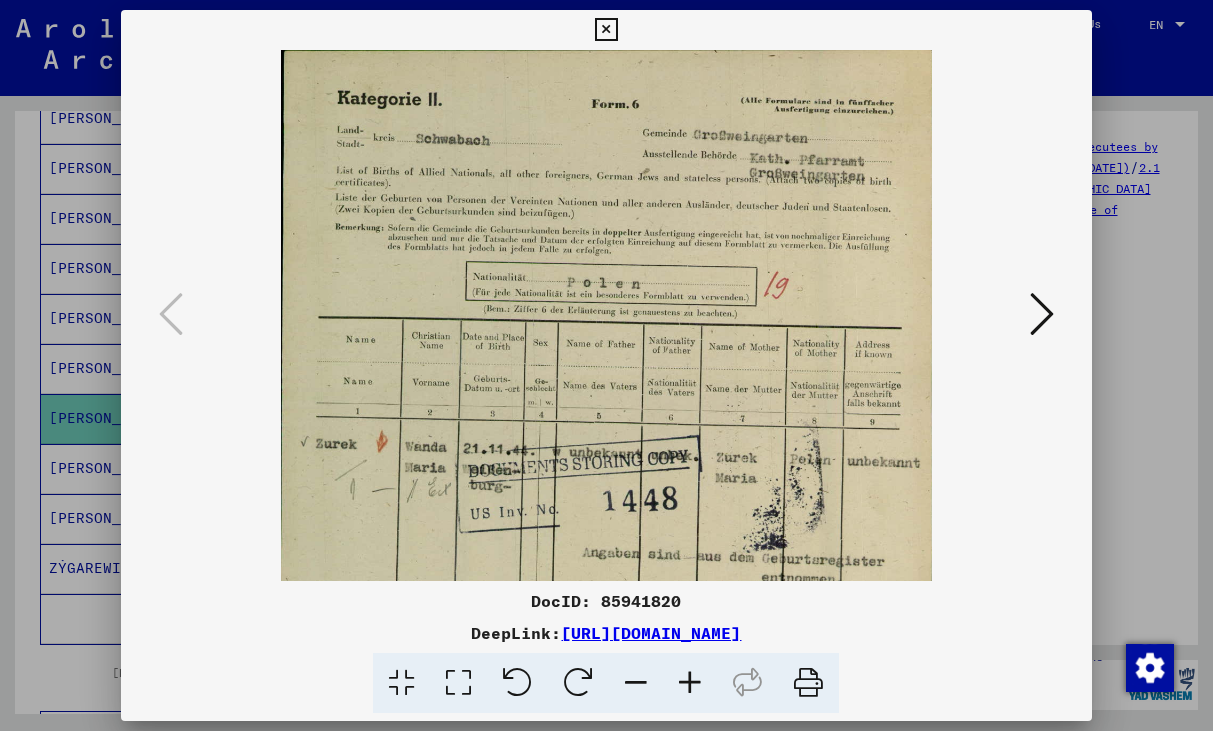 click at bounding box center [606, 30] 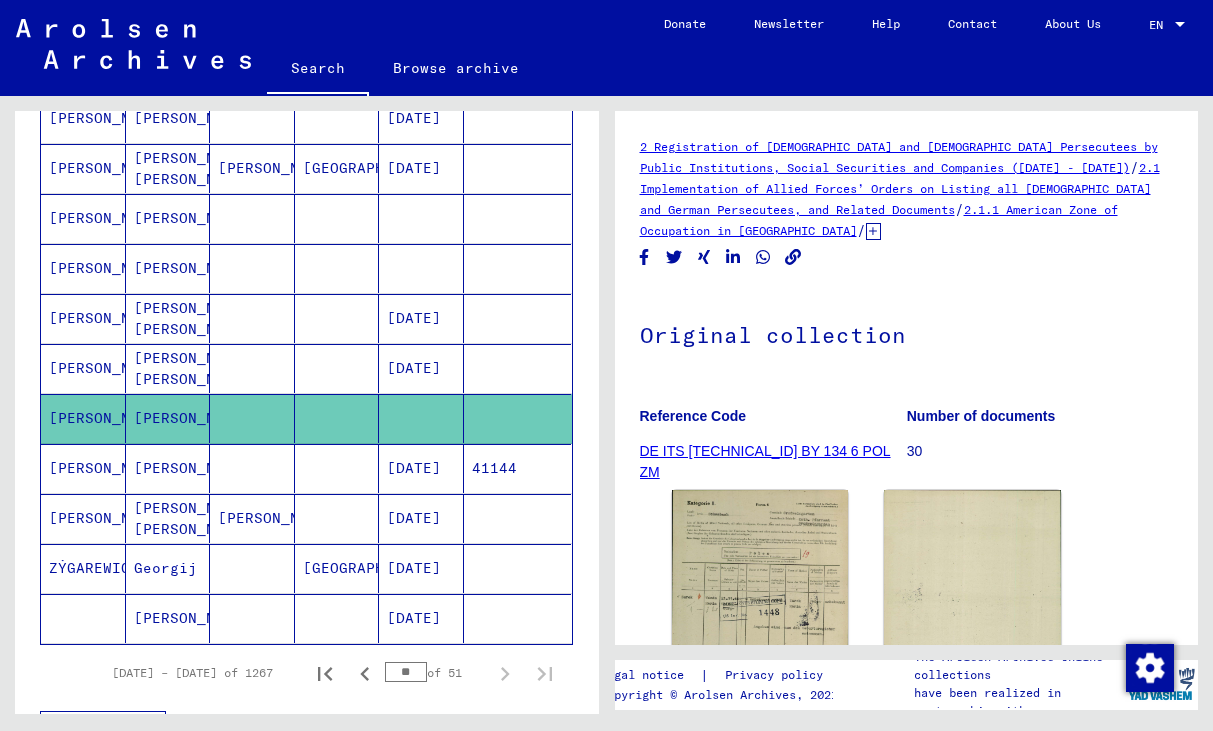 click at bounding box center (337, 318) 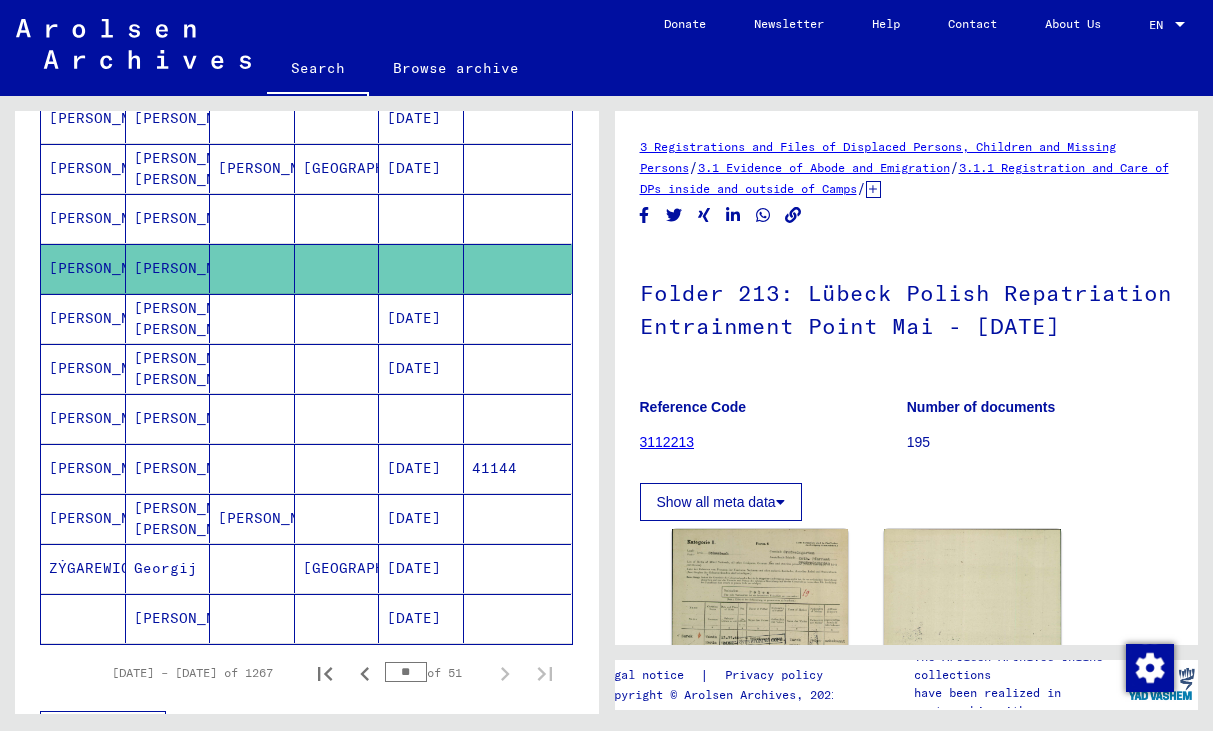scroll, scrollTop: 0, scrollLeft: 0, axis: both 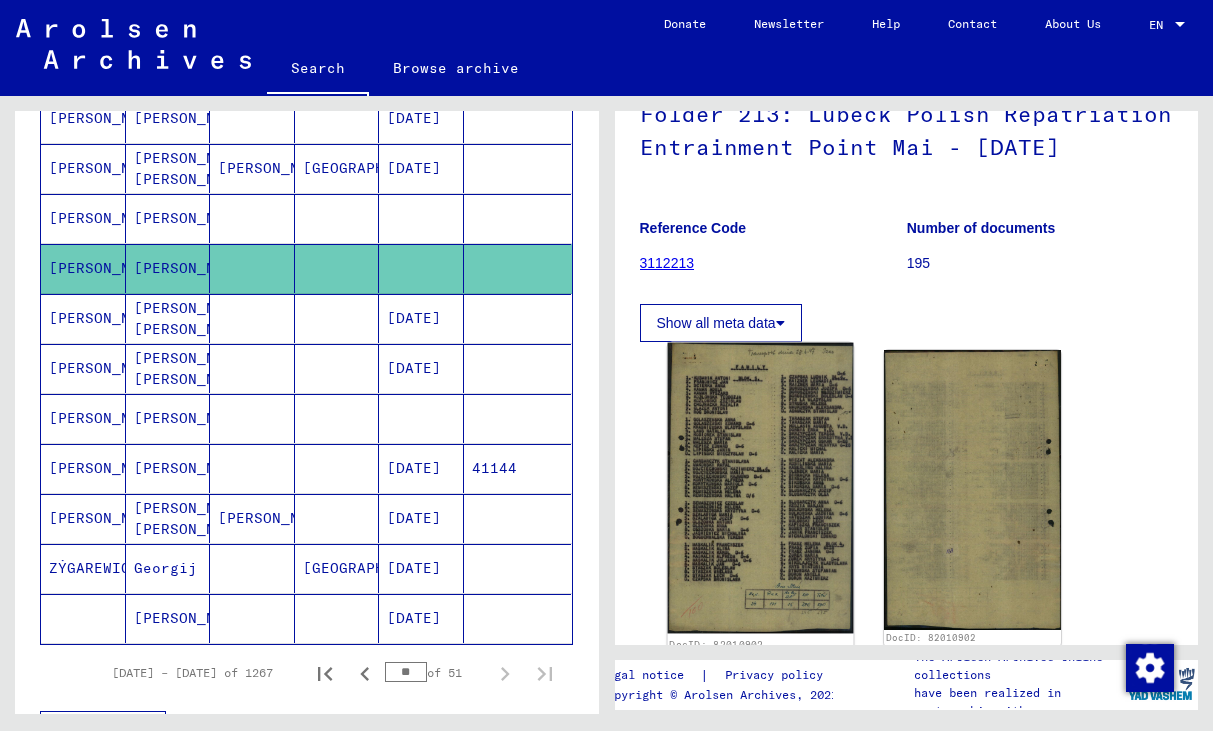 click 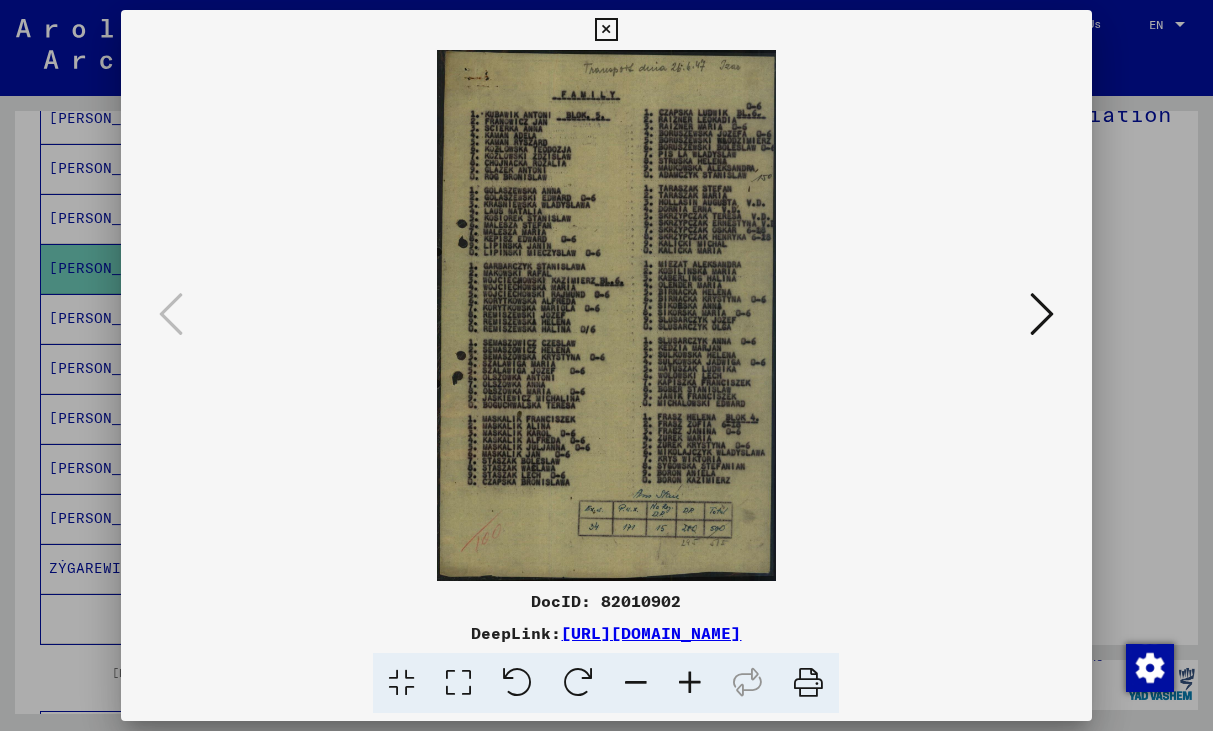 click at bounding box center (690, 683) 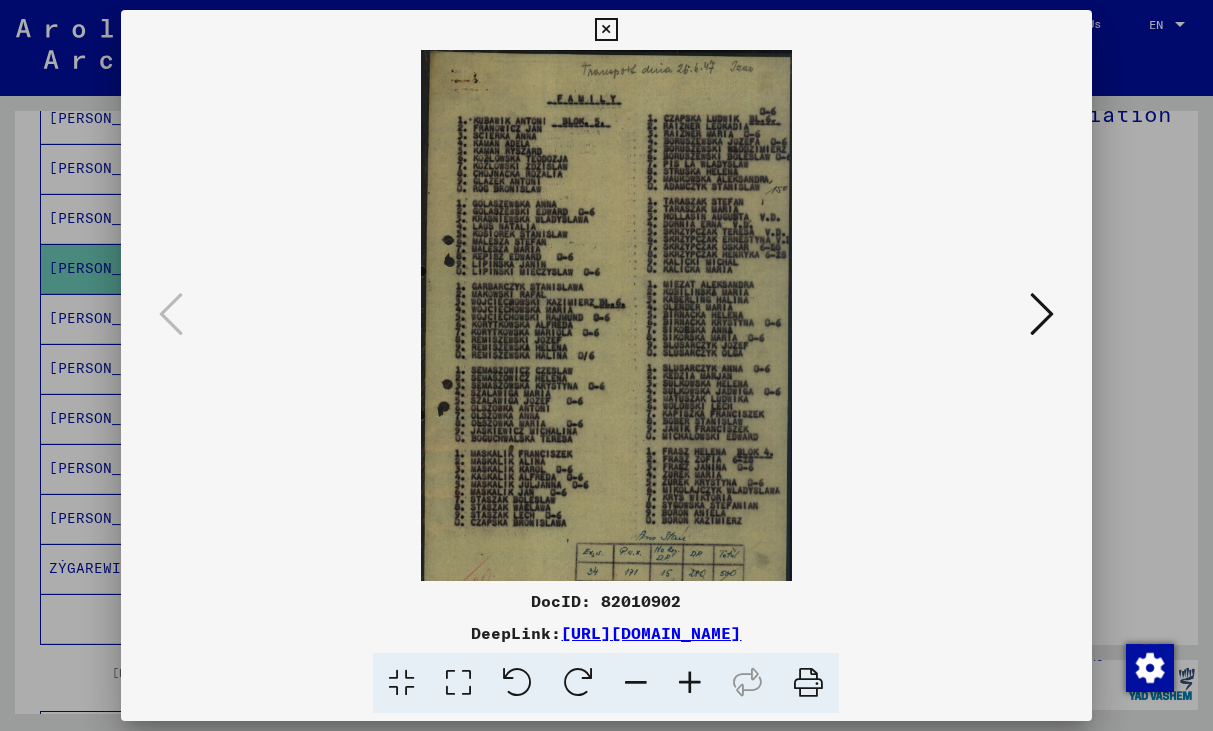 click at bounding box center (690, 683) 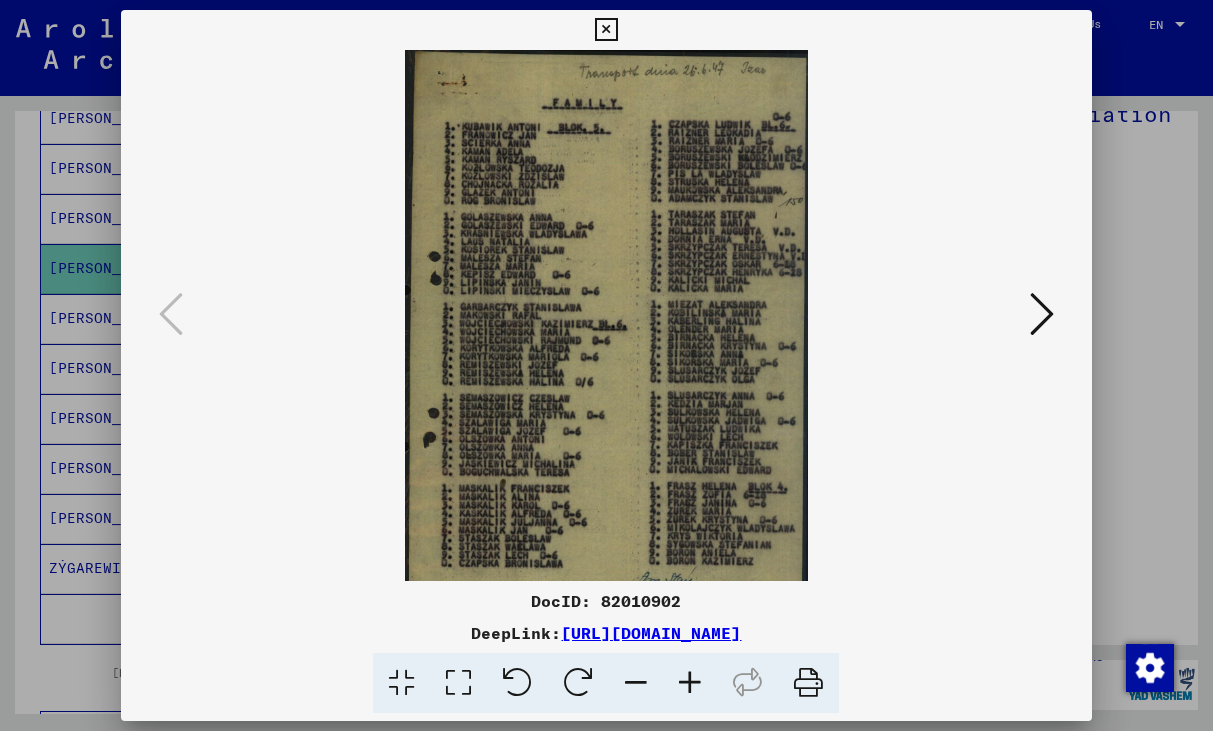 click at bounding box center (690, 683) 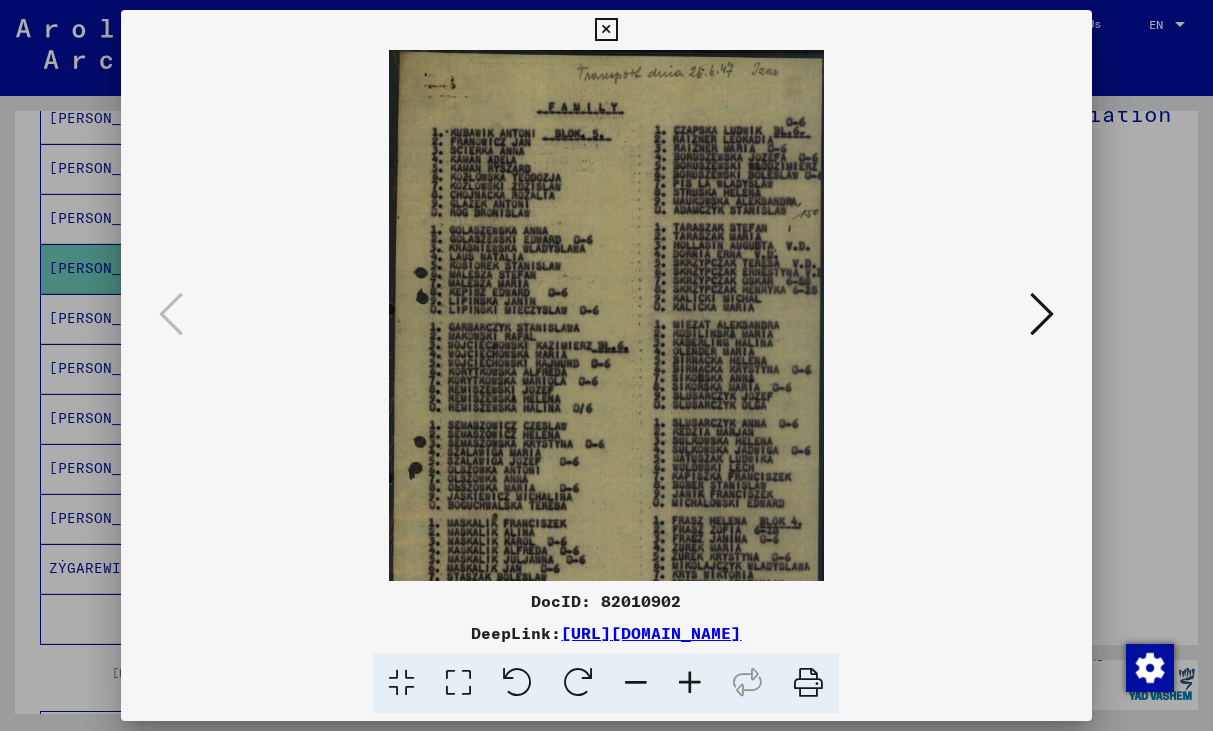 click at bounding box center [690, 683] 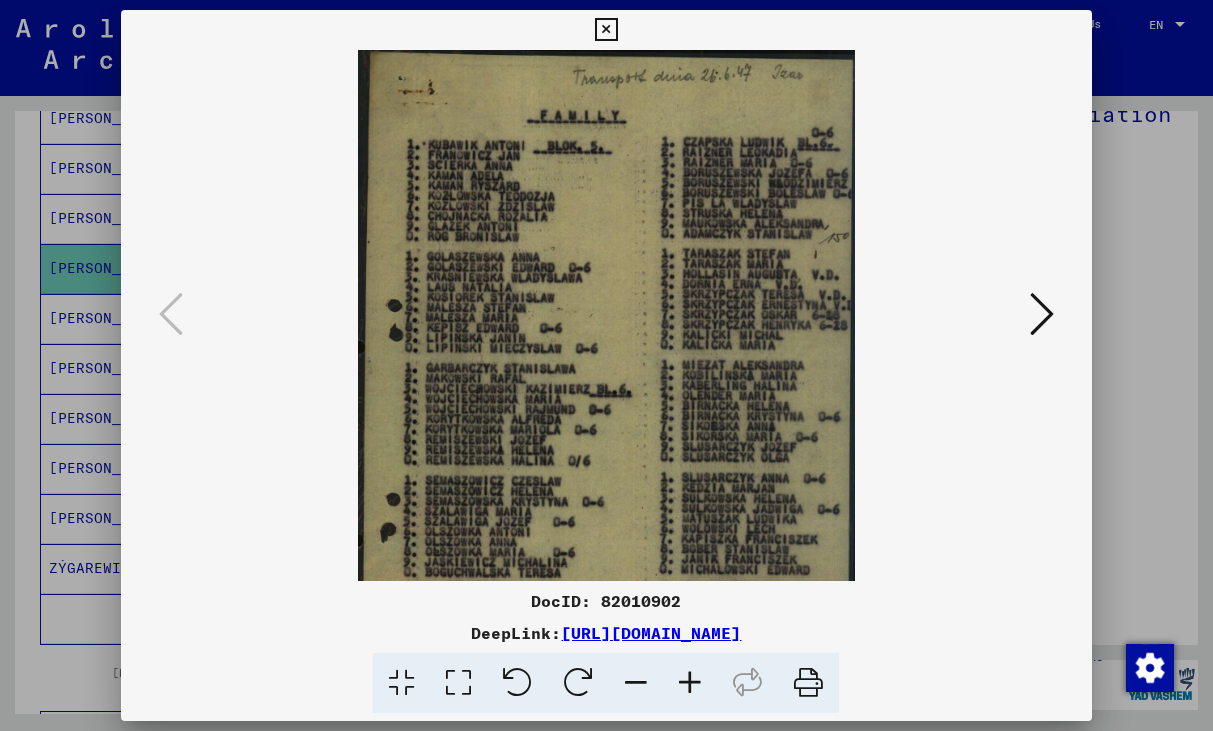 click at bounding box center (690, 683) 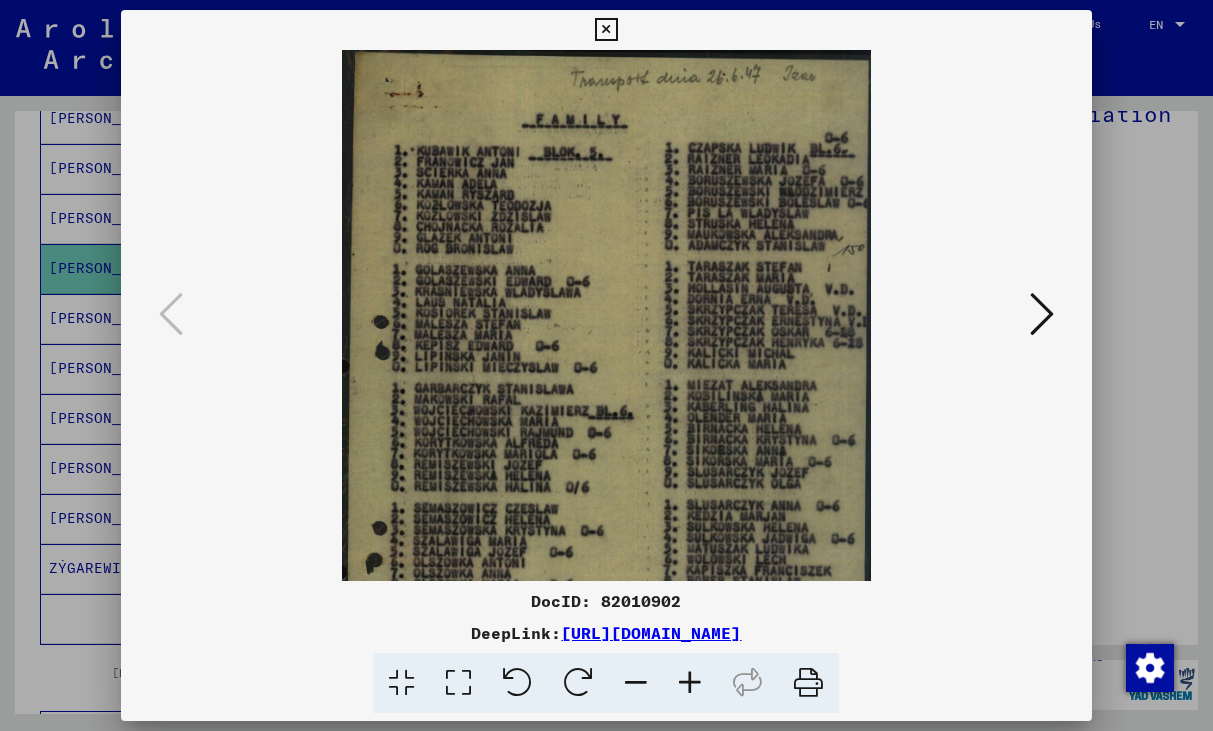 click at bounding box center (690, 683) 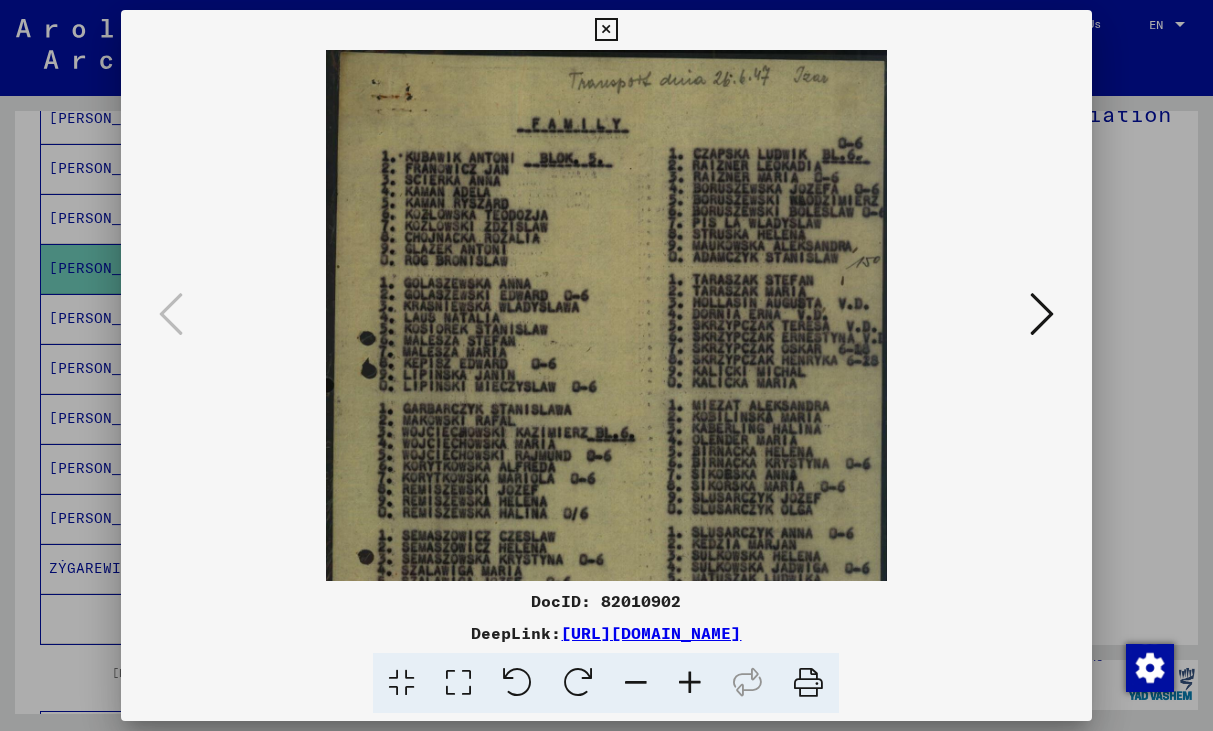 click at bounding box center (690, 683) 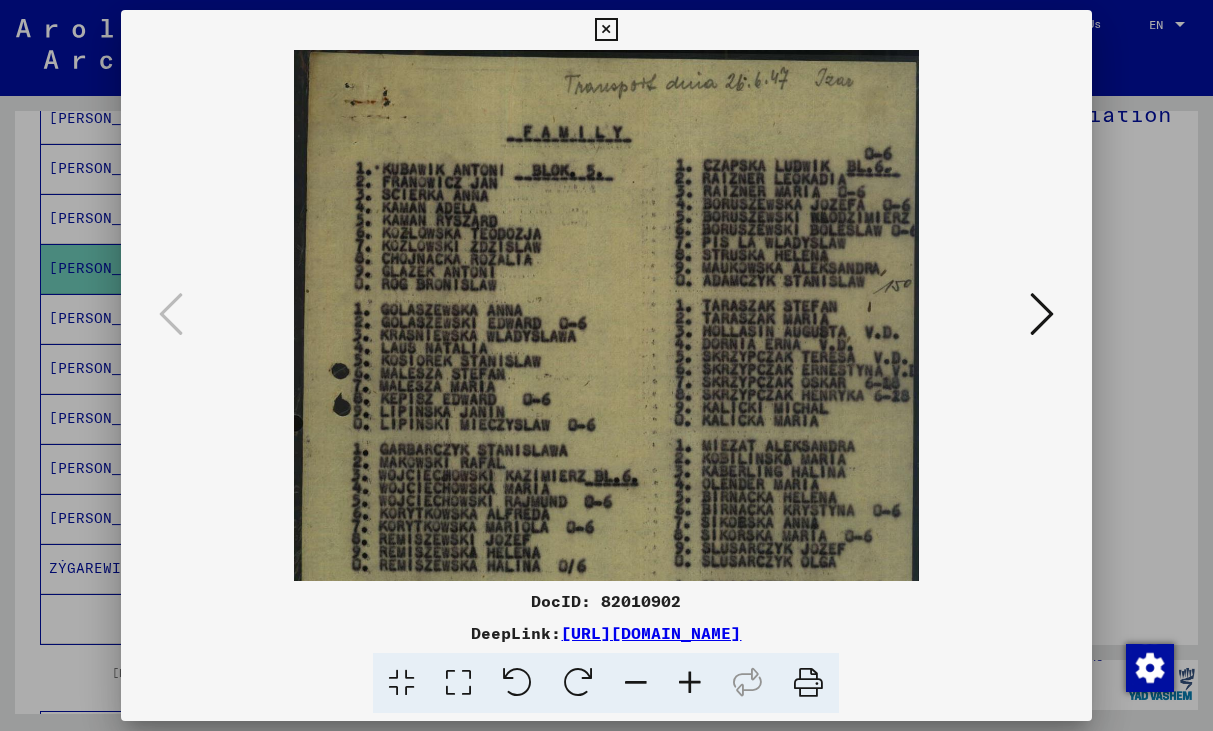 click at bounding box center [690, 683] 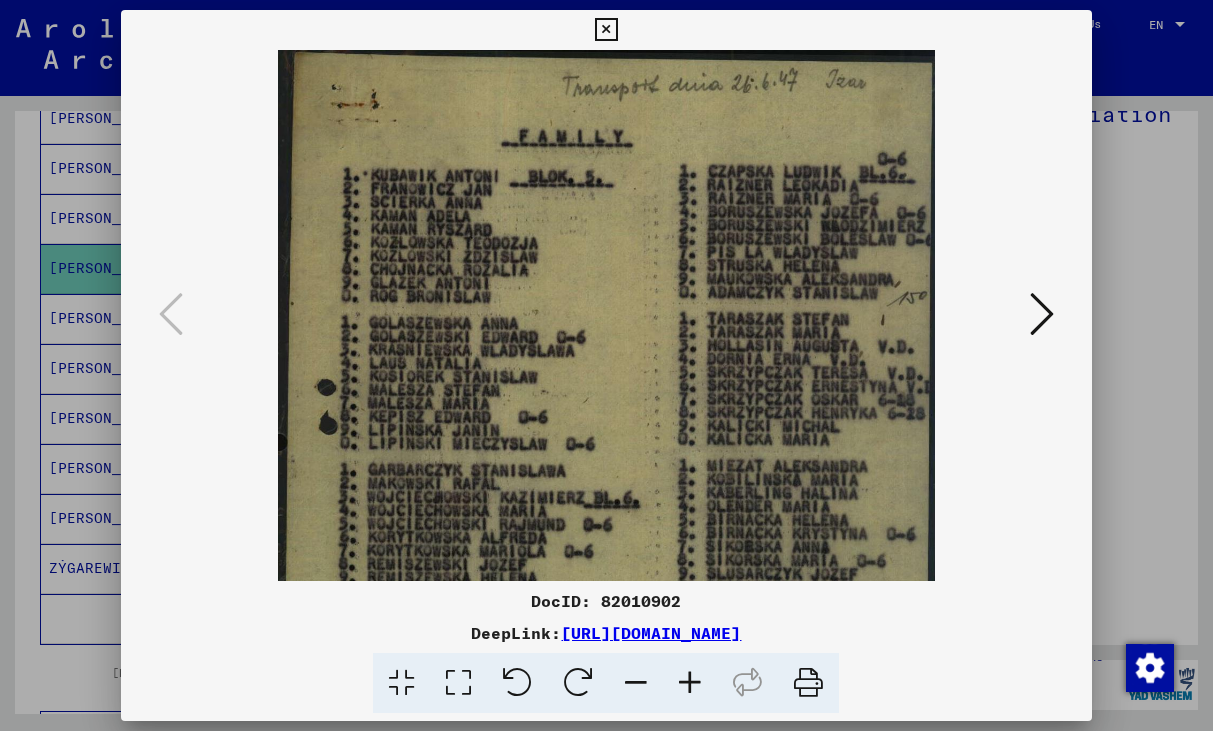 click at bounding box center (690, 683) 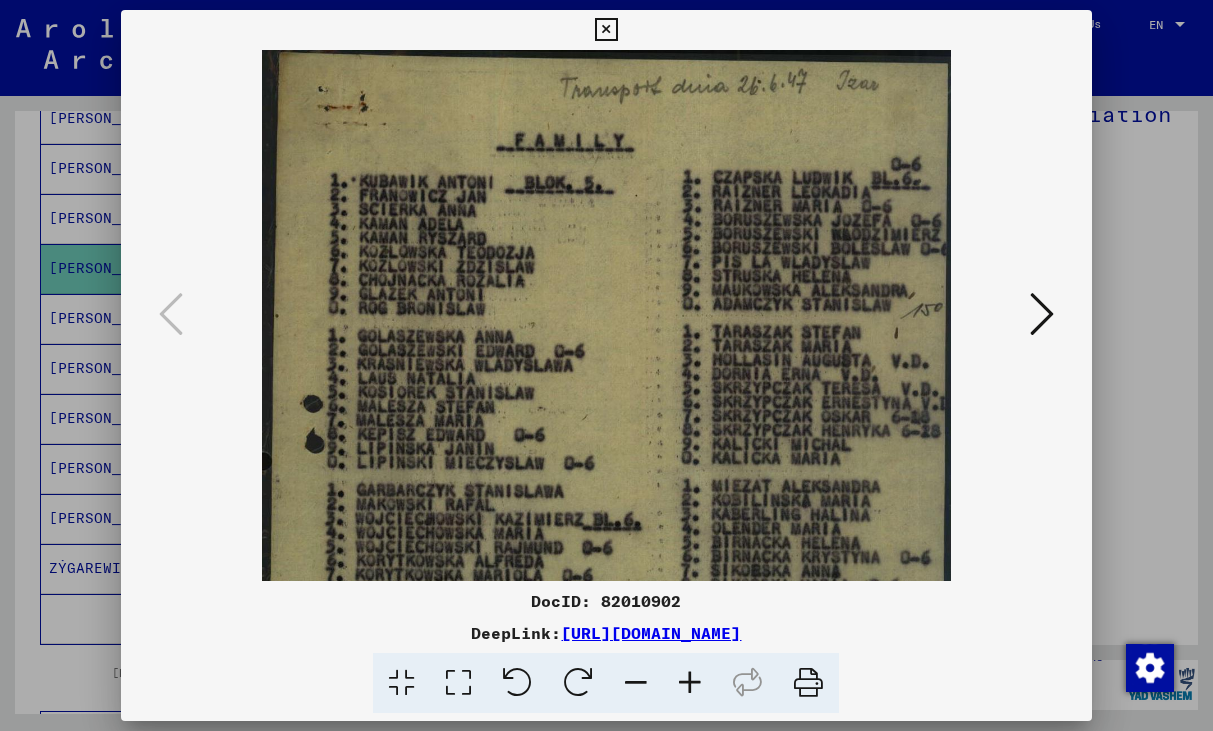 click at bounding box center [690, 683] 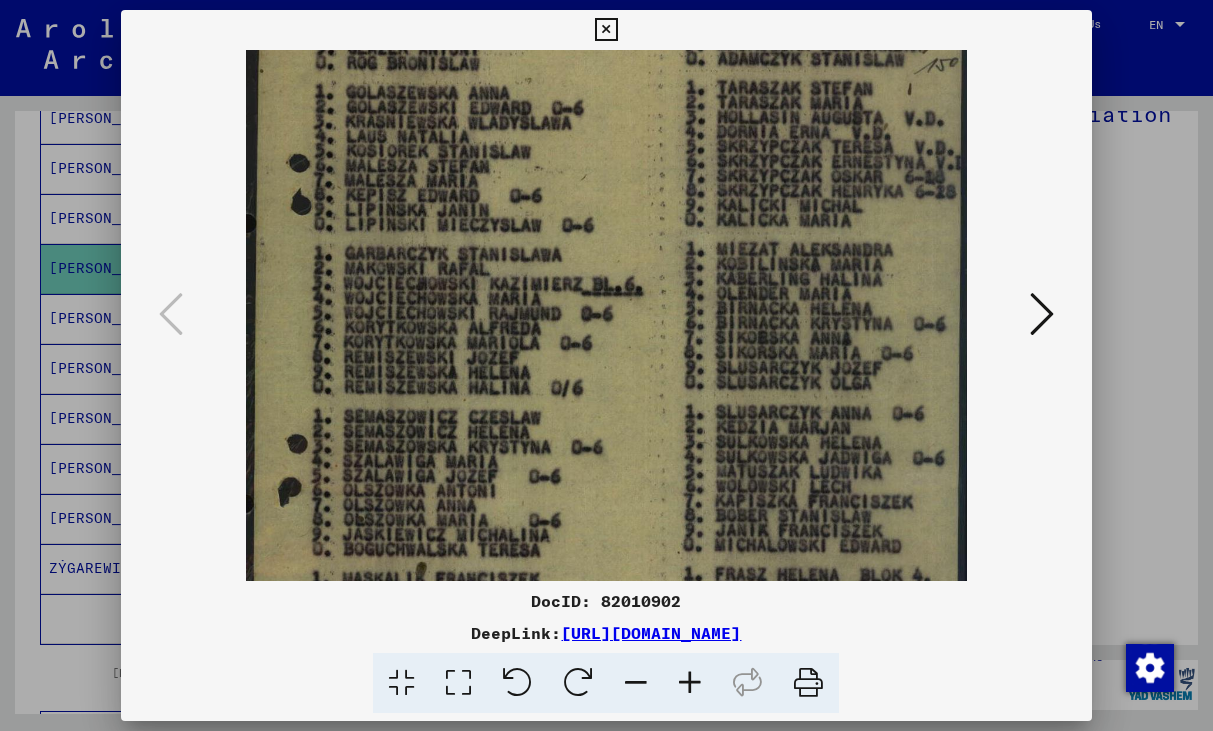 scroll, scrollTop: 276, scrollLeft: 0, axis: vertical 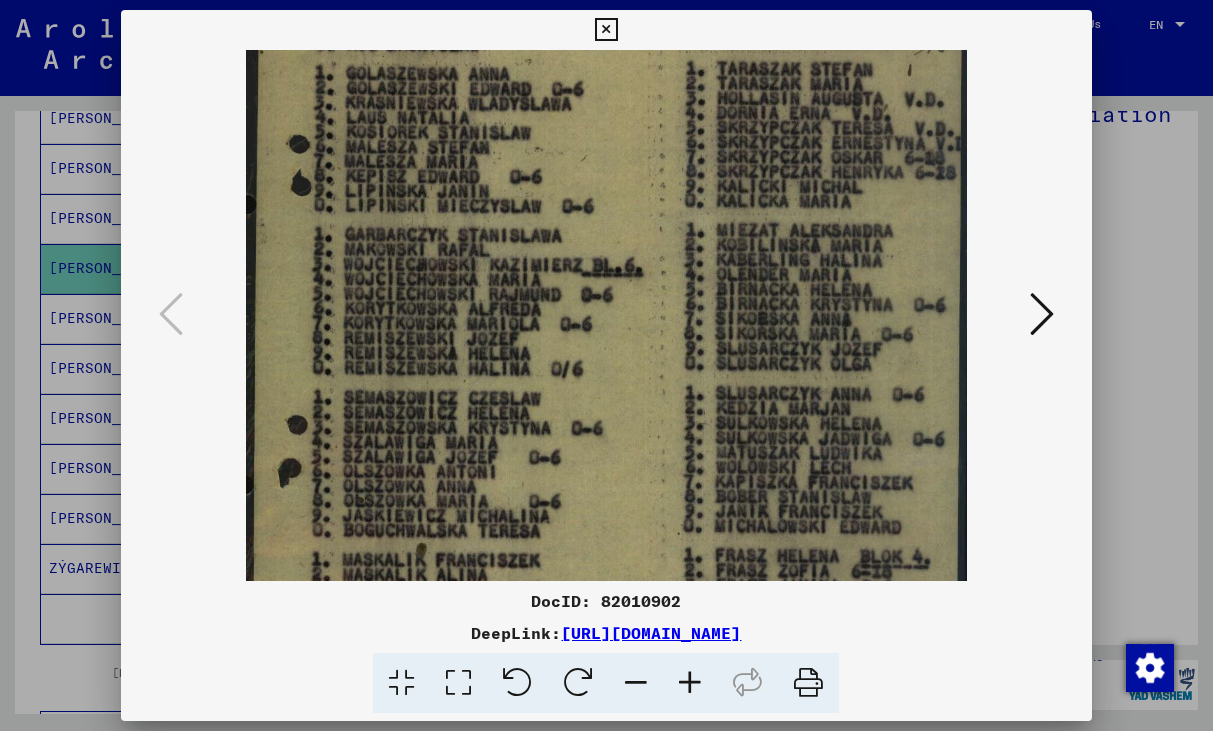 drag, startPoint x: 626, startPoint y: 424, endPoint x: 618, endPoint y: 148, distance: 276.1159 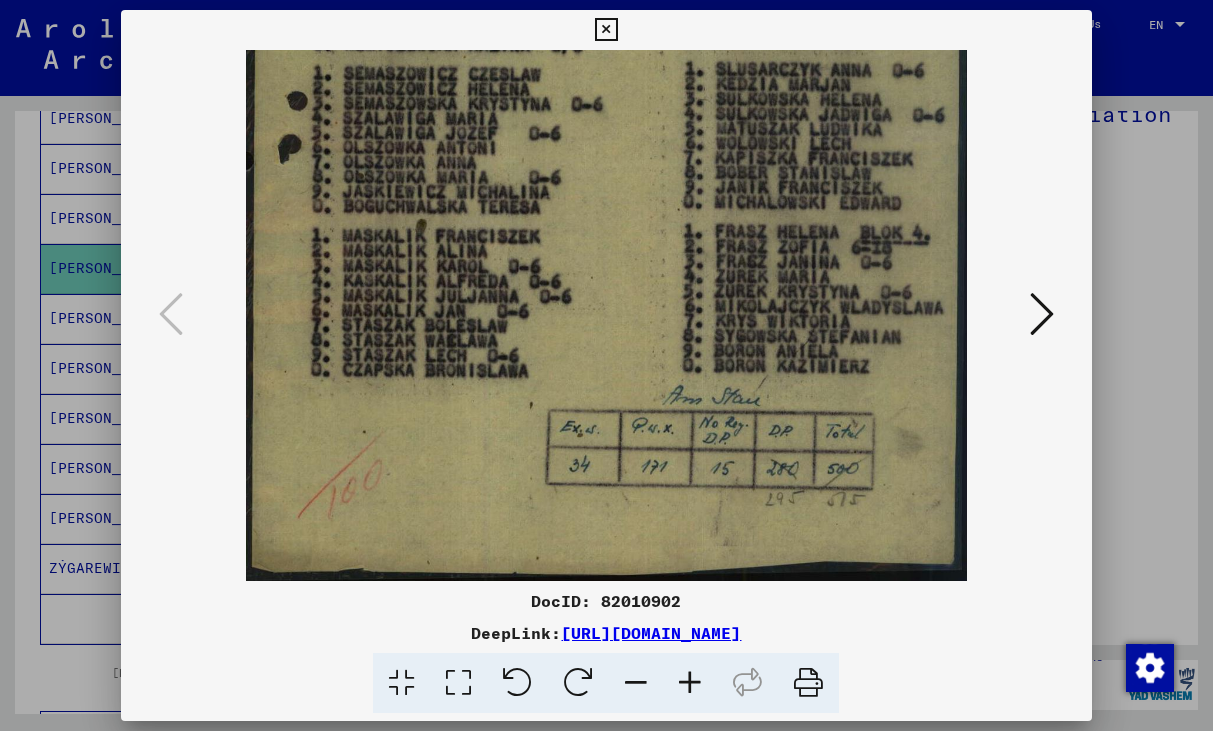 scroll, scrollTop: 600, scrollLeft: 0, axis: vertical 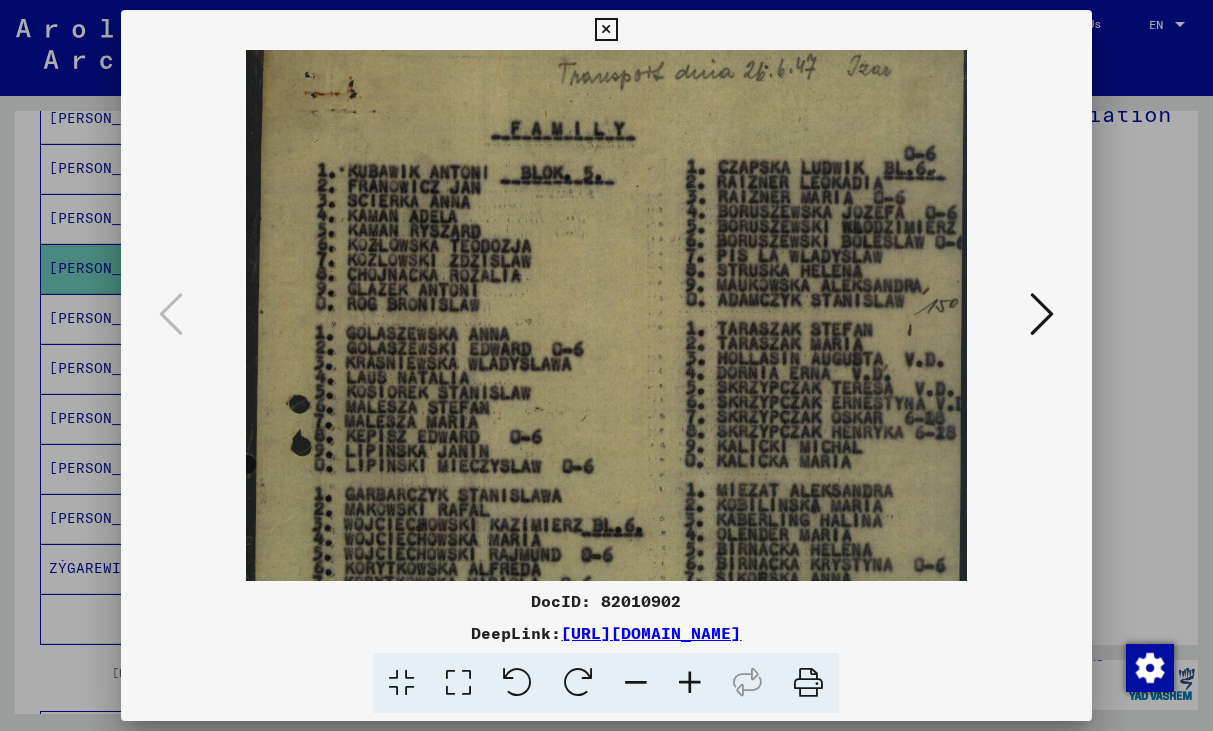 drag, startPoint x: 738, startPoint y: 215, endPoint x: 801, endPoint y: 799, distance: 587.3883 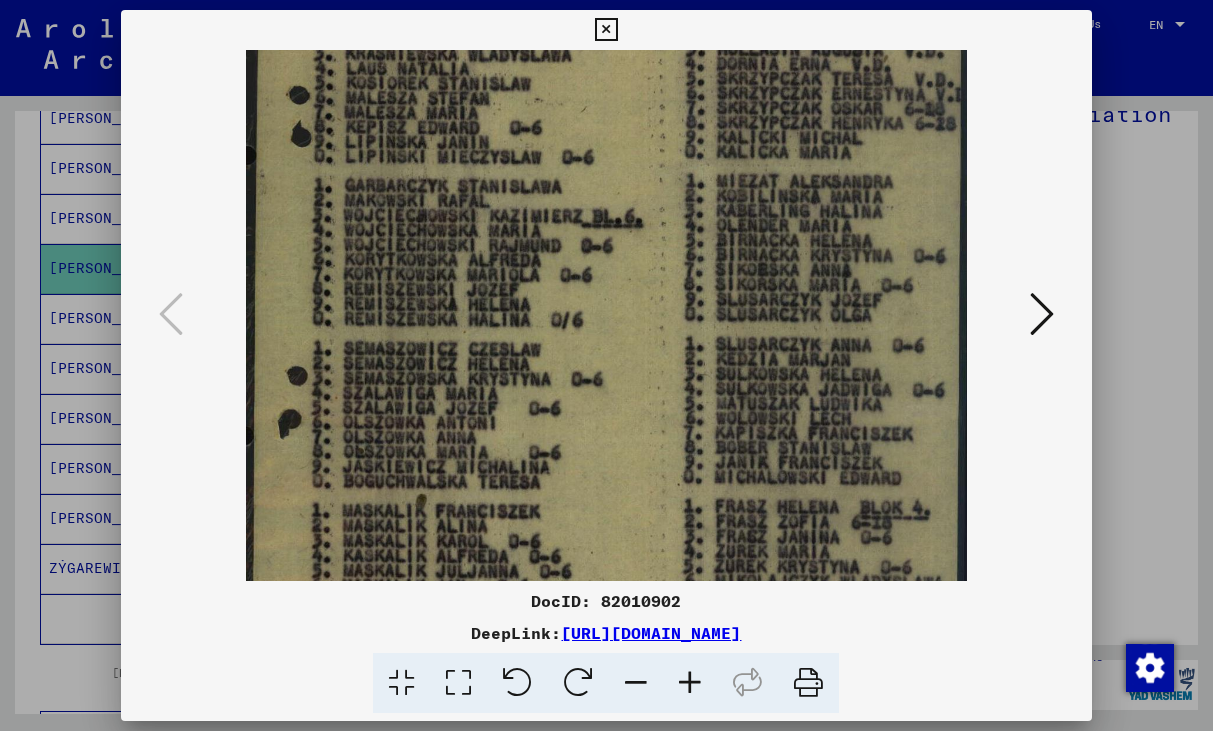 drag, startPoint x: 866, startPoint y: 413, endPoint x: 829, endPoint y: 93, distance: 322.13196 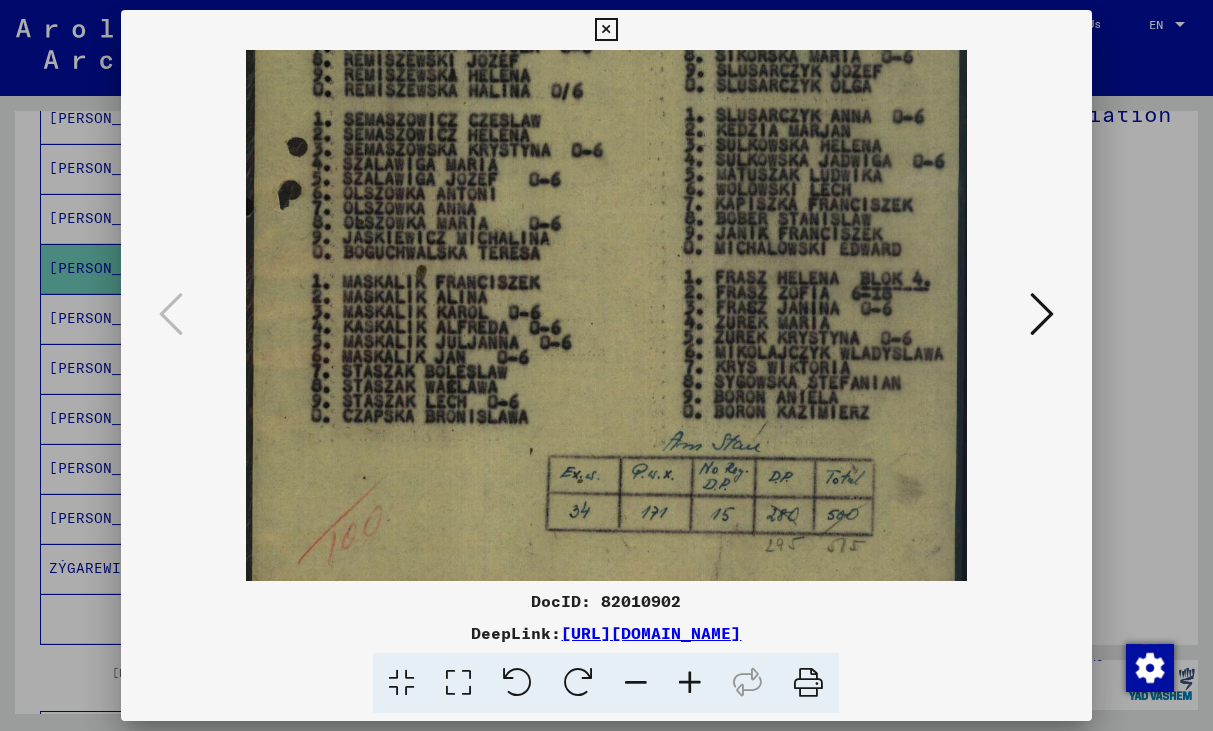 scroll, scrollTop: 600, scrollLeft: 0, axis: vertical 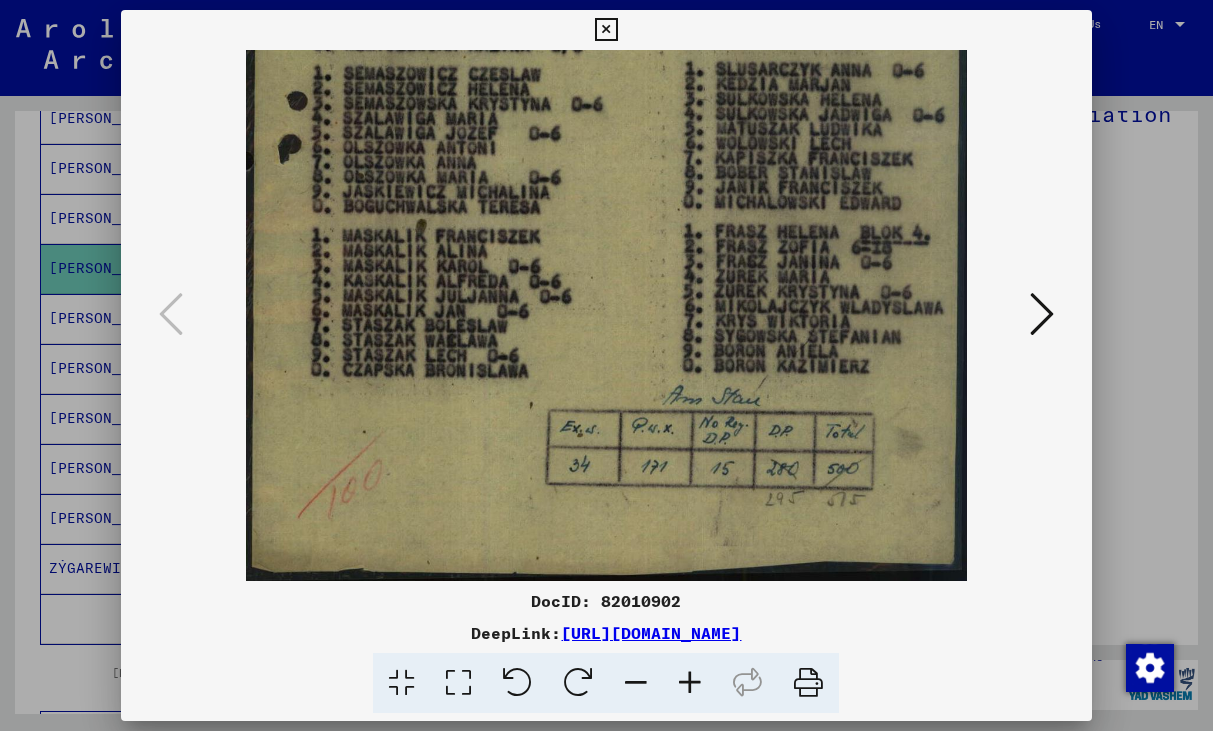 drag, startPoint x: 827, startPoint y: 447, endPoint x: 809, endPoint y: 156, distance: 291.55618 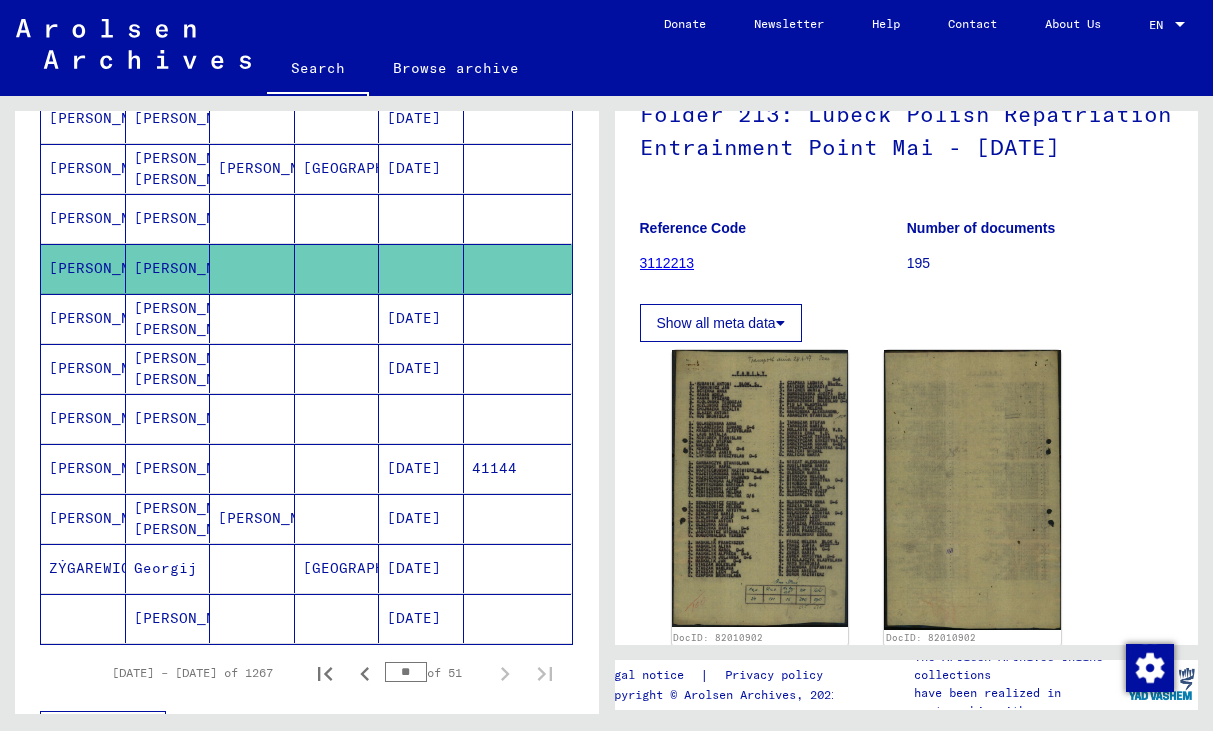 click at bounding box center (337, 268) 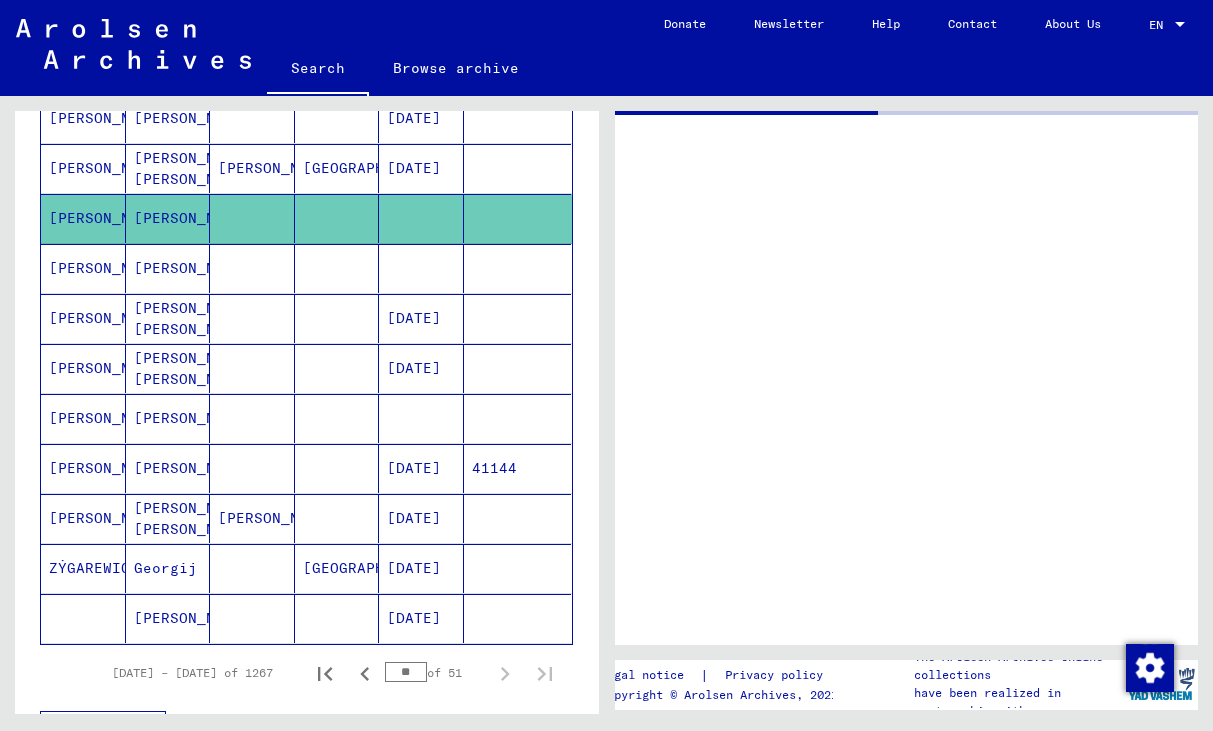scroll, scrollTop: 0, scrollLeft: 0, axis: both 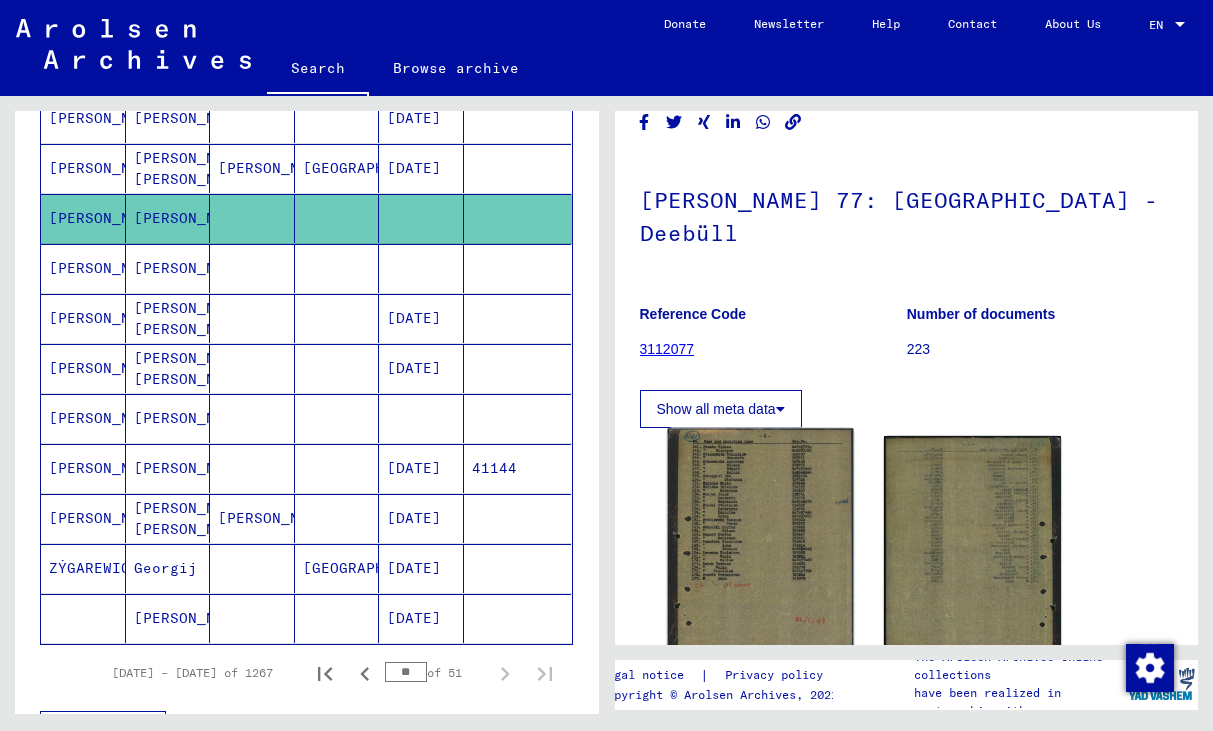 click 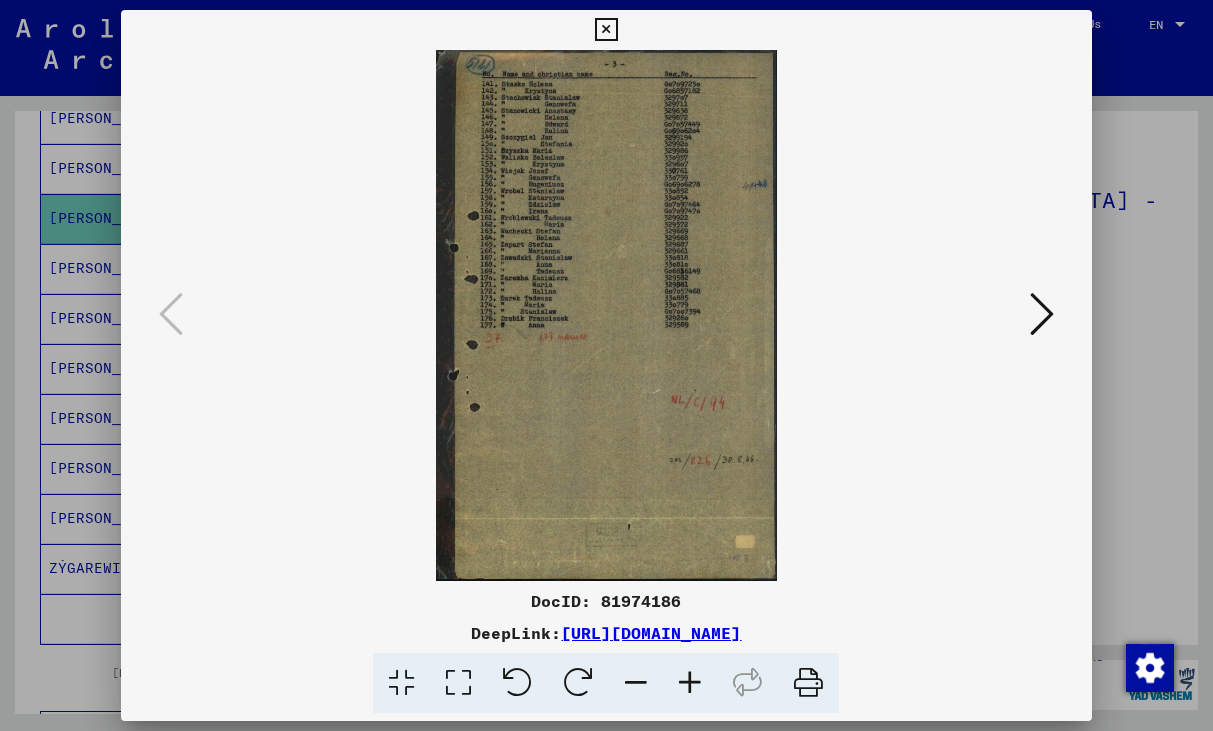 click at bounding box center [690, 683] 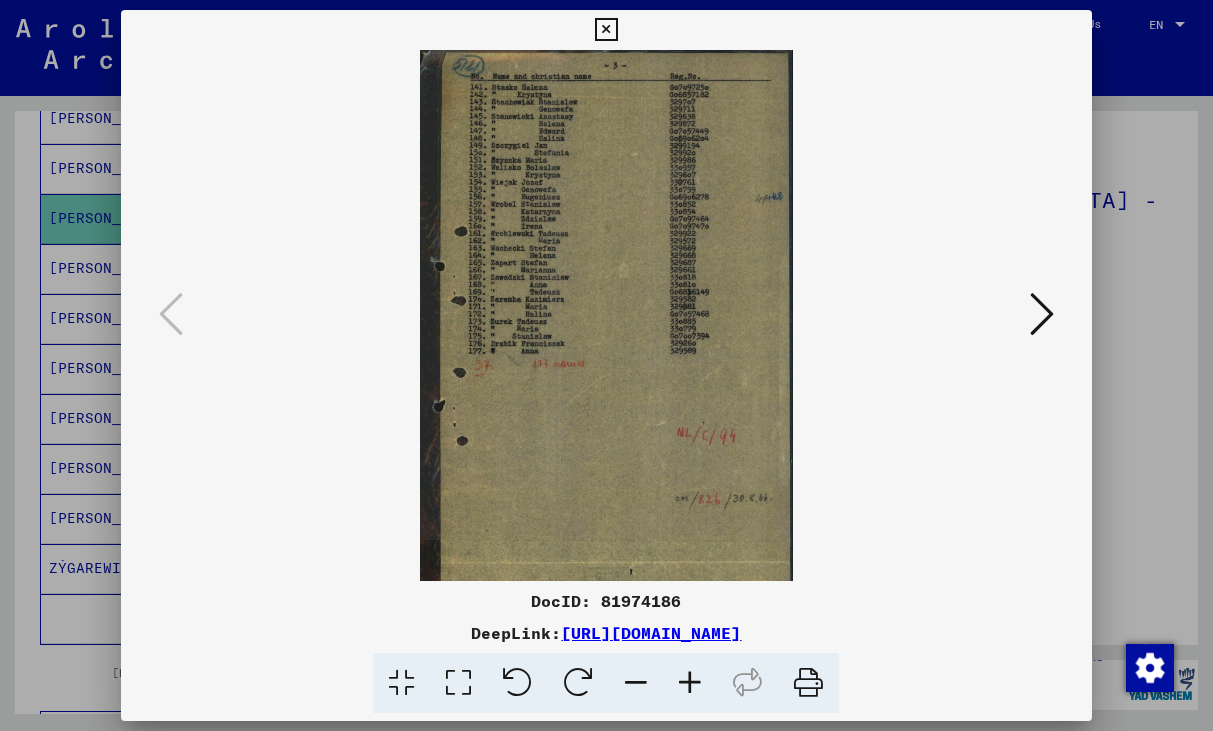 click at bounding box center (690, 683) 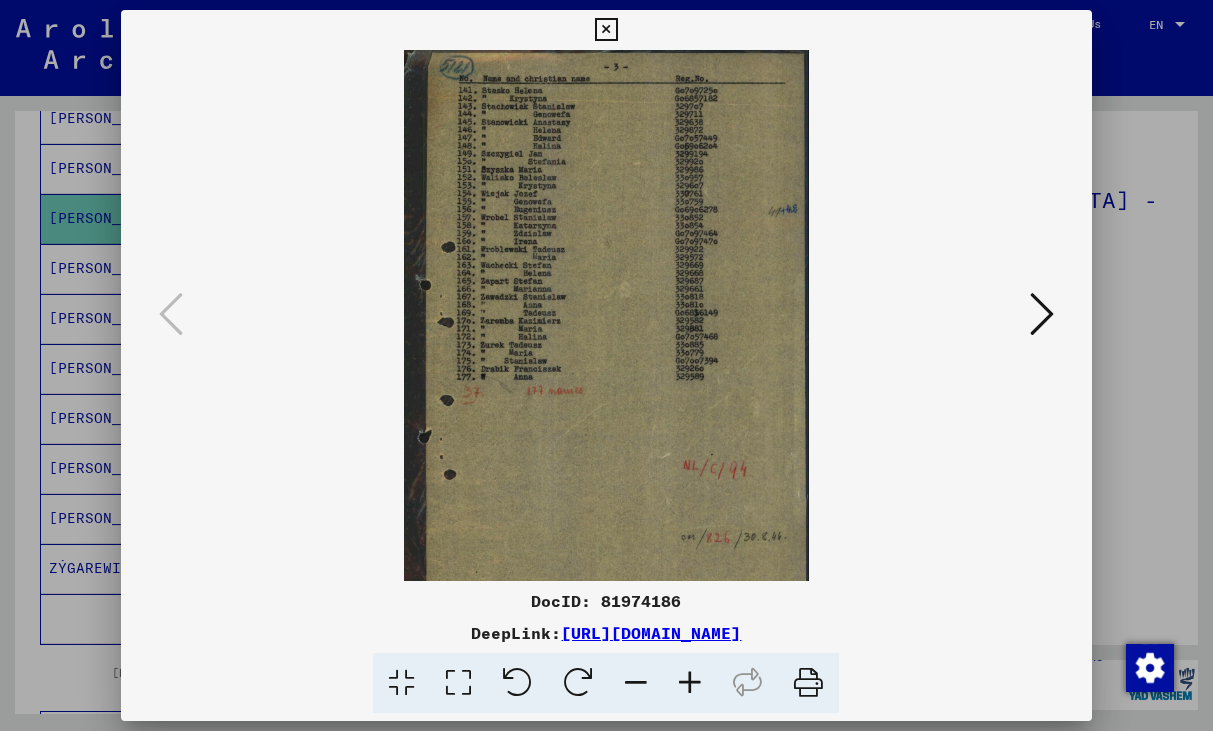 click at bounding box center [690, 683] 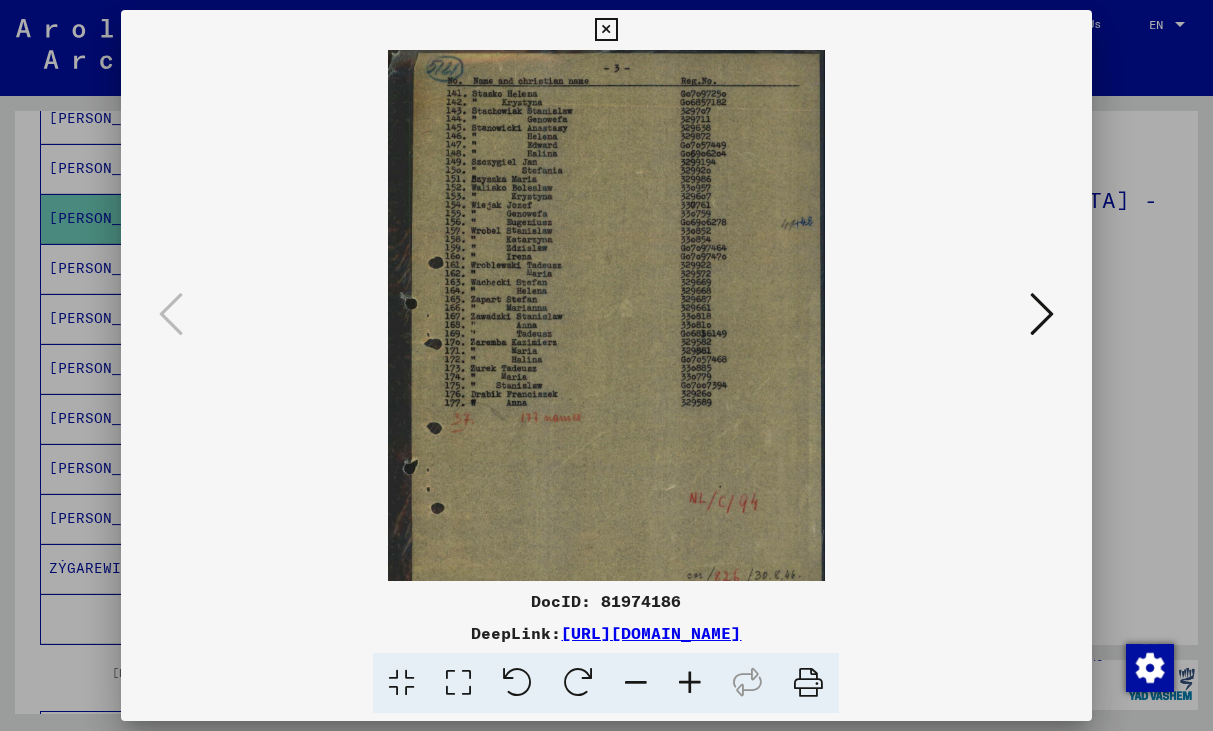 click at bounding box center [690, 683] 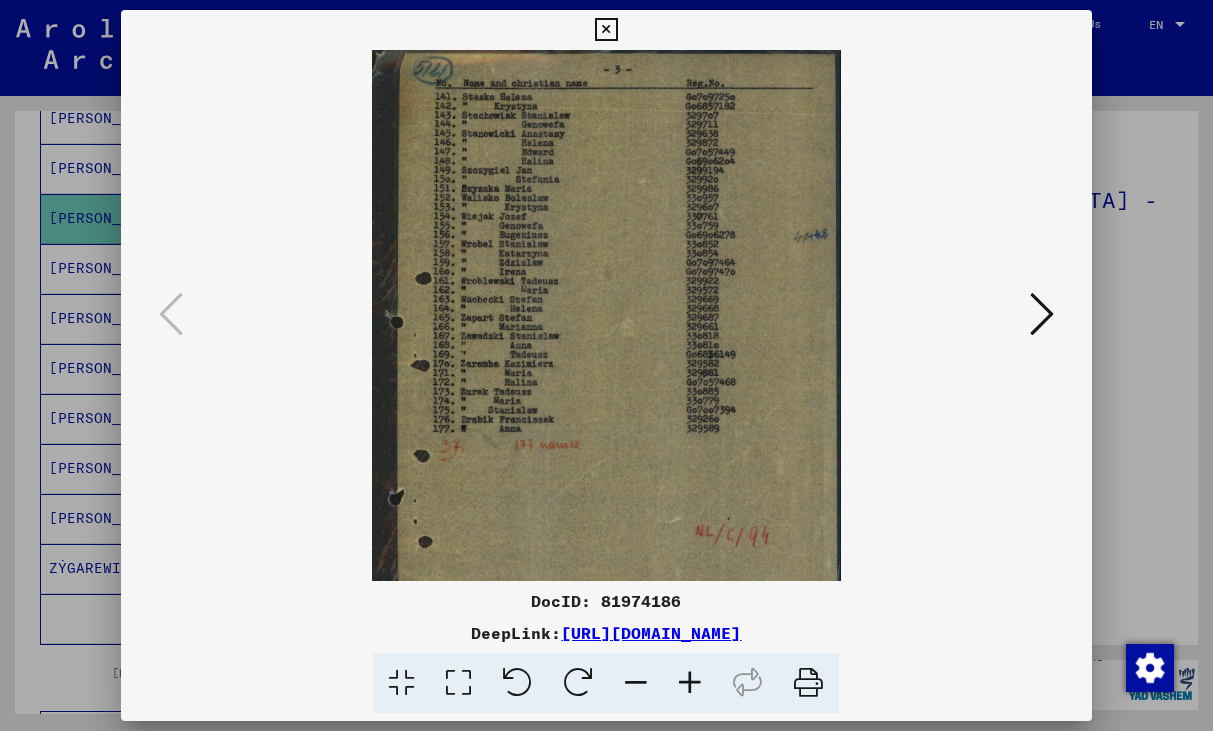 click at bounding box center [690, 683] 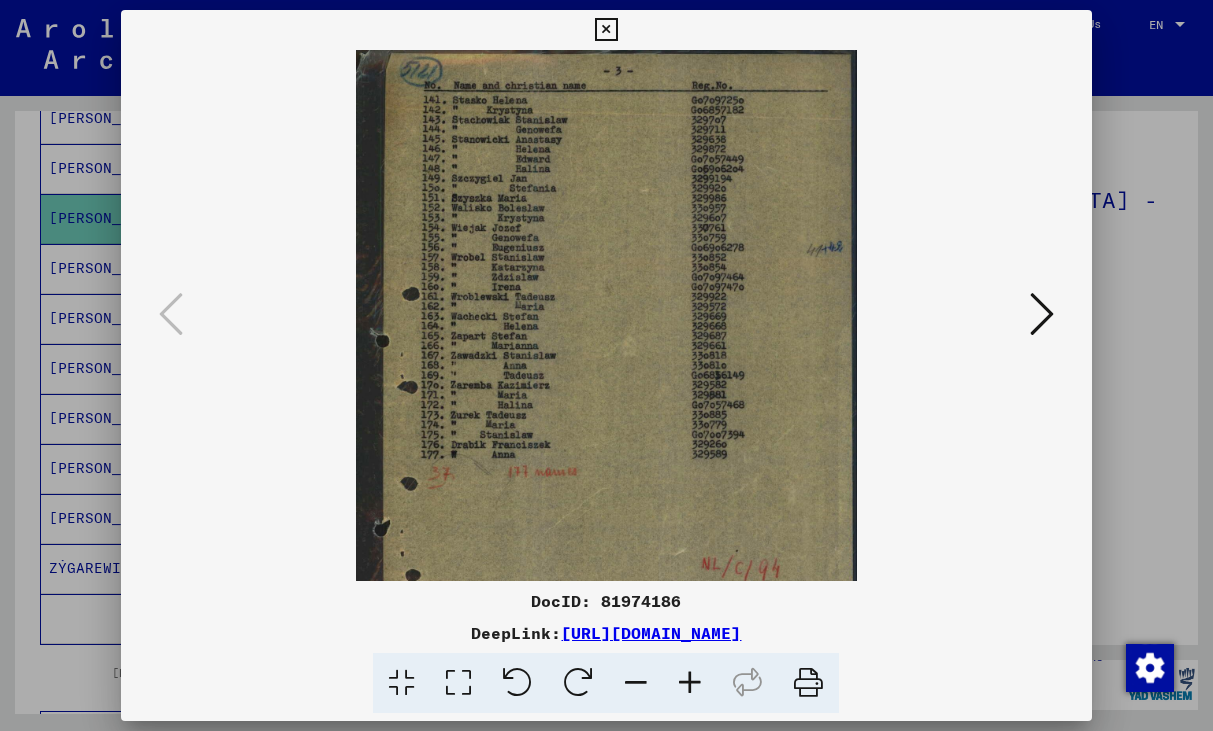 click at bounding box center (690, 683) 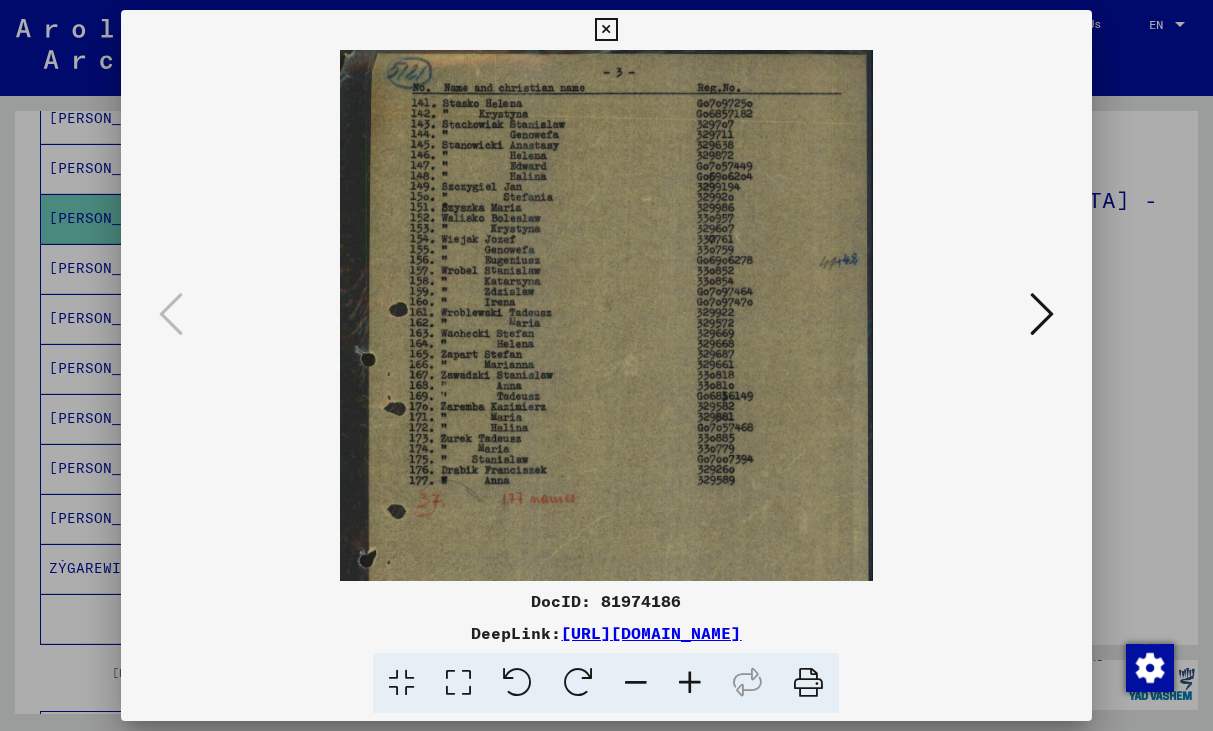 click at bounding box center (690, 683) 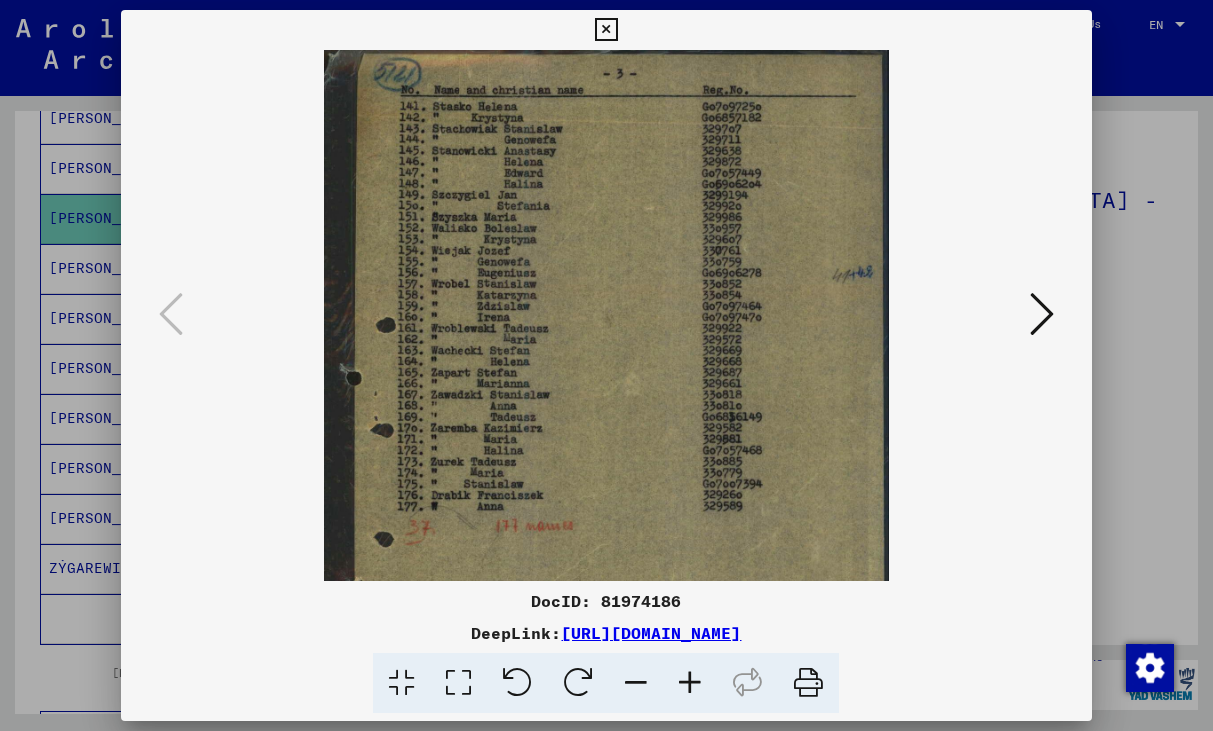 click at bounding box center (690, 683) 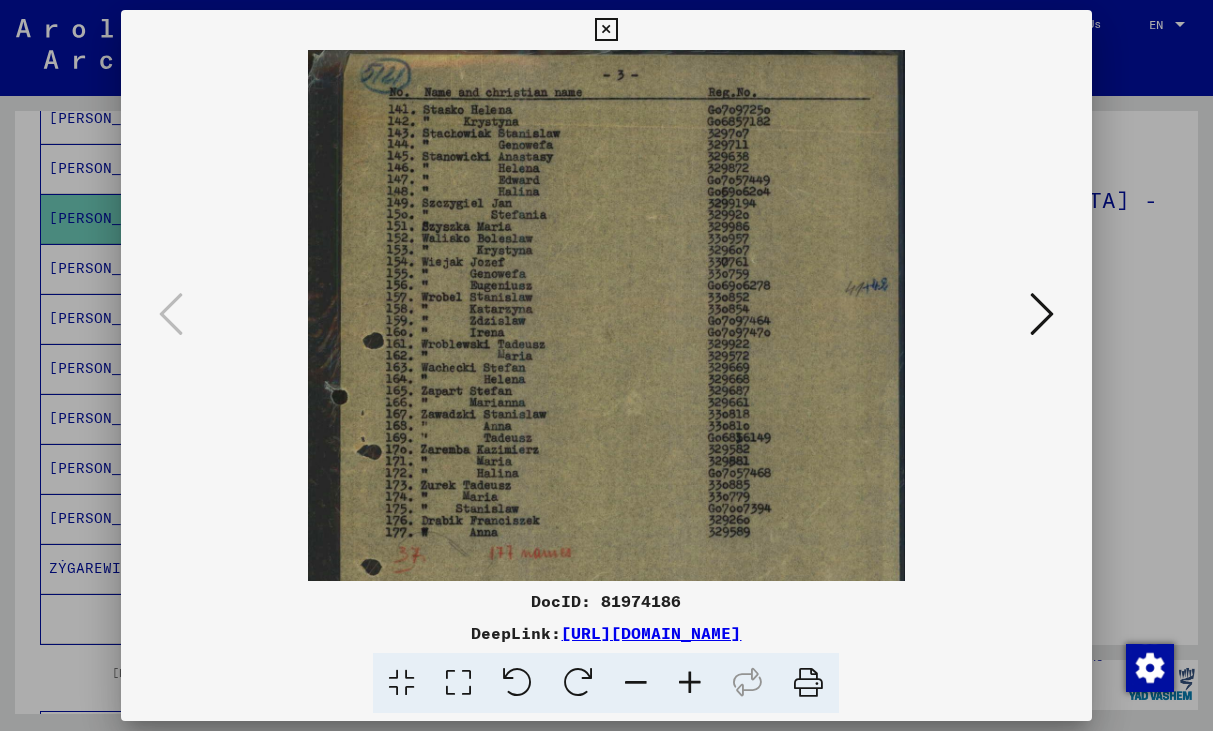 click at bounding box center (690, 683) 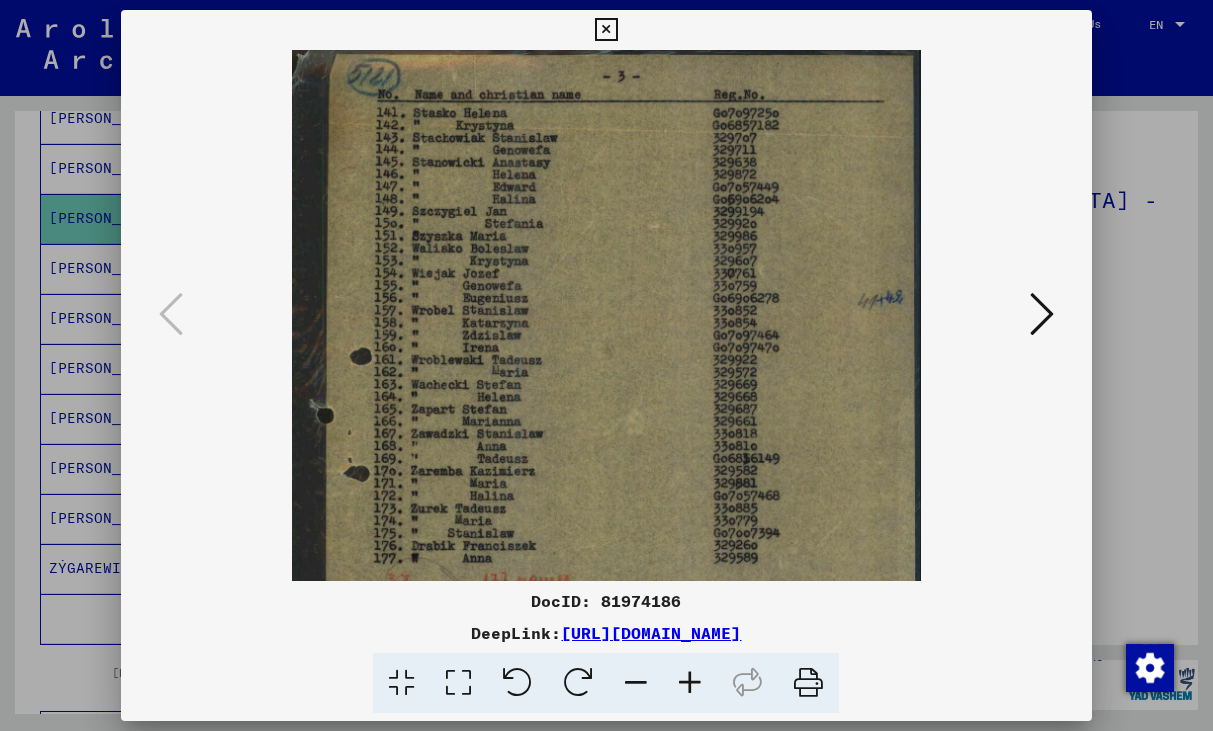 click at bounding box center (690, 683) 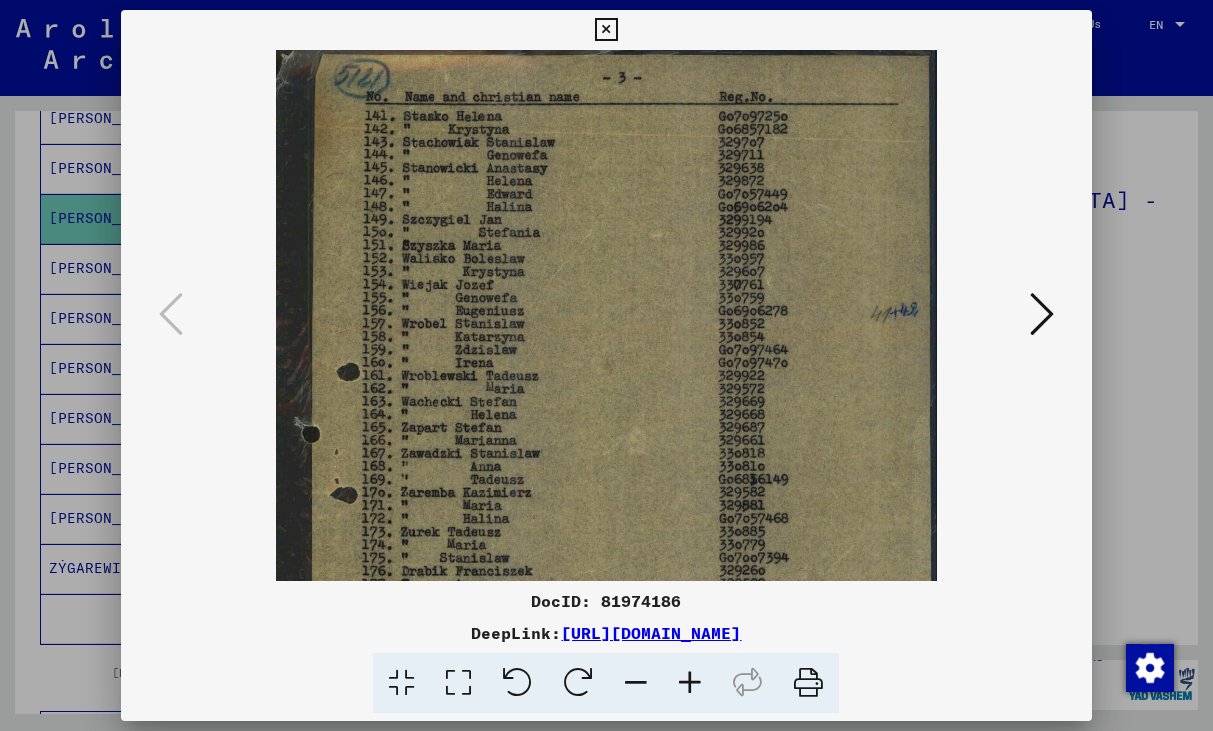 click at bounding box center [1042, 314] 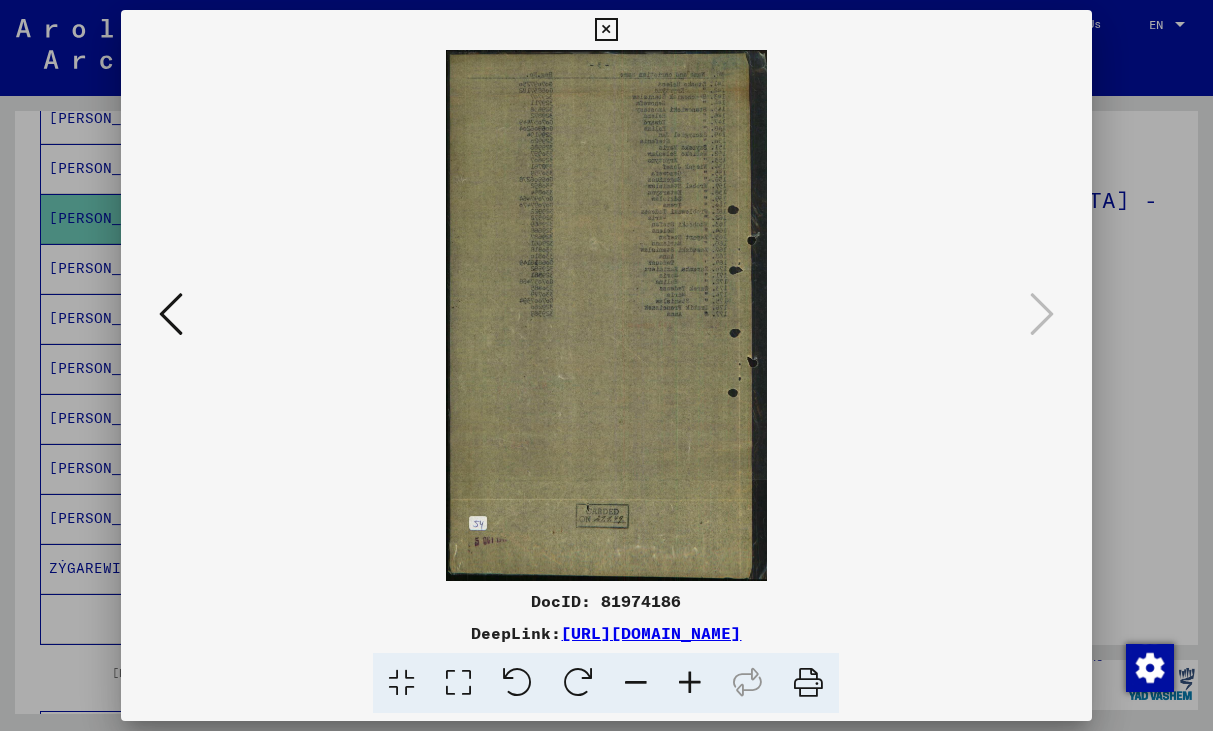 click at bounding box center [606, 30] 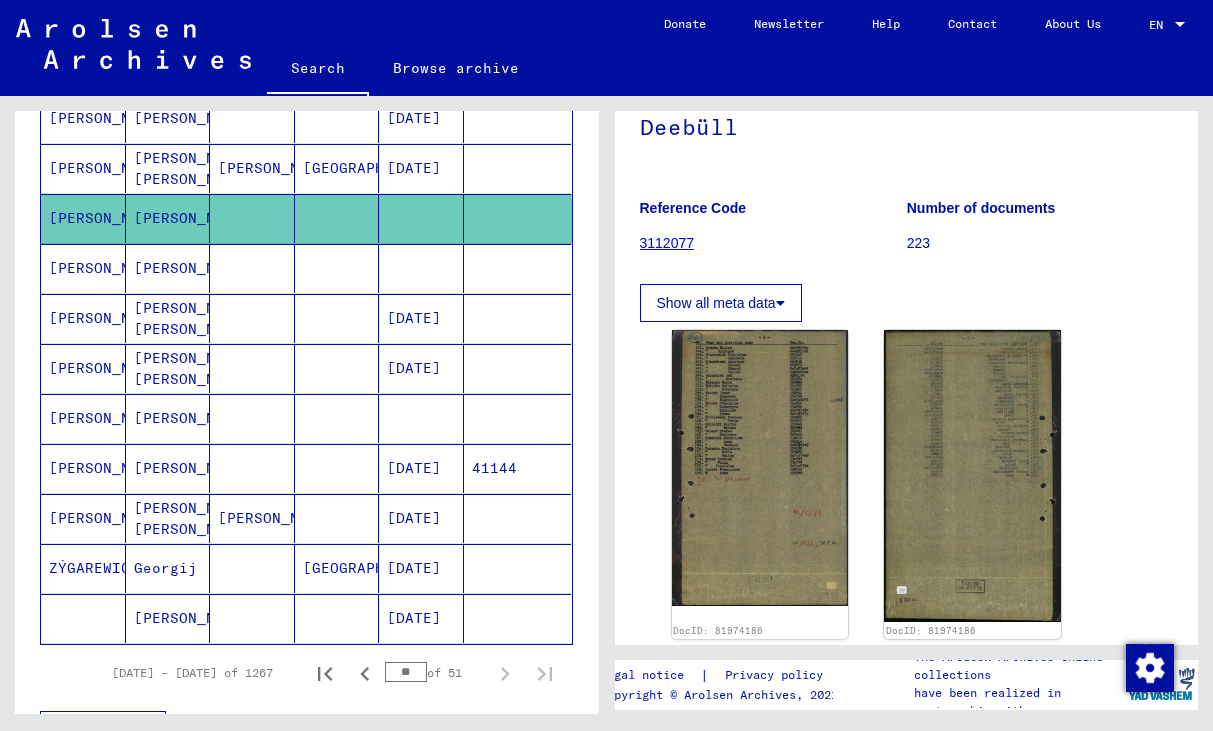 scroll, scrollTop: 207, scrollLeft: 0, axis: vertical 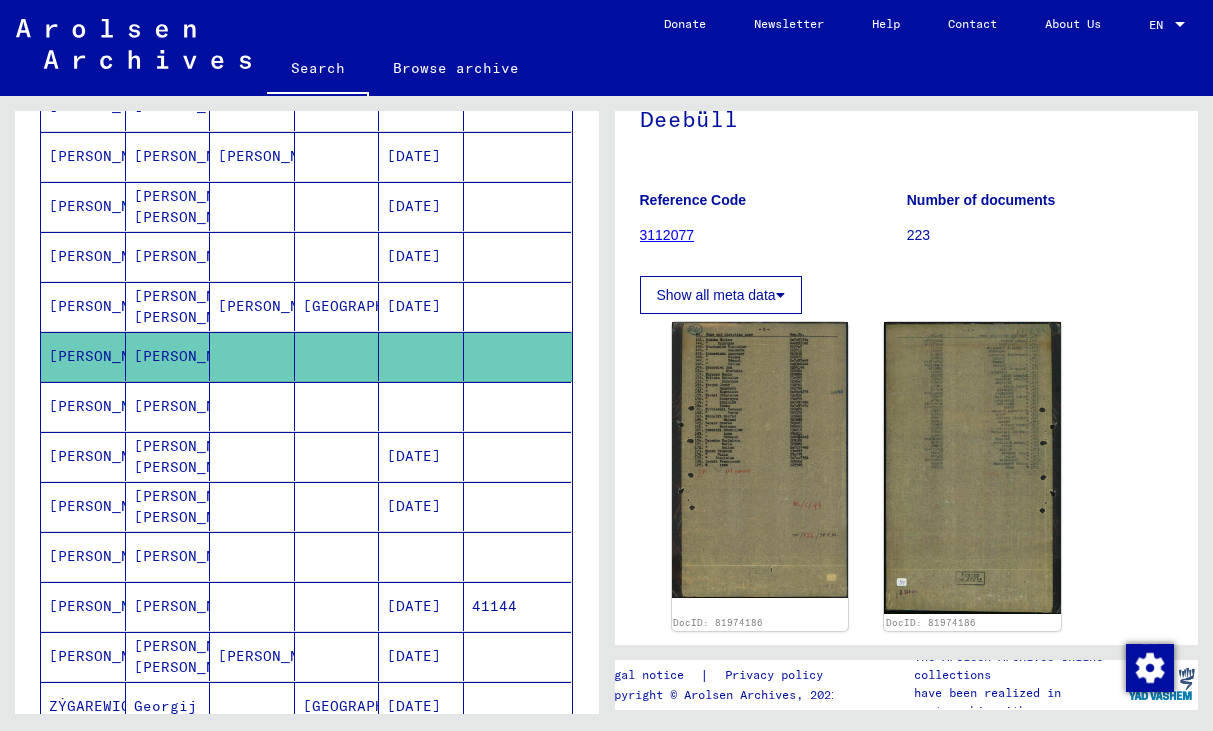 click at bounding box center (337, 306) 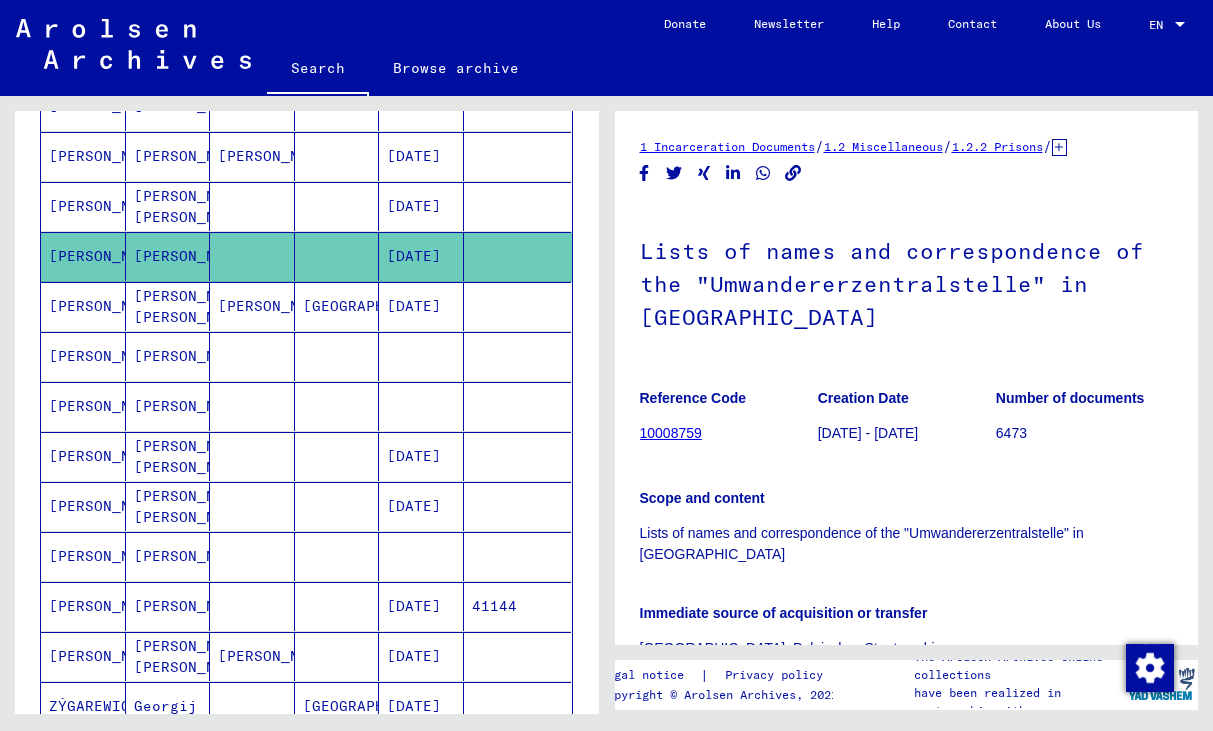scroll, scrollTop: 0, scrollLeft: 0, axis: both 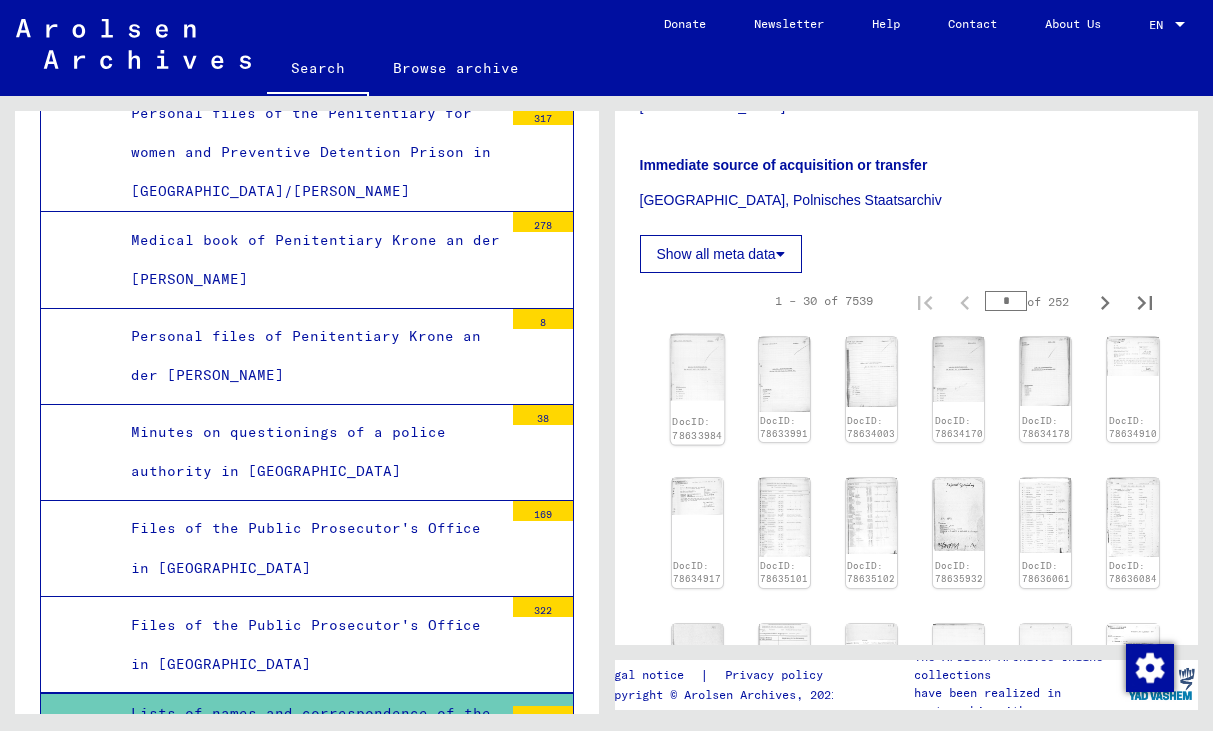 click 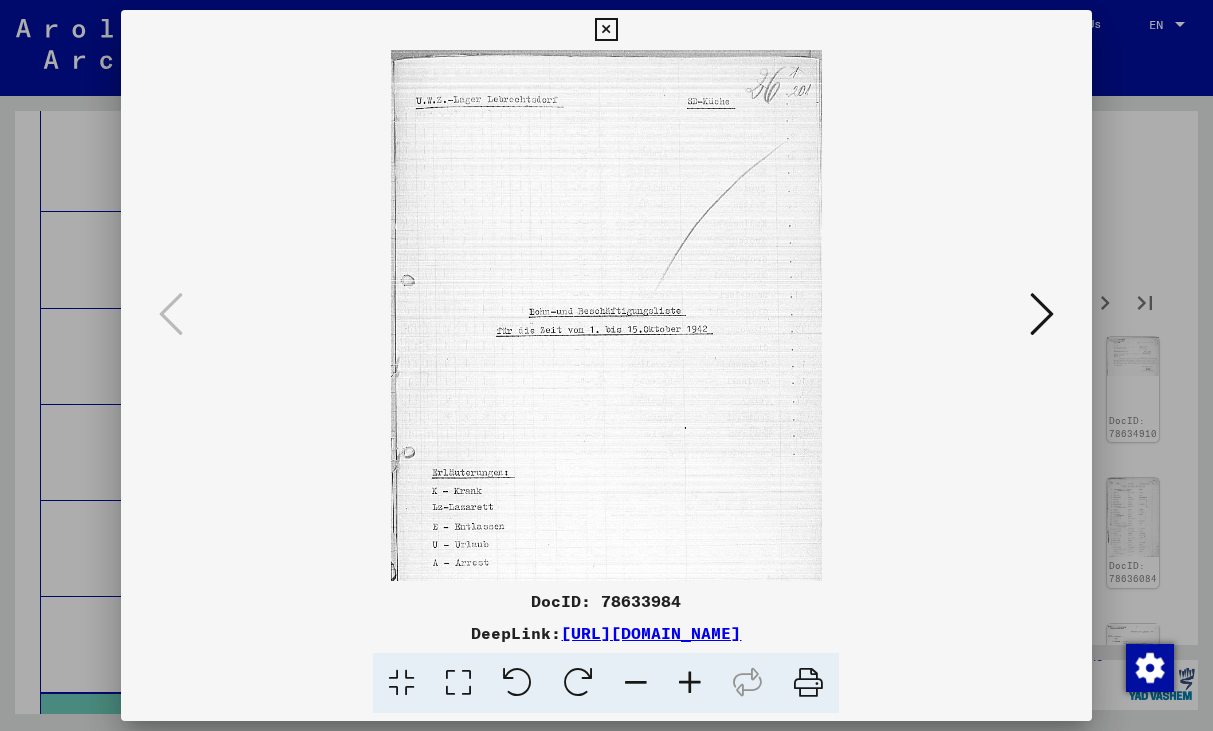 click at bounding box center [606, 30] 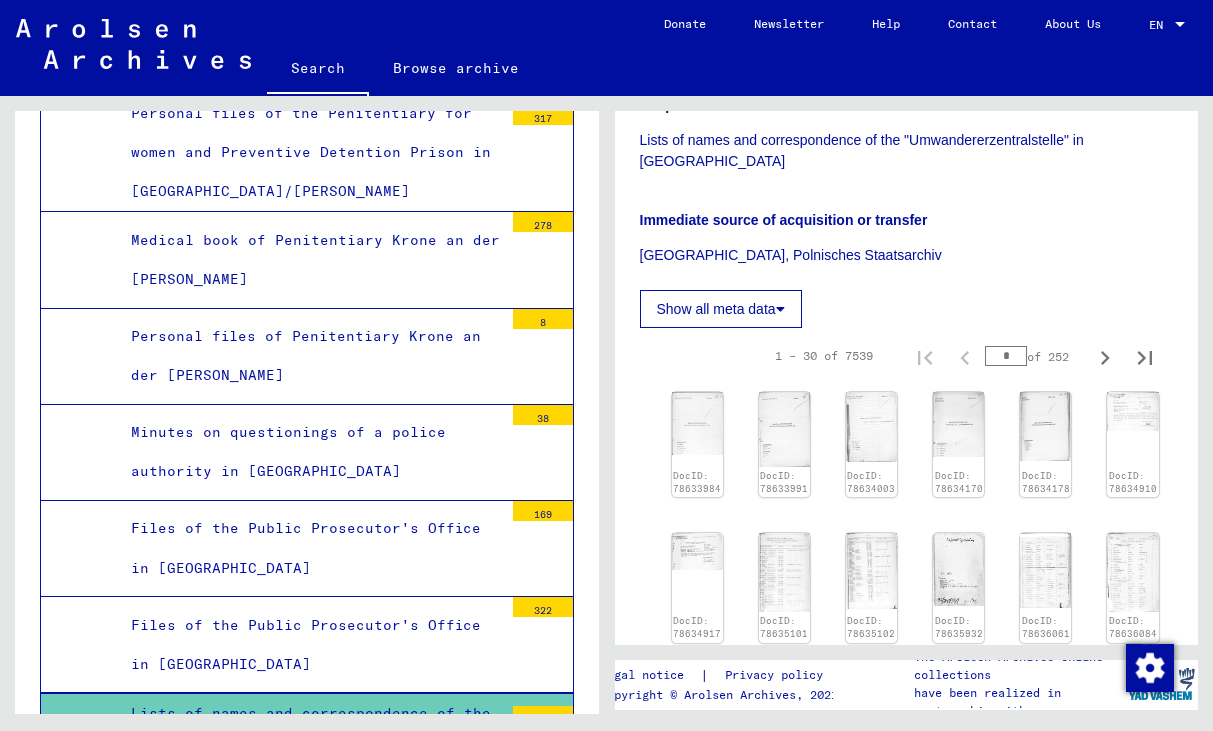 scroll, scrollTop: 451, scrollLeft: 0, axis: vertical 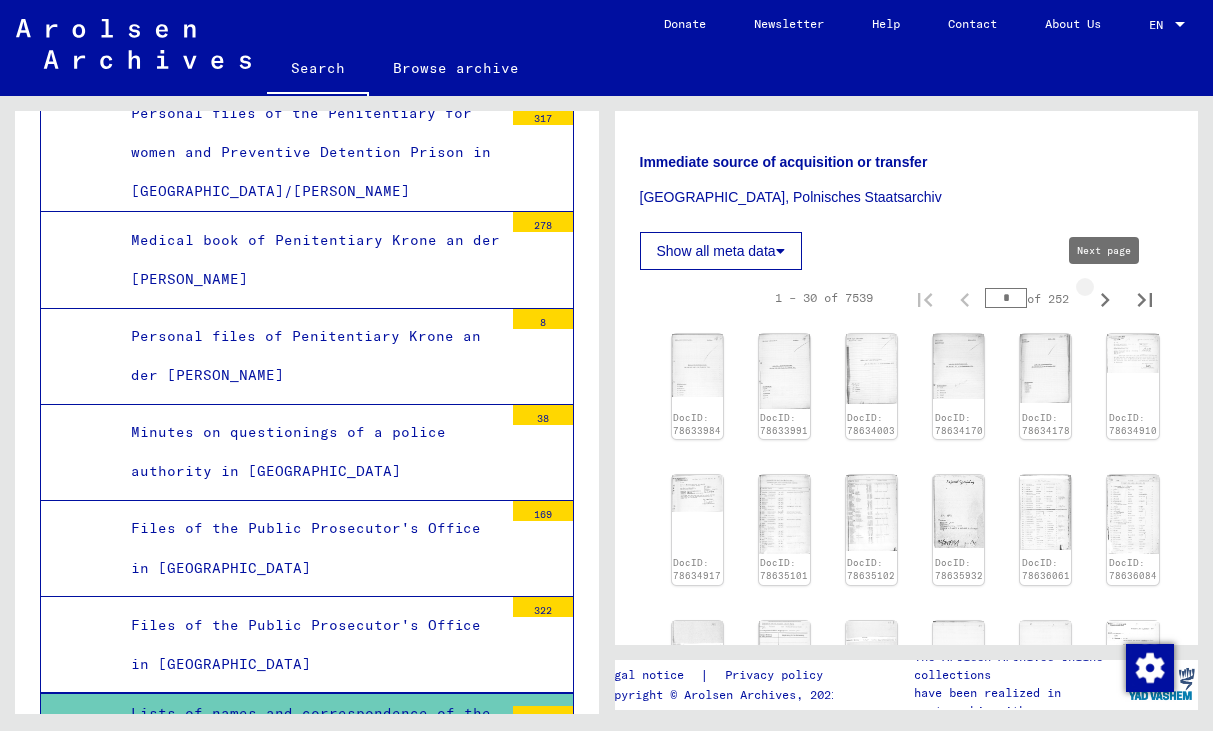 click 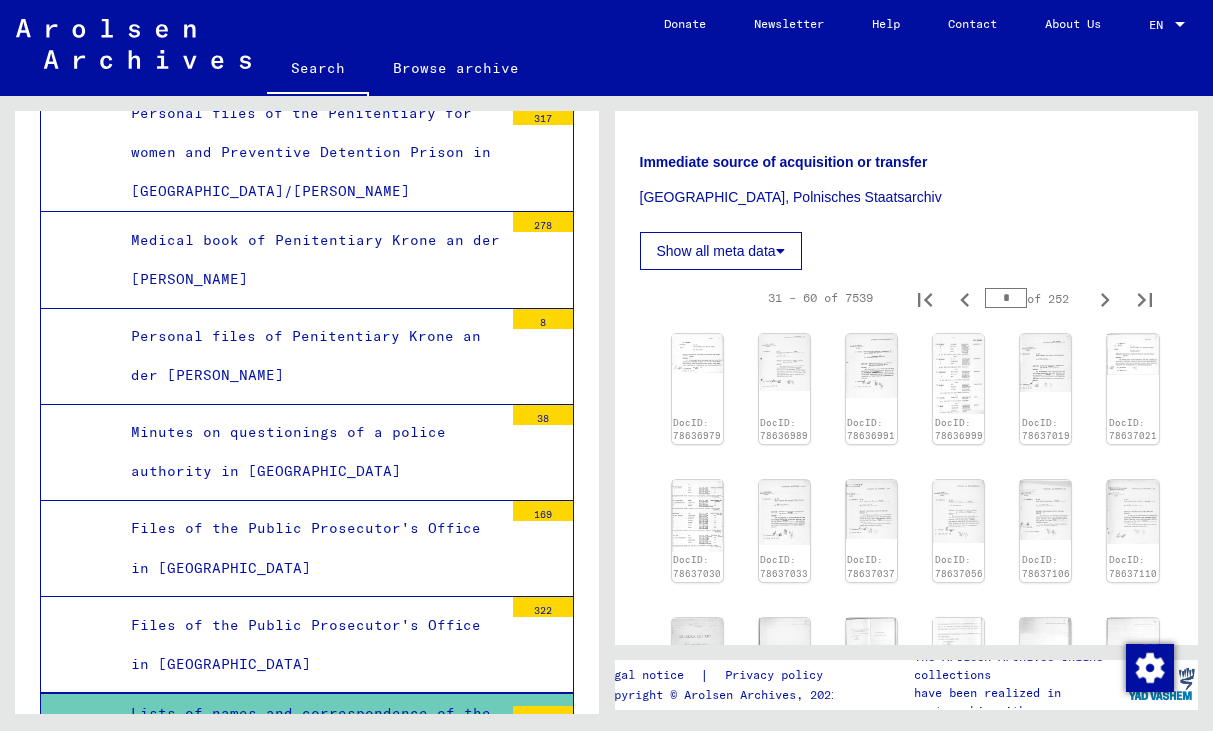 click 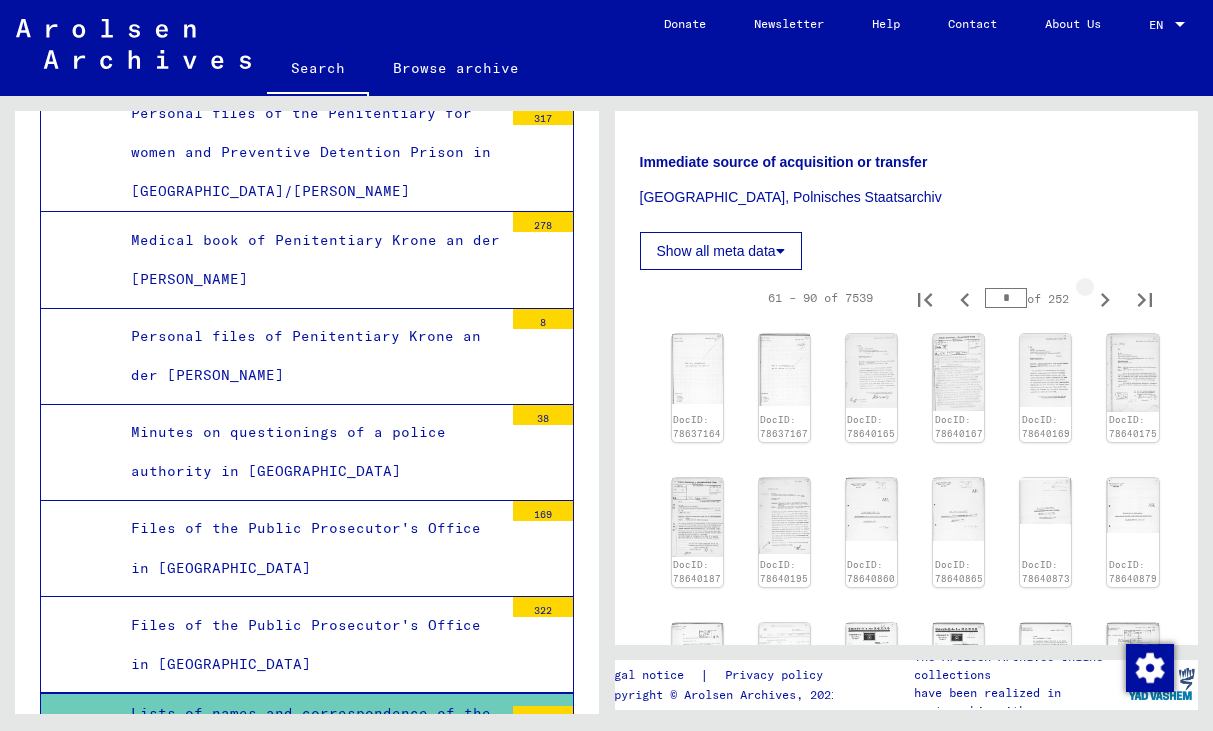 click 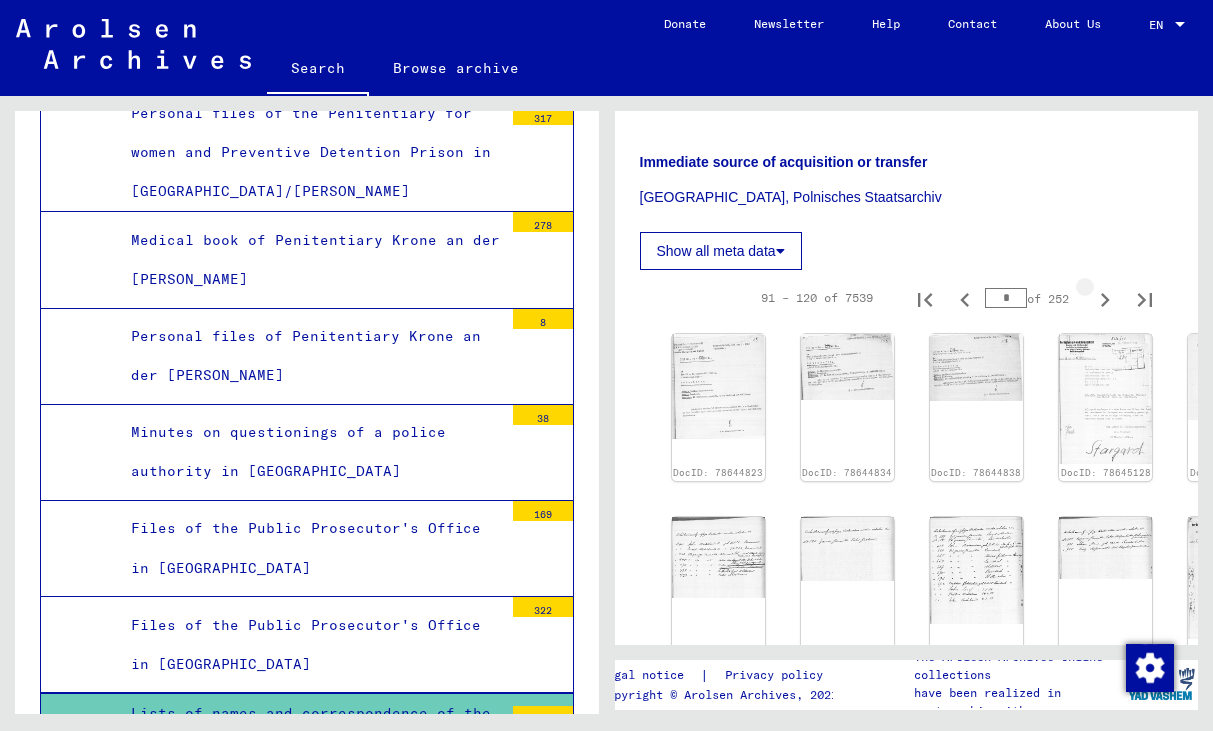 click 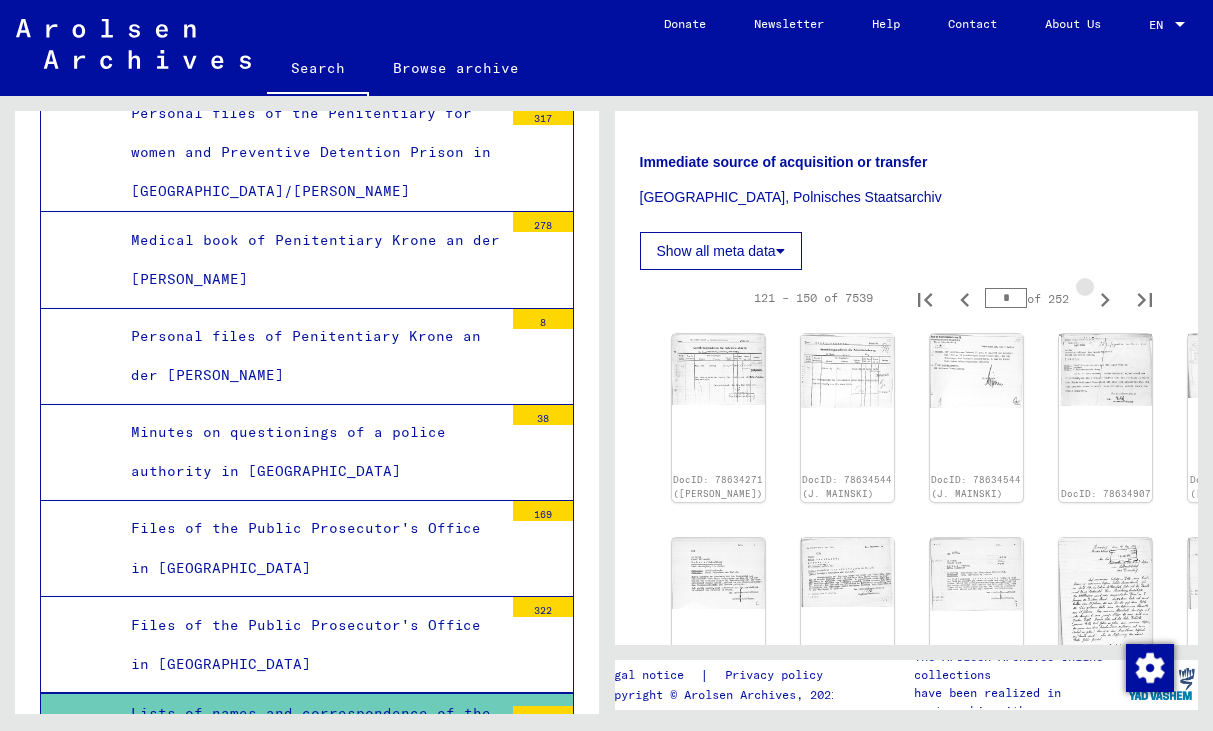 click 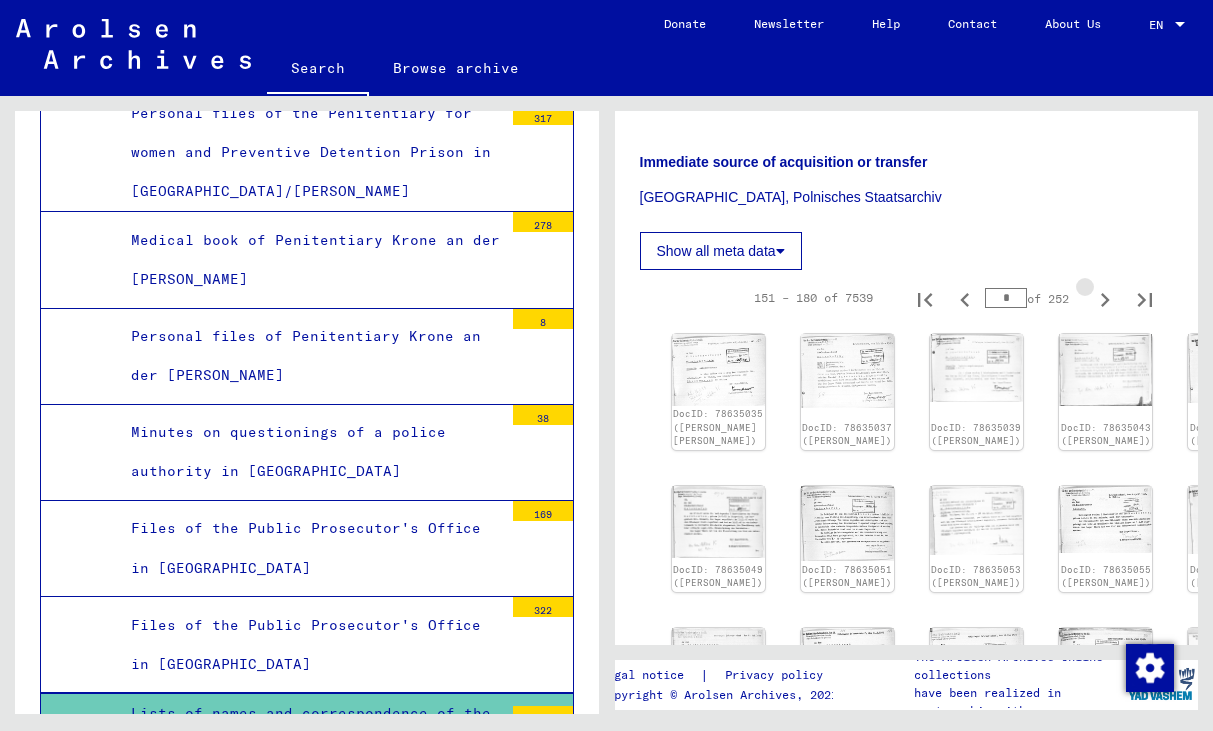 click 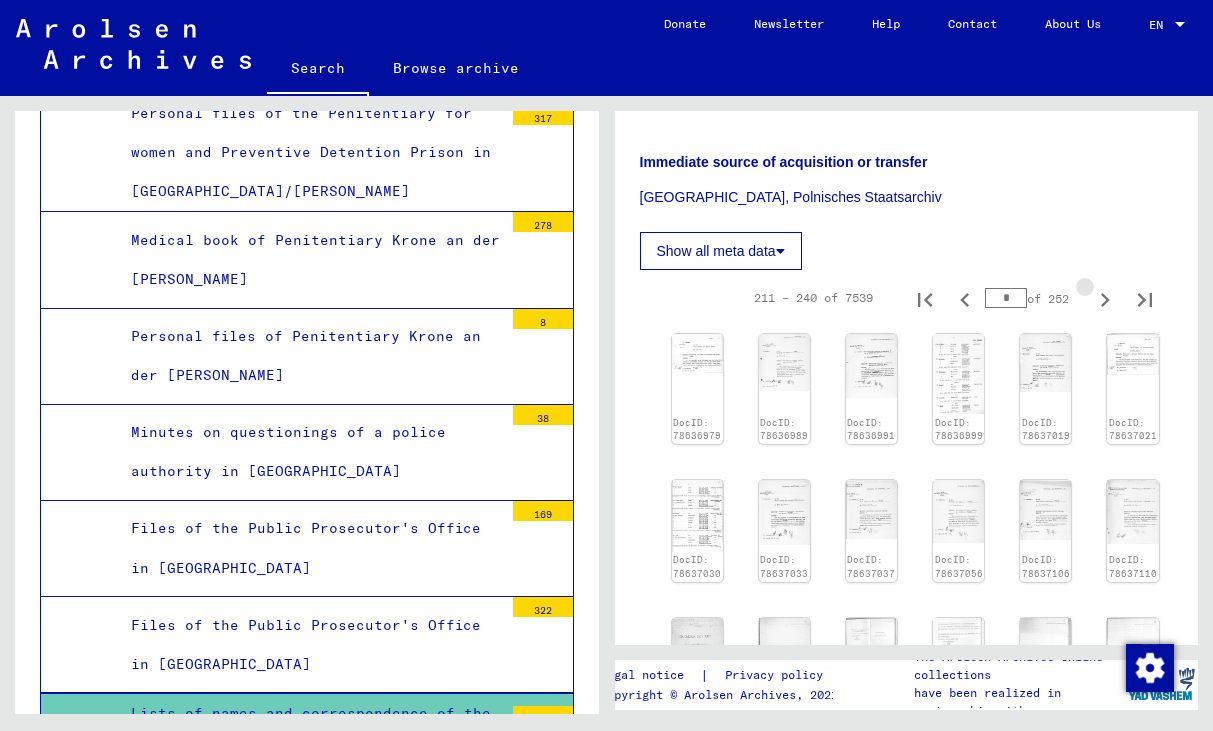 click 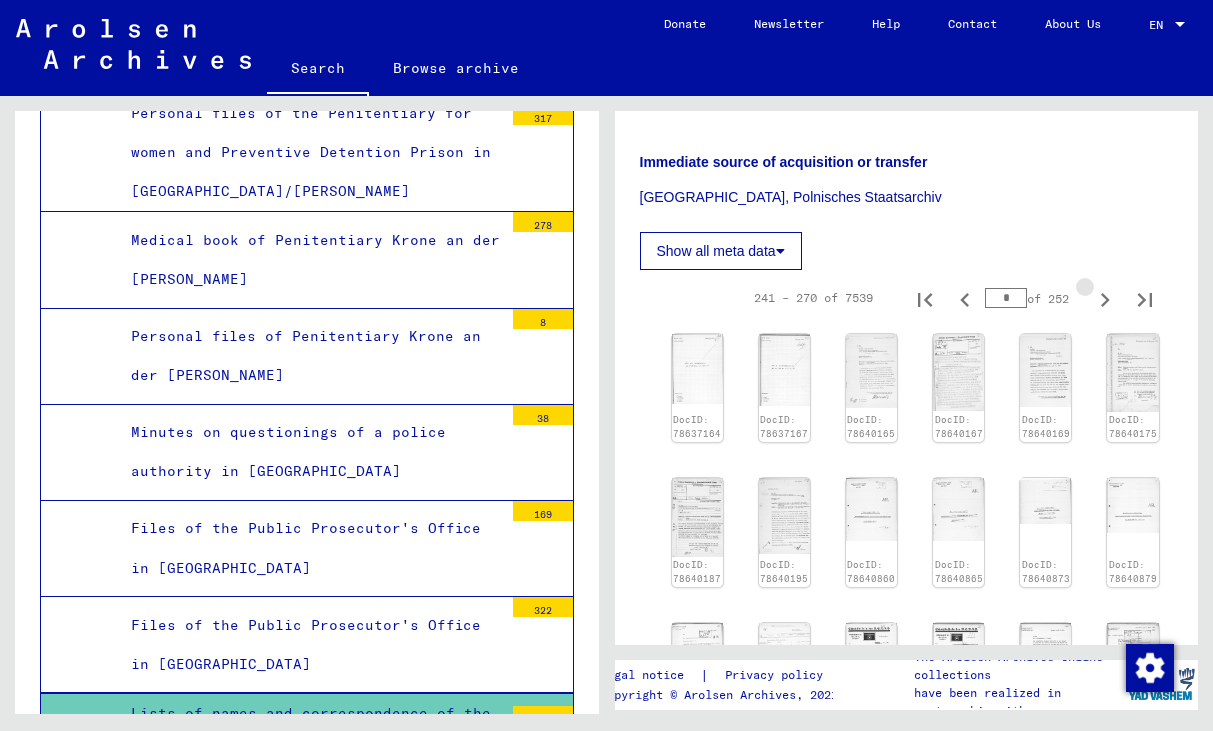 click 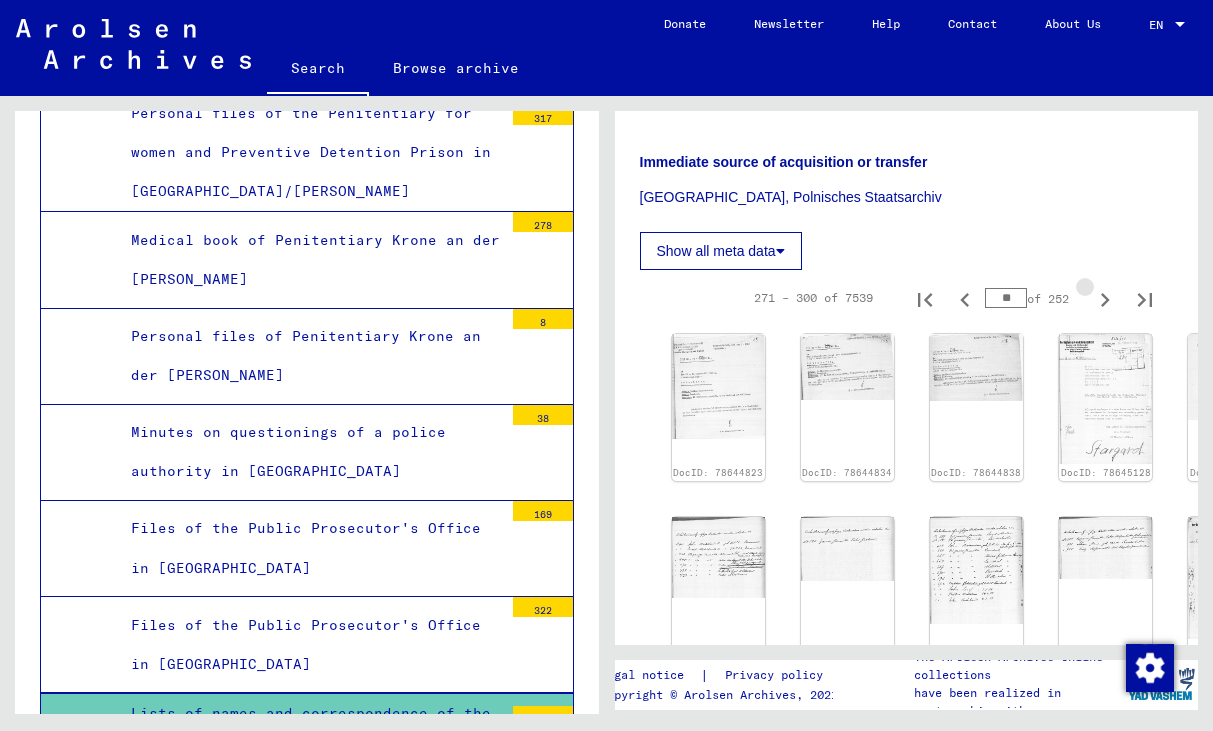 click 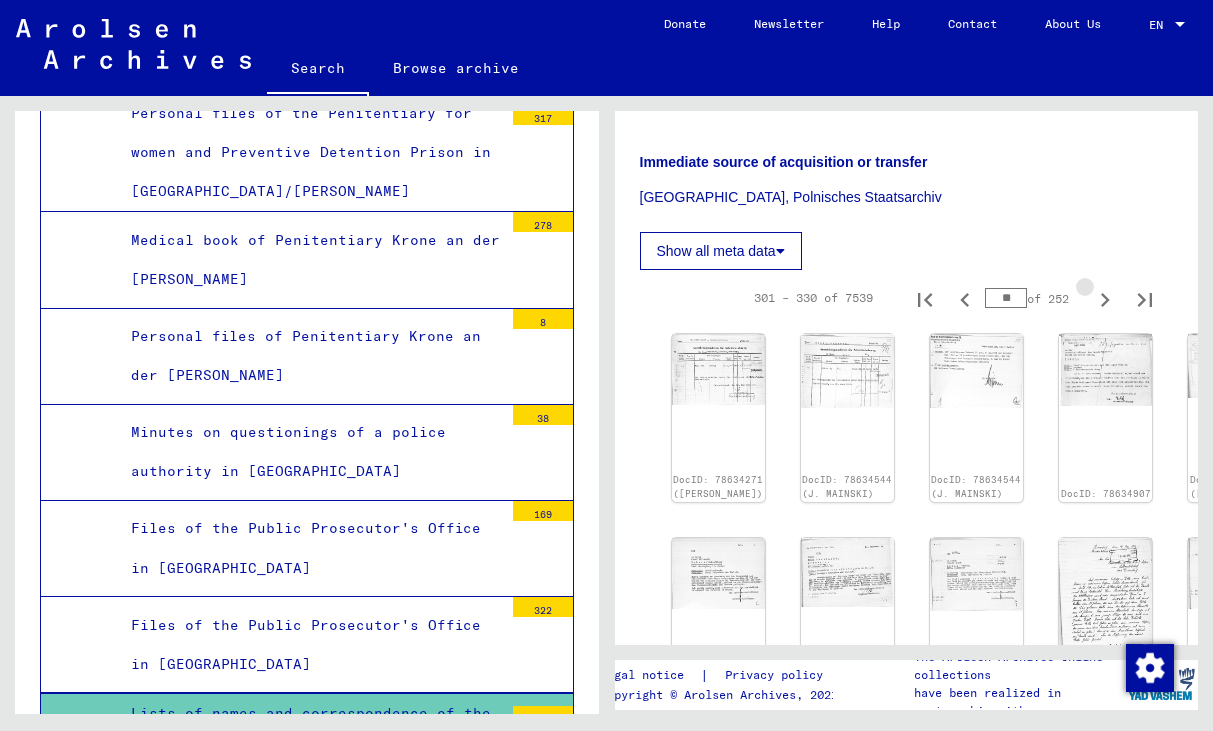 click 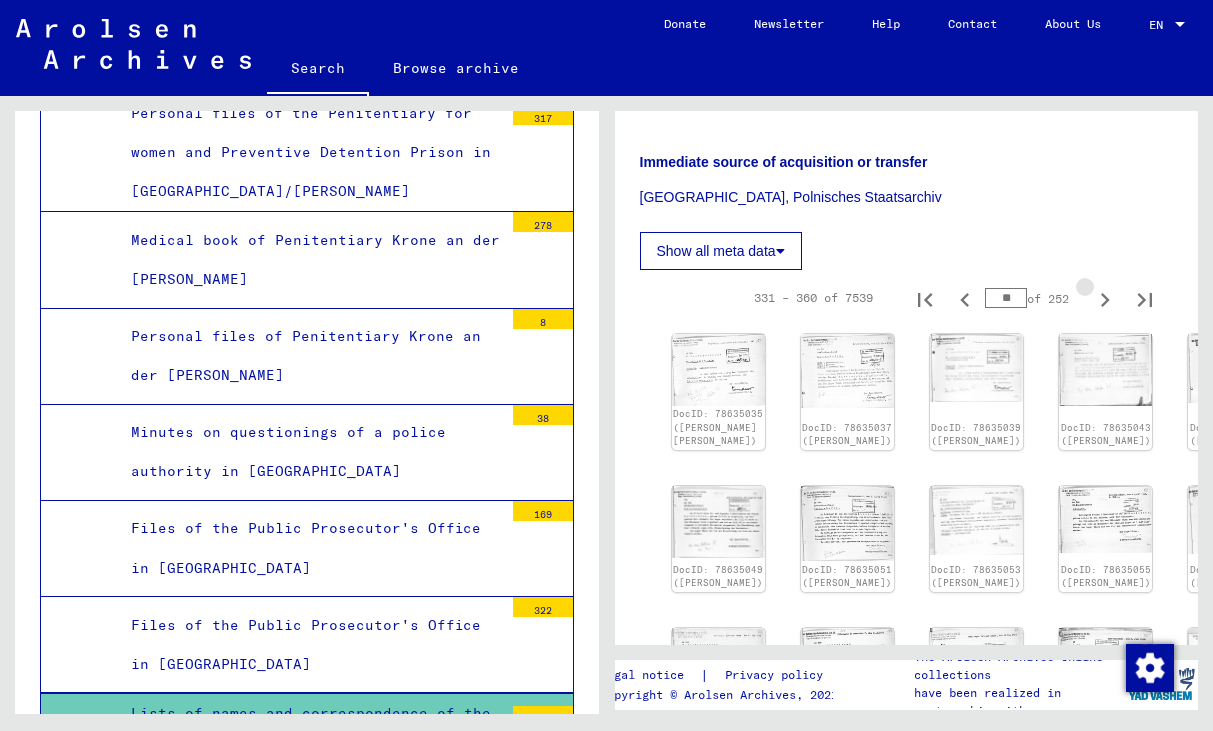 click 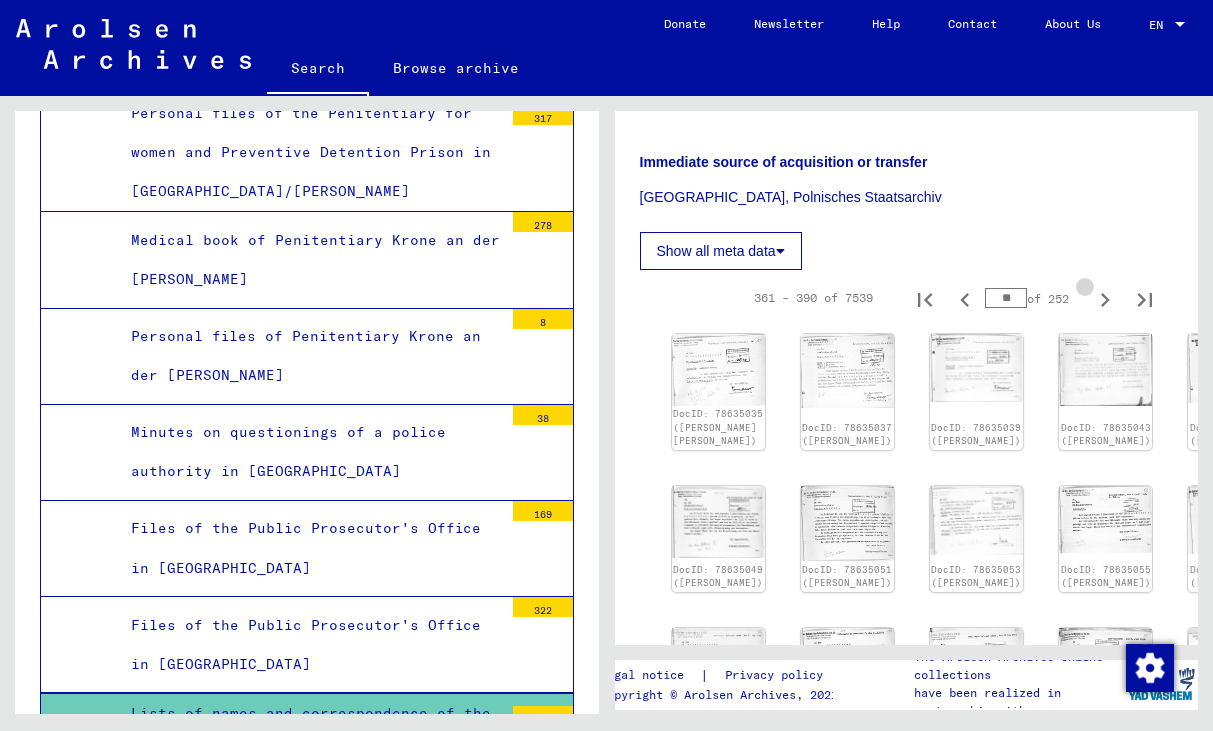 click 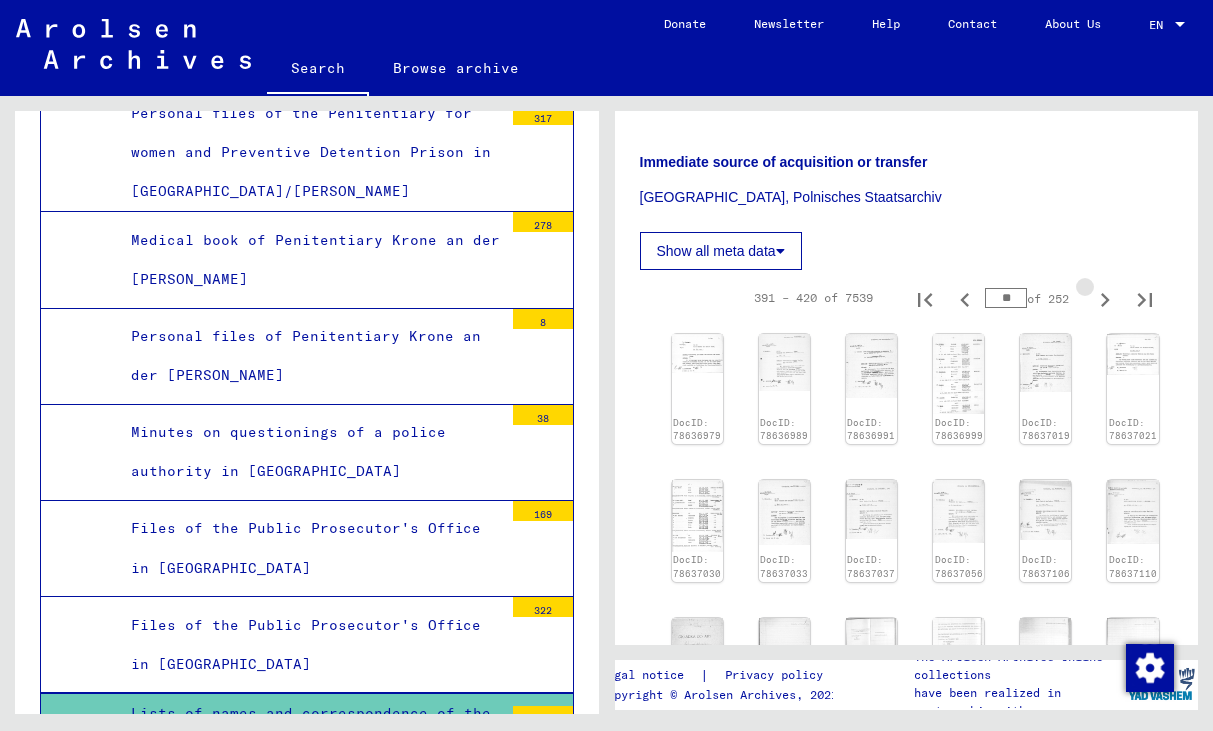 click 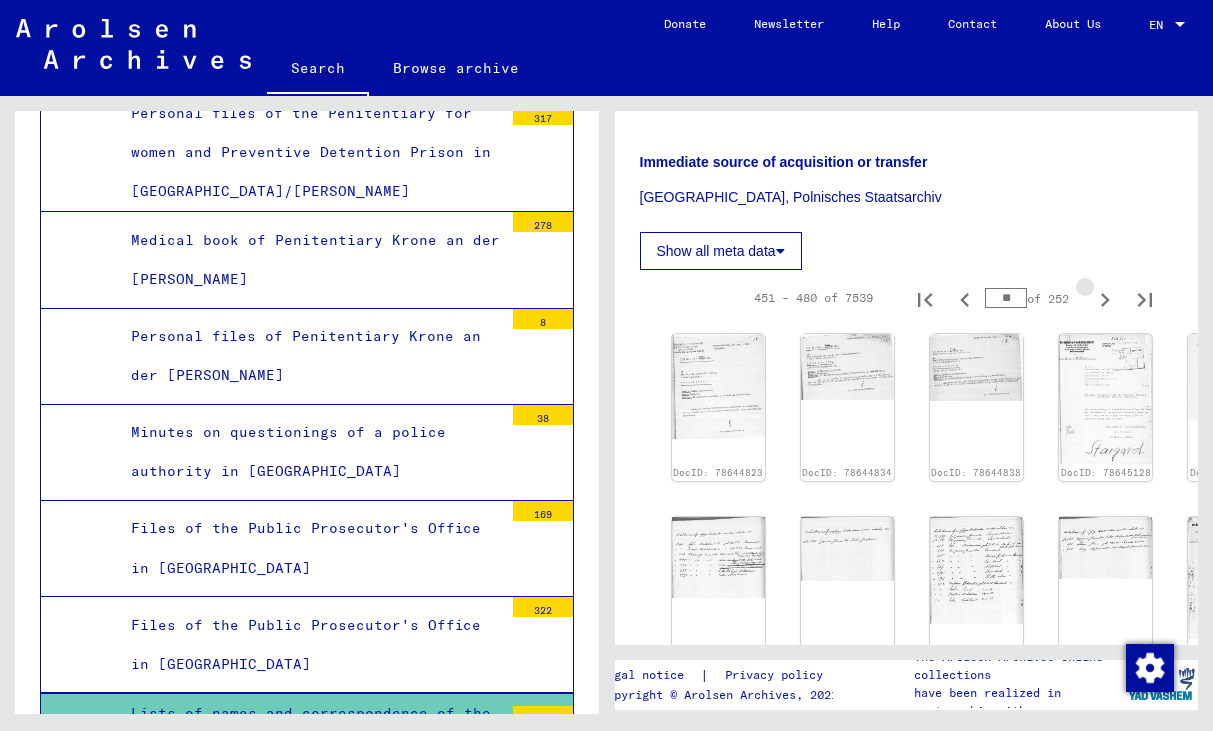 click 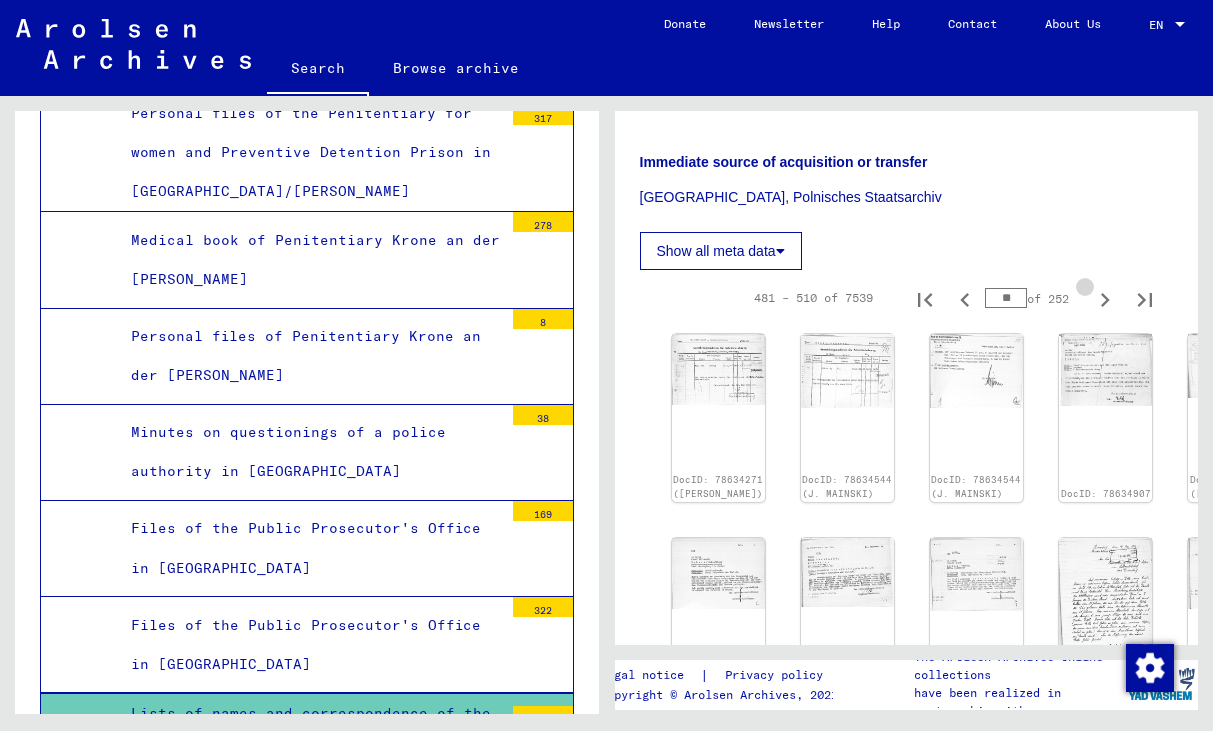 click 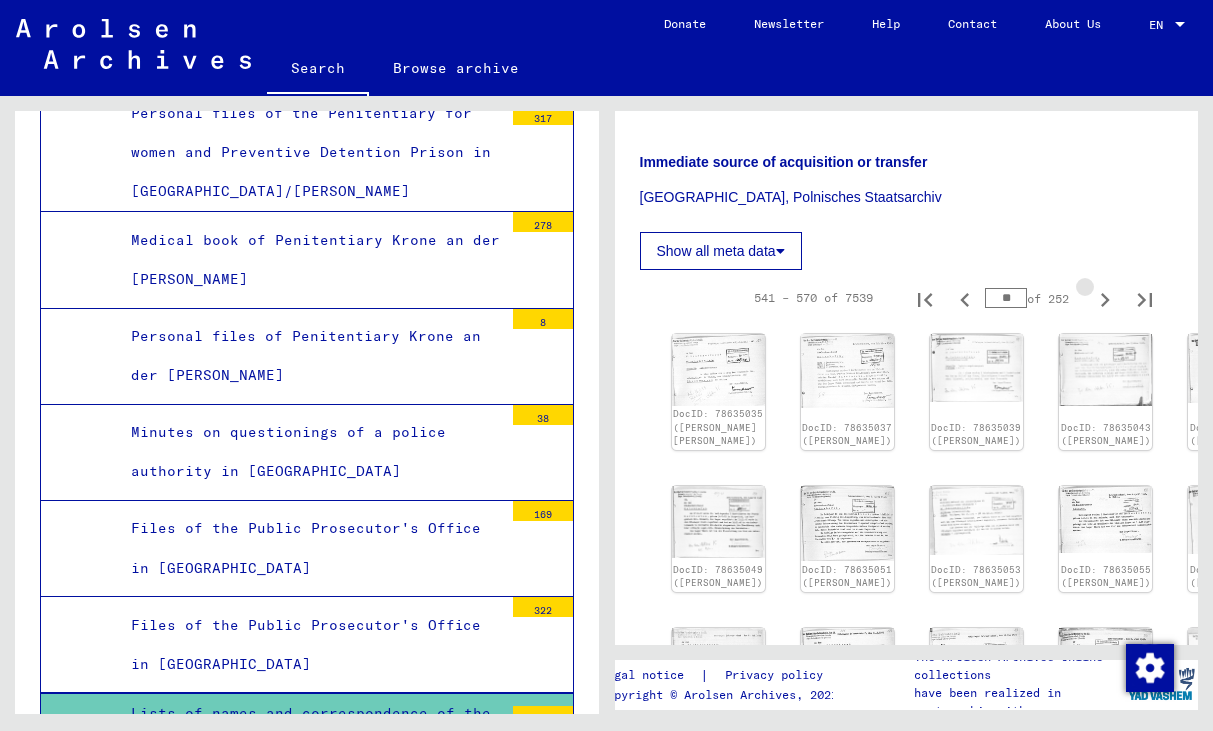 click 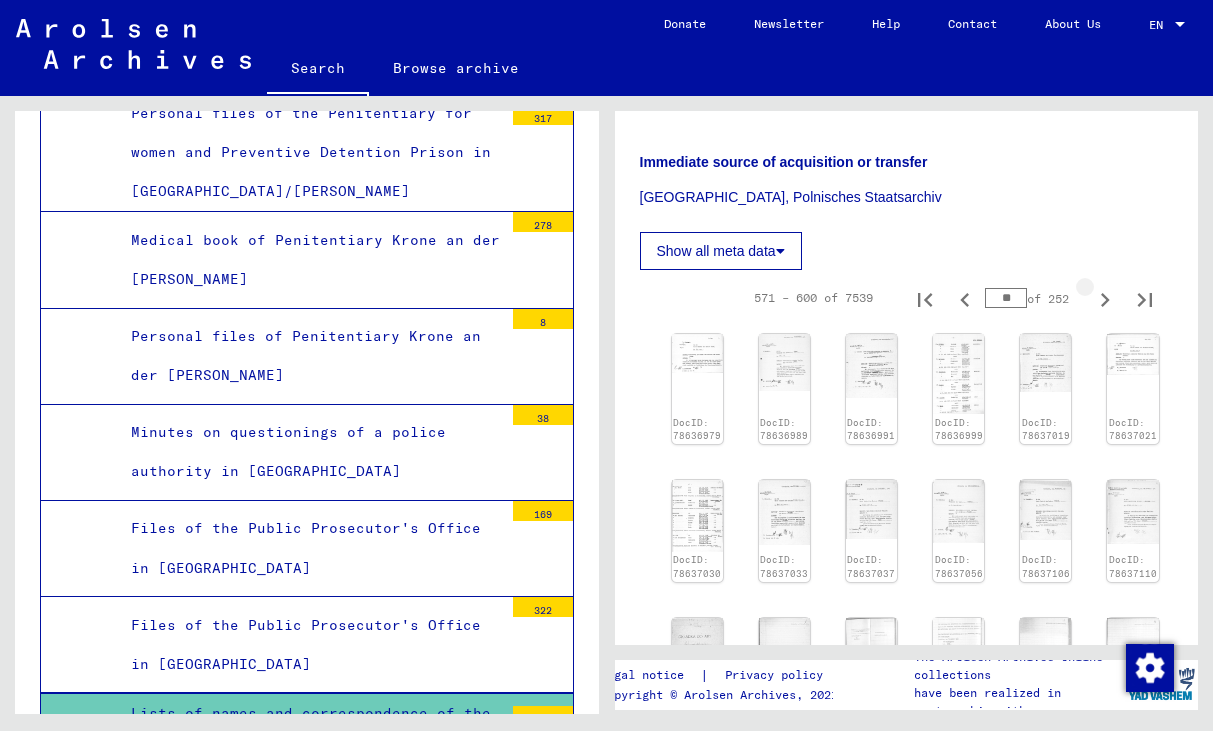 click 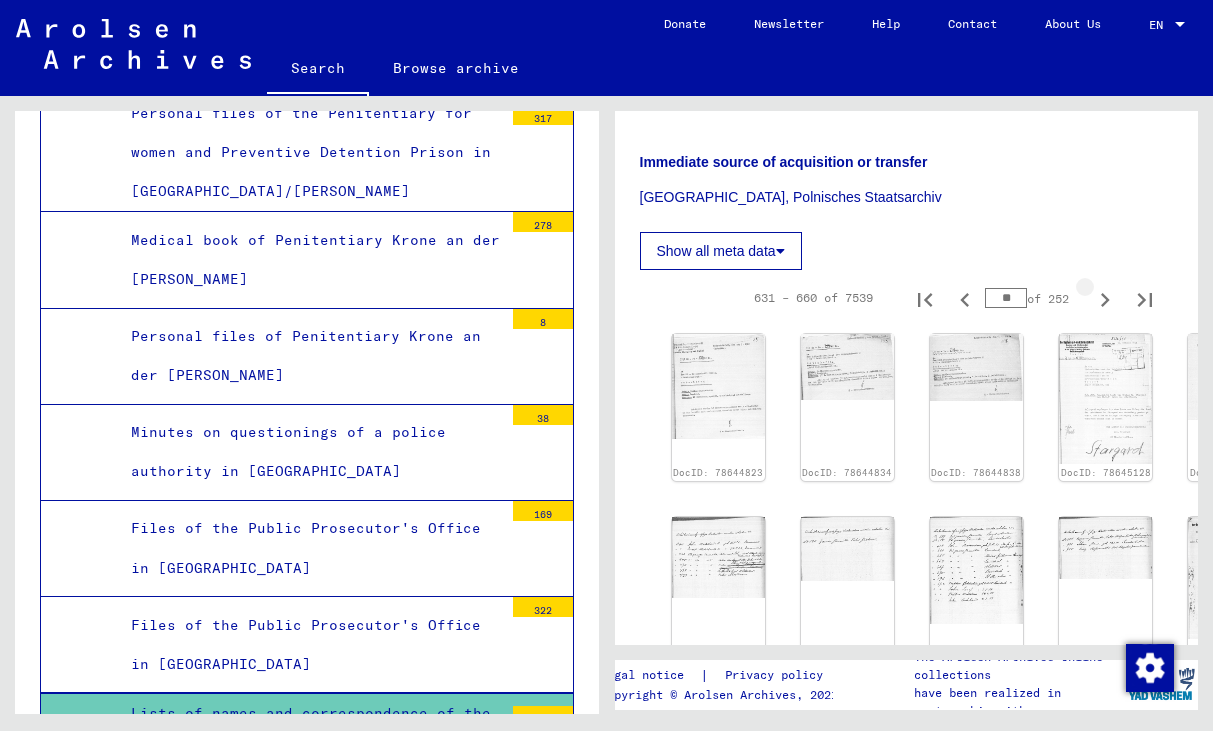 click 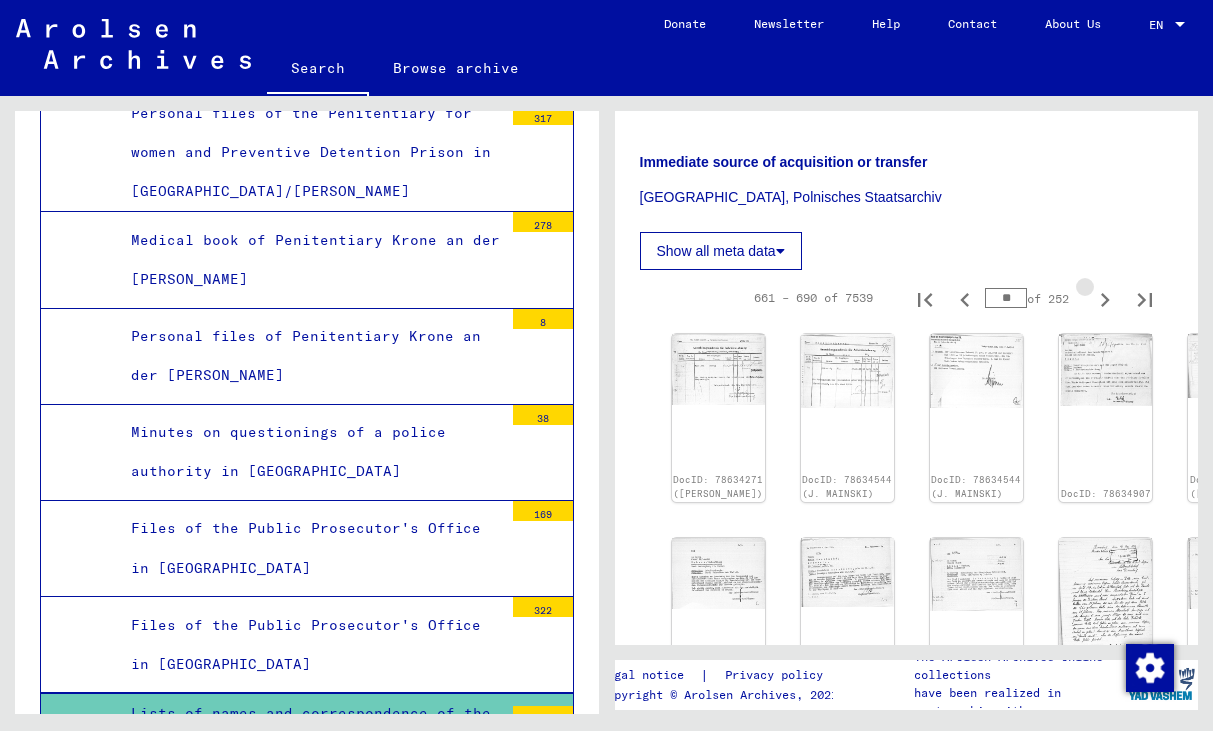 click 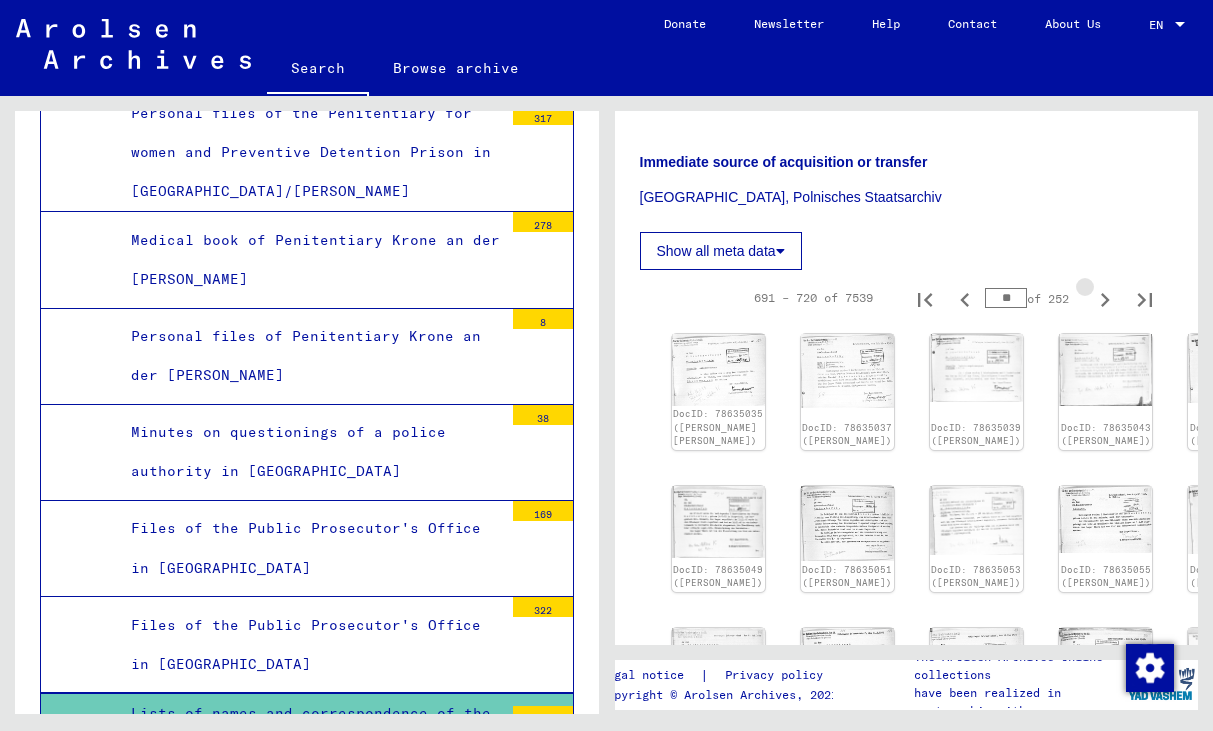 click 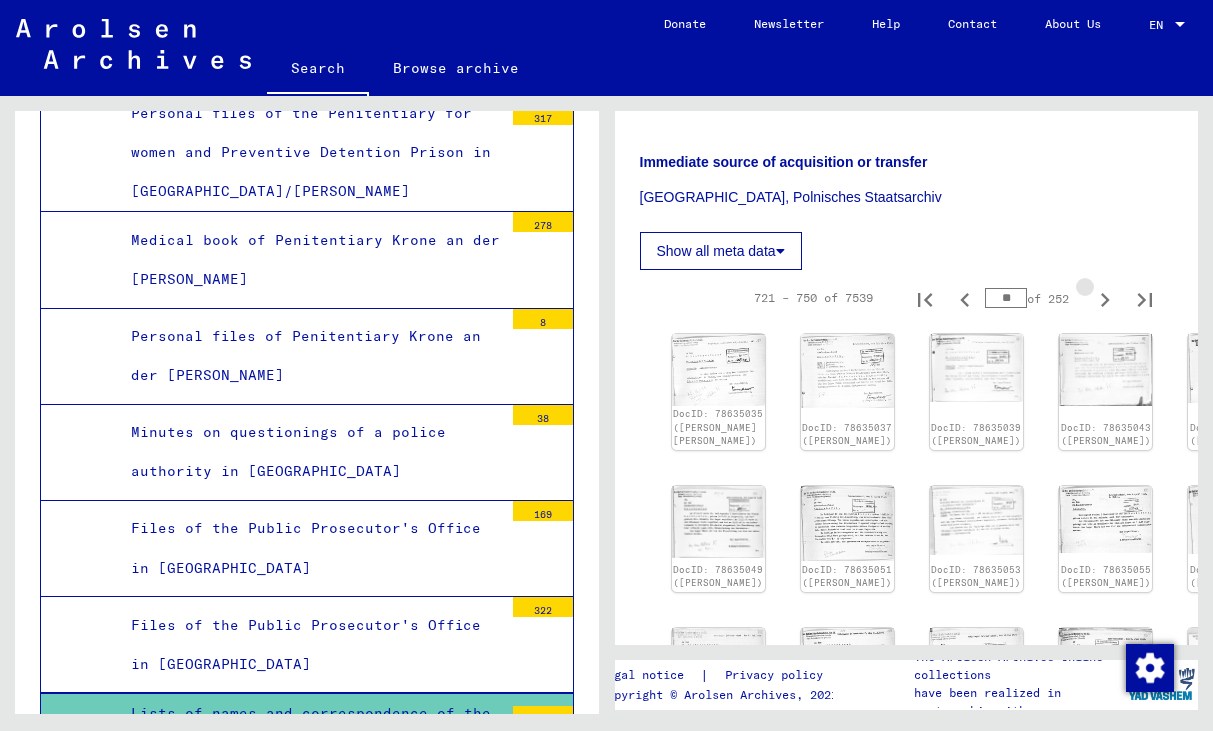 click 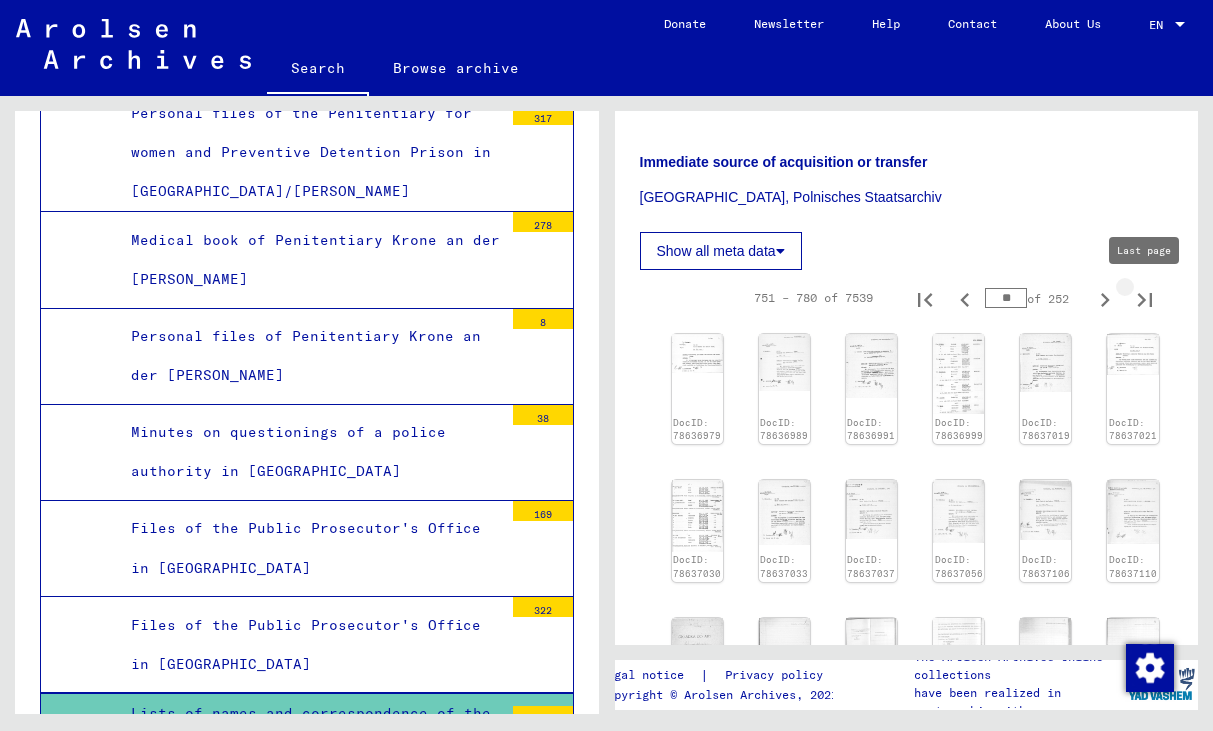 click 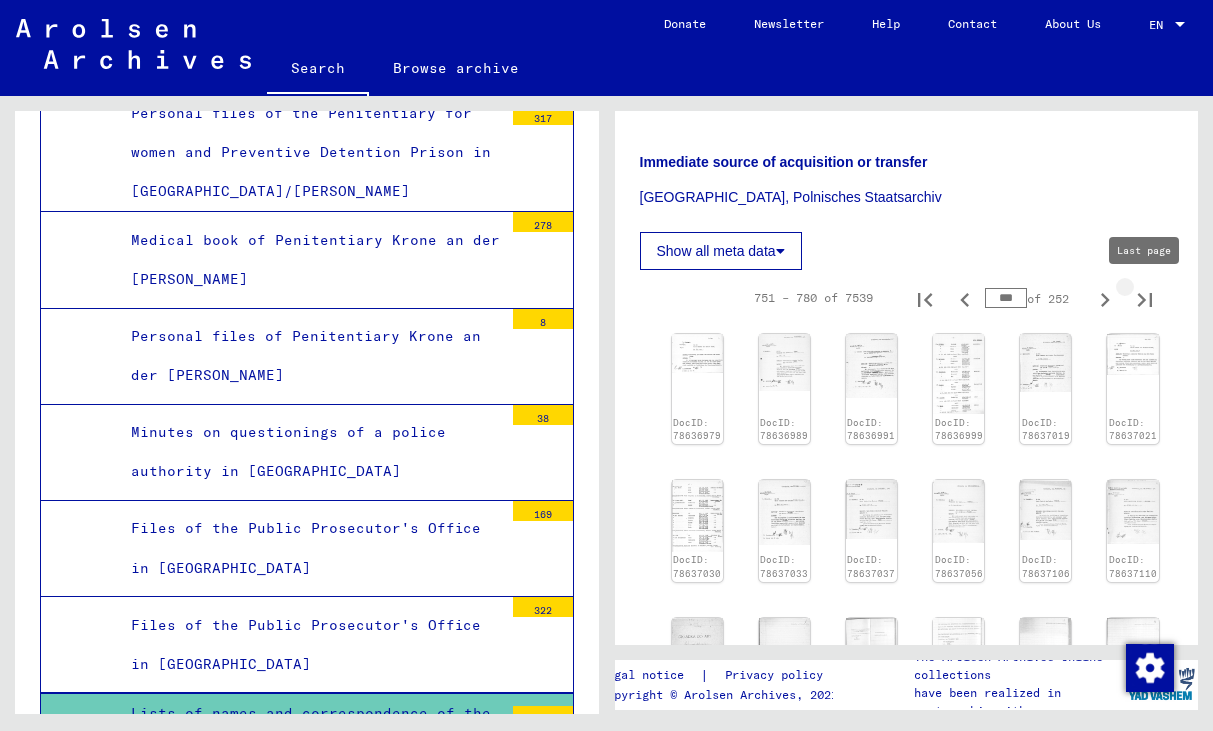 type on "***" 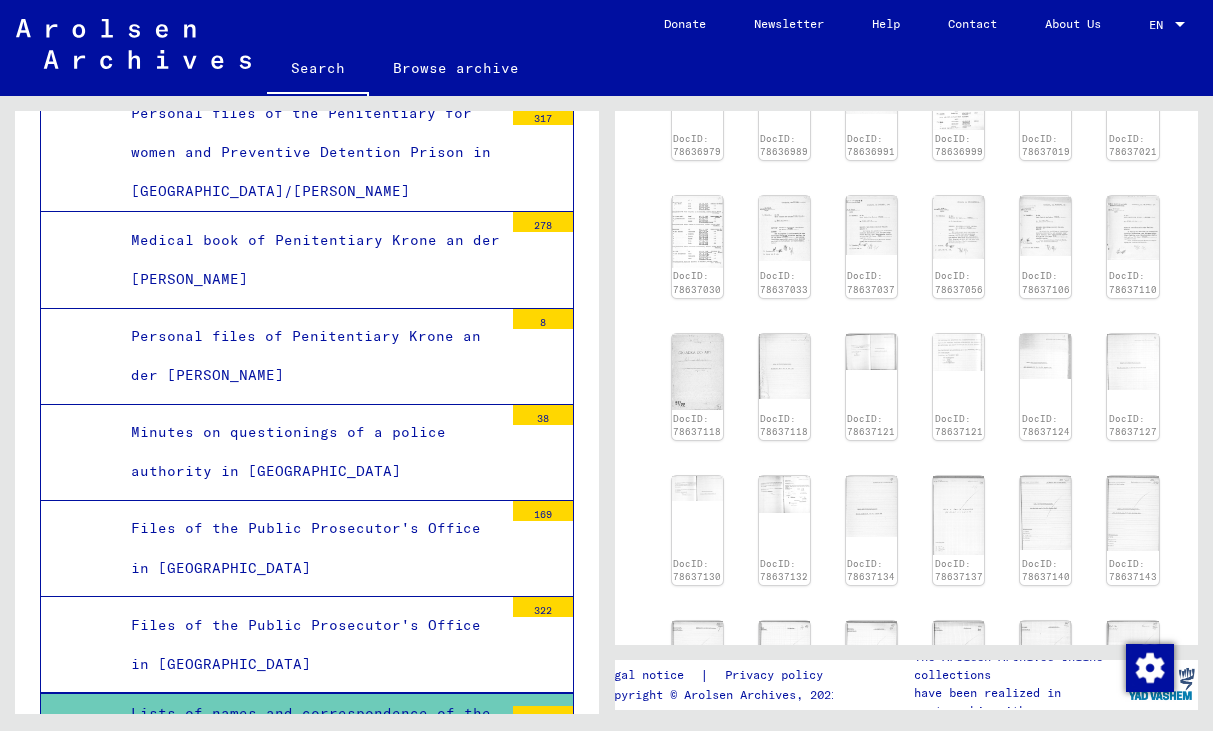 scroll, scrollTop: 952, scrollLeft: 0, axis: vertical 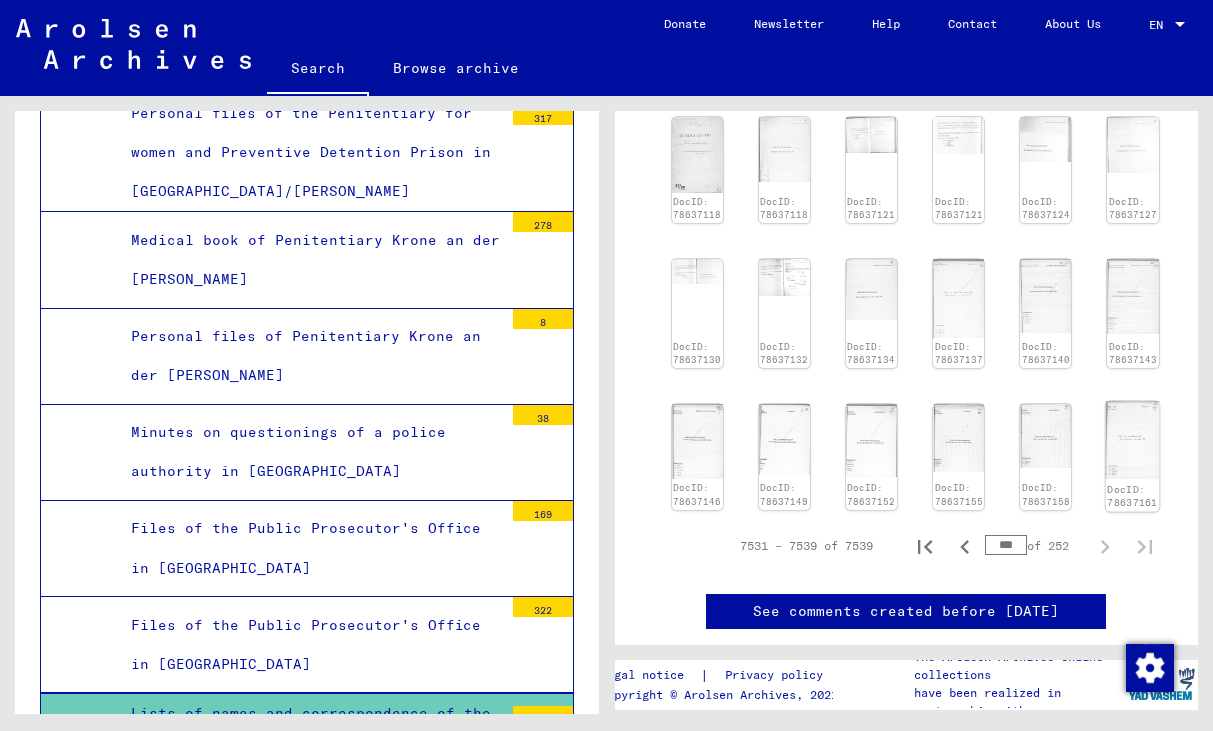 click 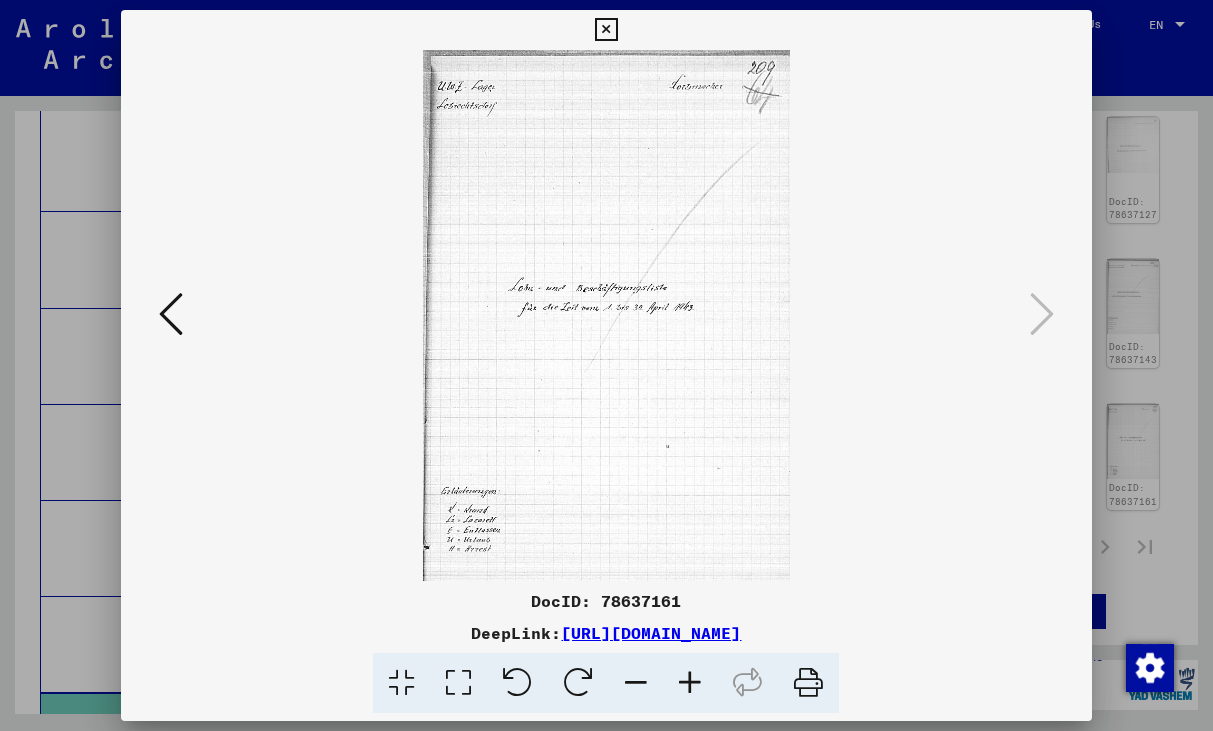 click at bounding box center (171, 314) 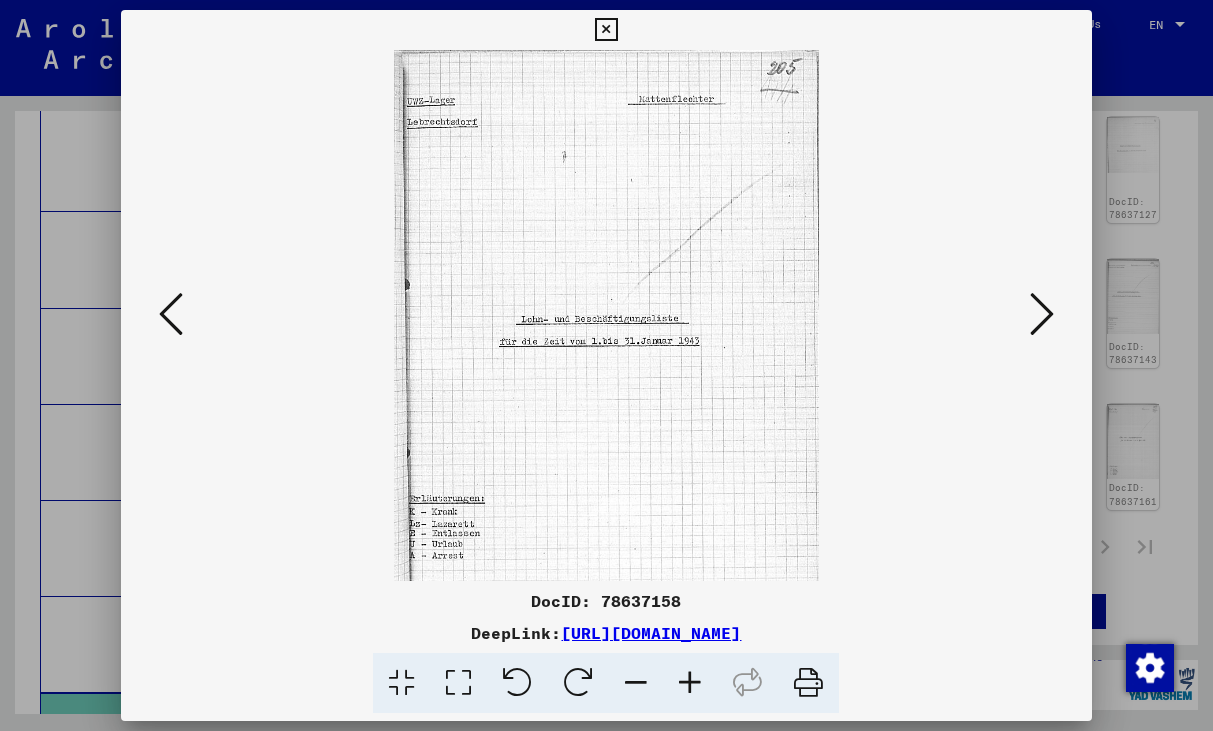 click at bounding box center (171, 314) 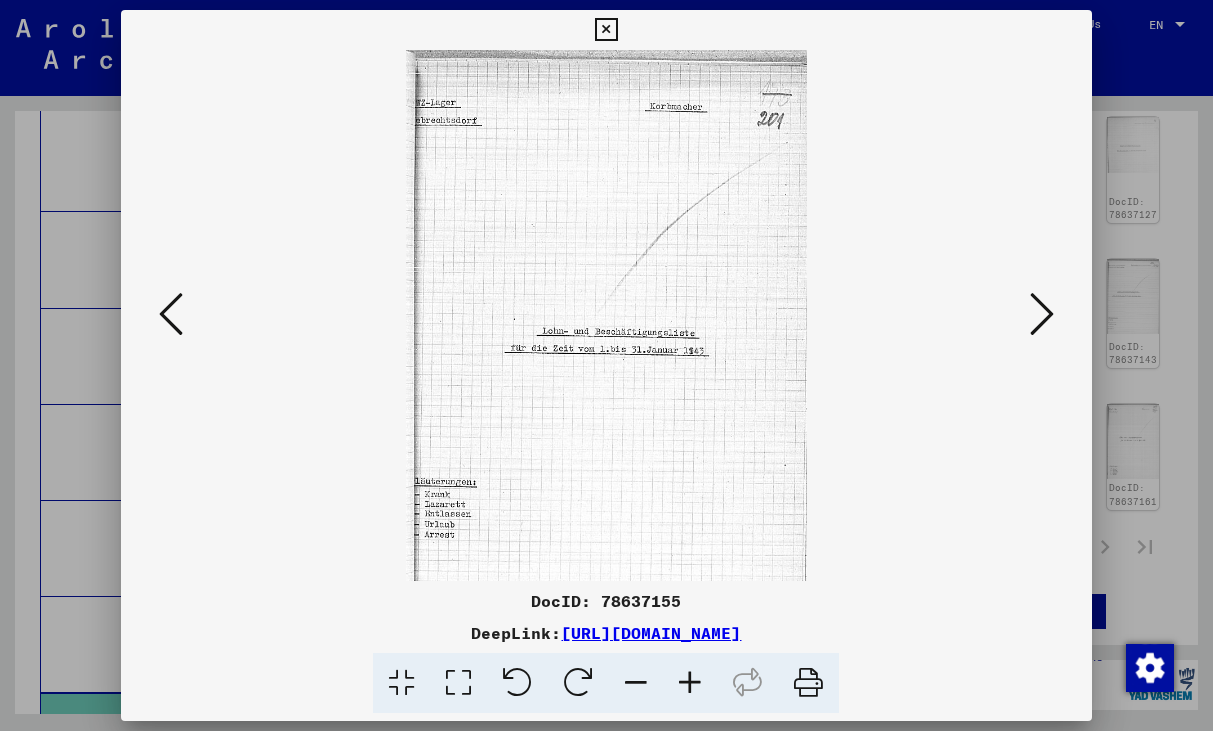 click at bounding box center [171, 314] 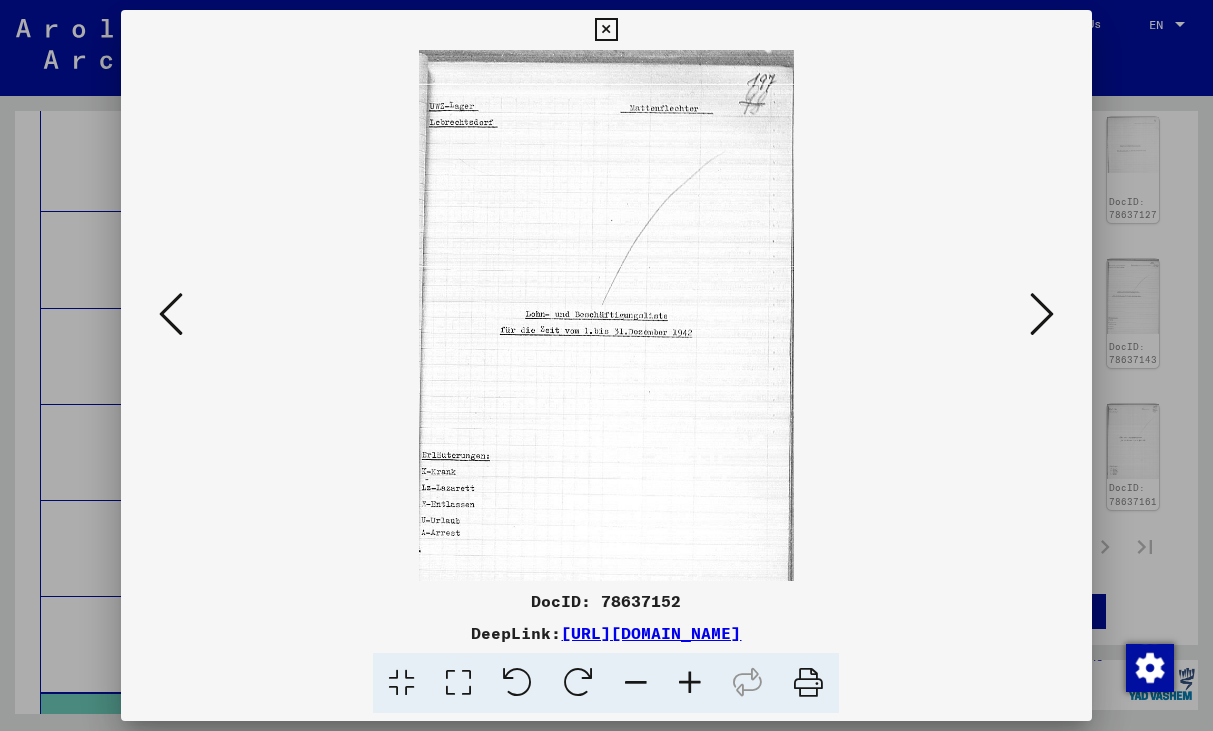 click at bounding box center [171, 314] 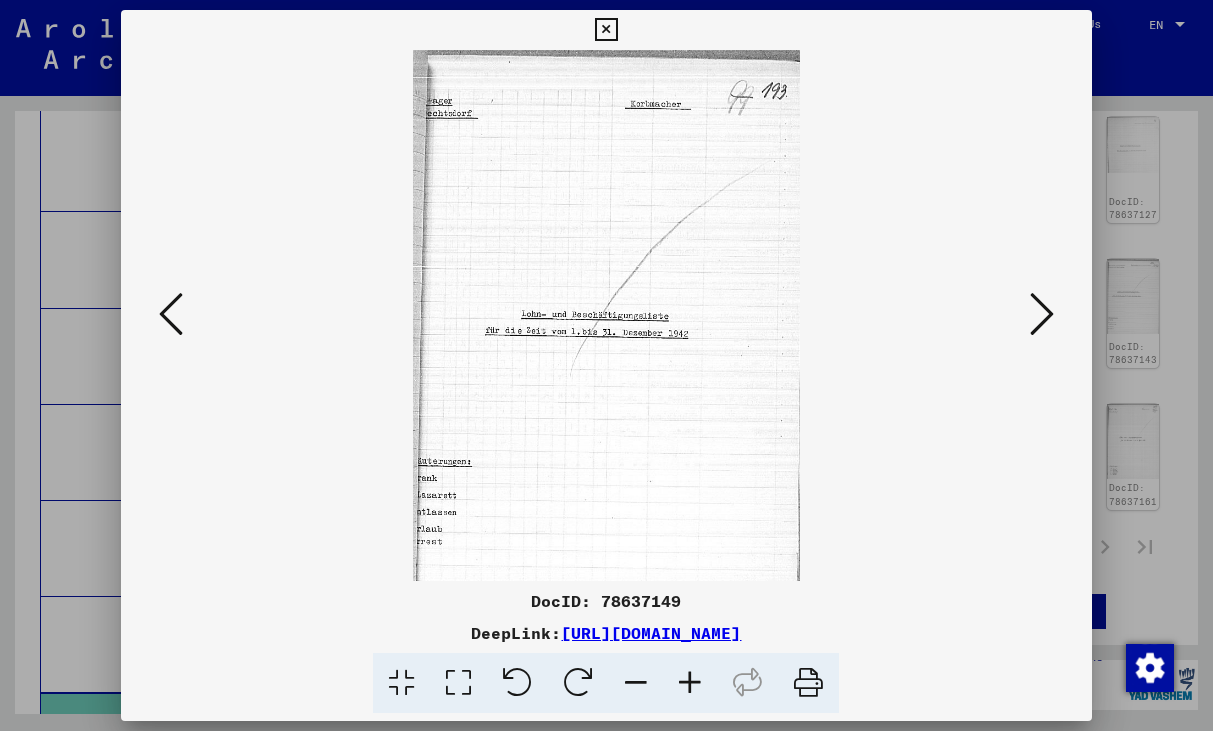 click at bounding box center (171, 314) 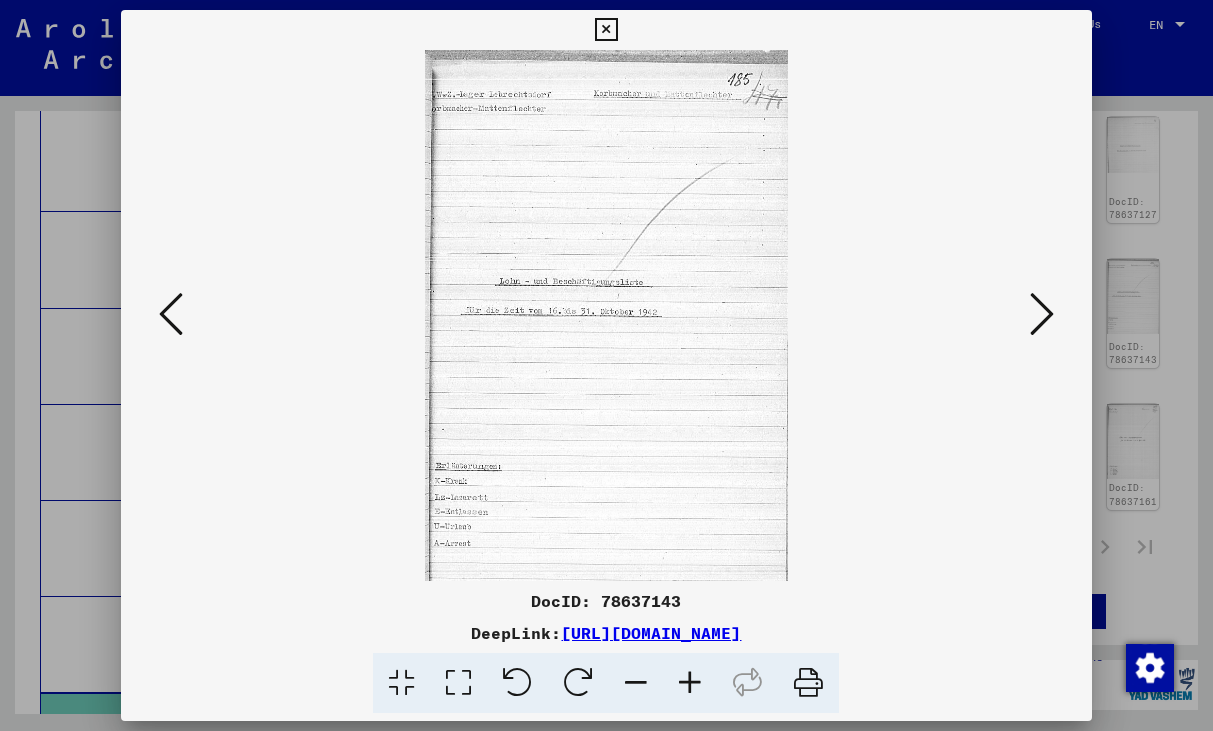 click at bounding box center (171, 314) 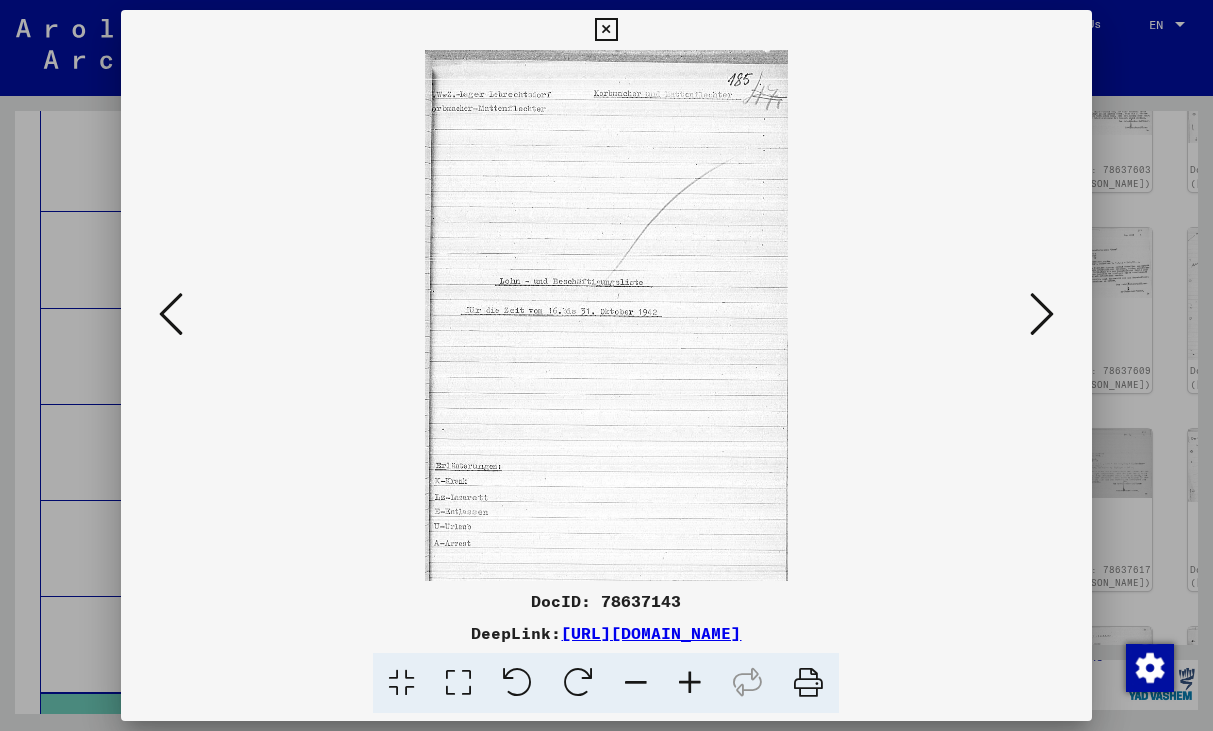 click at bounding box center [171, 314] 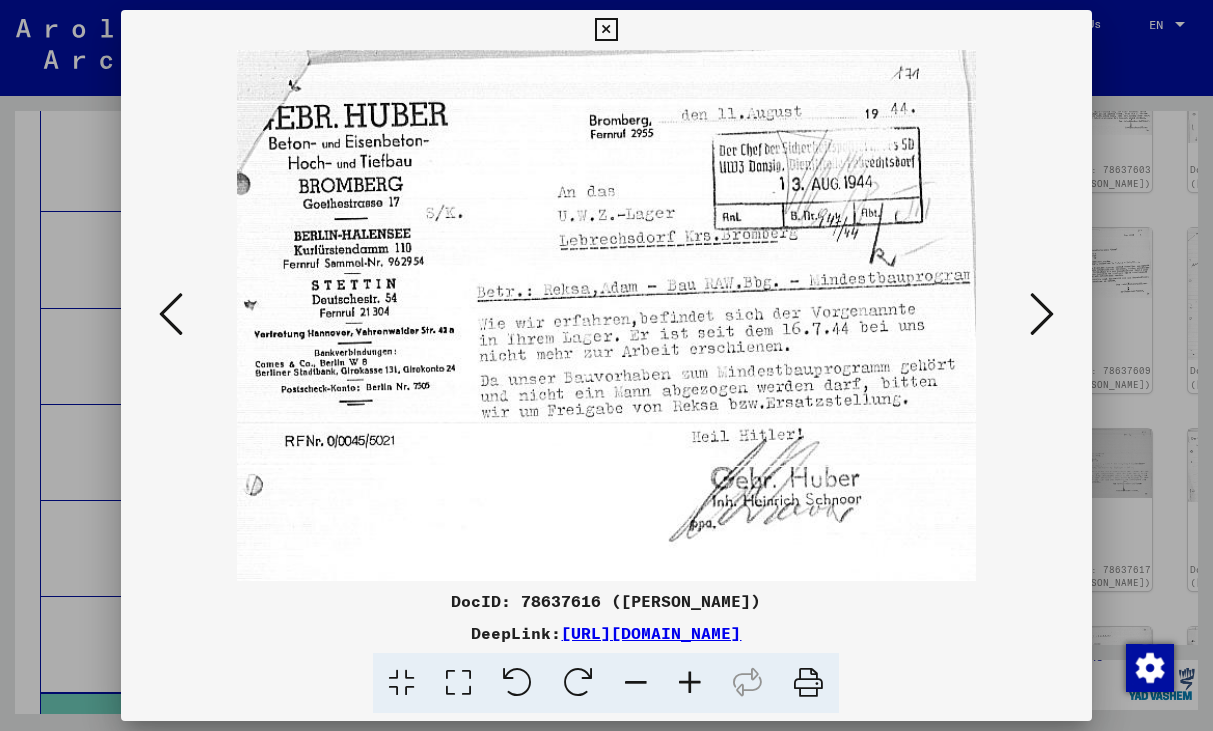 click at bounding box center [171, 314] 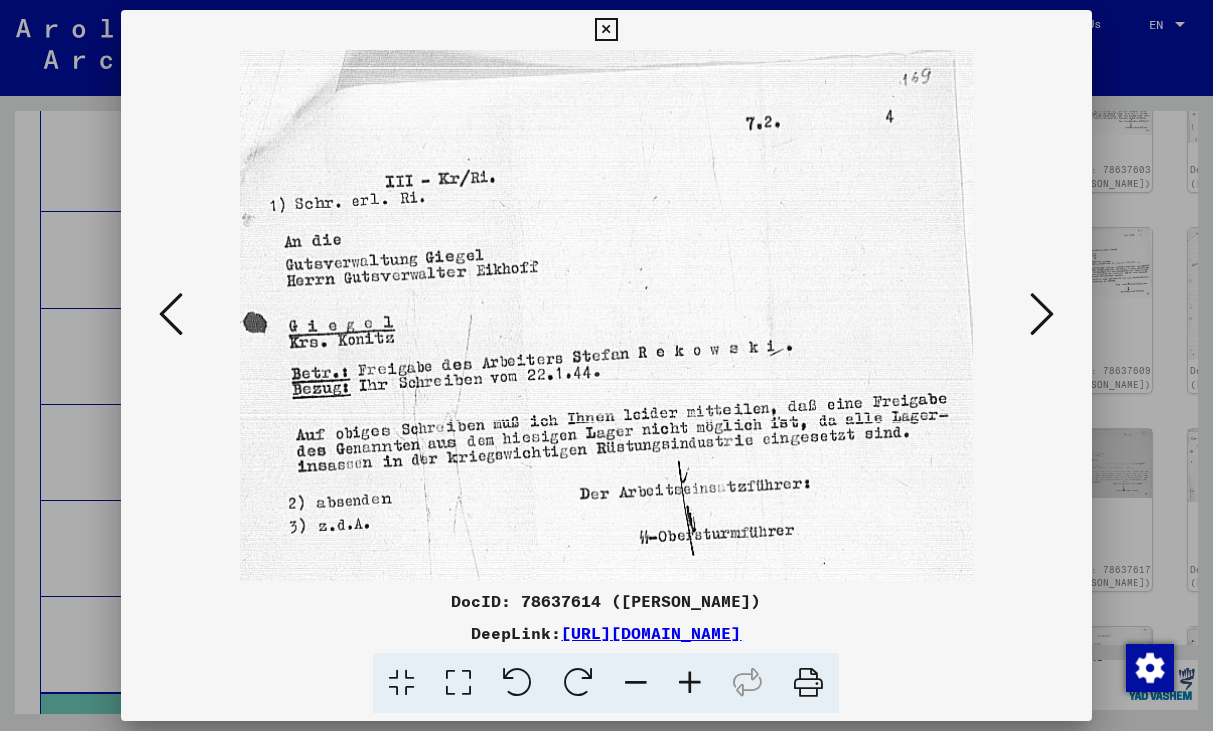 click at bounding box center [171, 314] 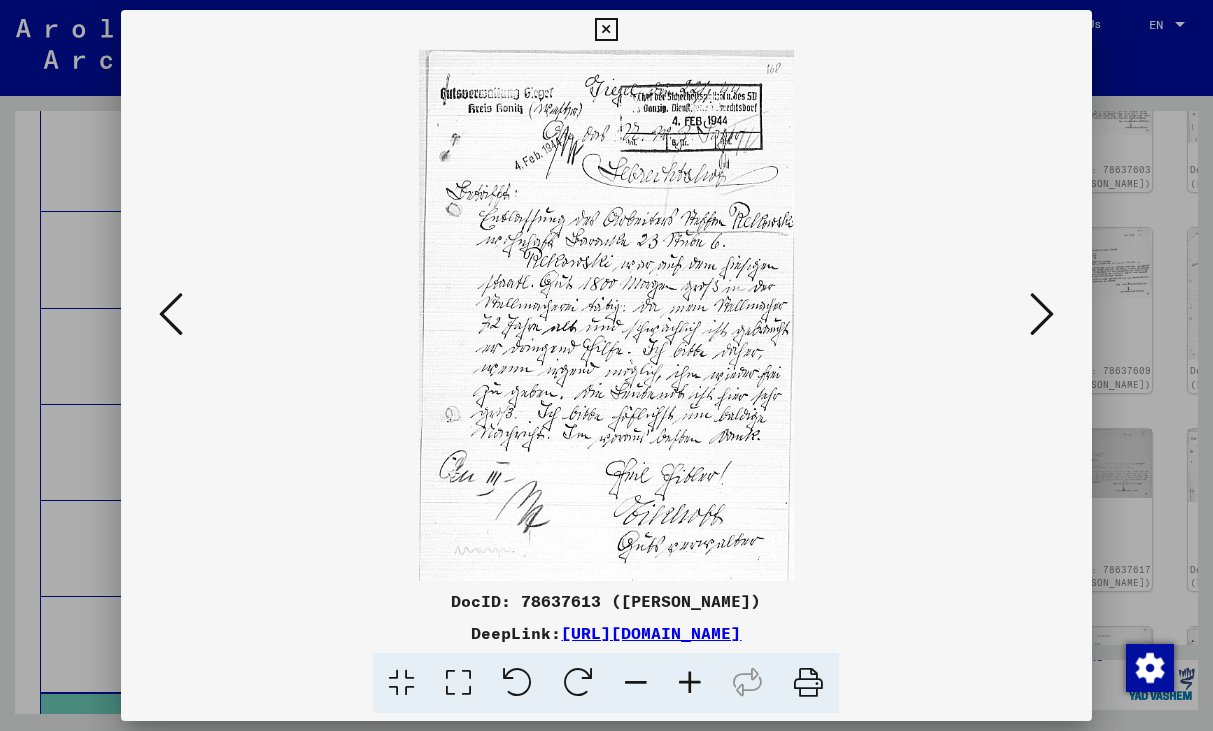 click at bounding box center [171, 314] 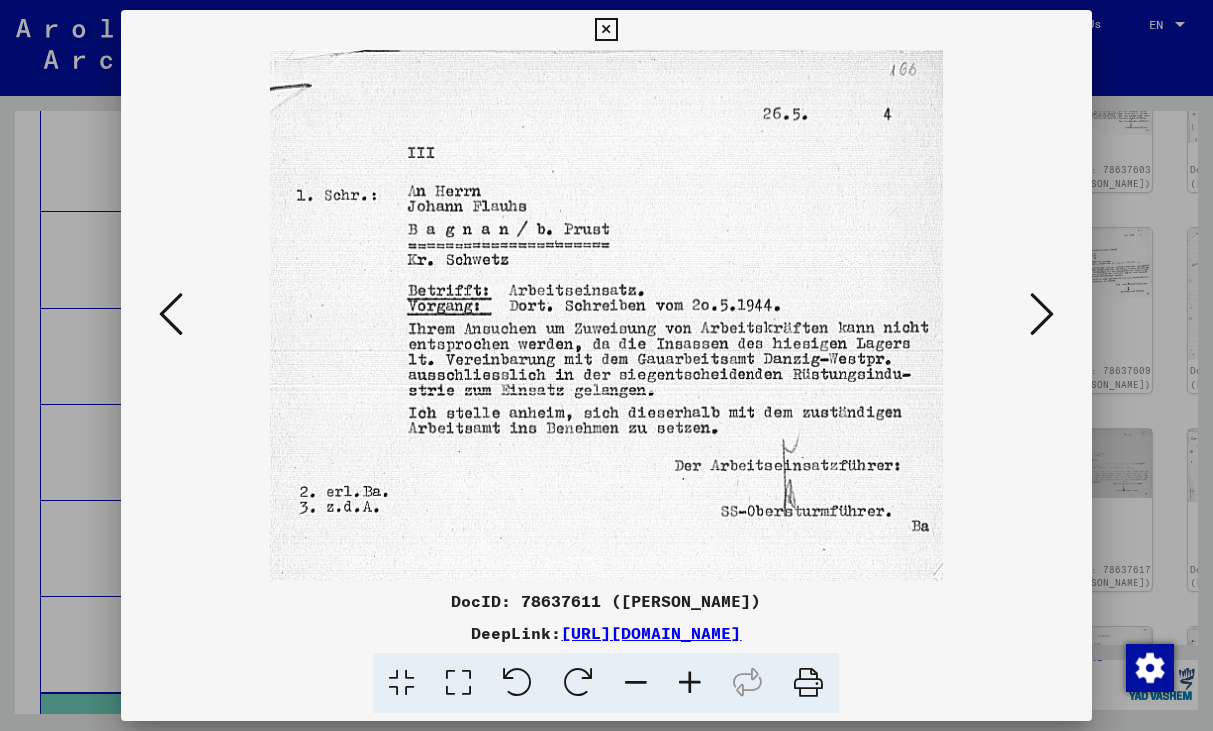 click at bounding box center (171, 314) 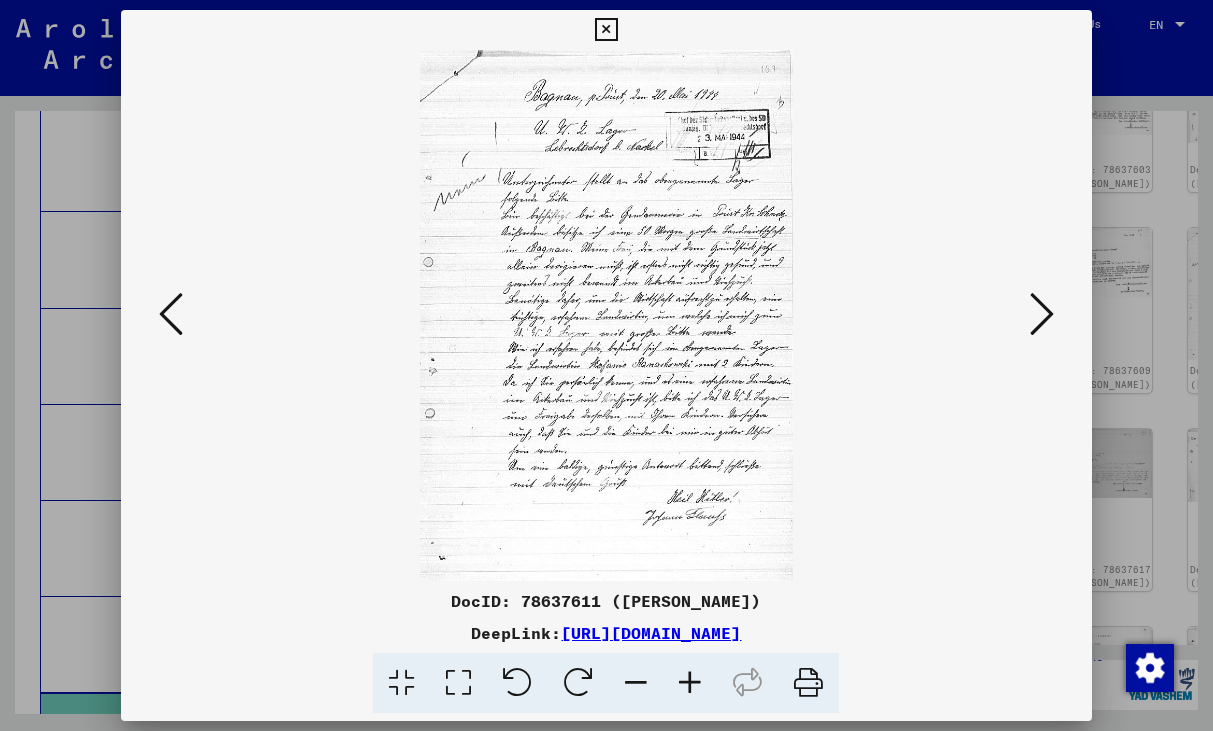 click at bounding box center [171, 314] 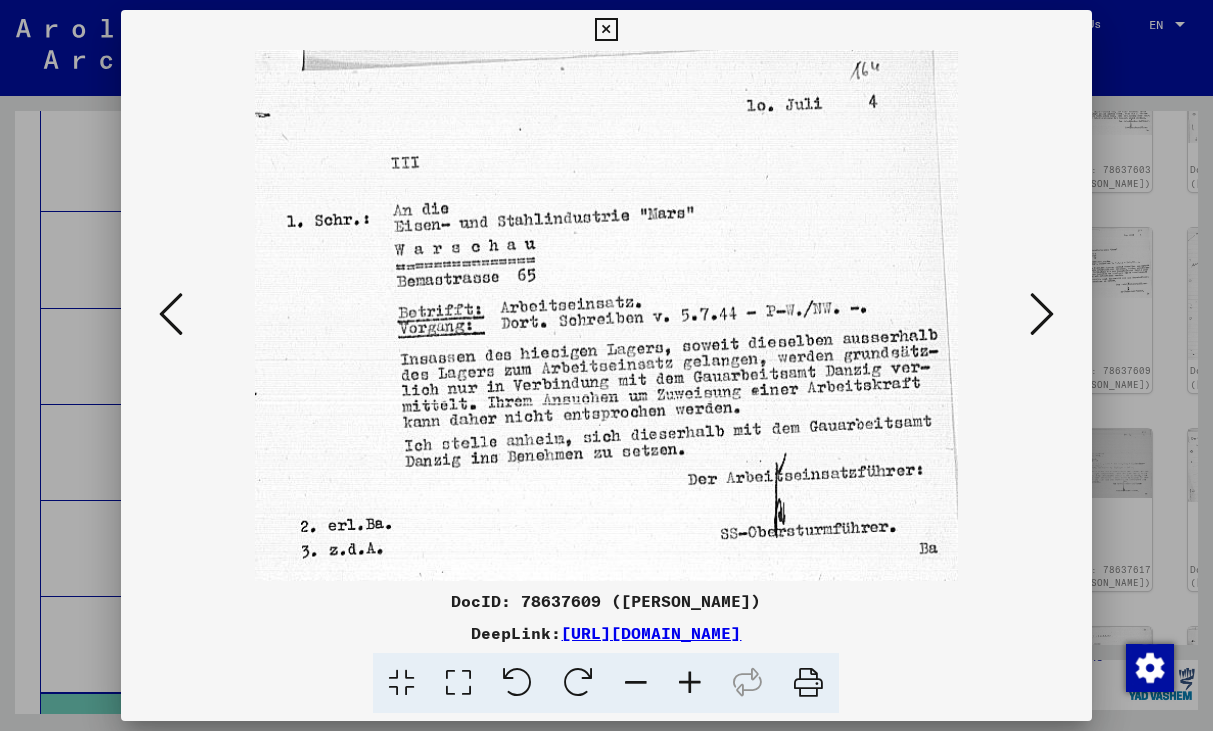 click at bounding box center [171, 314] 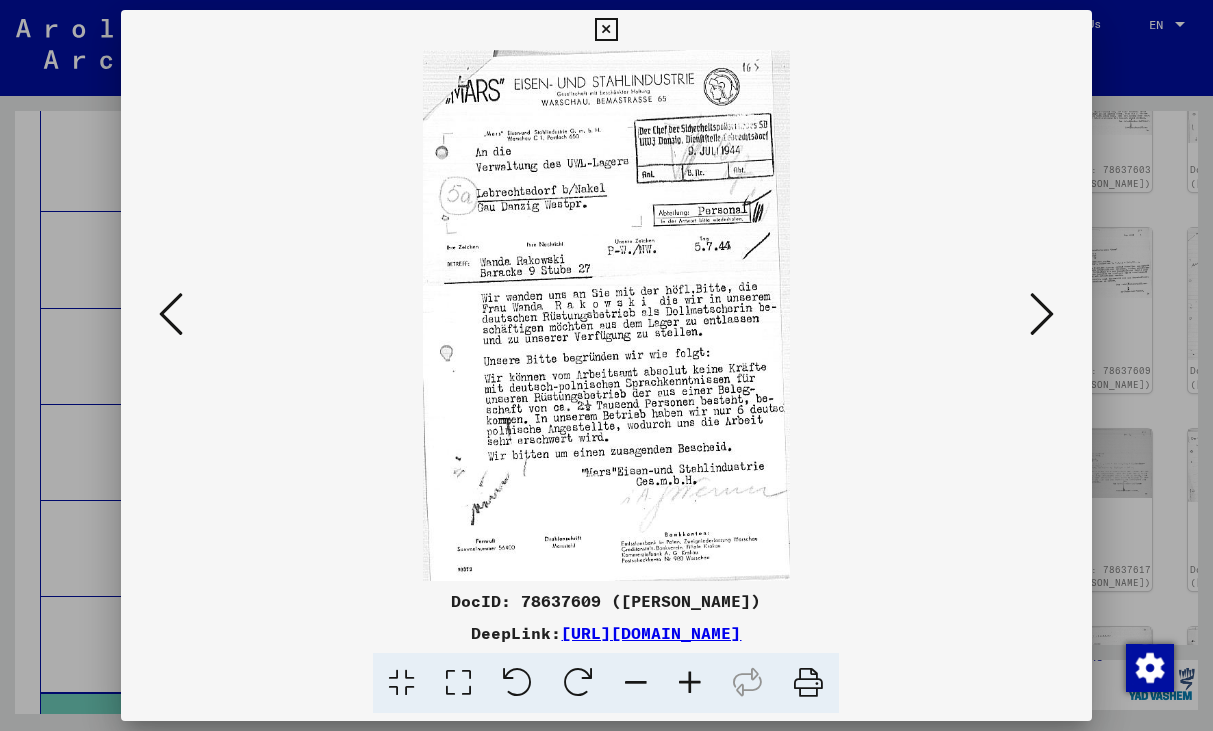 click at bounding box center [171, 314] 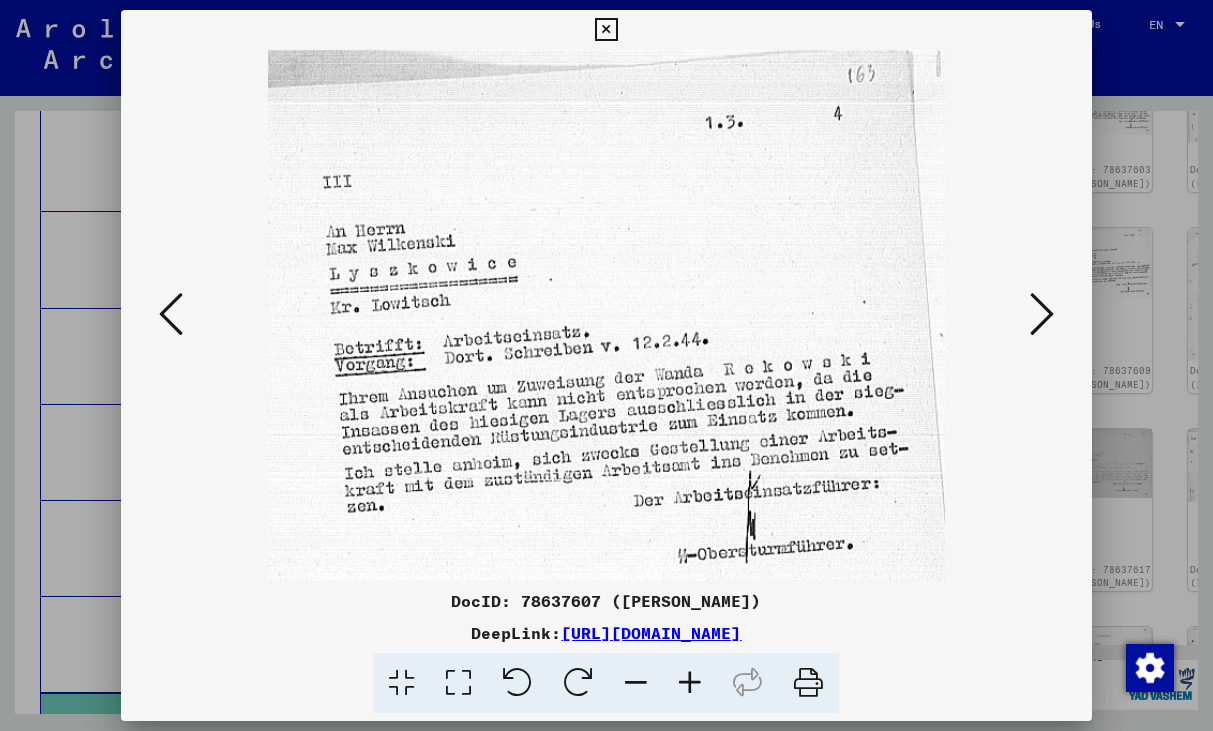 click at bounding box center [171, 314] 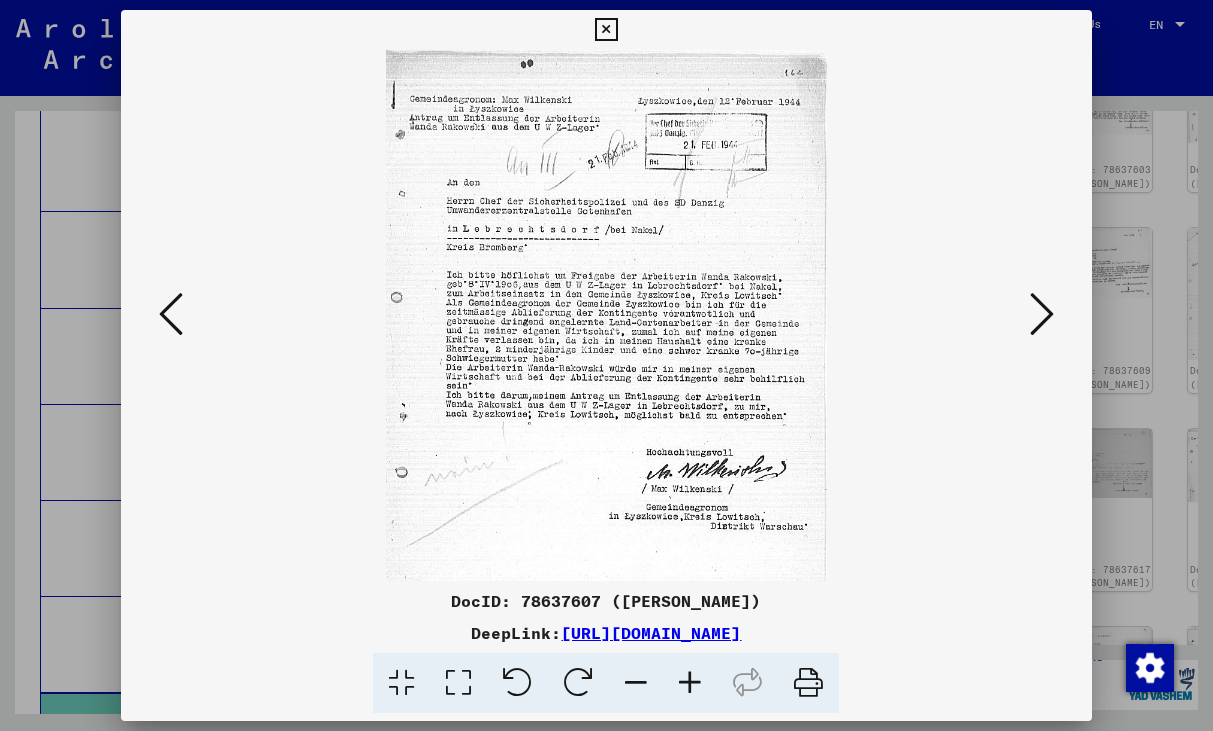 click at bounding box center (171, 314) 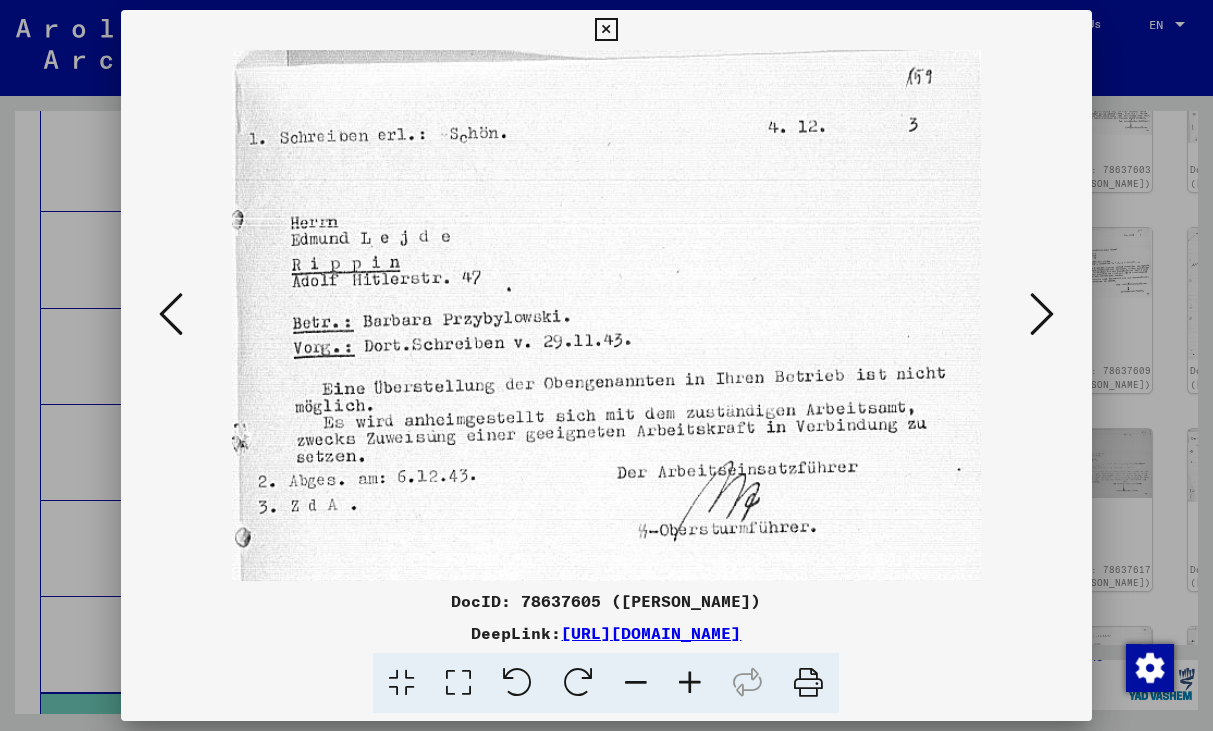 click at bounding box center (171, 314) 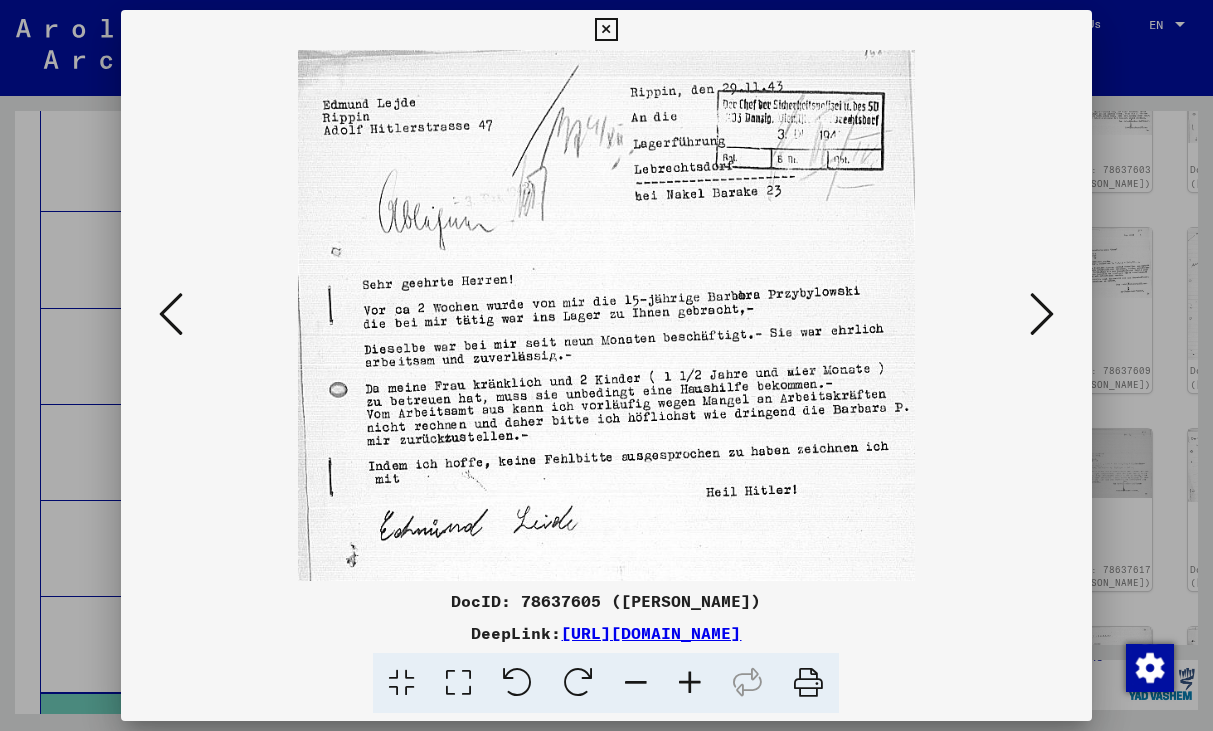 click at bounding box center [171, 314] 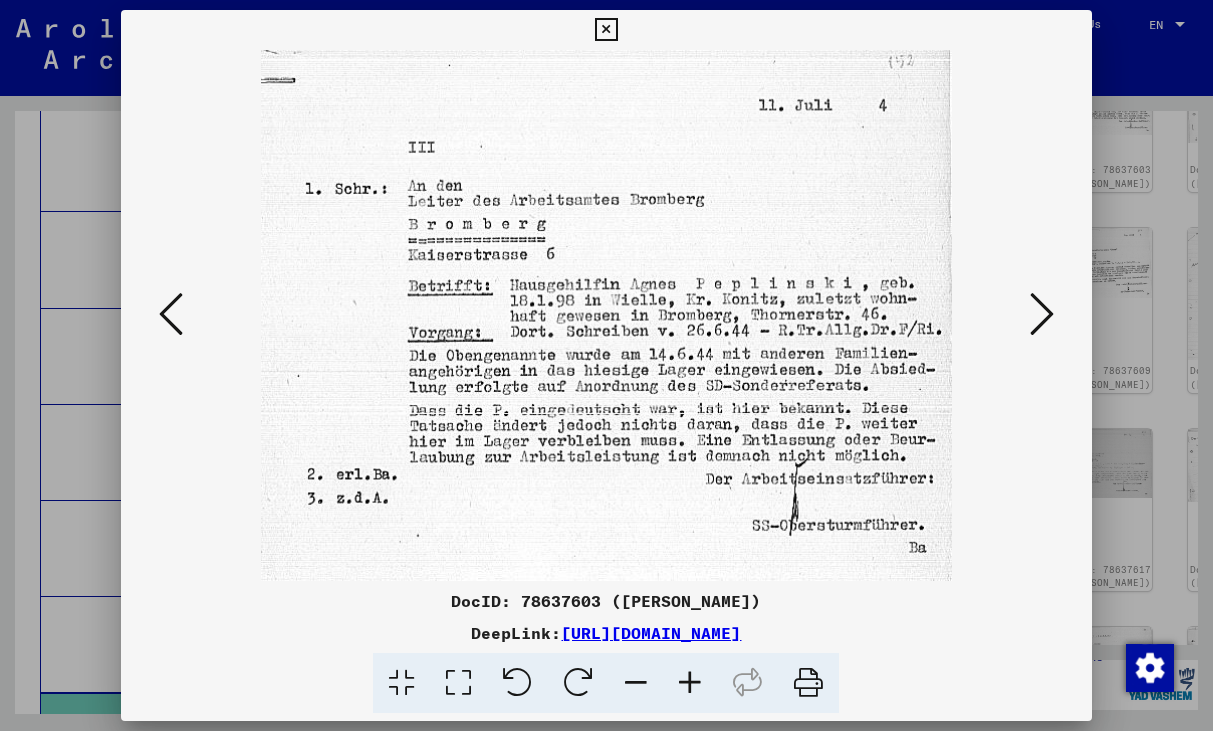 click at bounding box center (171, 314) 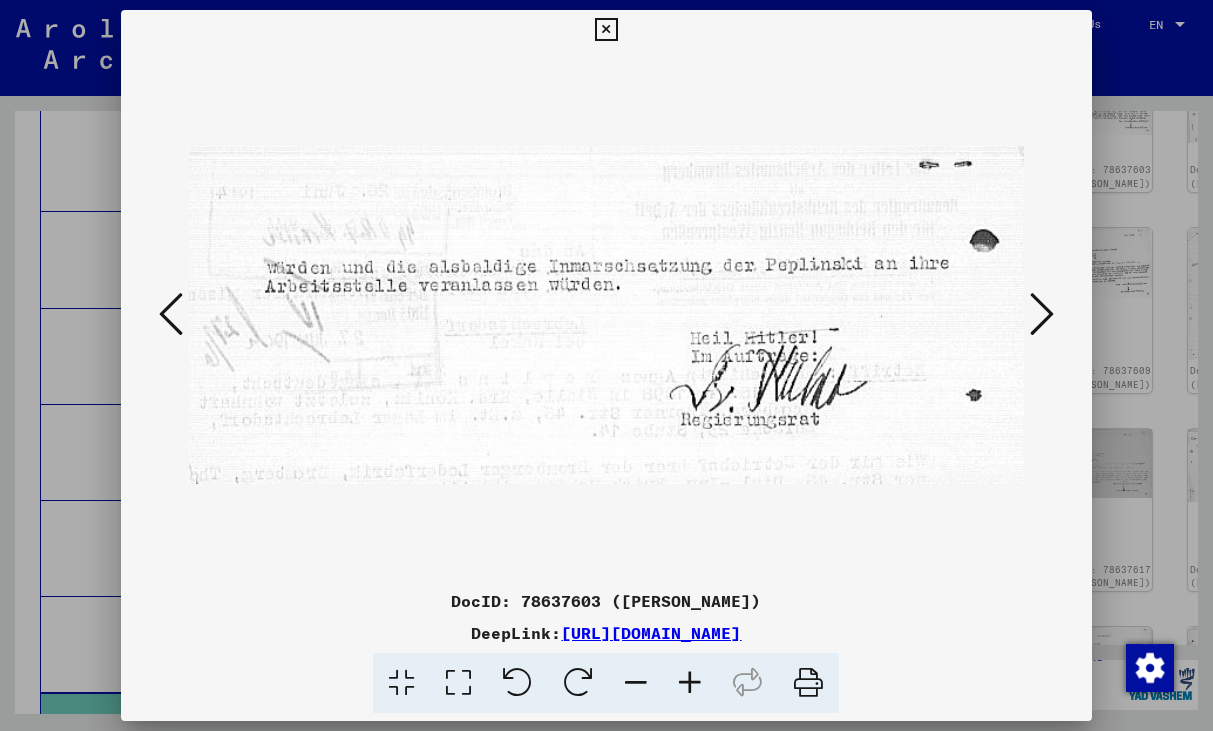 click at bounding box center [171, 314] 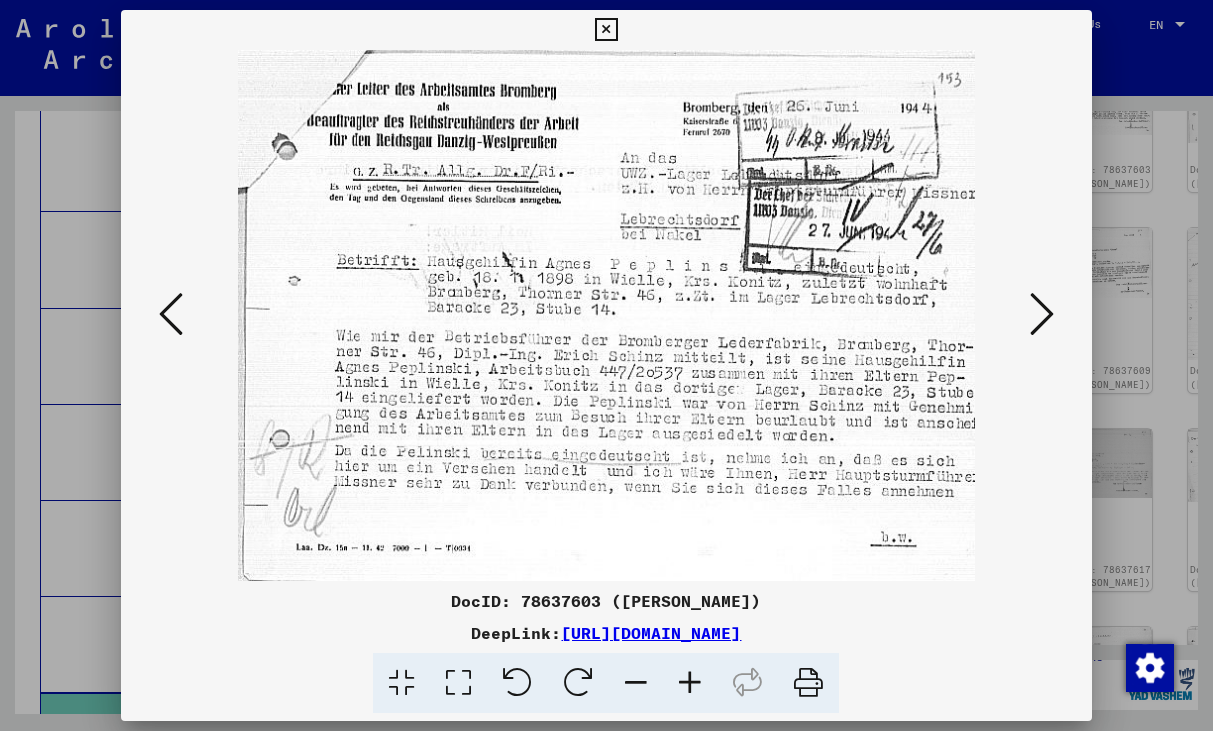click at bounding box center [171, 314] 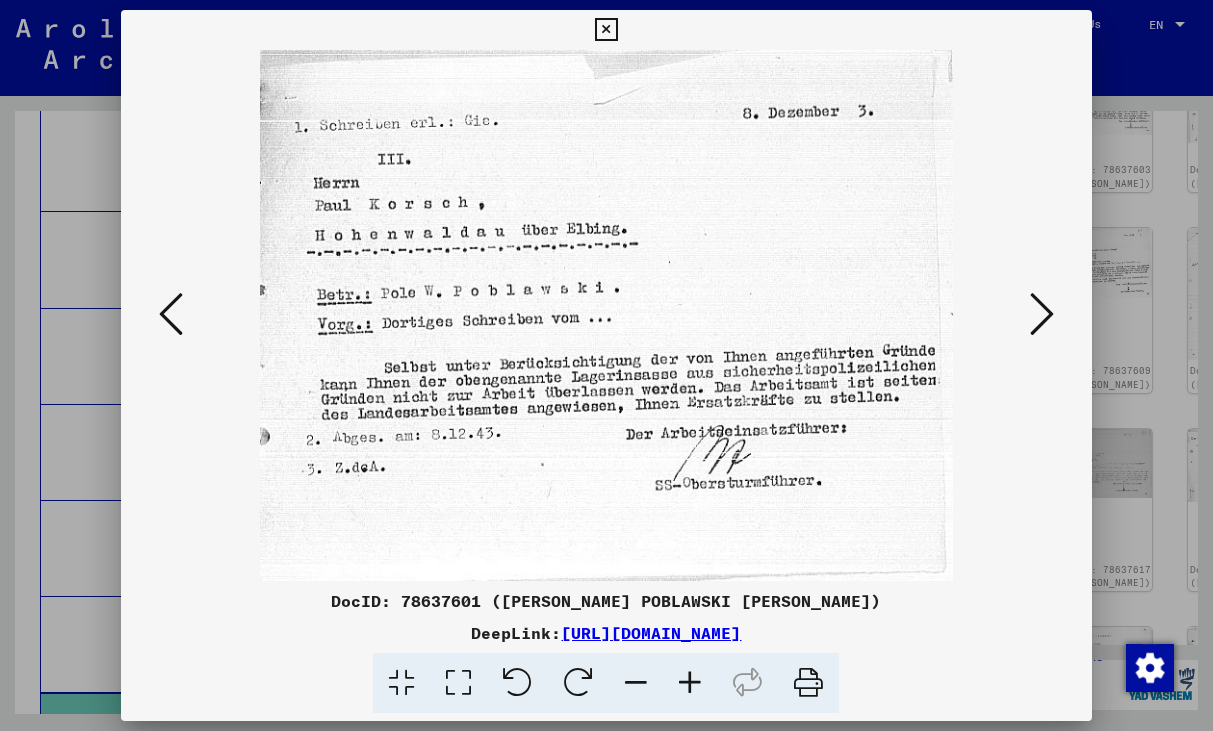 click at bounding box center [1042, 314] 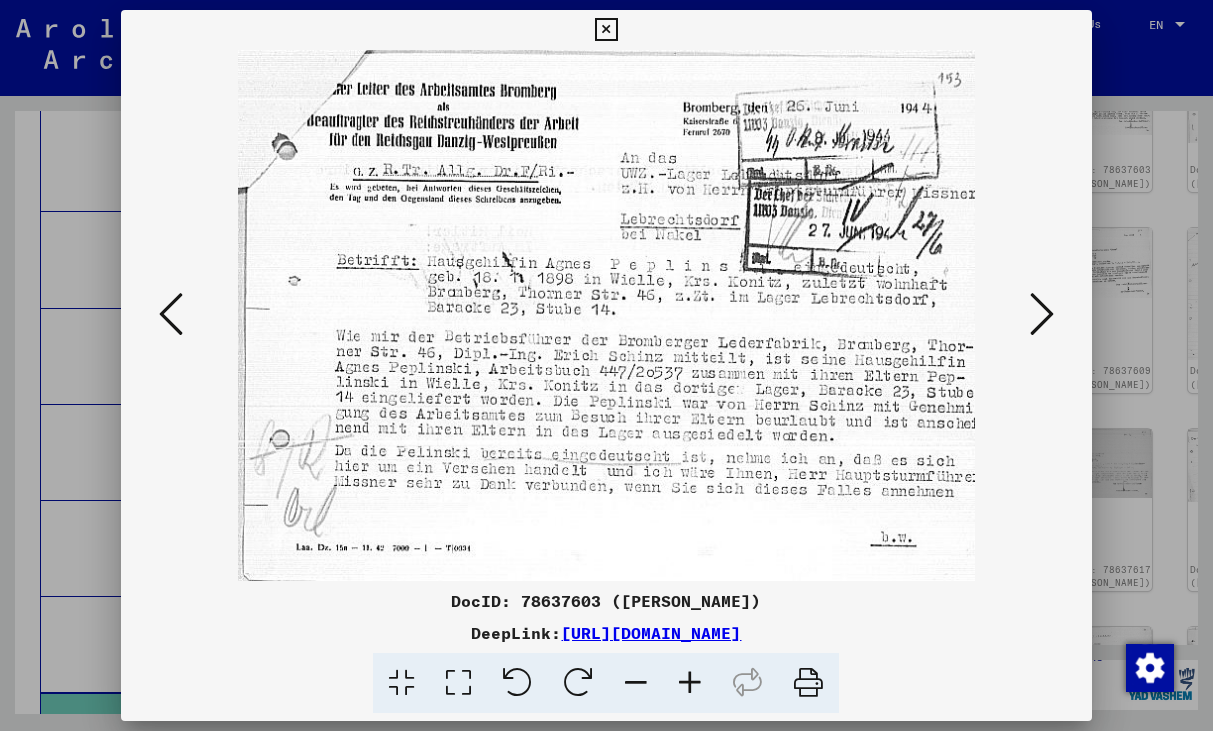click at bounding box center (1042, 314) 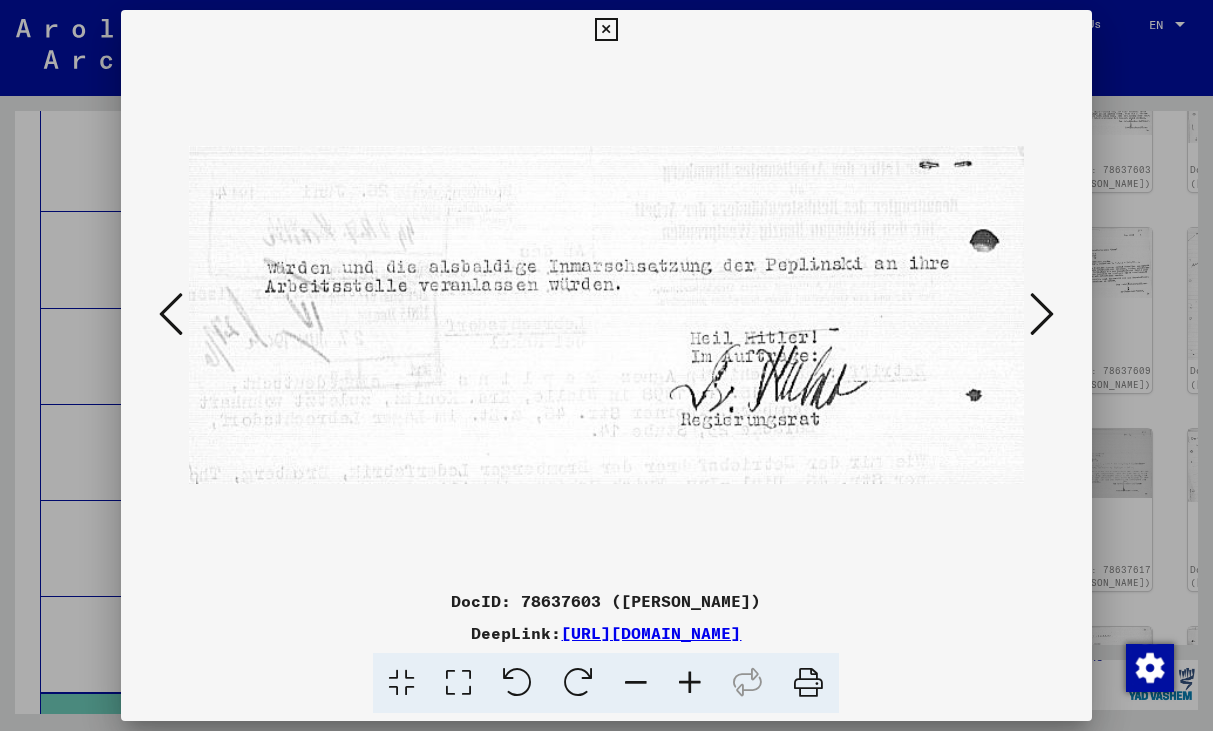click at bounding box center (1042, 314) 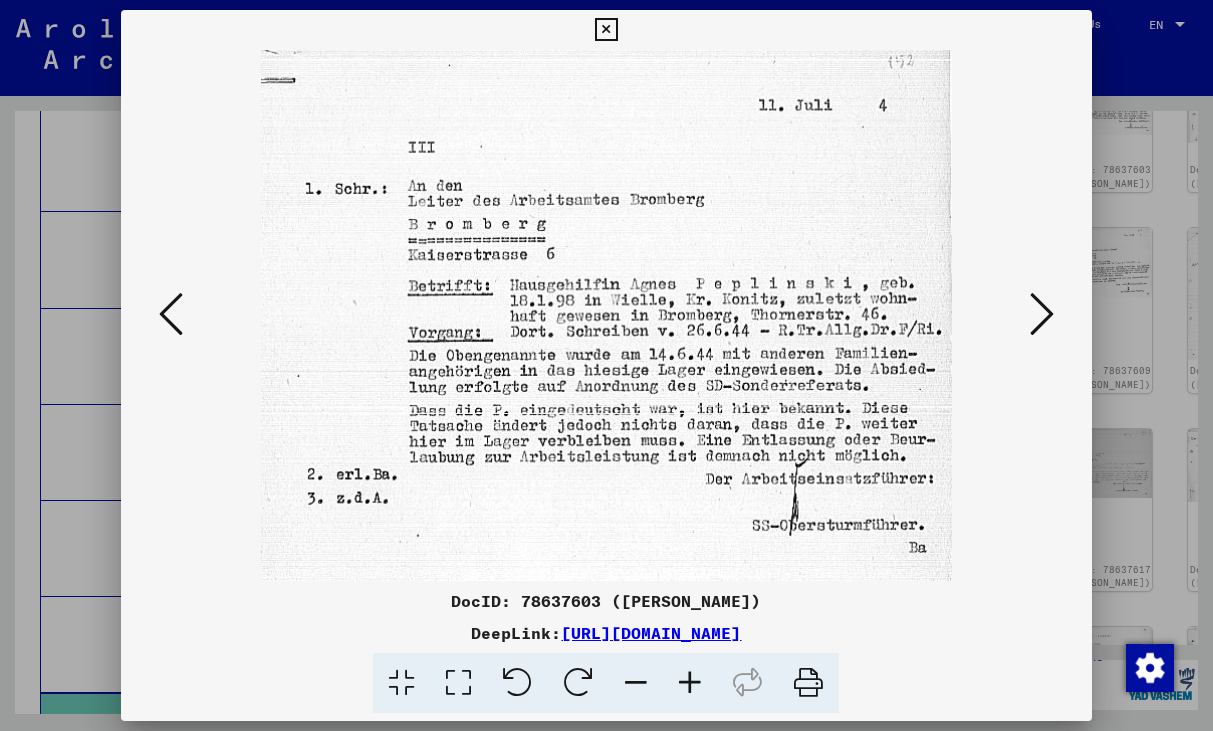 click at bounding box center (1042, 314) 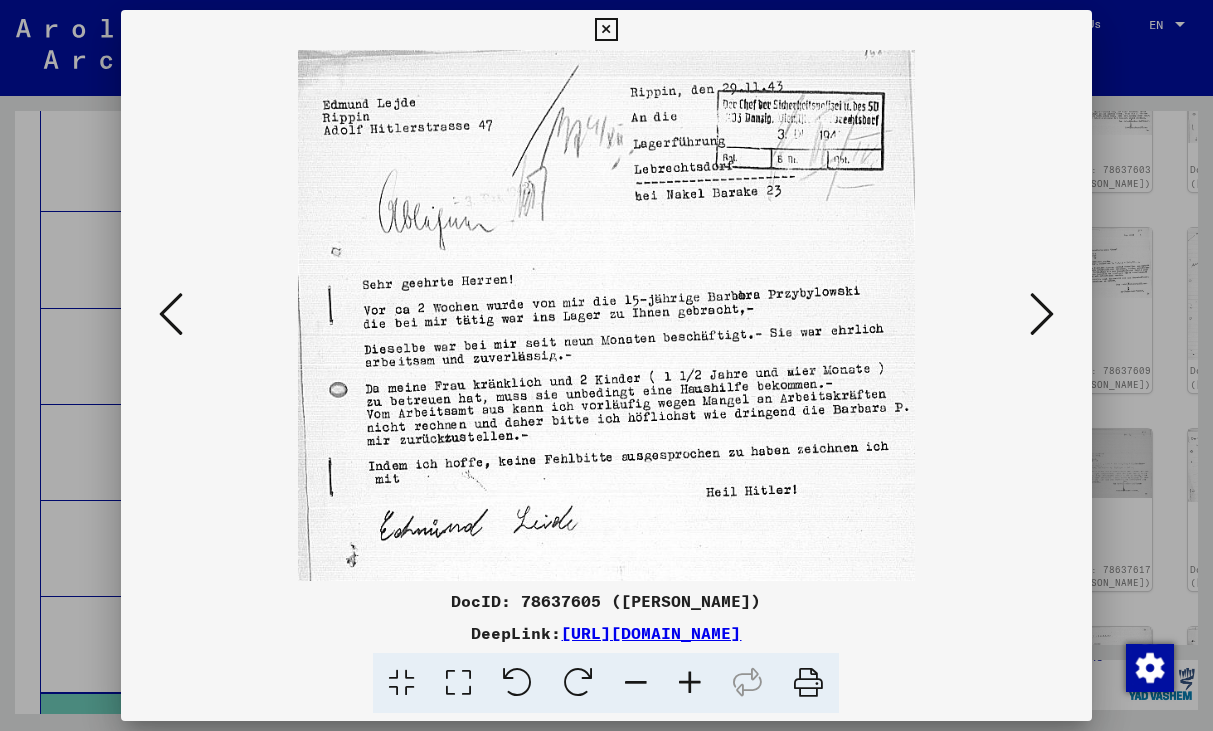 click at bounding box center (1042, 314) 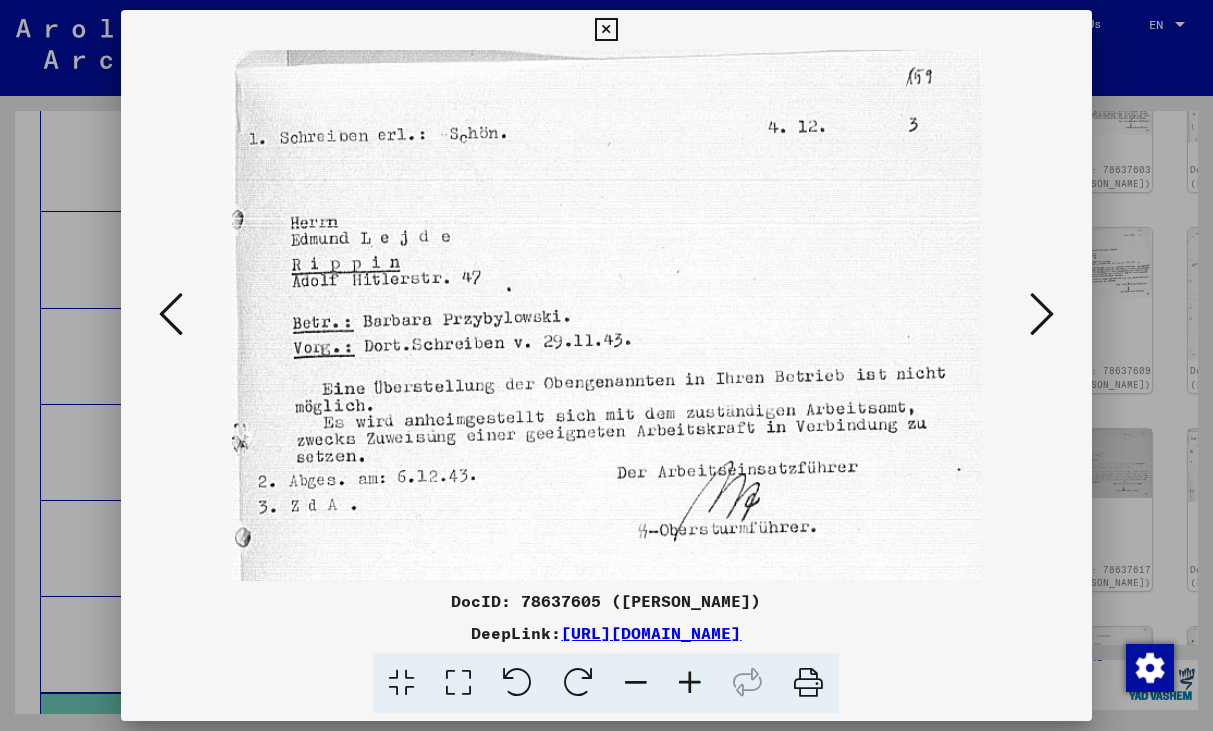 click at bounding box center [1042, 314] 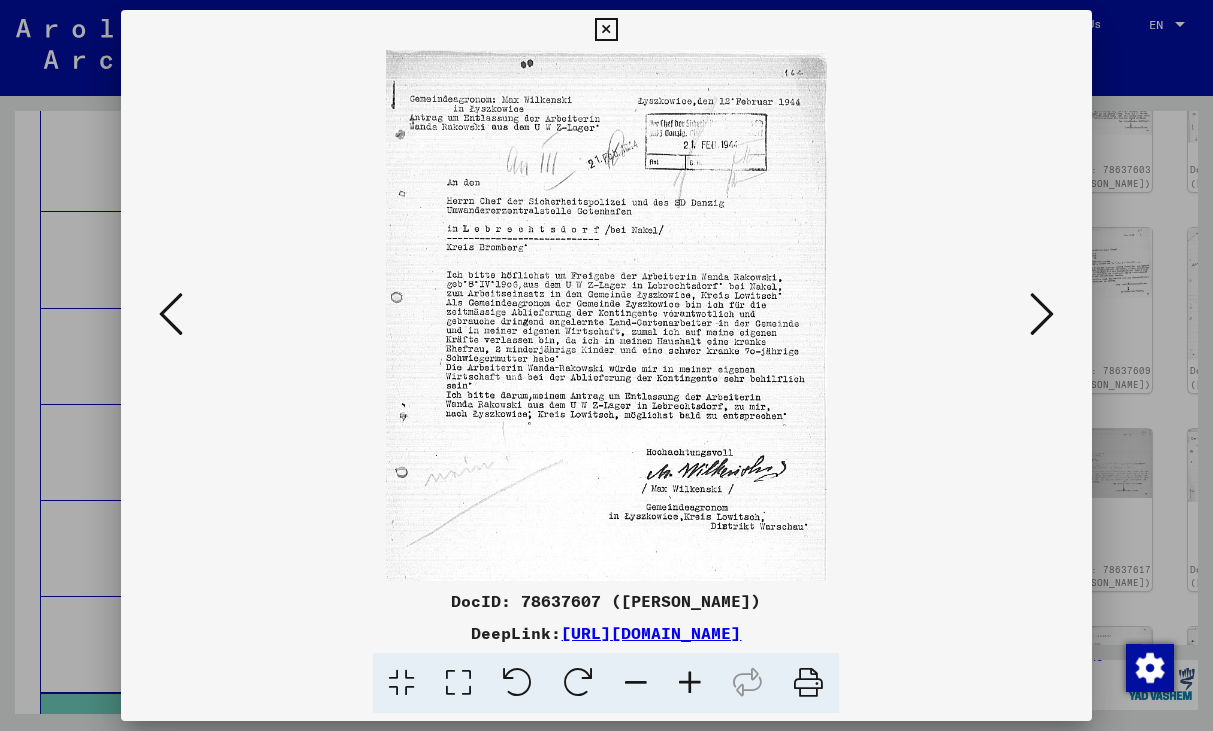 click at bounding box center [1042, 314] 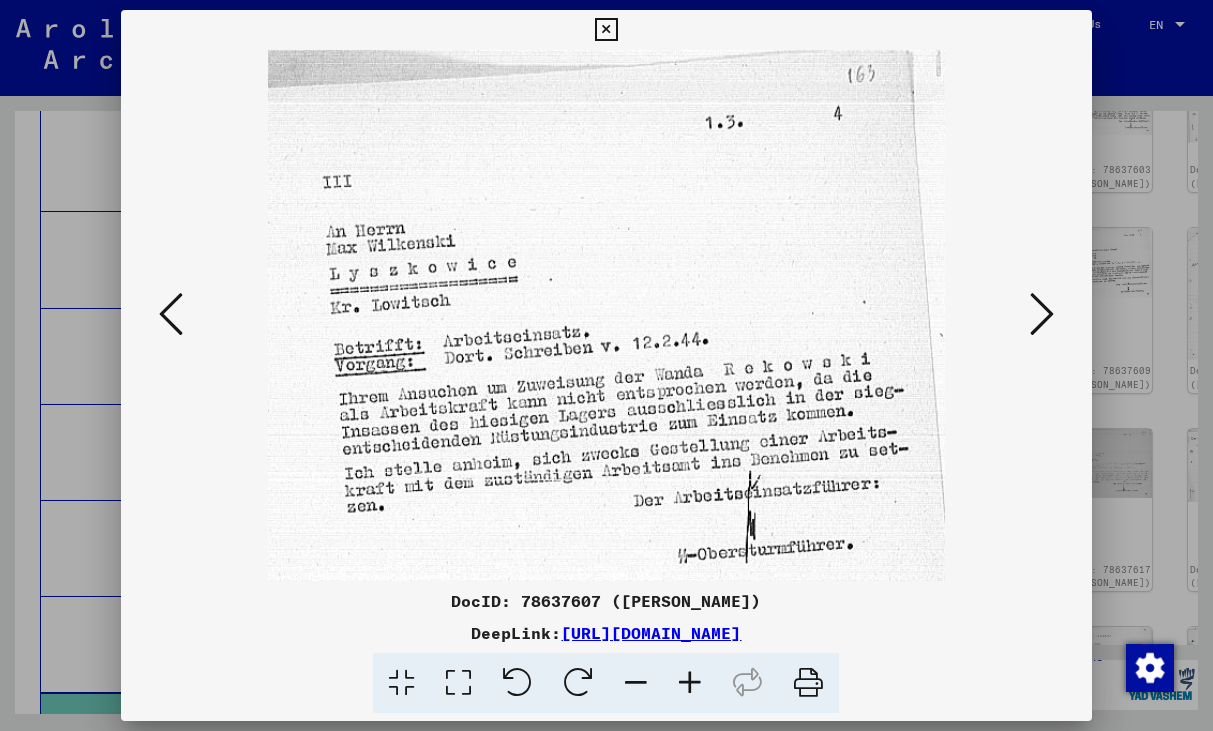 click at bounding box center [1042, 314] 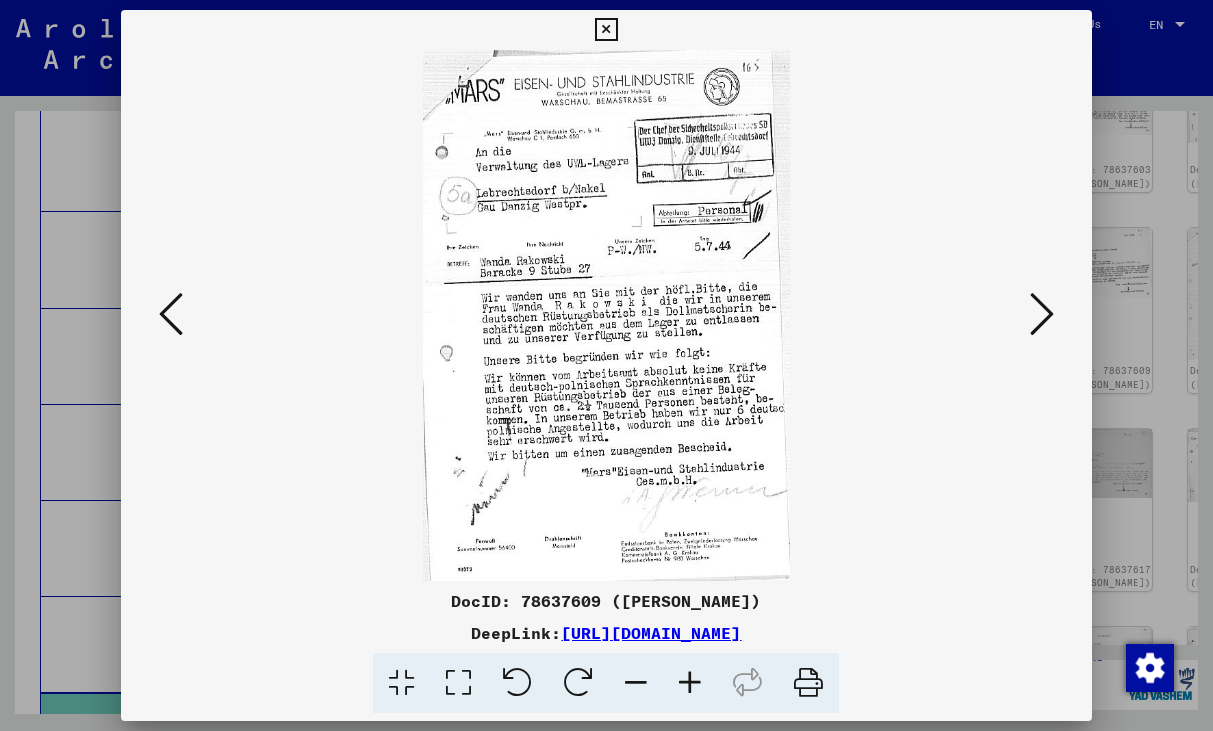 click at bounding box center (1042, 314) 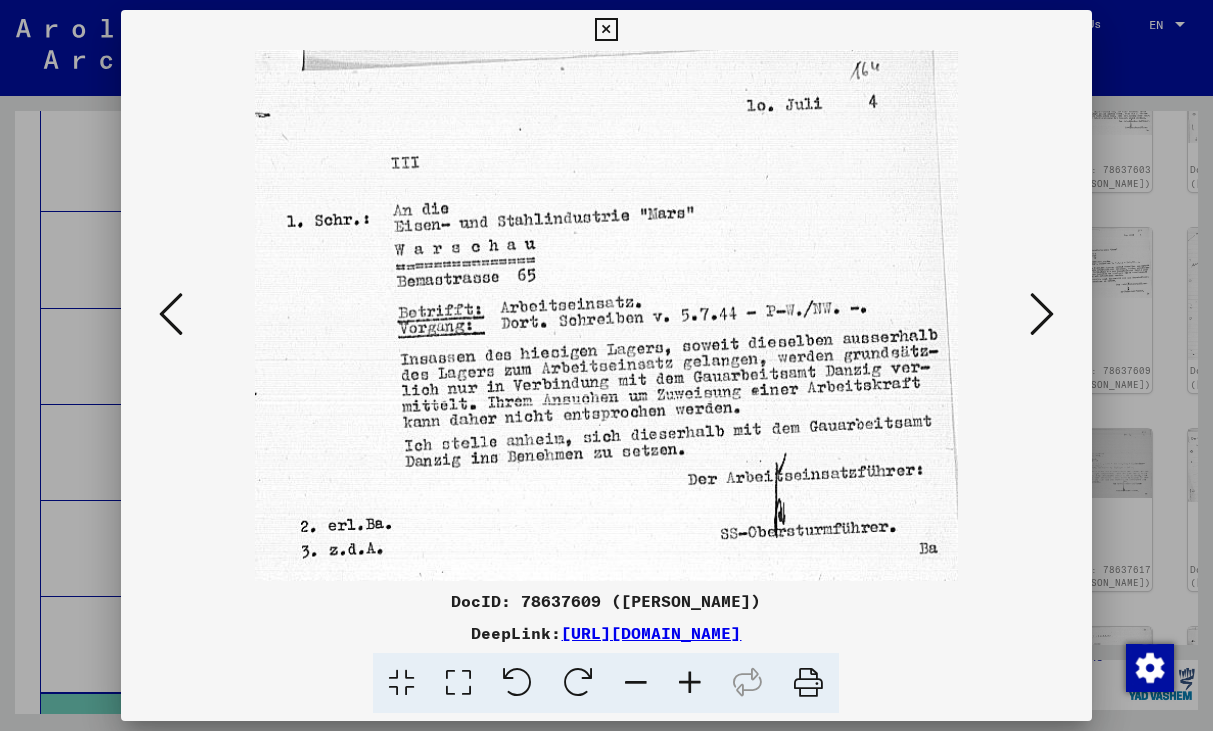 click at bounding box center [1042, 314] 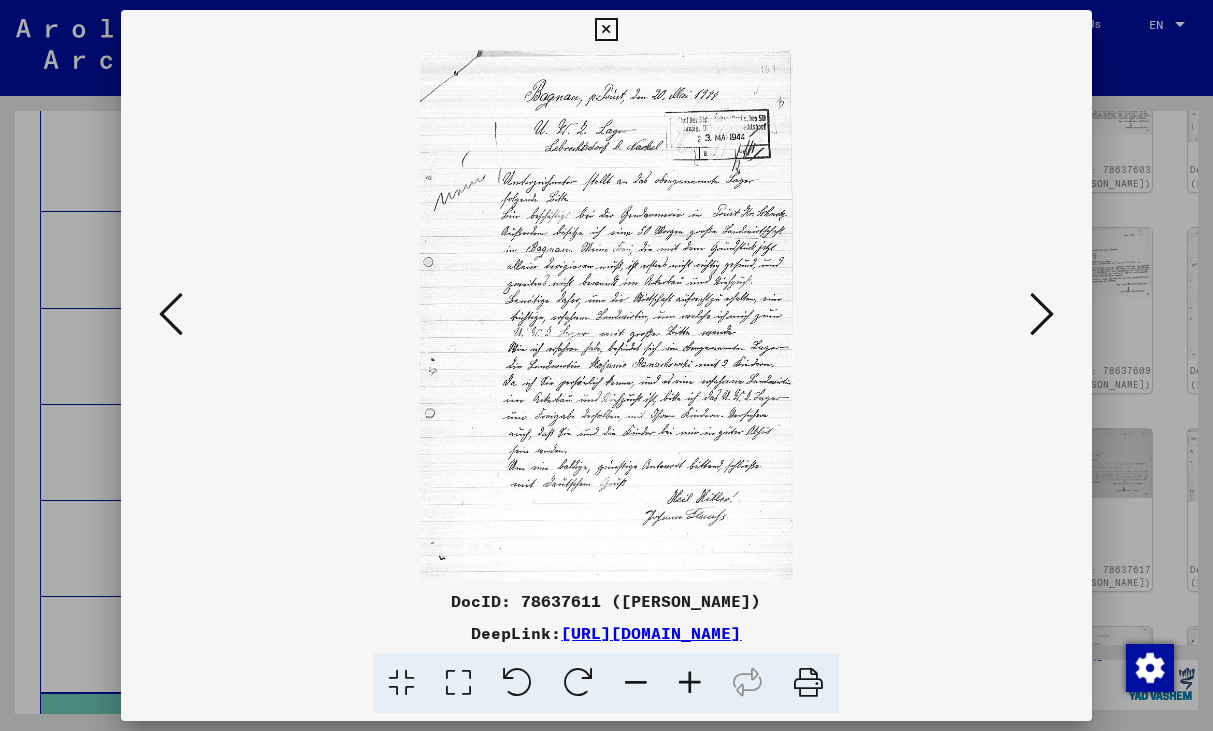 click at bounding box center (1042, 314) 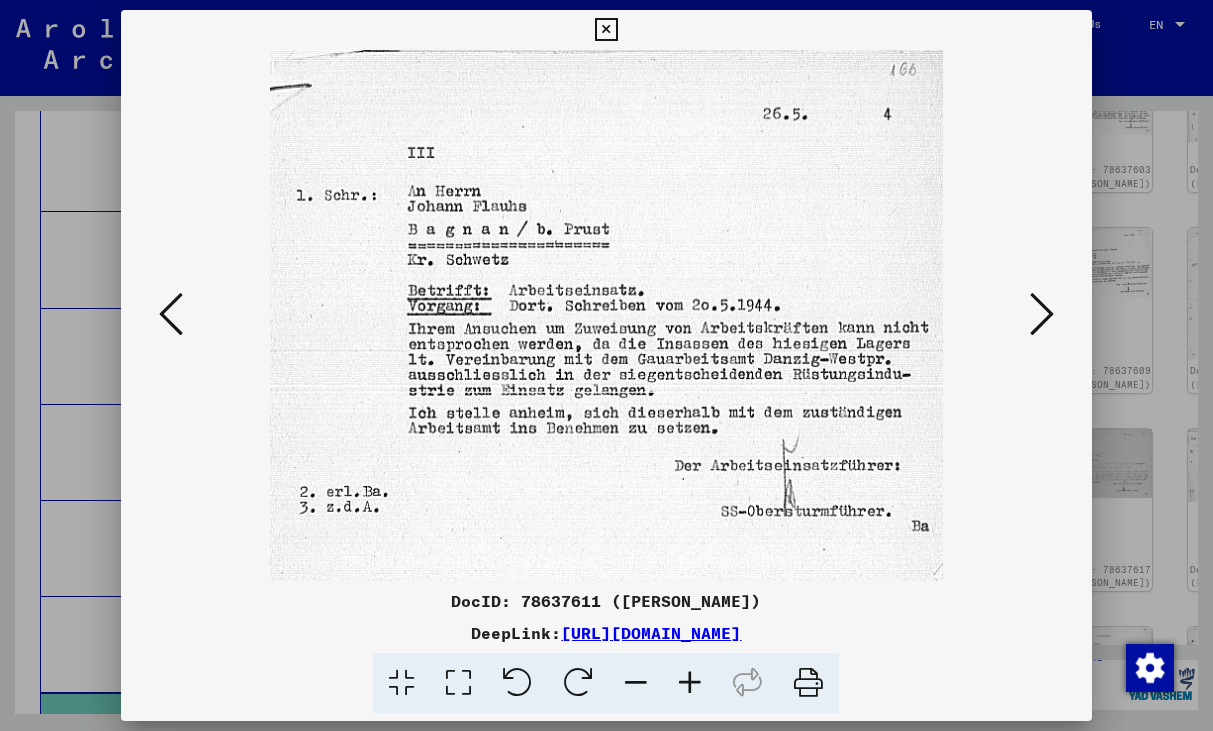 click at bounding box center [1042, 314] 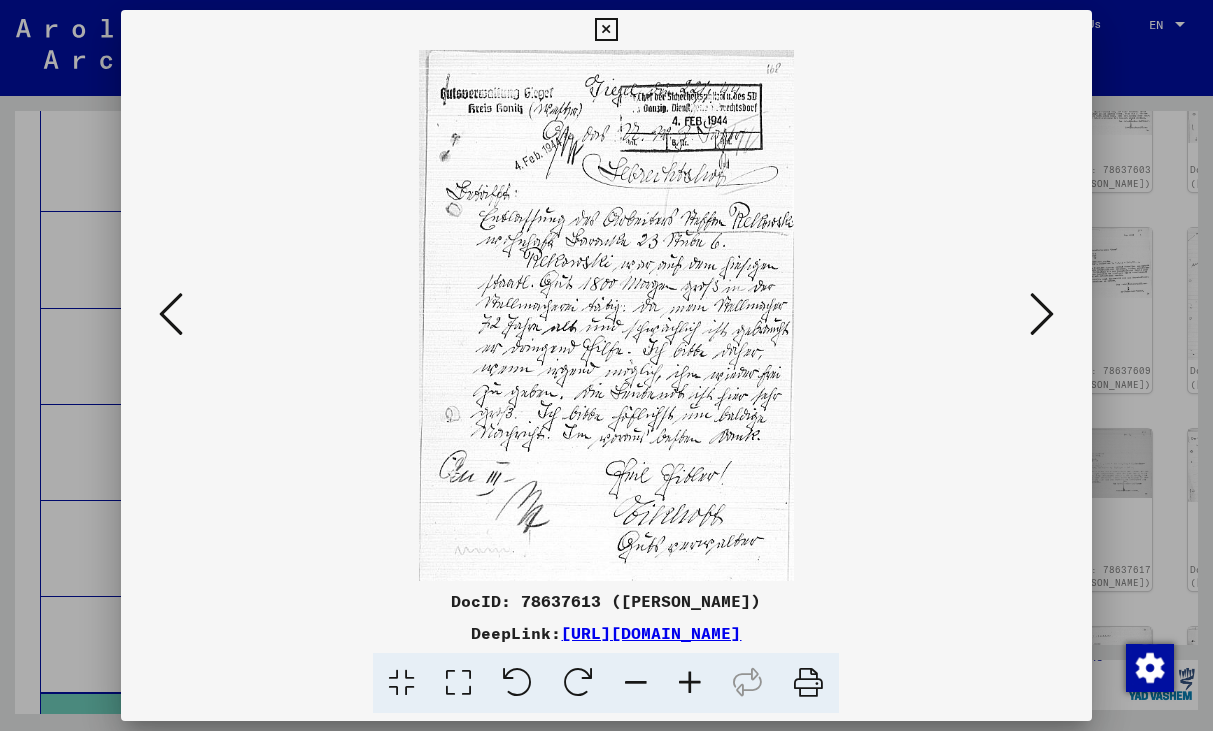 click at bounding box center [1042, 314] 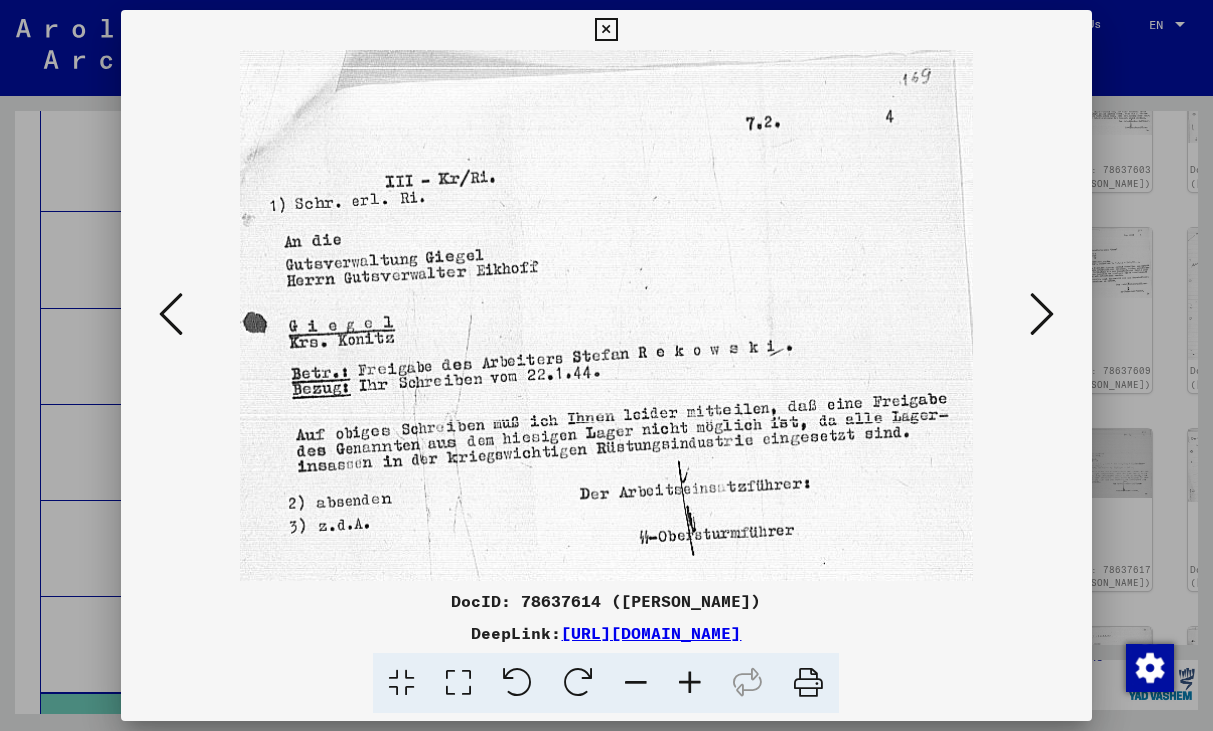 click at bounding box center (1042, 314) 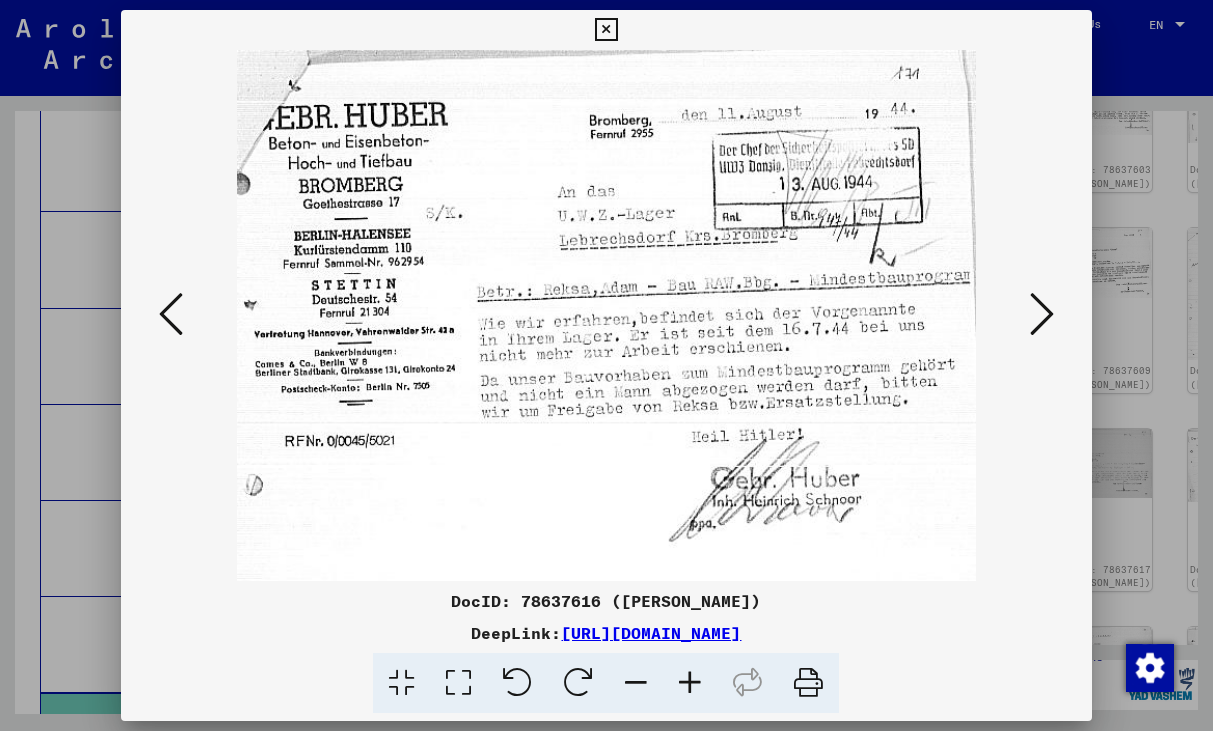 click at bounding box center (1042, 314) 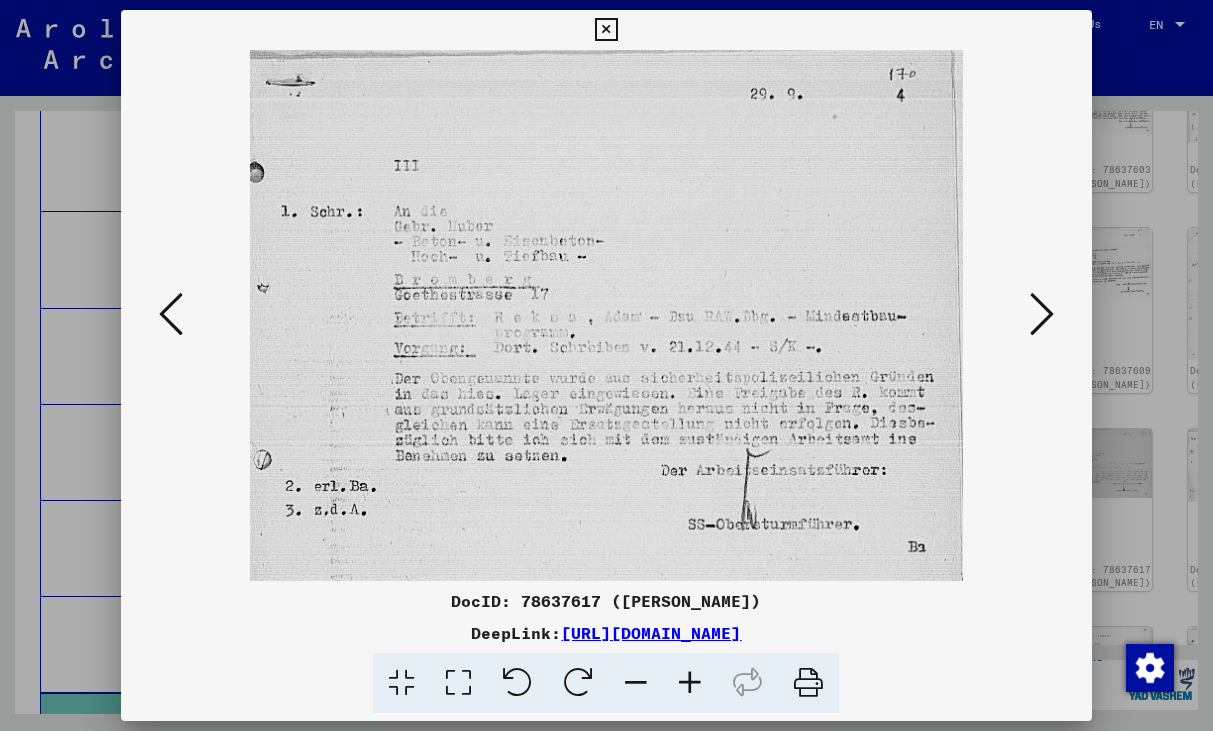 click at bounding box center [1042, 314] 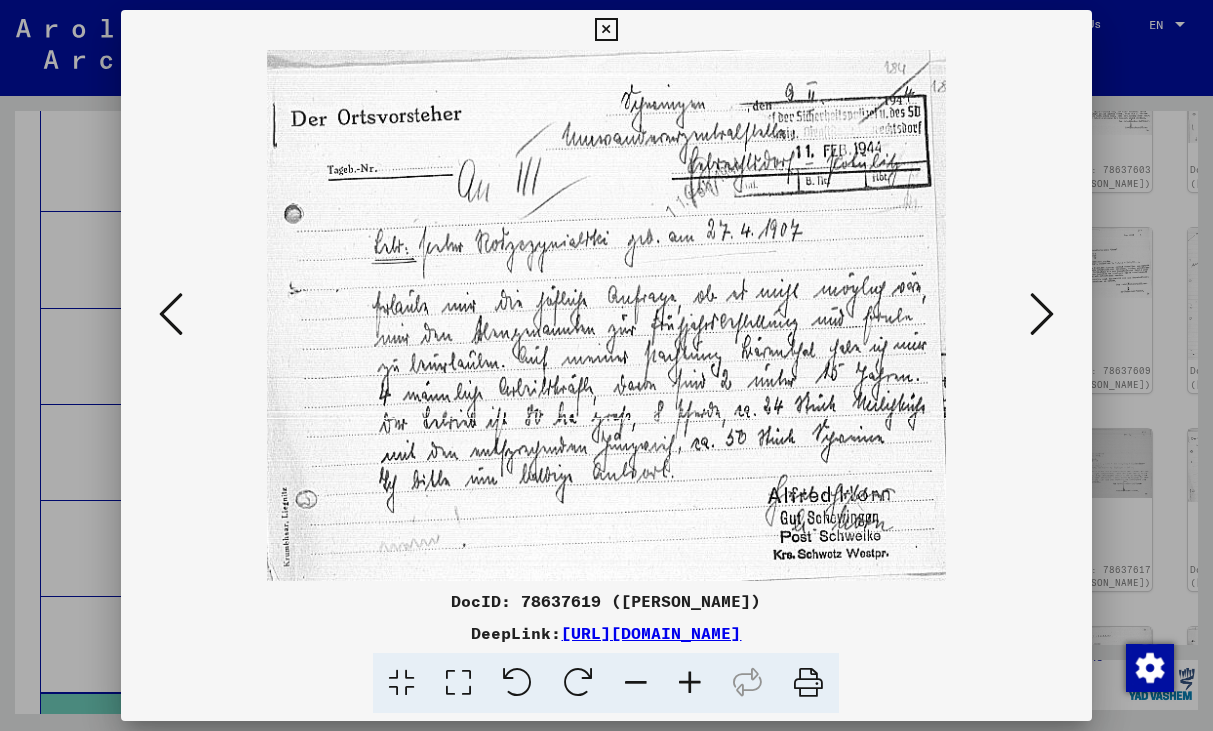 click at bounding box center [1042, 314] 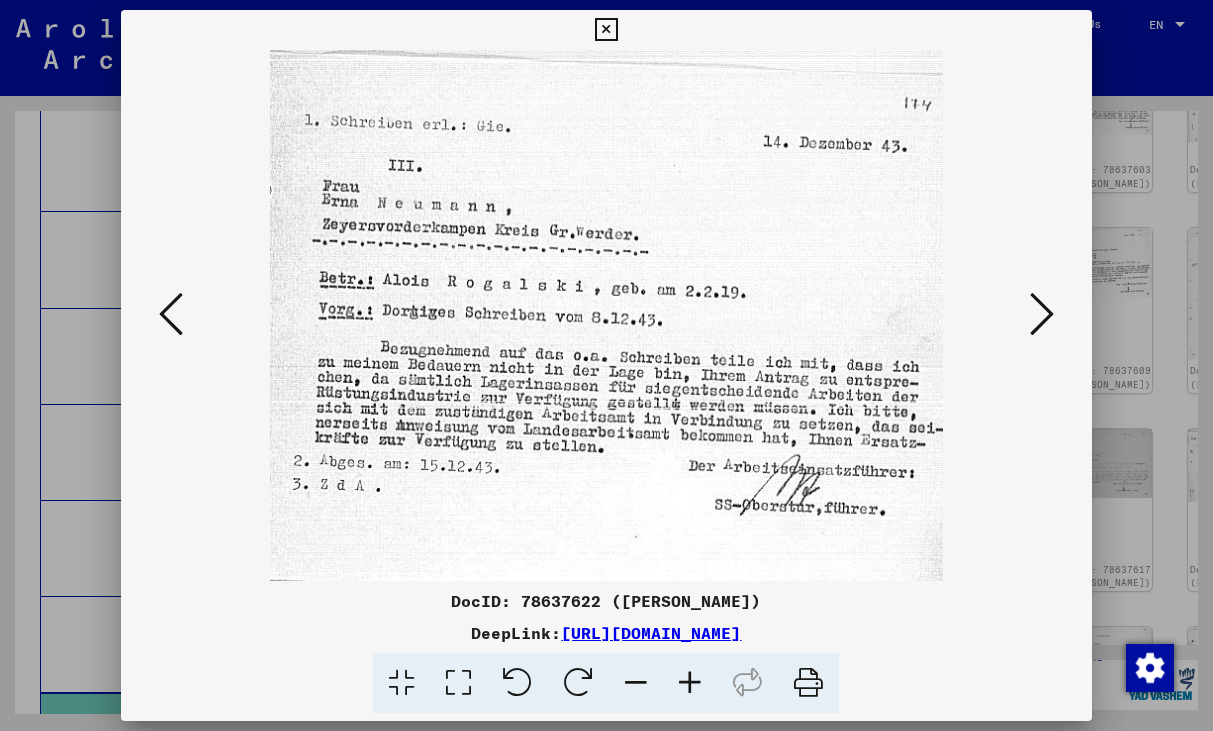 click at bounding box center [1042, 314] 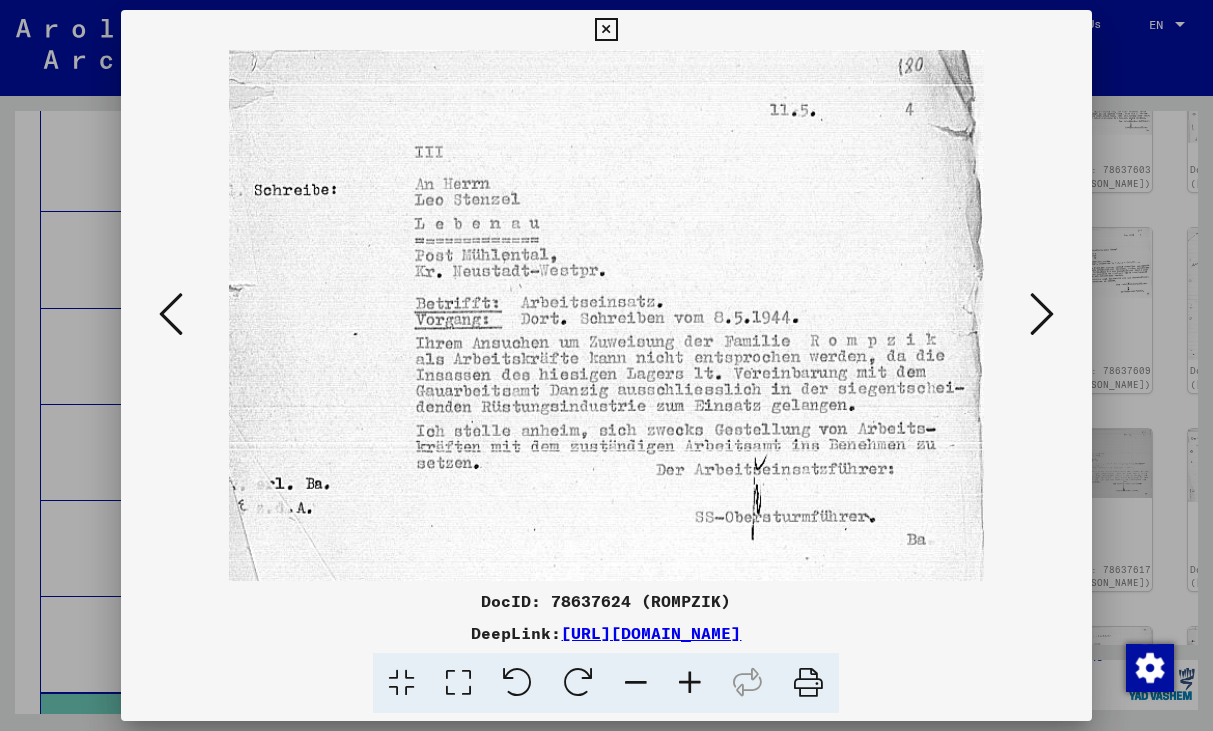 click at bounding box center (1042, 314) 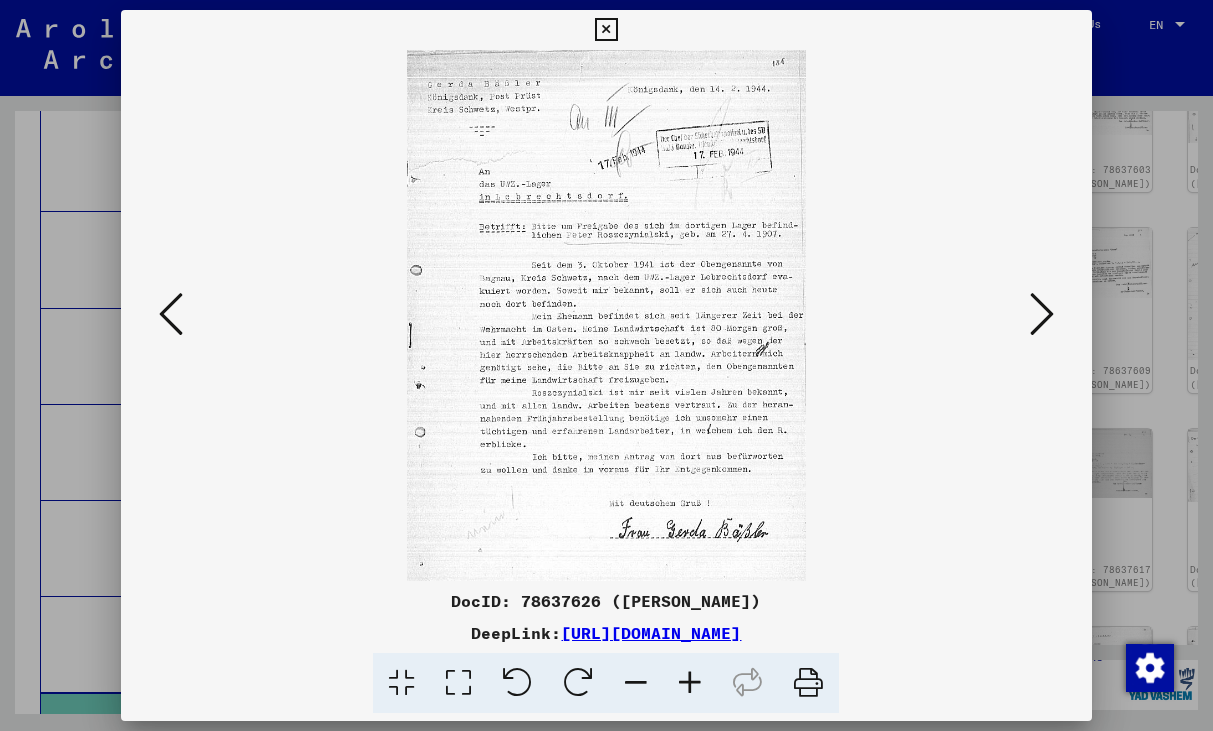click at bounding box center [1042, 314] 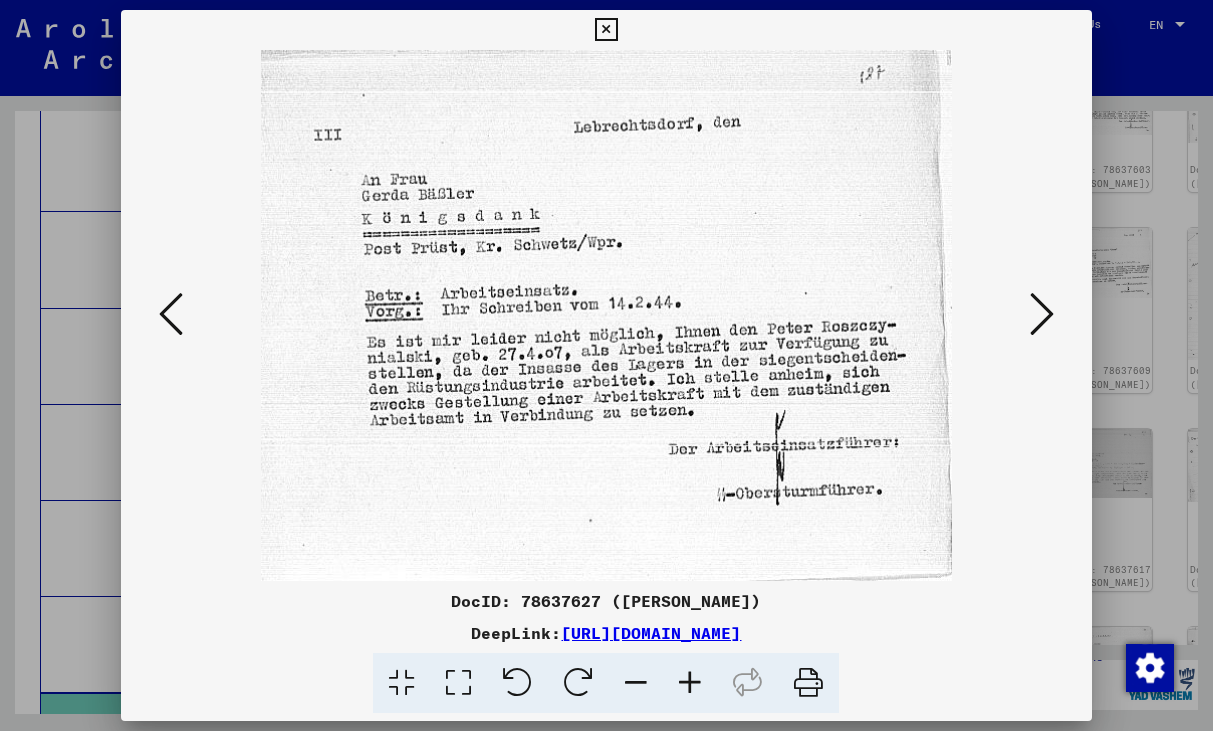 click at bounding box center (1042, 314) 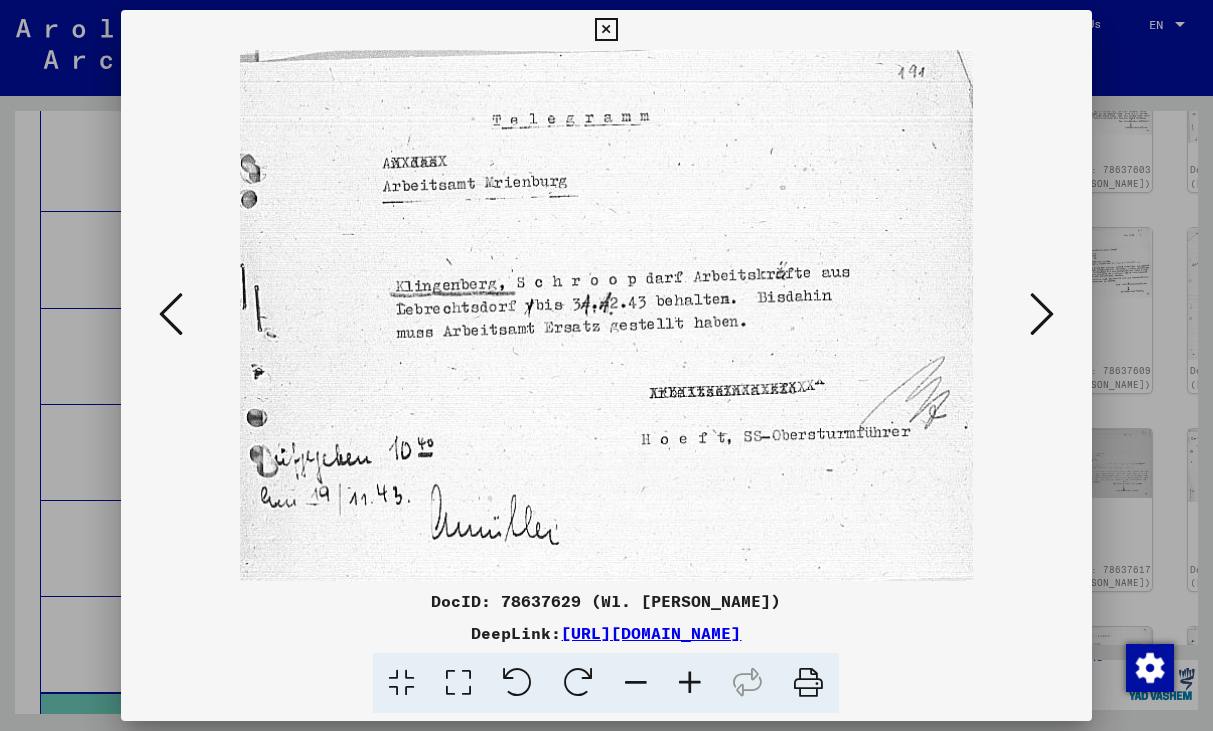 click at bounding box center (1042, 314) 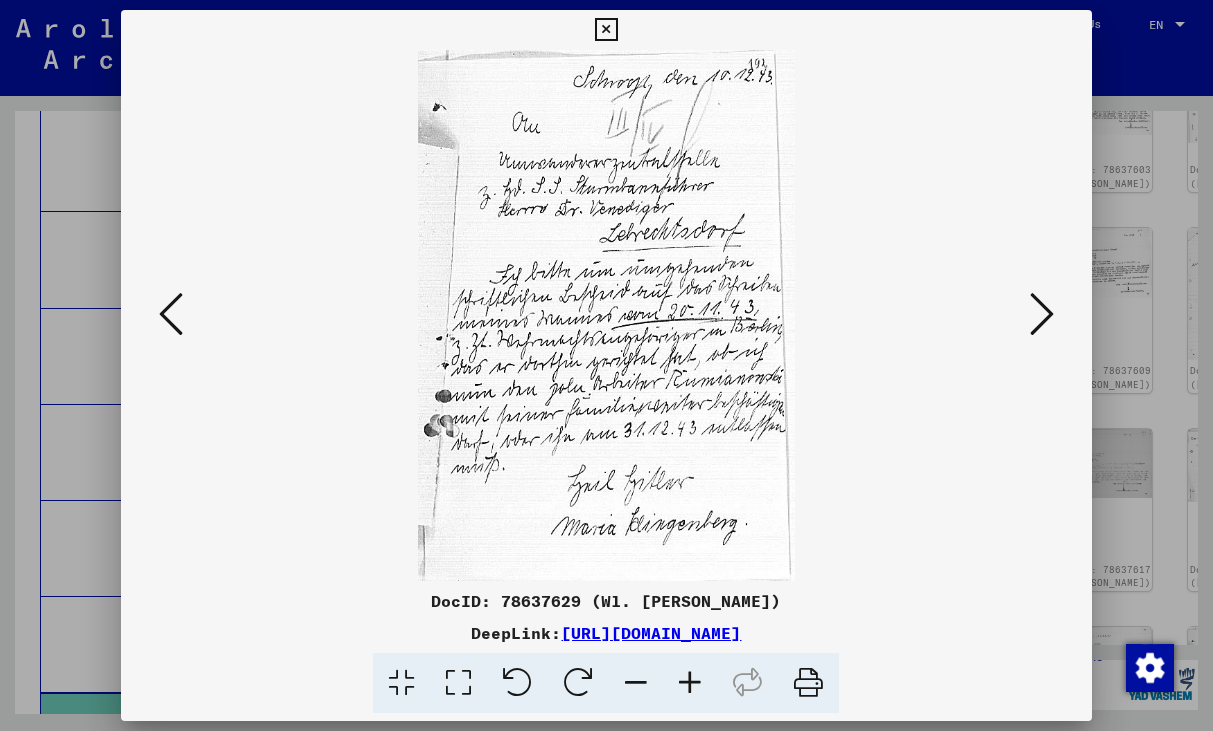 click at bounding box center (1042, 314) 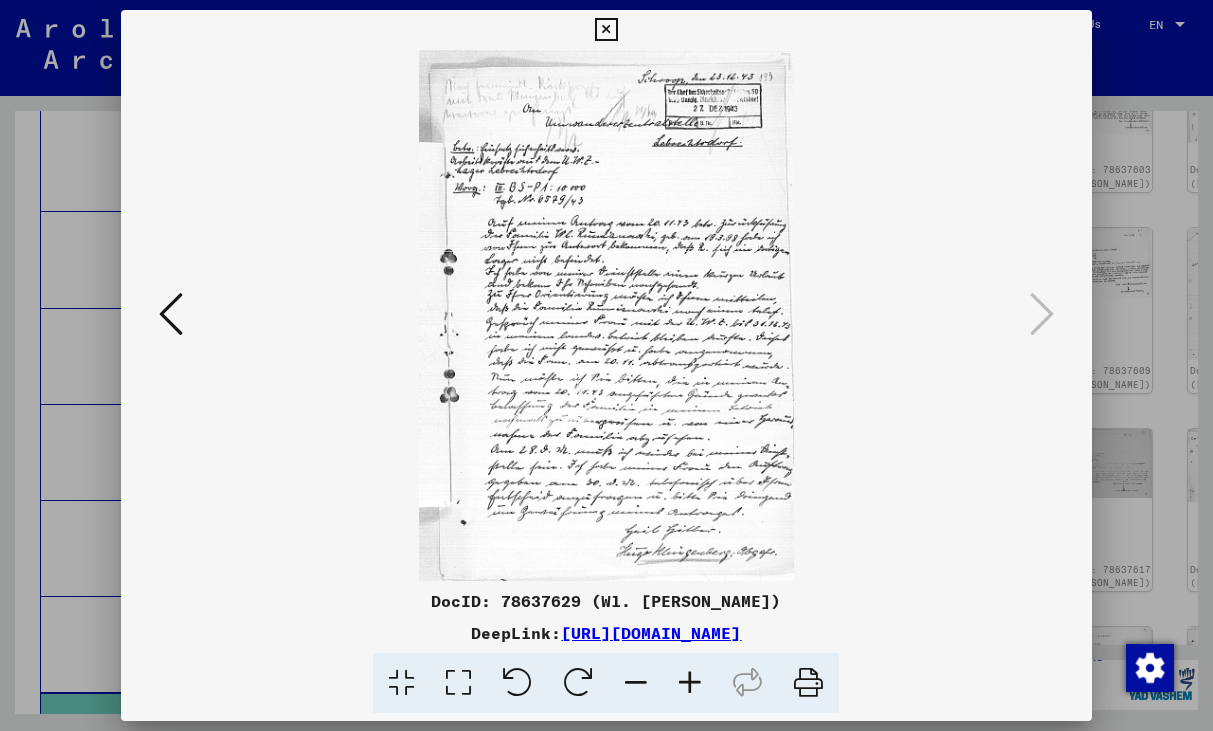click at bounding box center [606, 30] 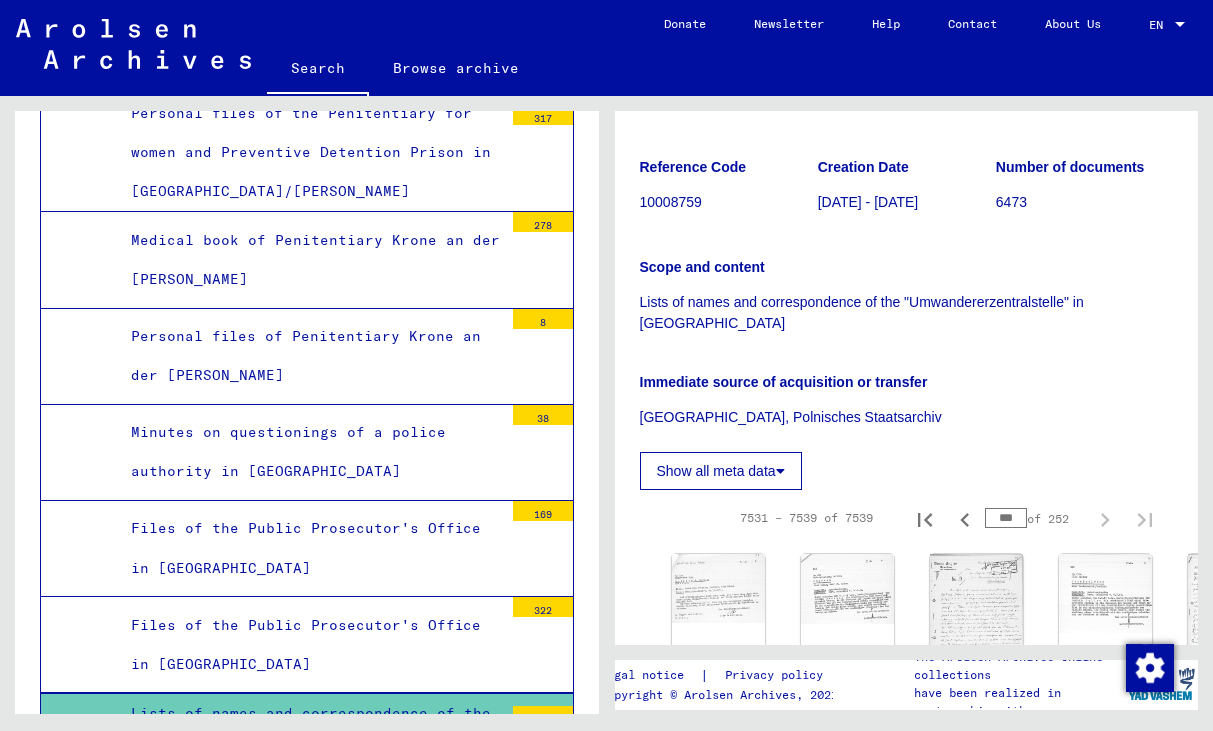 scroll, scrollTop: 230, scrollLeft: 0, axis: vertical 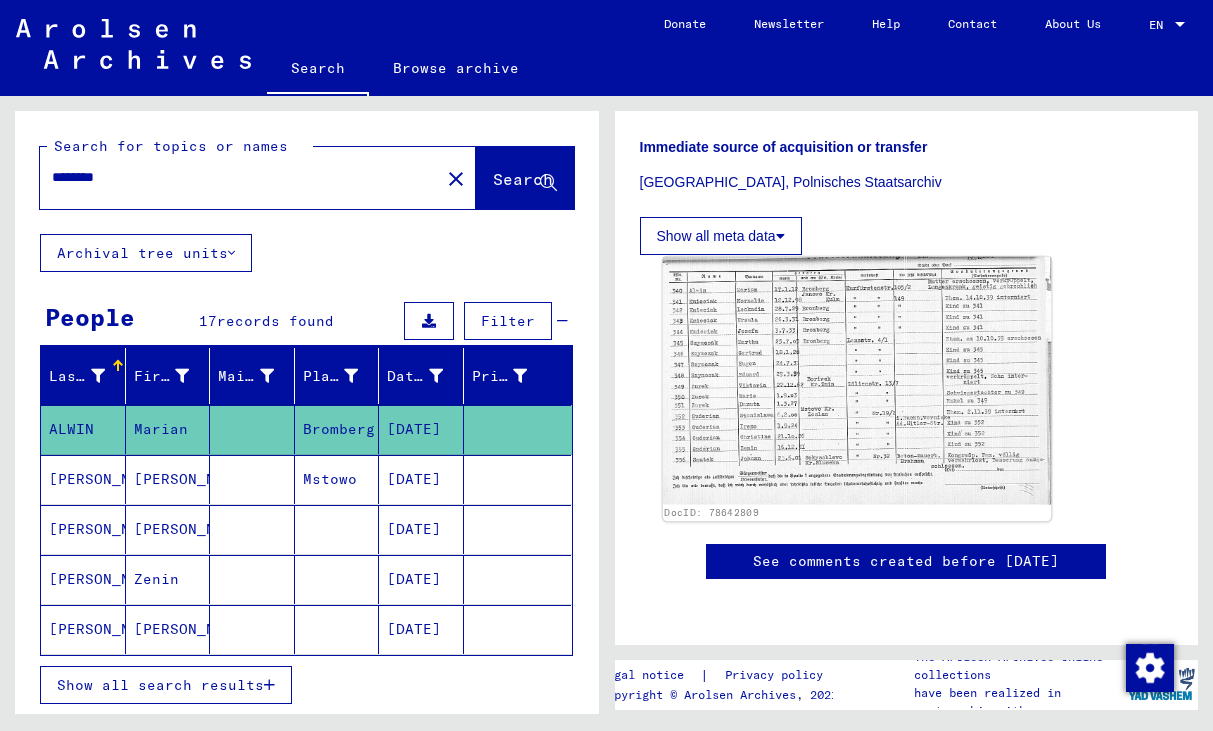 click 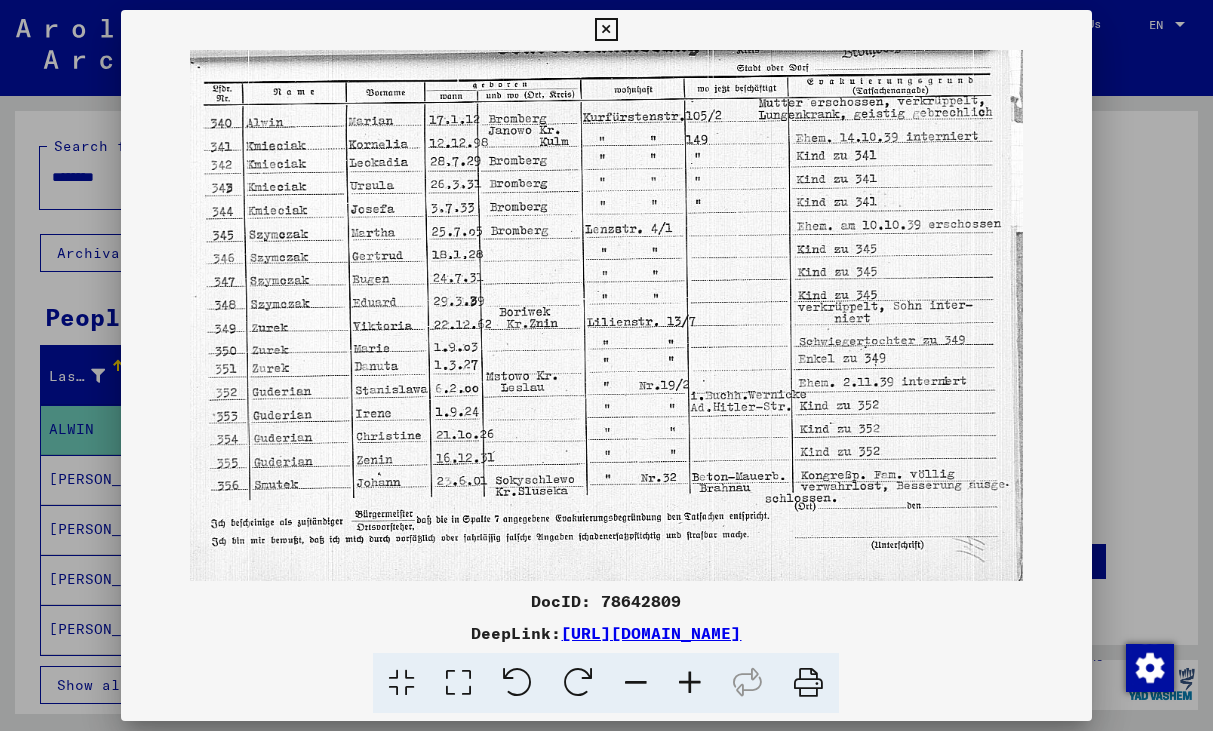 scroll, scrollTop: 0, scrollLeft: 0, axis: both 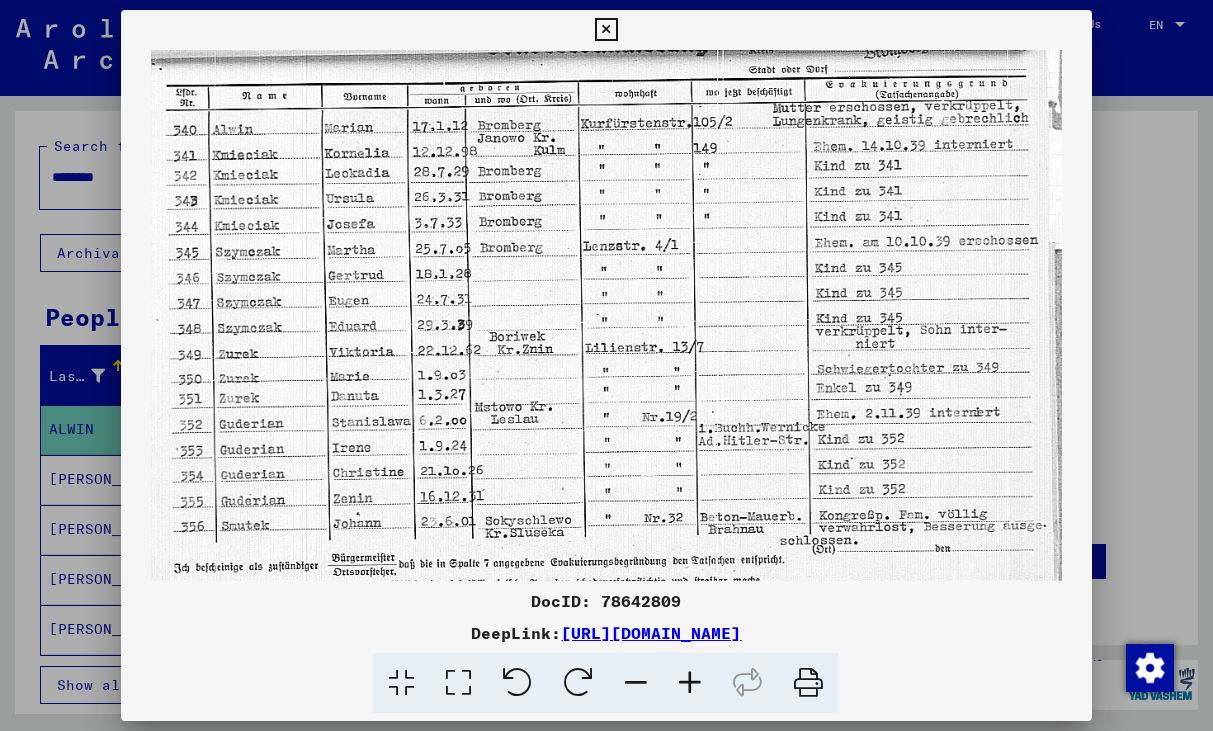 click at bounding box center (690, 683) 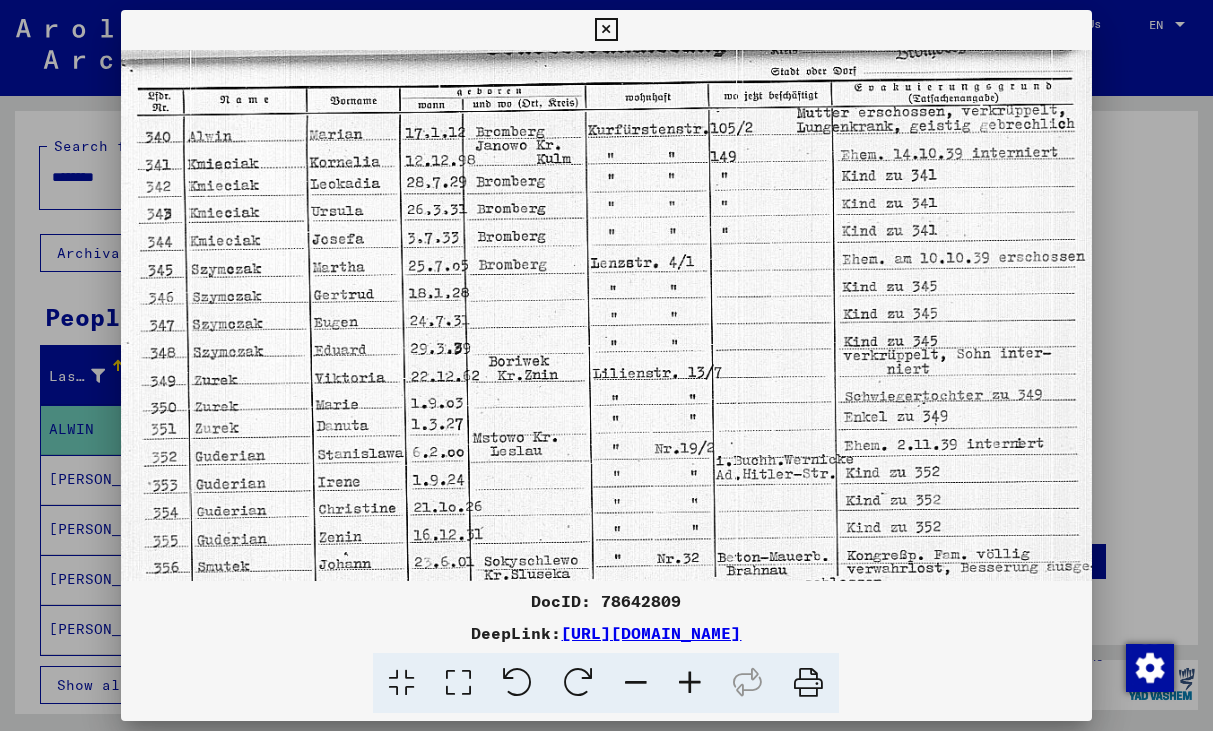 click at bounding box center [690, 683] 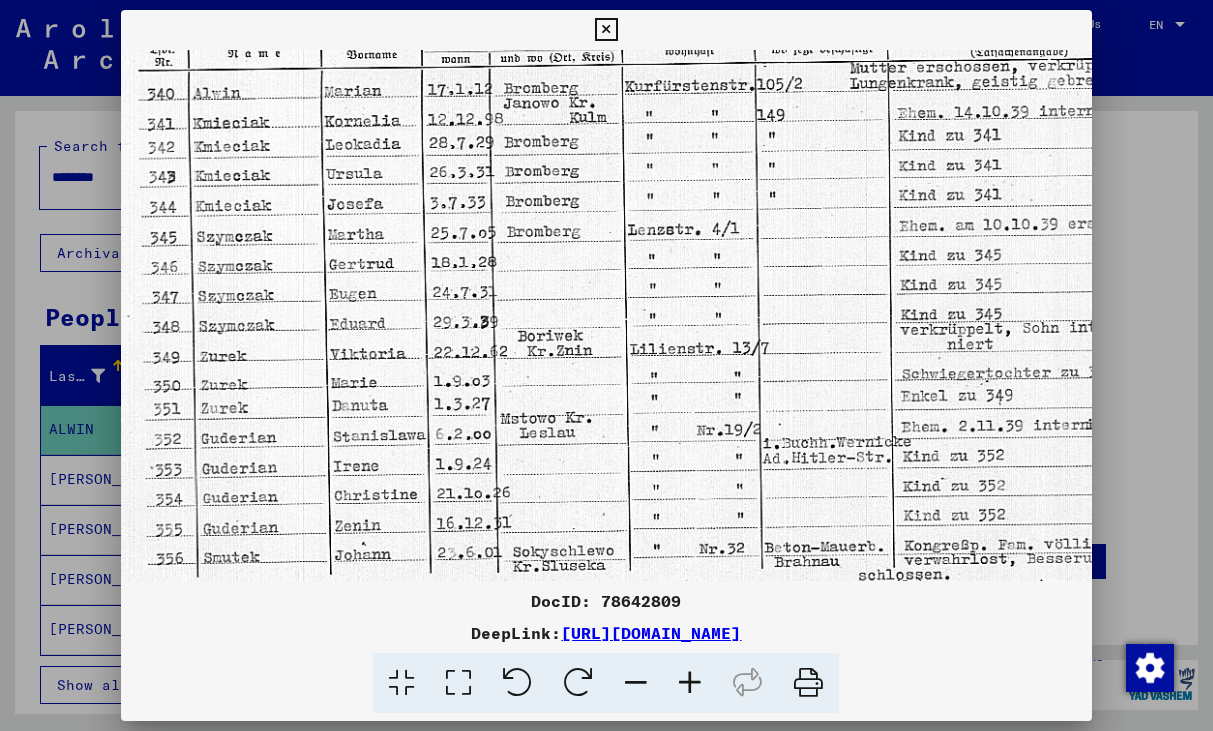 scroll, scrollTop: 52, scrollLeft: 0, axis: vertical 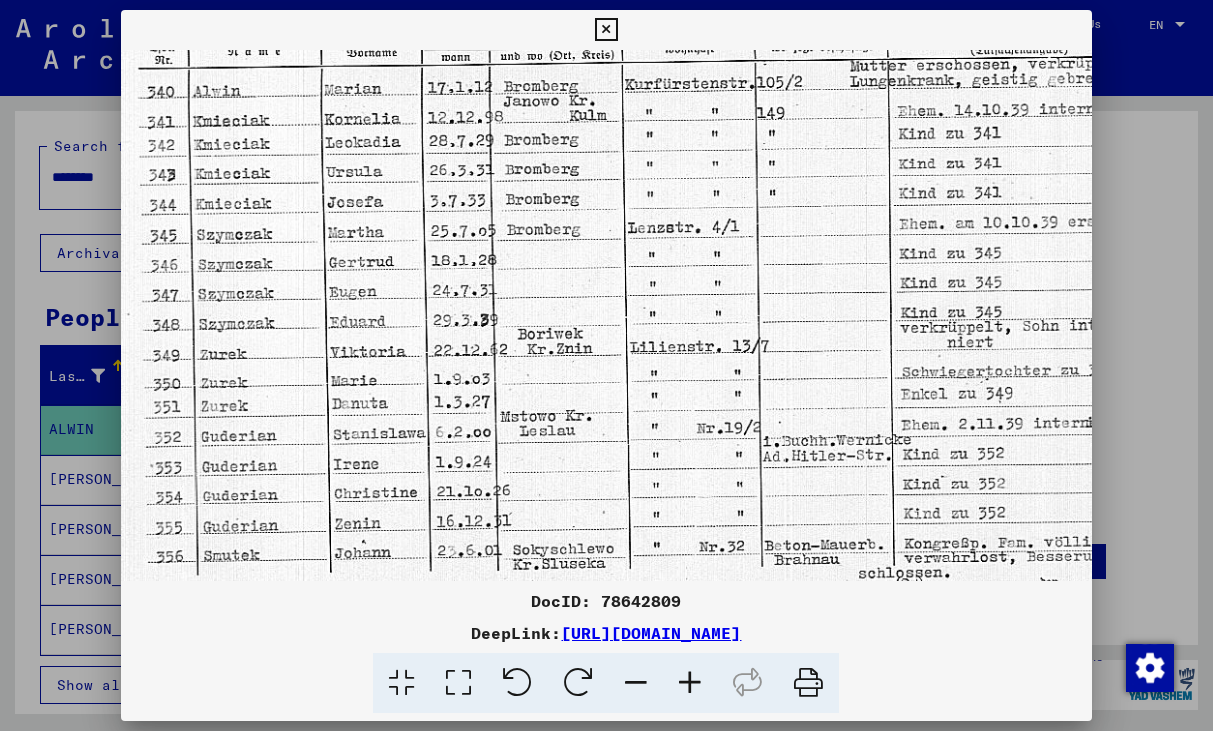 drag, startPoint x: 966, startPoint y: 452, endPoint x: 985, endPoint y: 400, distance: 55.362442 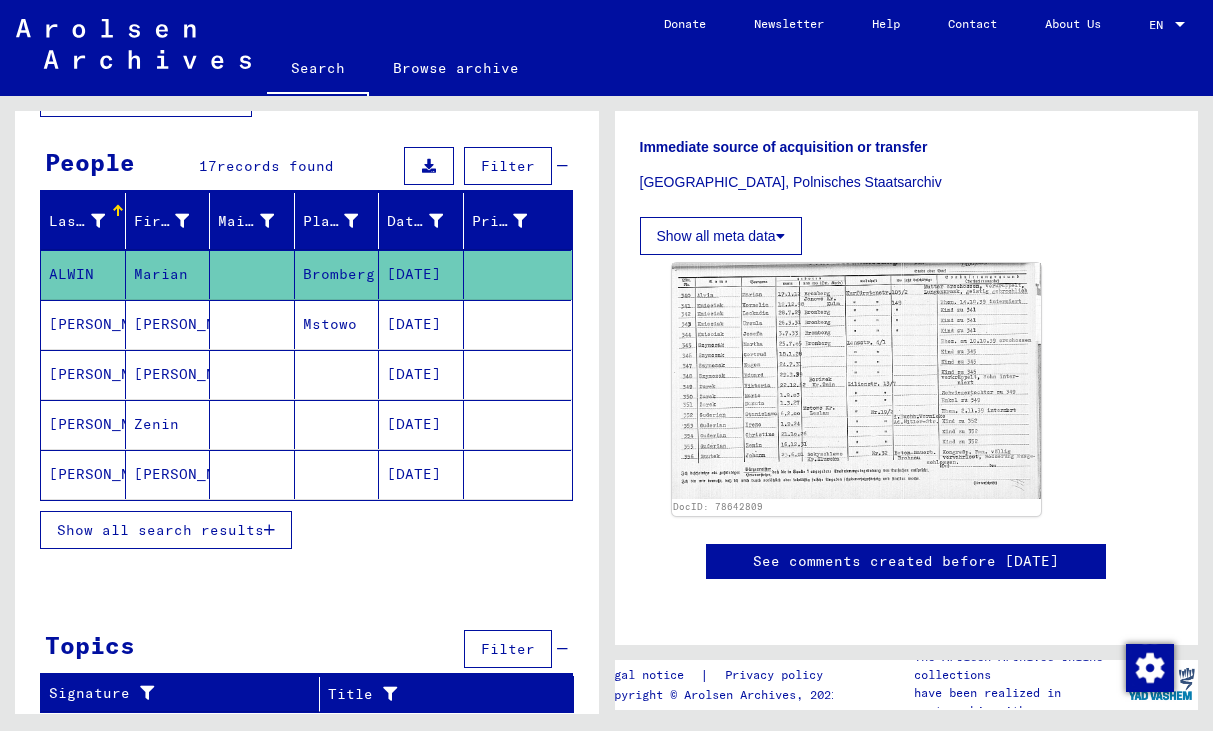 scroll, scrollTop: 155, scrollLeft: 0, axis: vertical 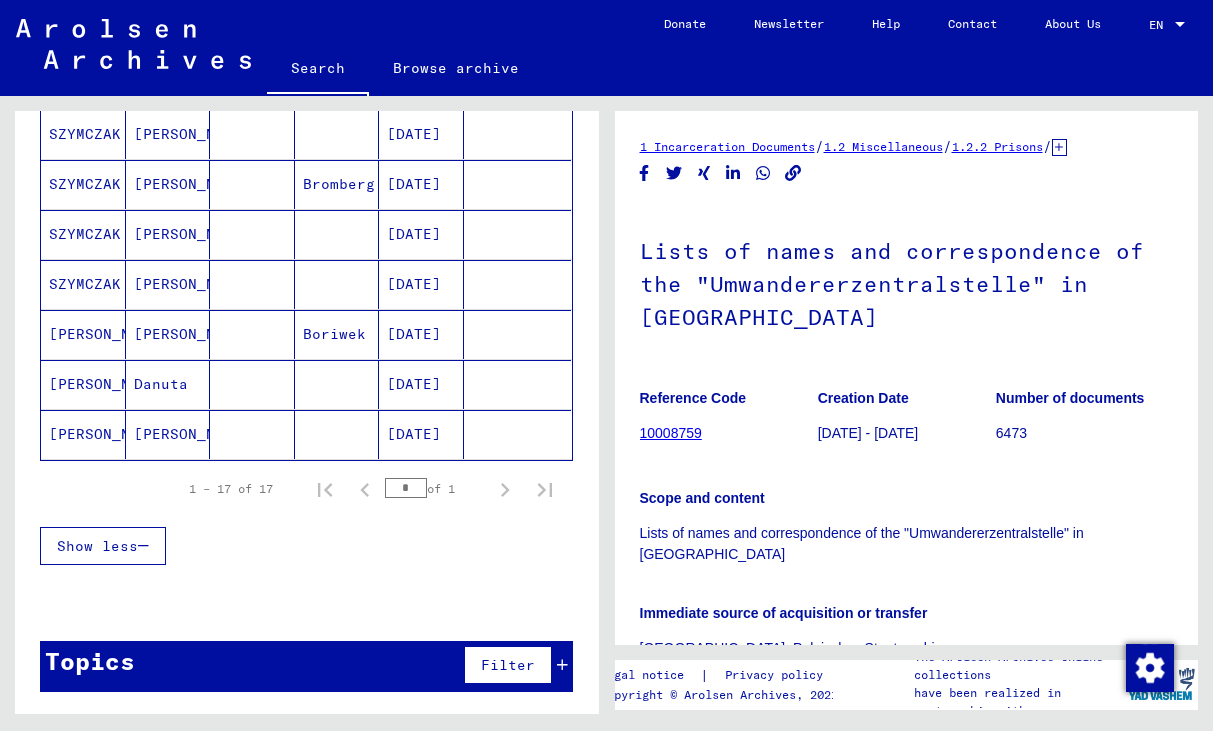 type on "**********" 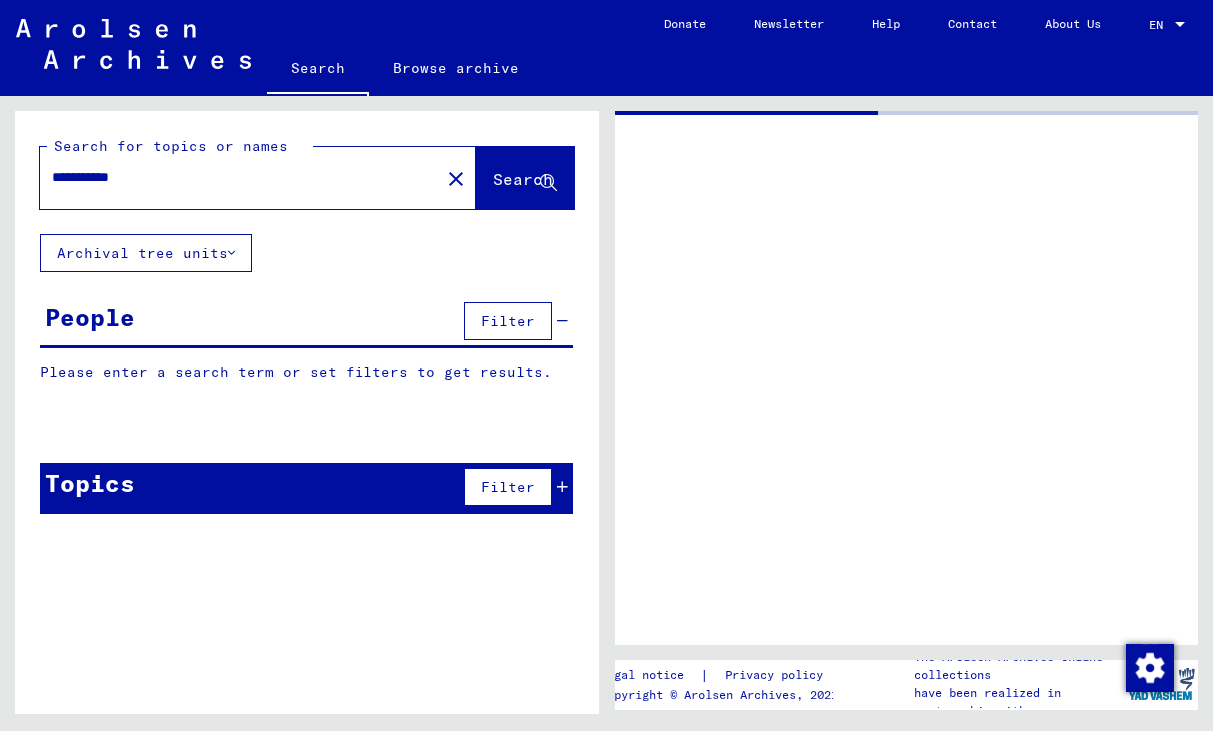 scroll, scrollTop: 0, scrollLeft: 0, axis: both 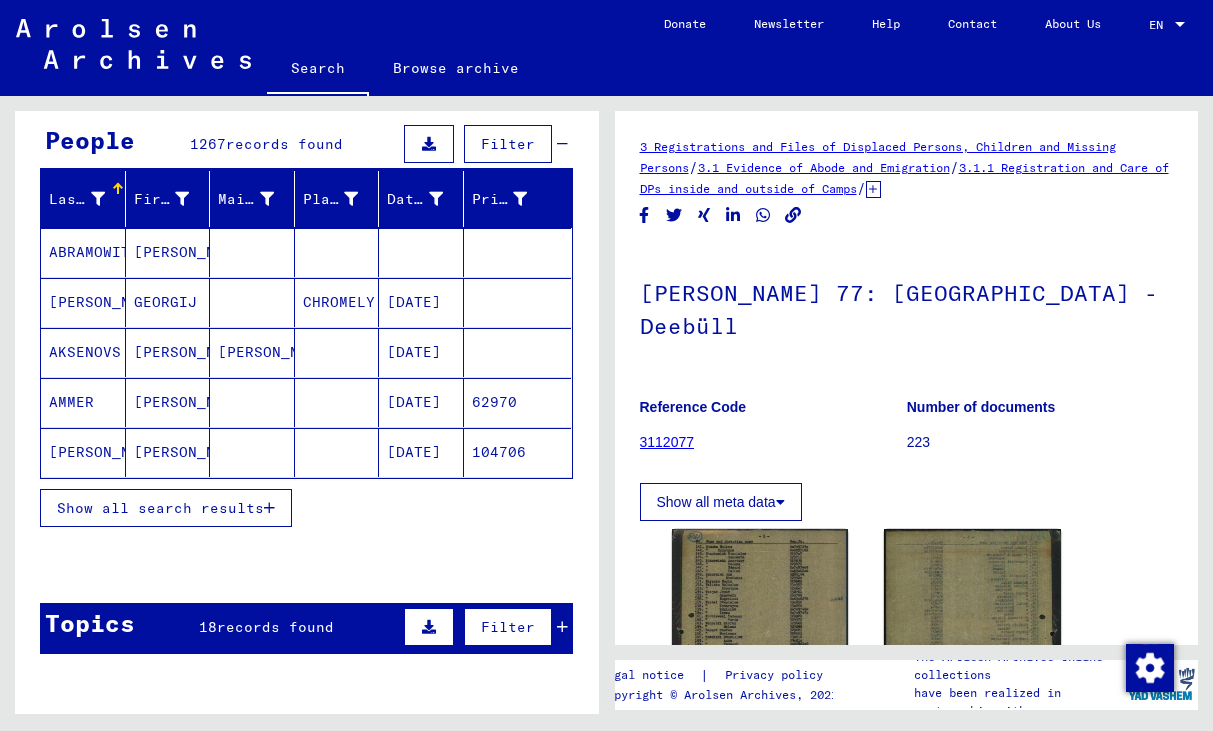 click at bounding box center [269, 508] 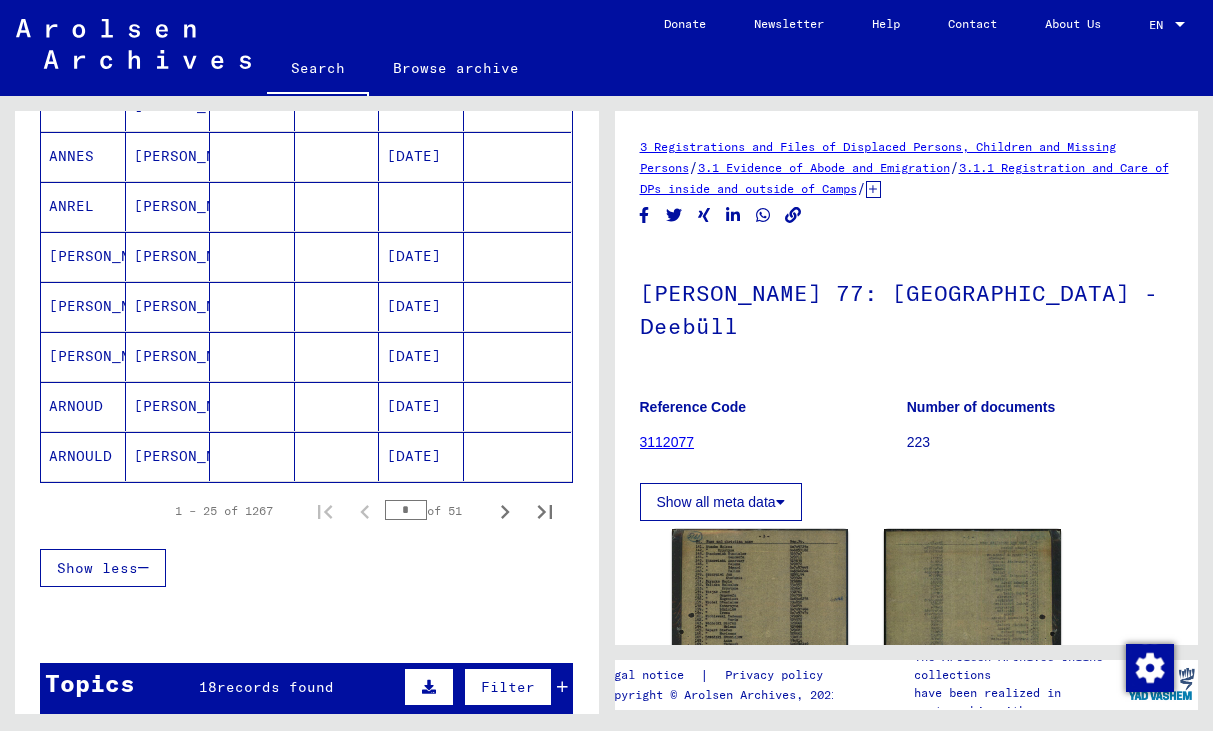 scroll, scrollTop: 1421, scrollLeft: 0, axis: vertical 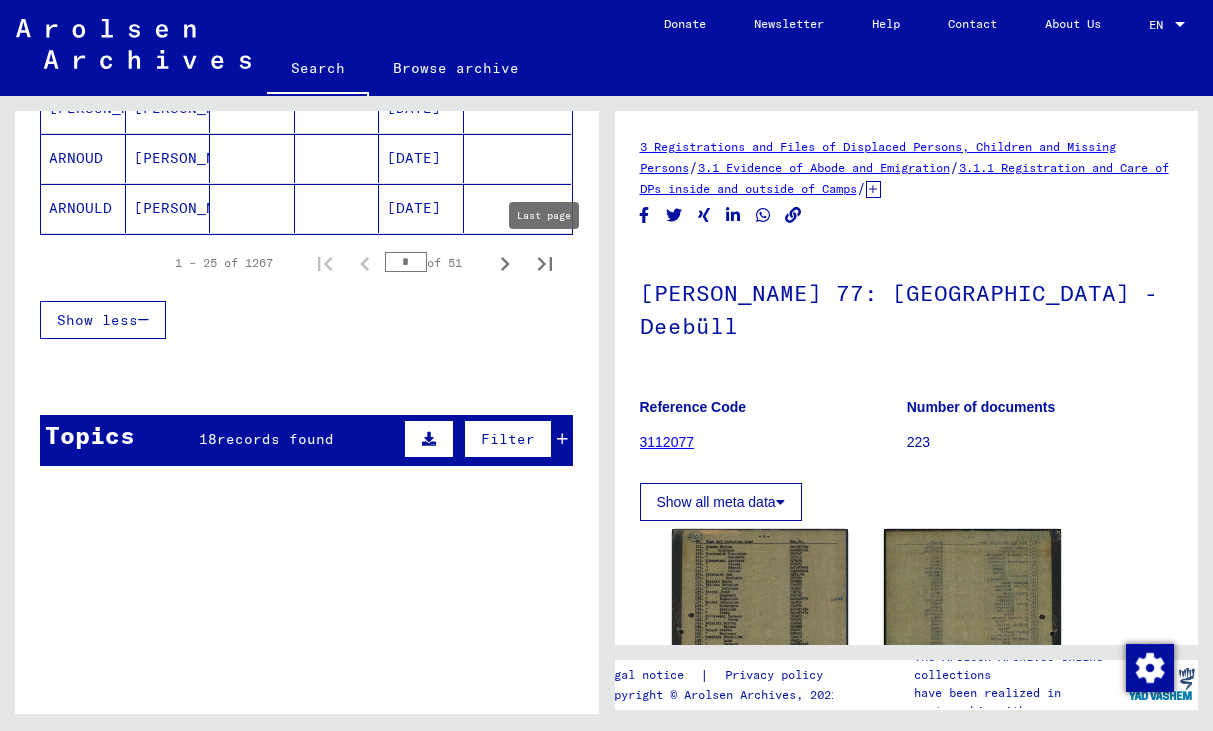 click 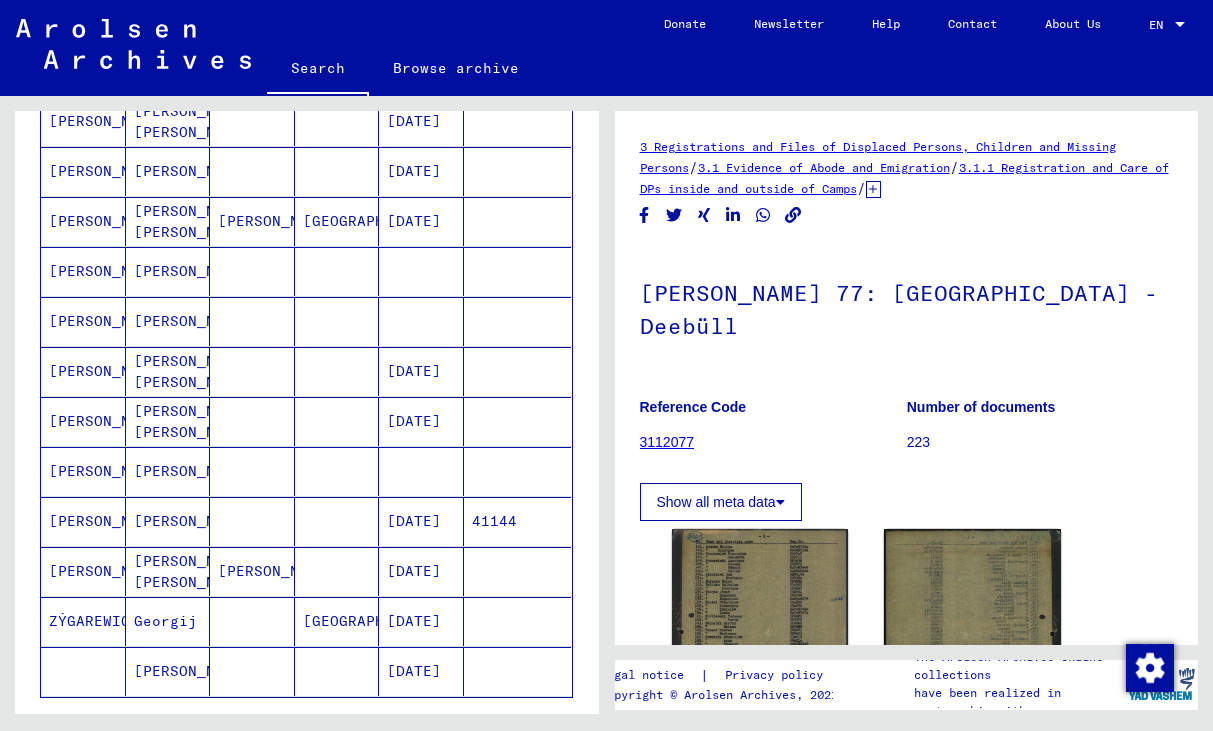 scroll, scrollTop: 554, scrollLeft: 0, axis: vertical 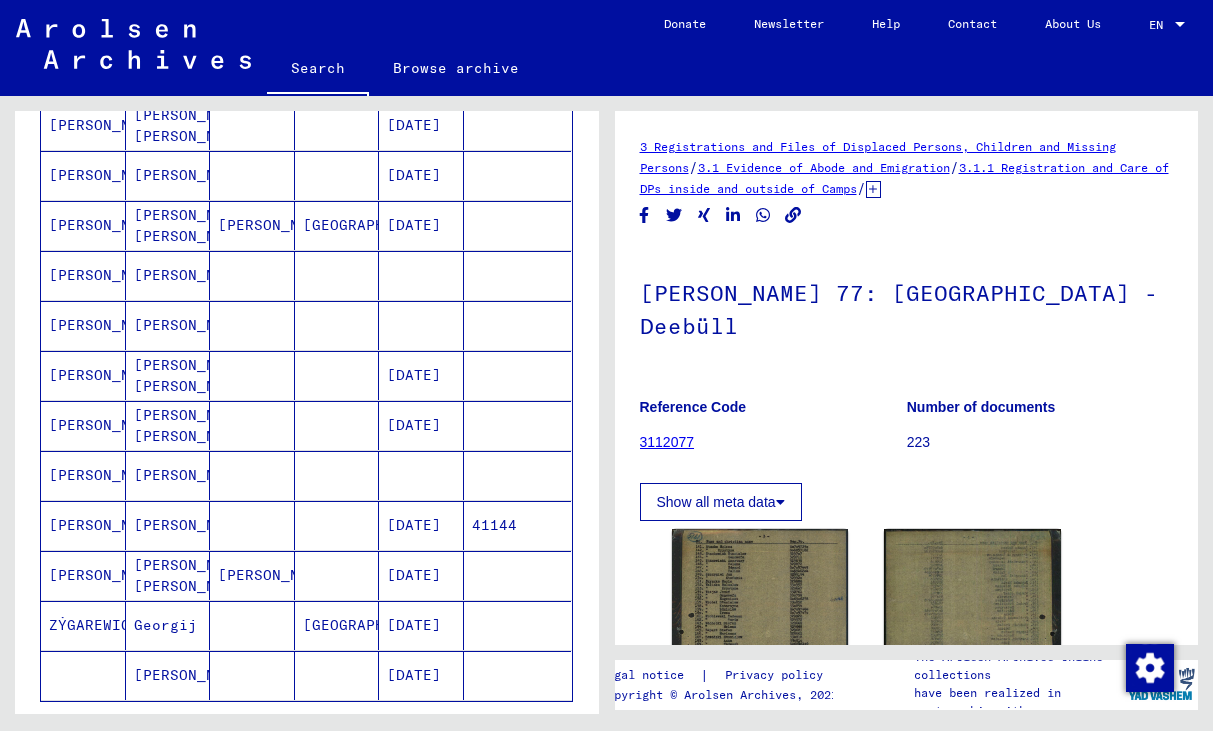 click at bounding box center [252, 225] 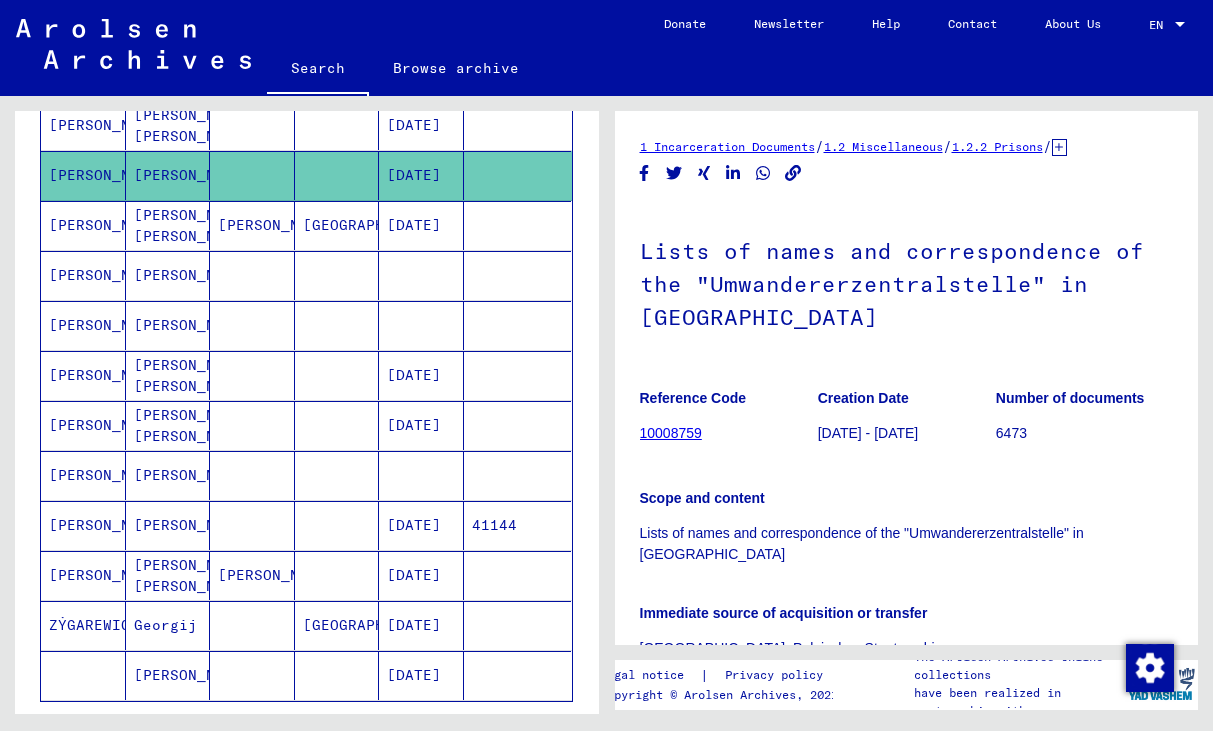 scroll, scrollTop: 0, scrollLeft: 0, axis: both 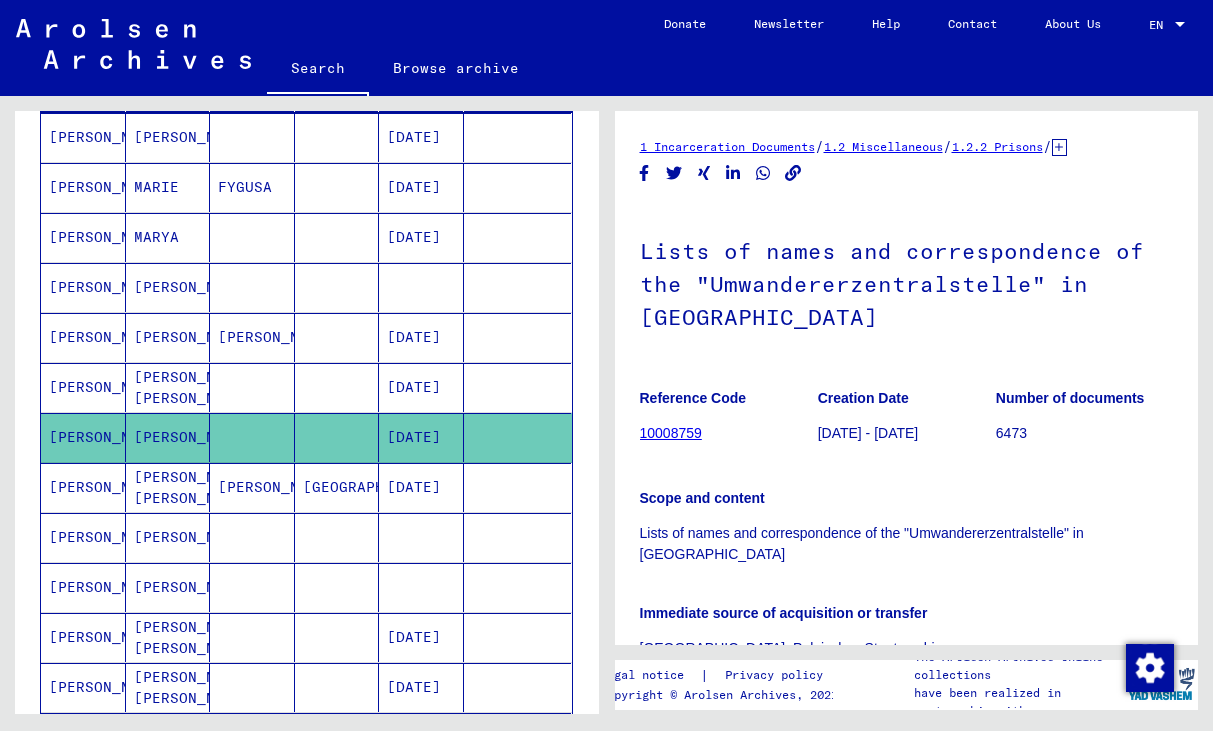 click at bounding box center (252, 337) 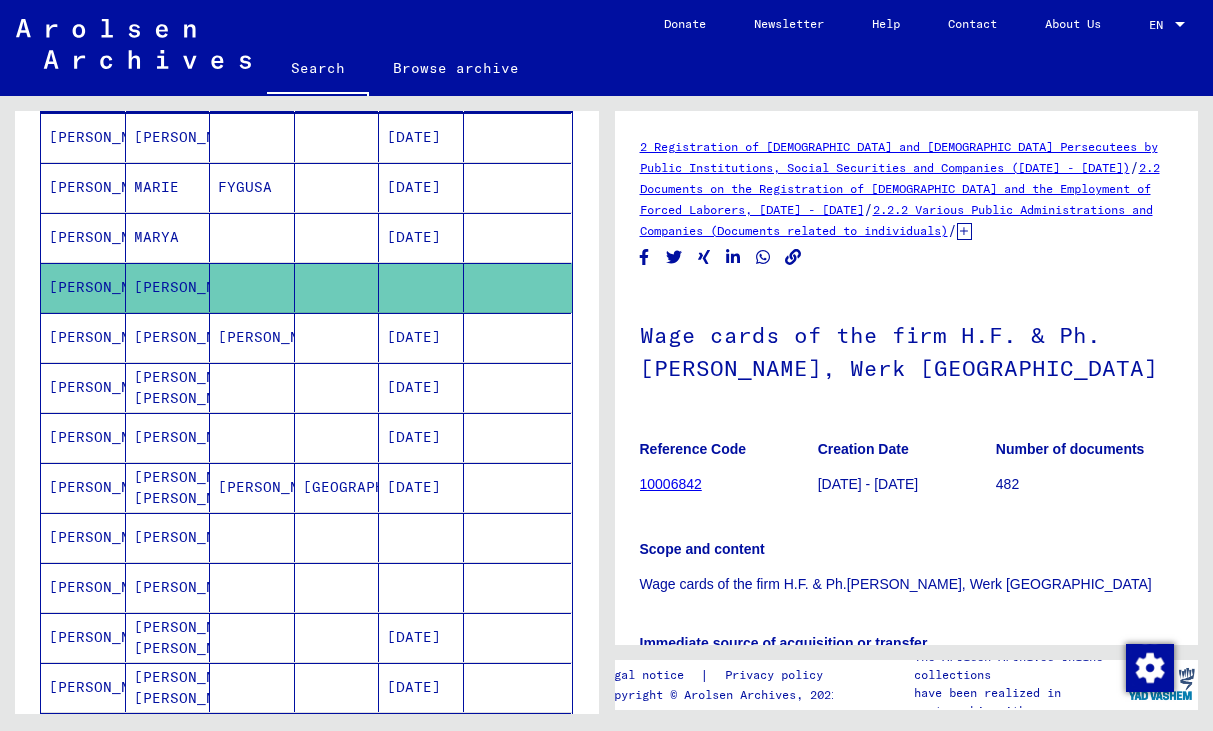 scroll, scrollTop: 0, scrollLeft: 0, axis: both 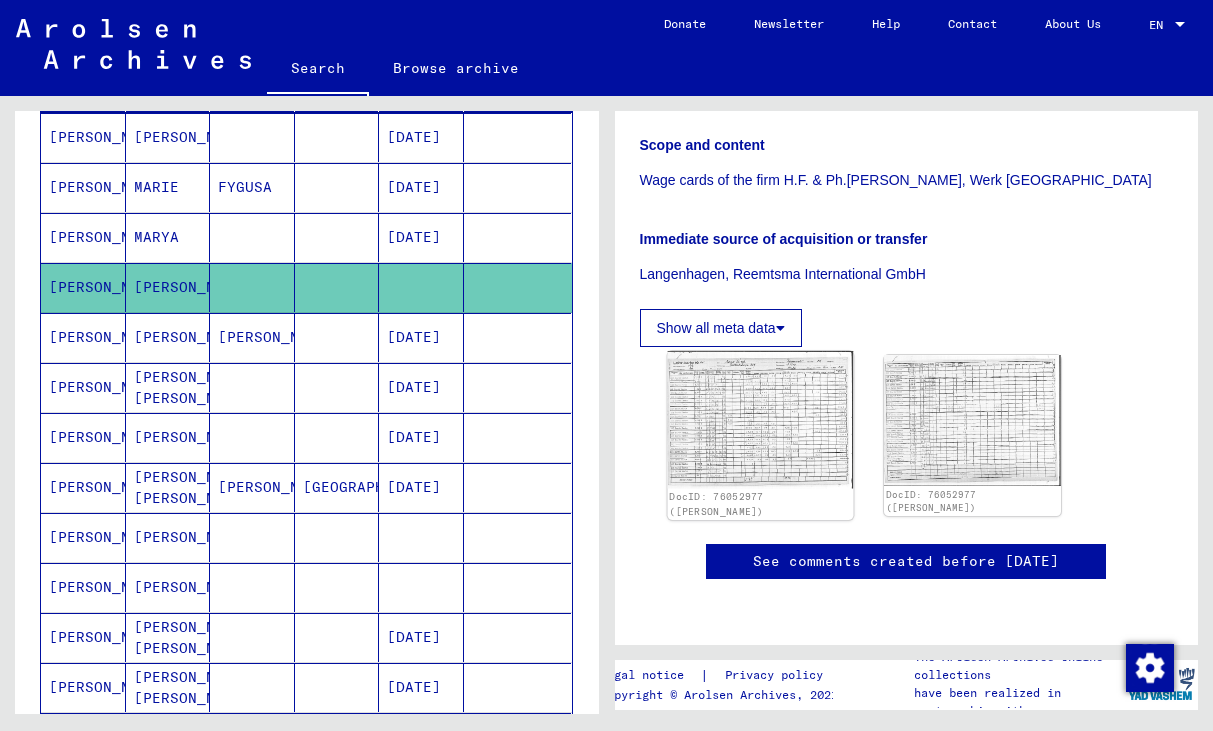 click 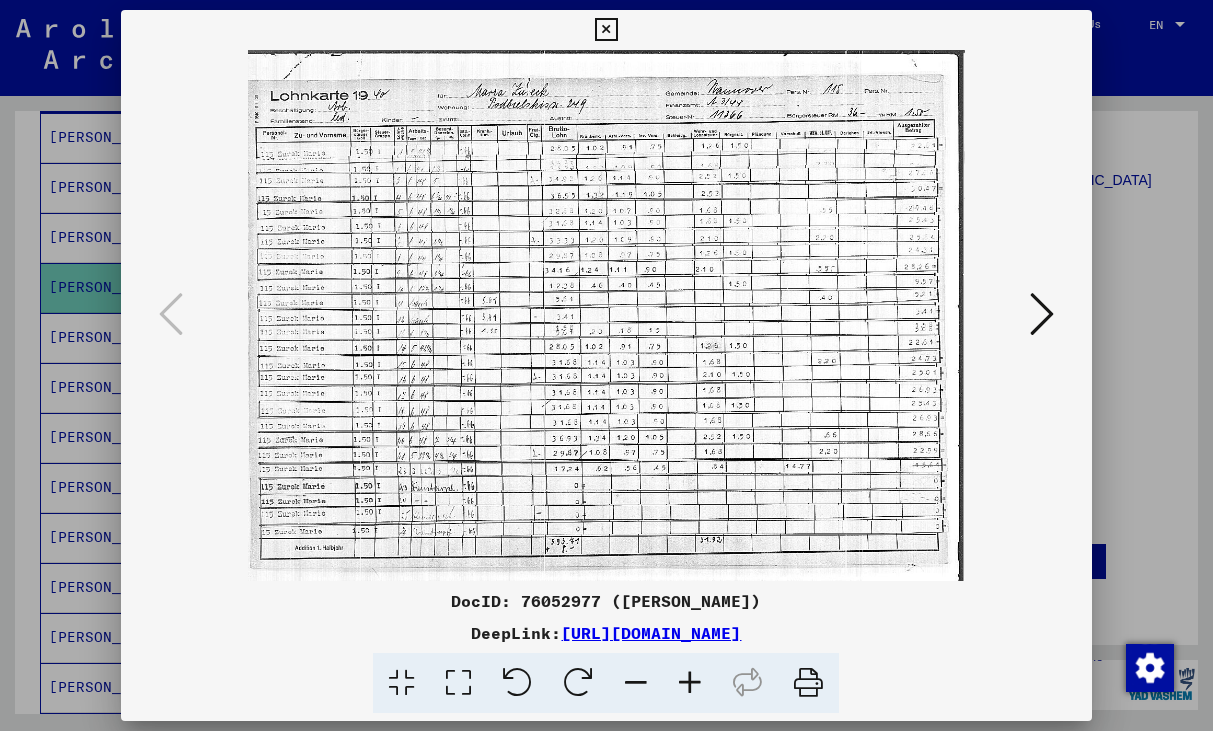 scroll, scrollTop: 0, scrollLeft: 0, axis: both 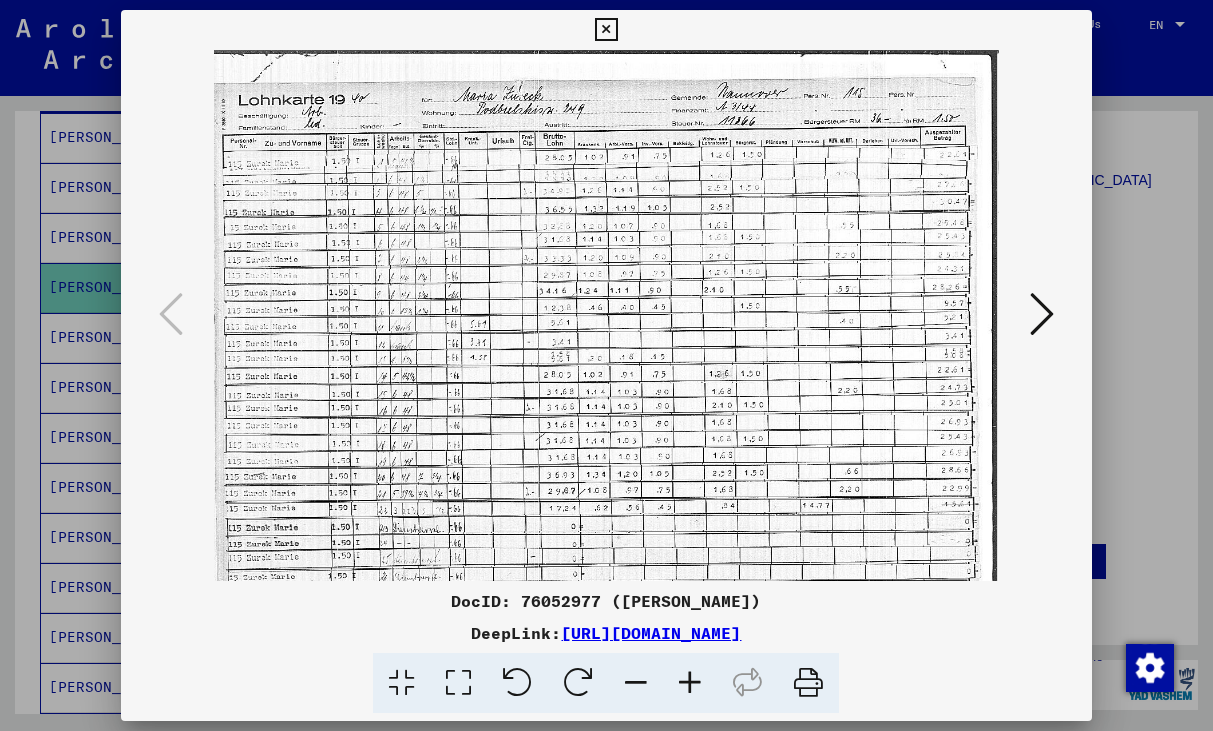 click at bounding box center [690, 683] 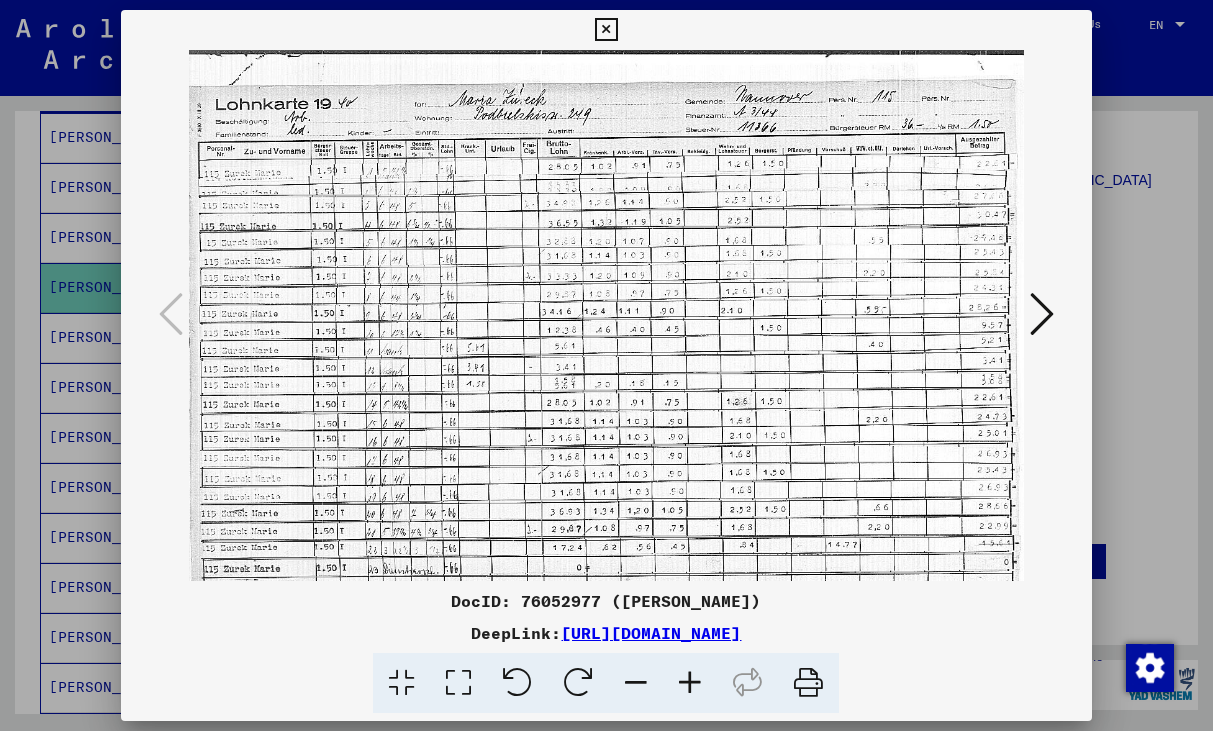 click at bounding box center [690, 683] 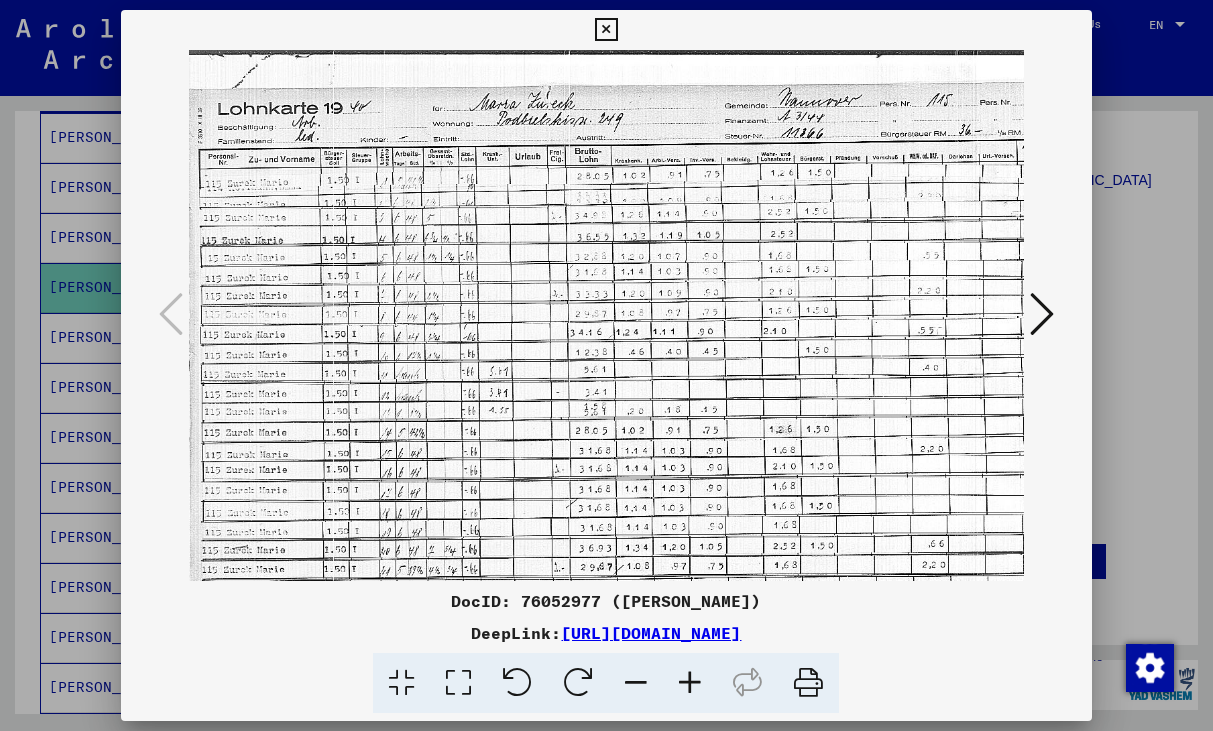 click at bounding box center [690, 683] 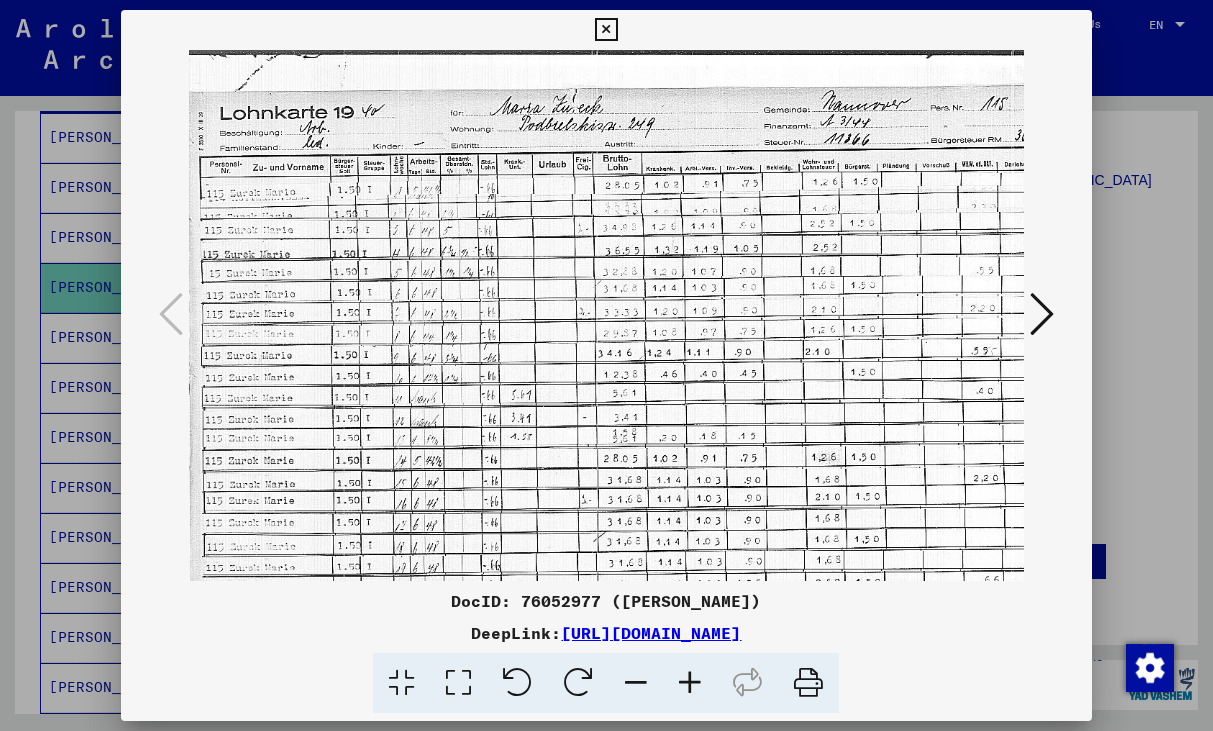 click at bounding box center [690, 683] 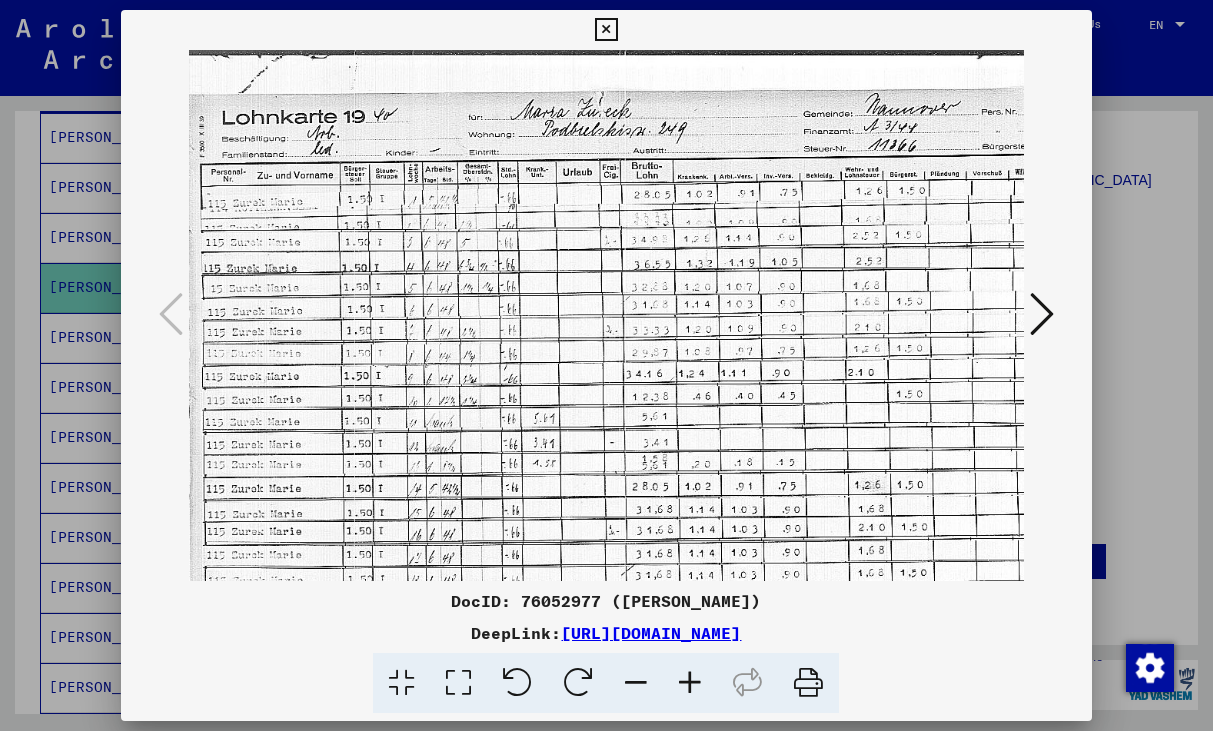 click at bounding box center (690, 683) 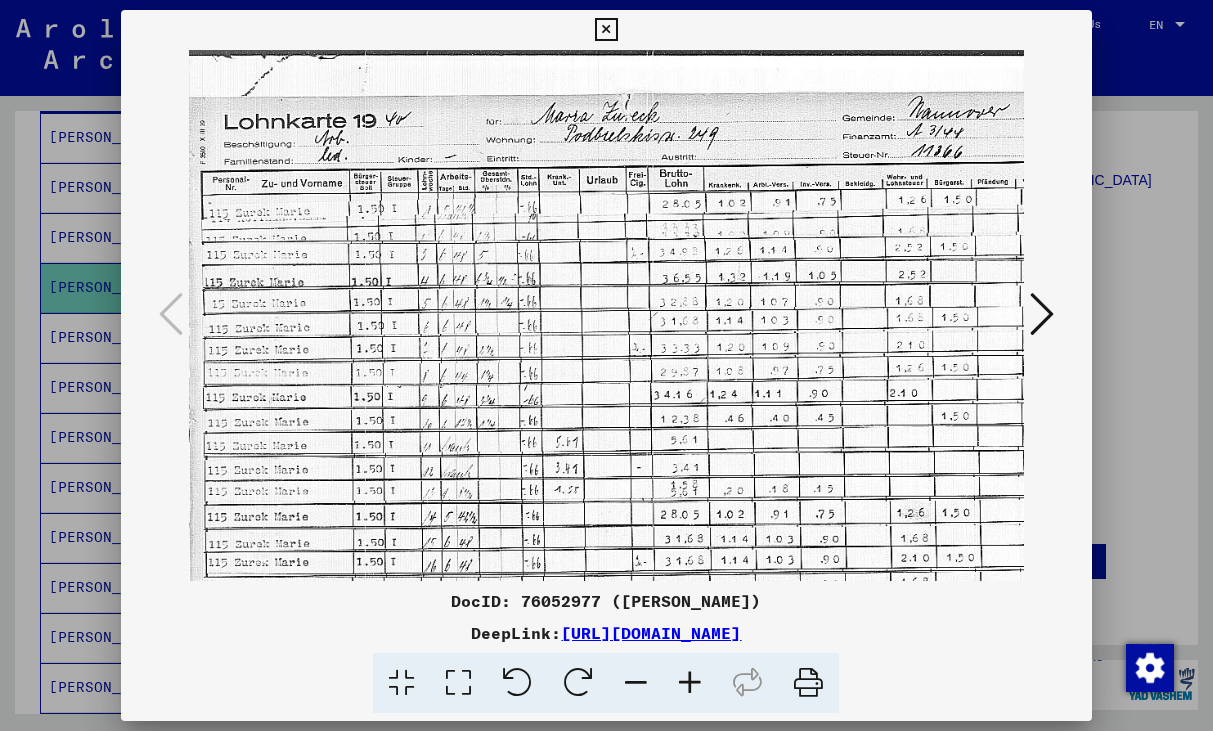 click at bounding box center [690, 683] 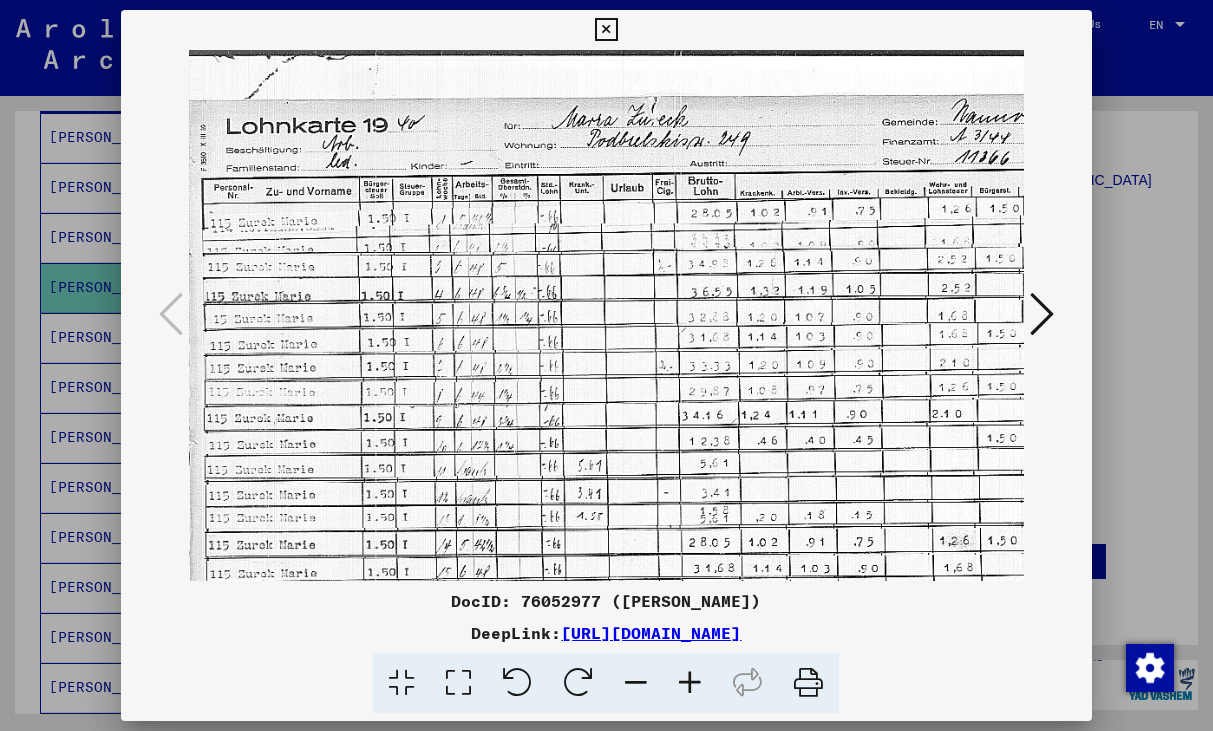 click at bounding box center [690, 683] 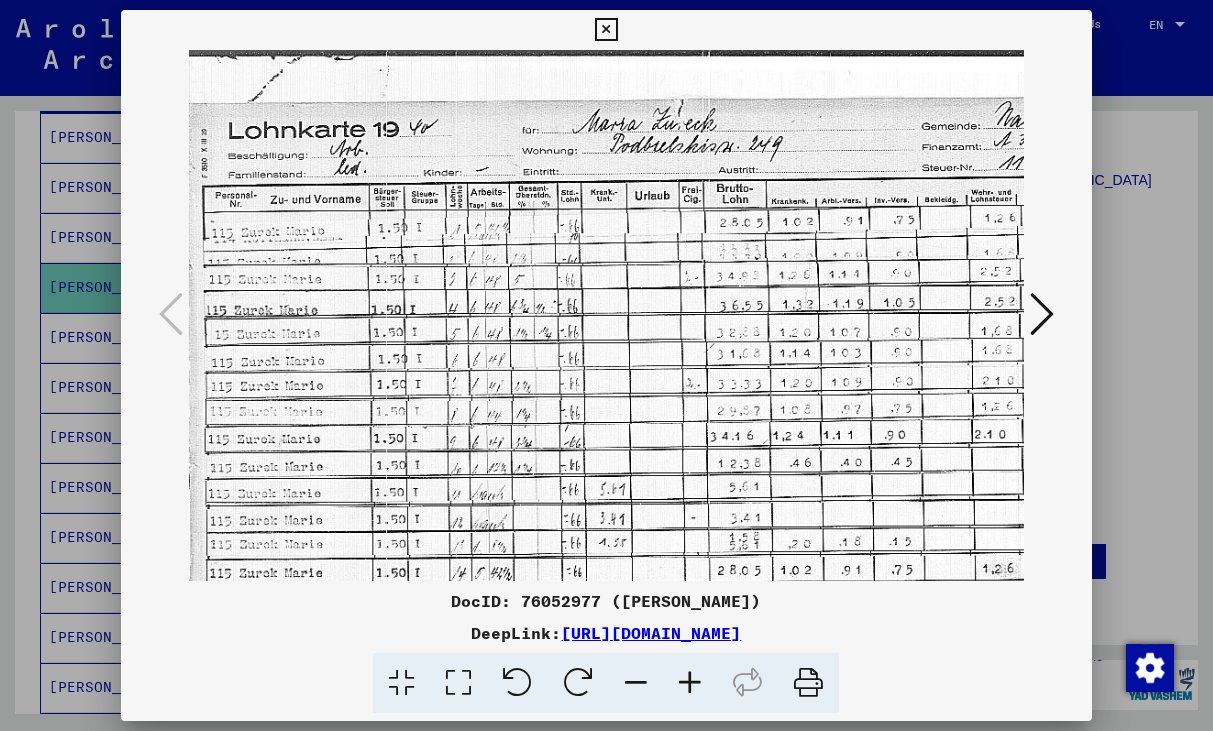 click at bounding box center [690, 683] 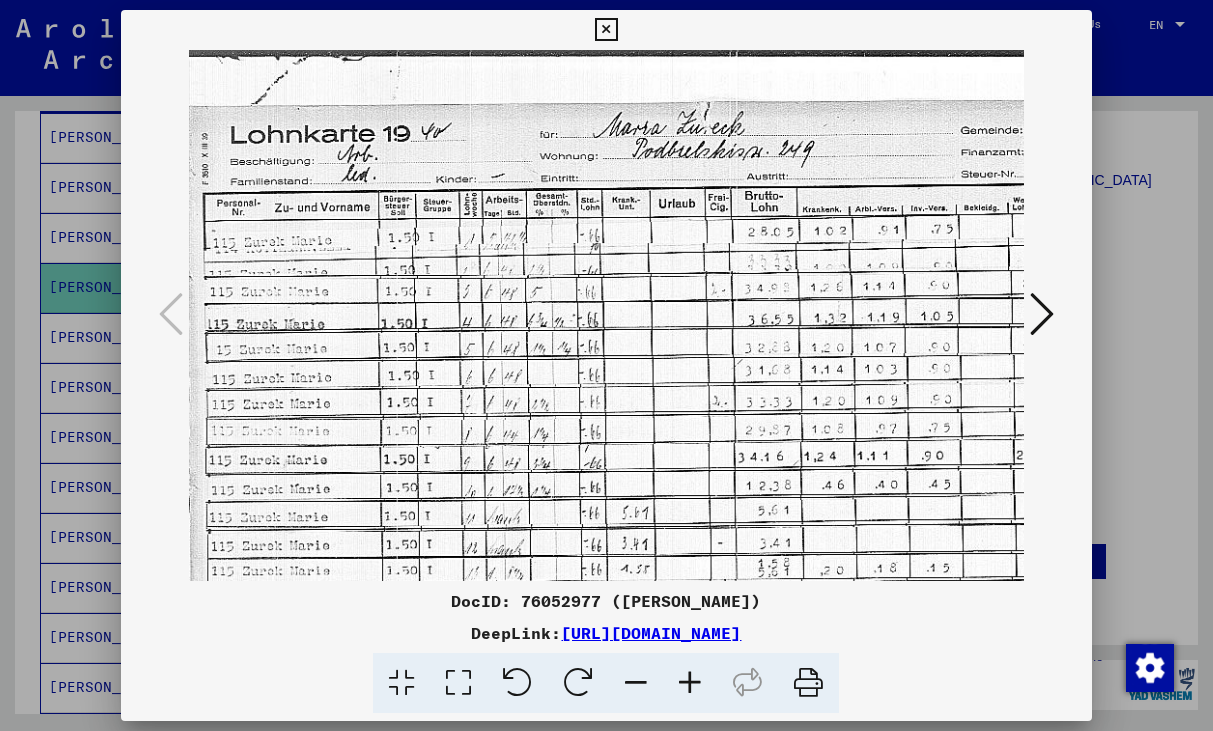 click at bounding box center [690, 683] 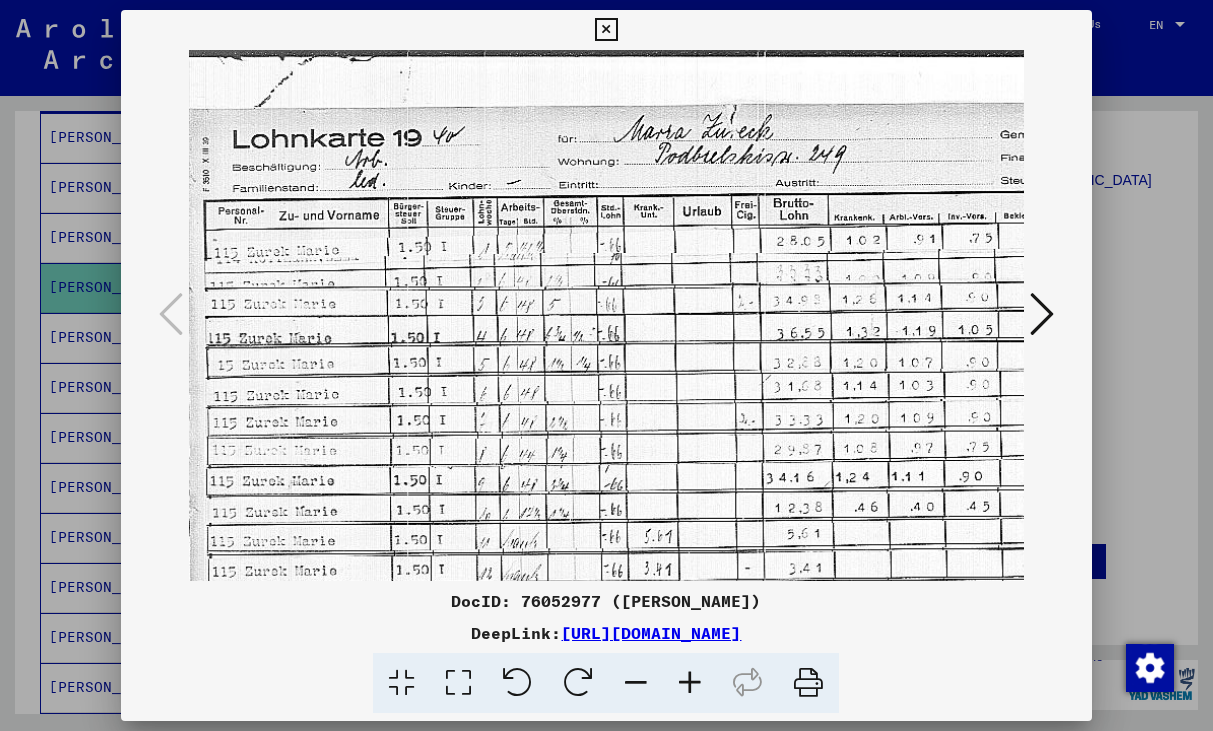 click at bounding box center (690, 683) 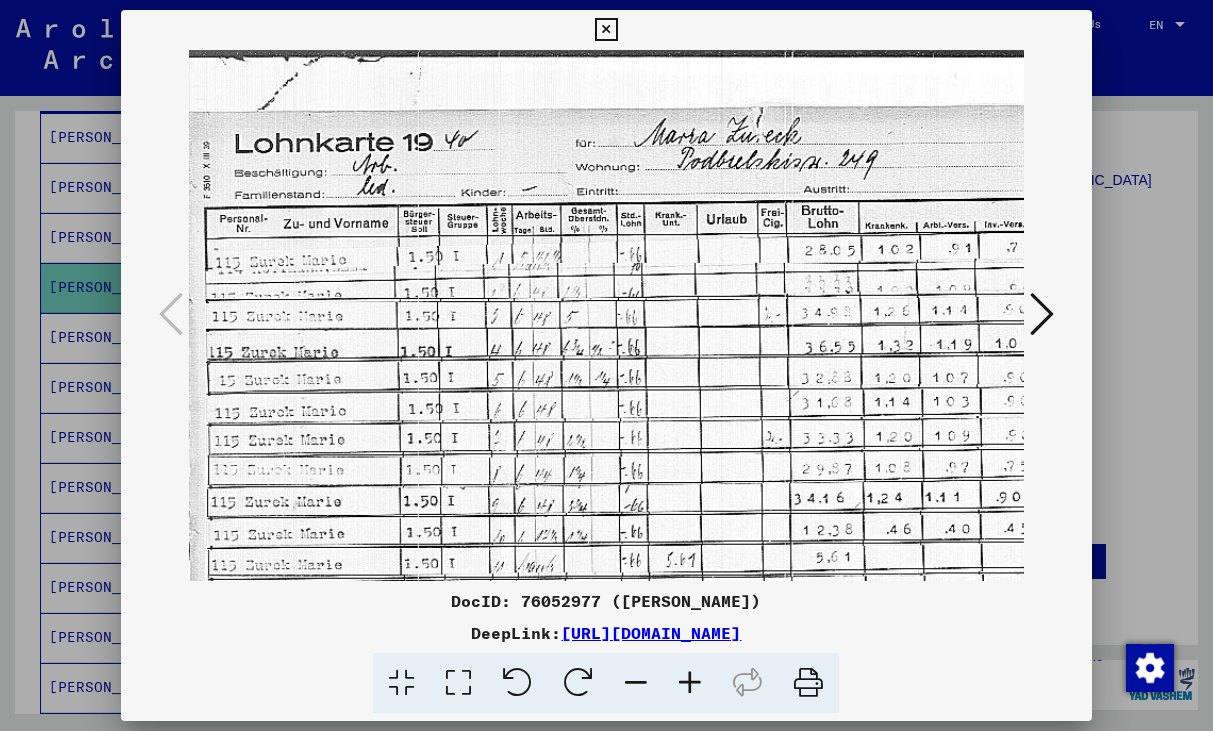 click at bounding box center [690, 683] 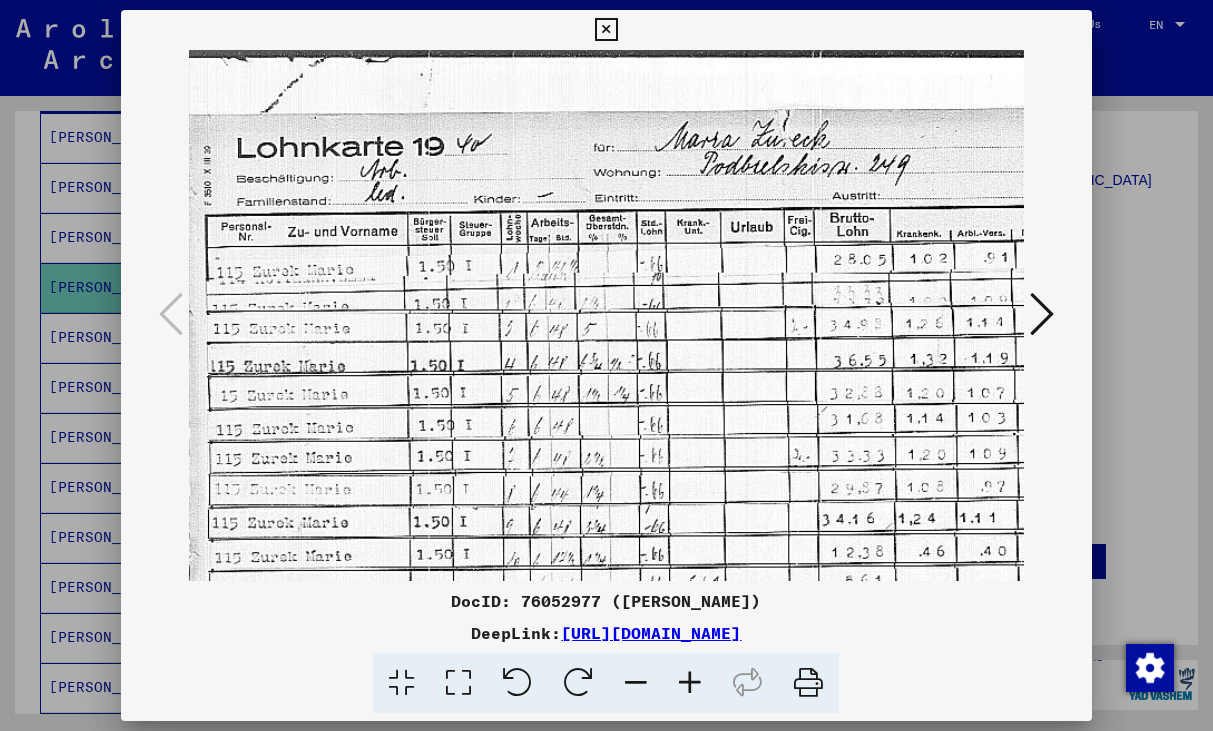 click at bounding box center [690, 683] 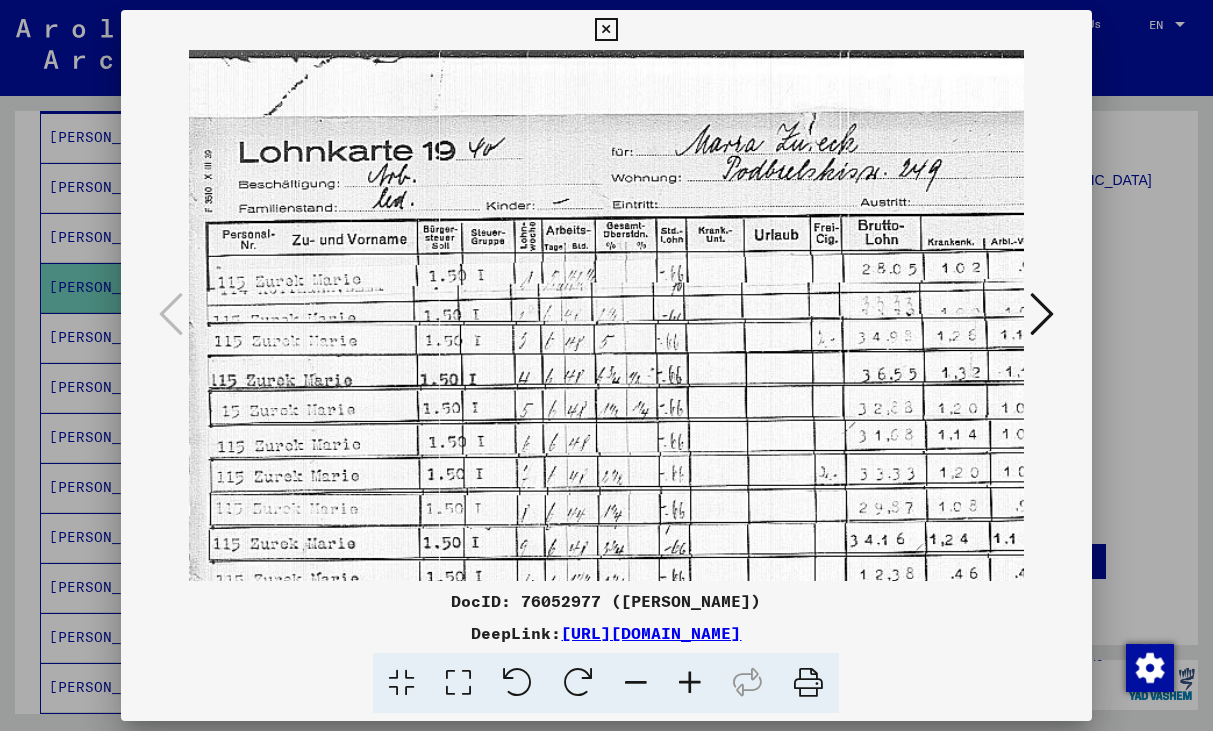 click at bounding box center (690, 683) 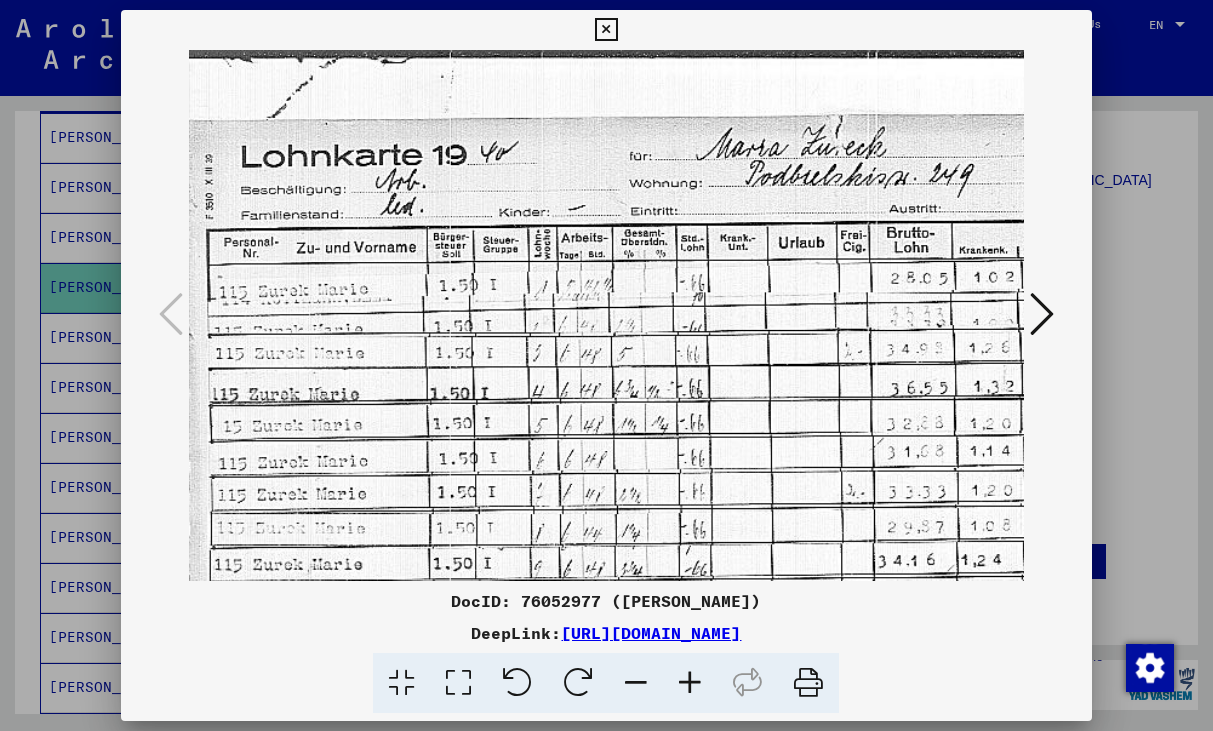scroll, scrollTop: 0, scrollLeft: 0, axis: both 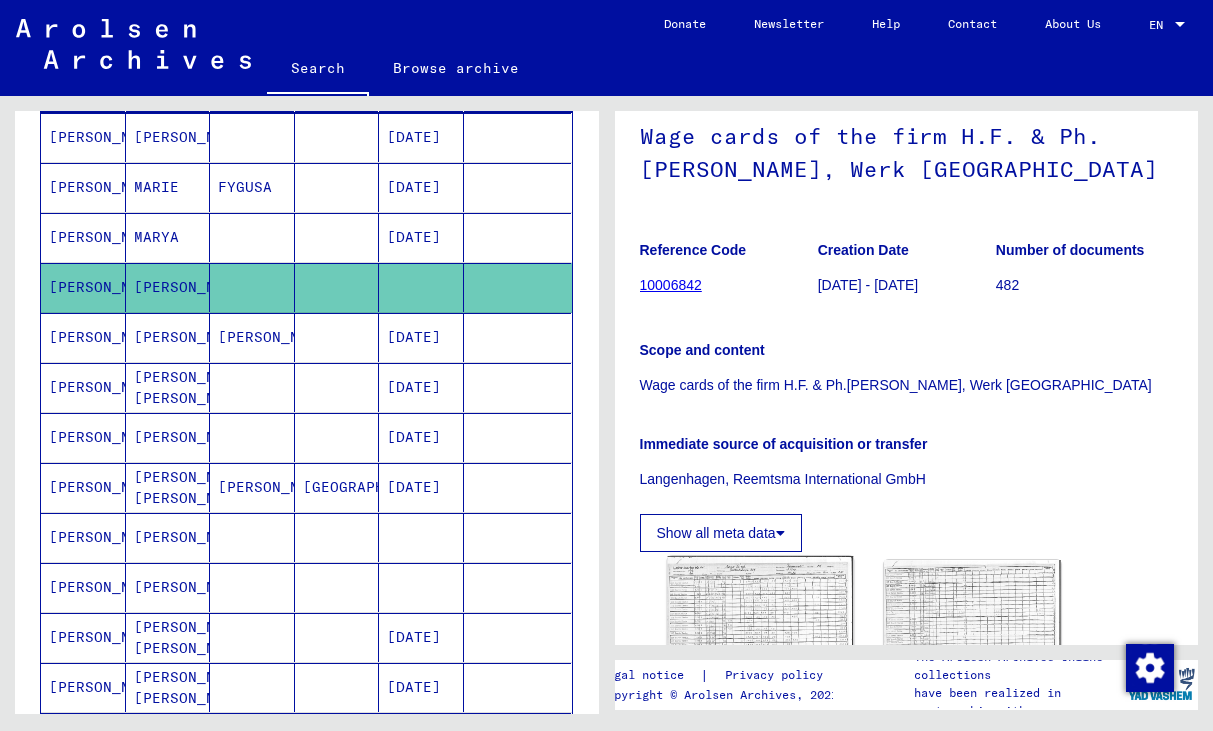 click 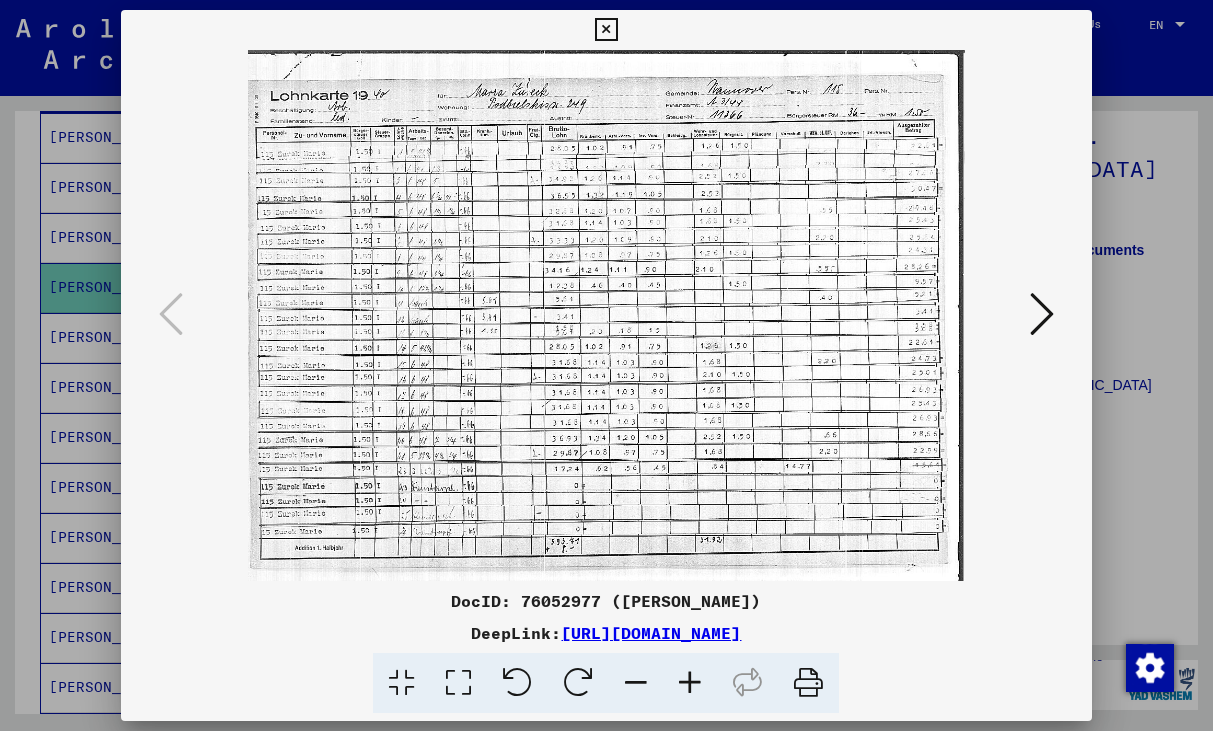 click at bounding box center [690, 683] 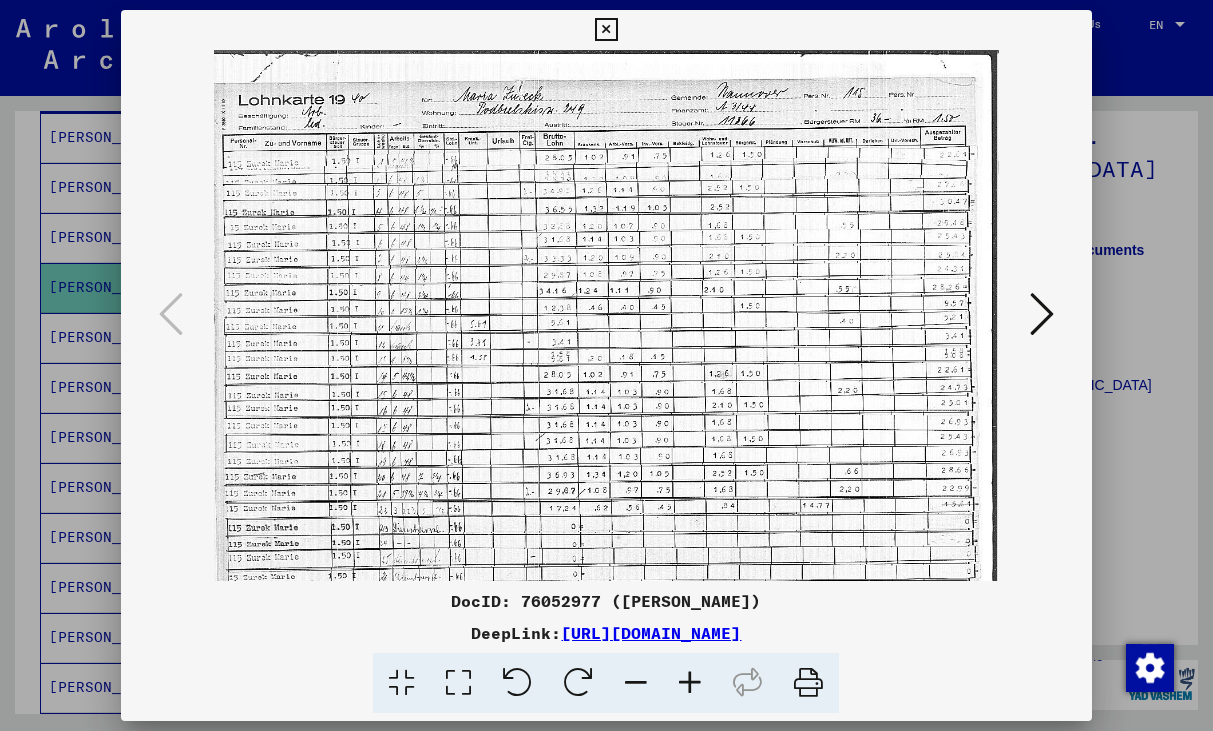 click at bounding box center [690, 683] 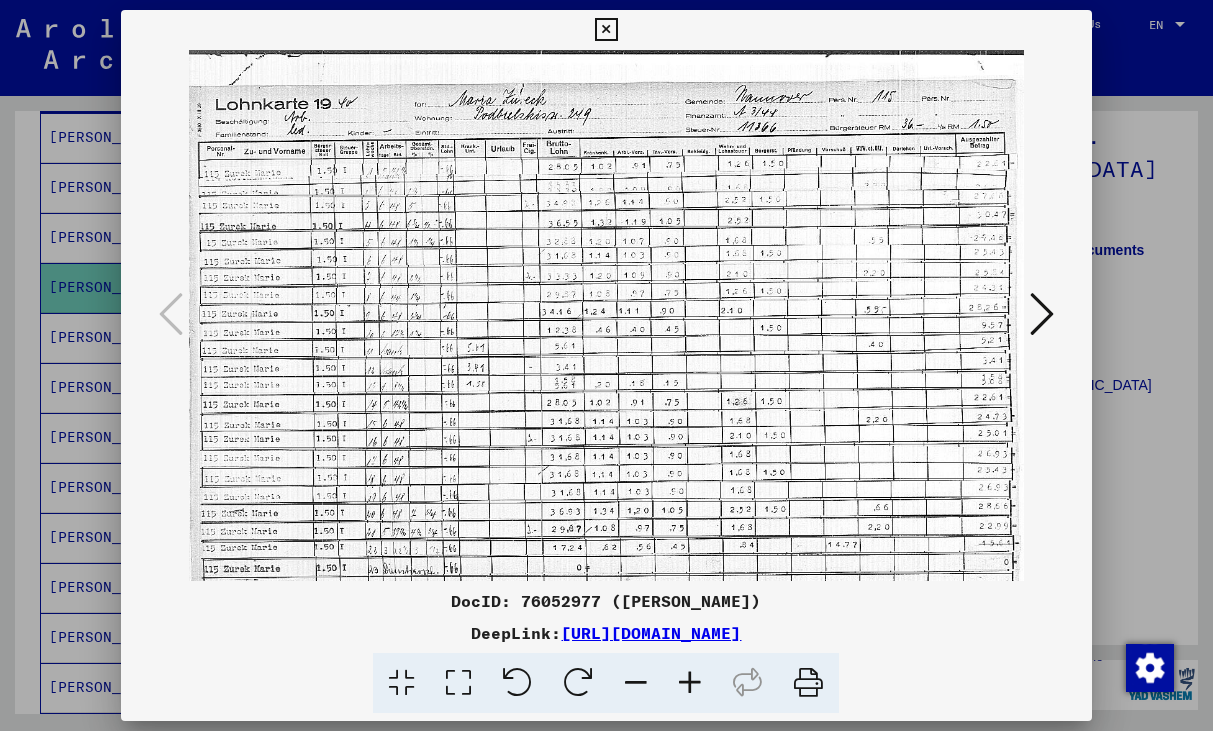 click at bounding box center [690, 683] 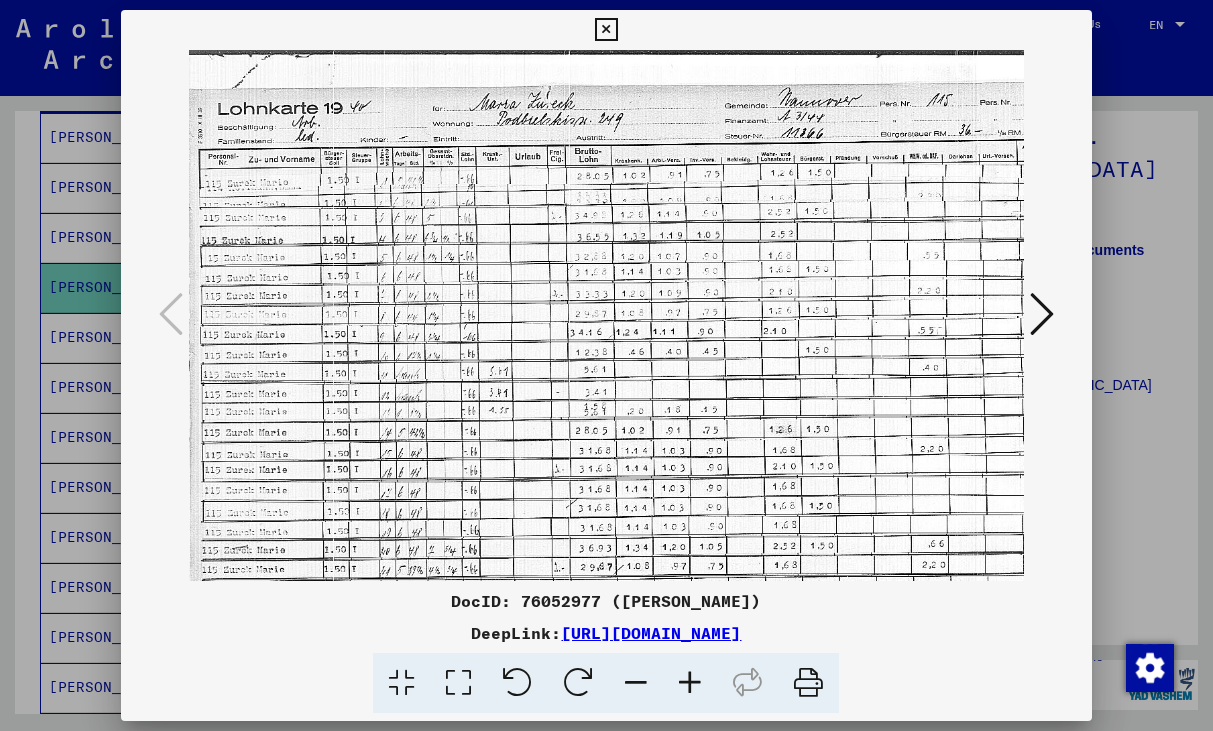 click at bounding box center (690, 683) 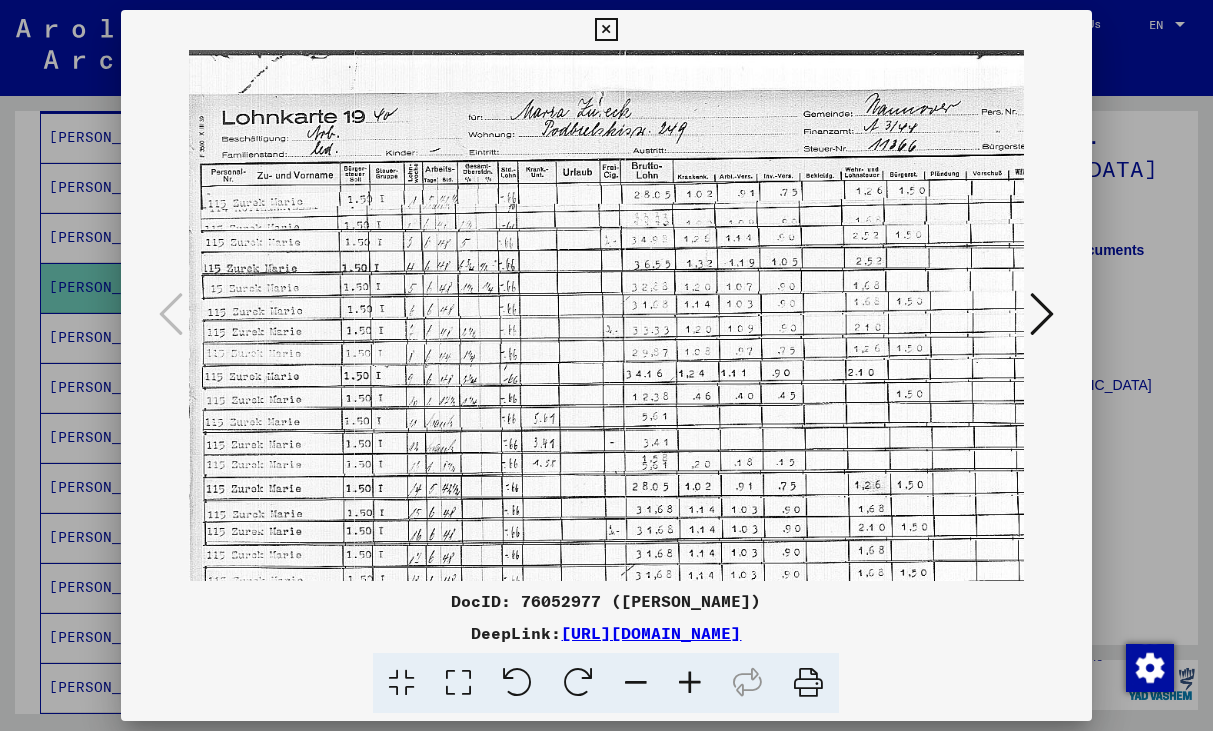 click at bounding box center (690, 683) 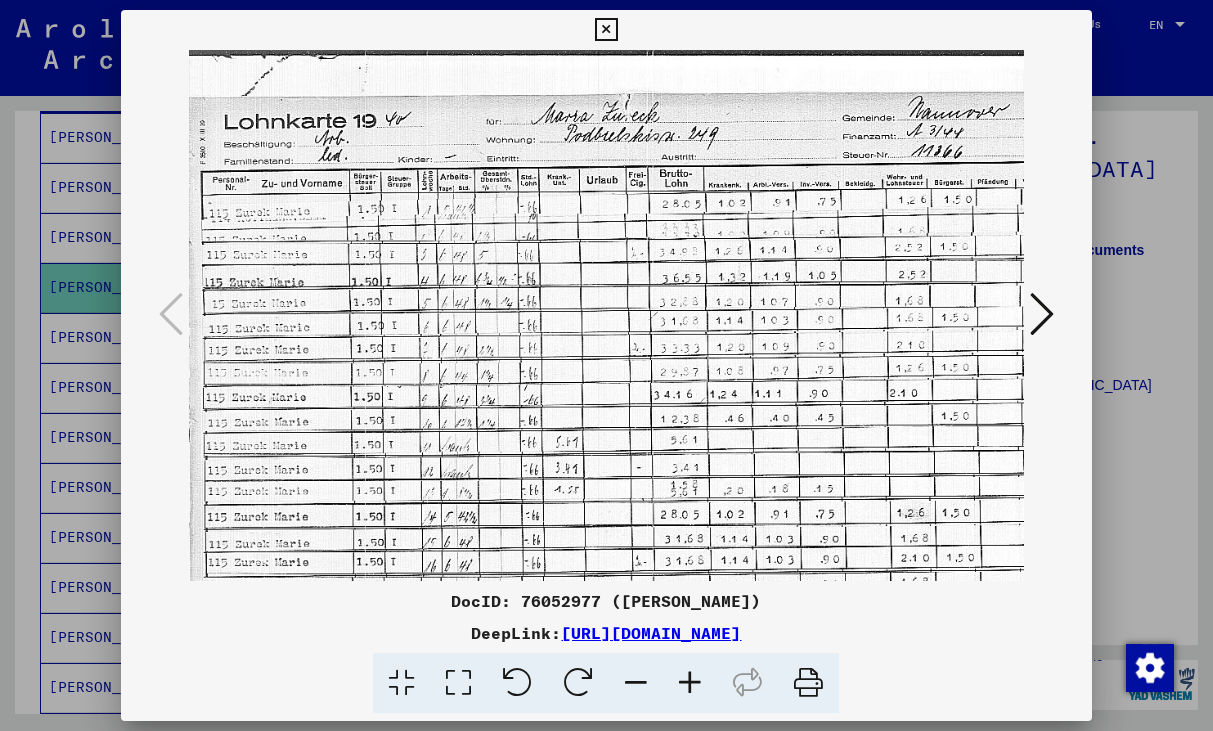click at bounding box center [690, 683] 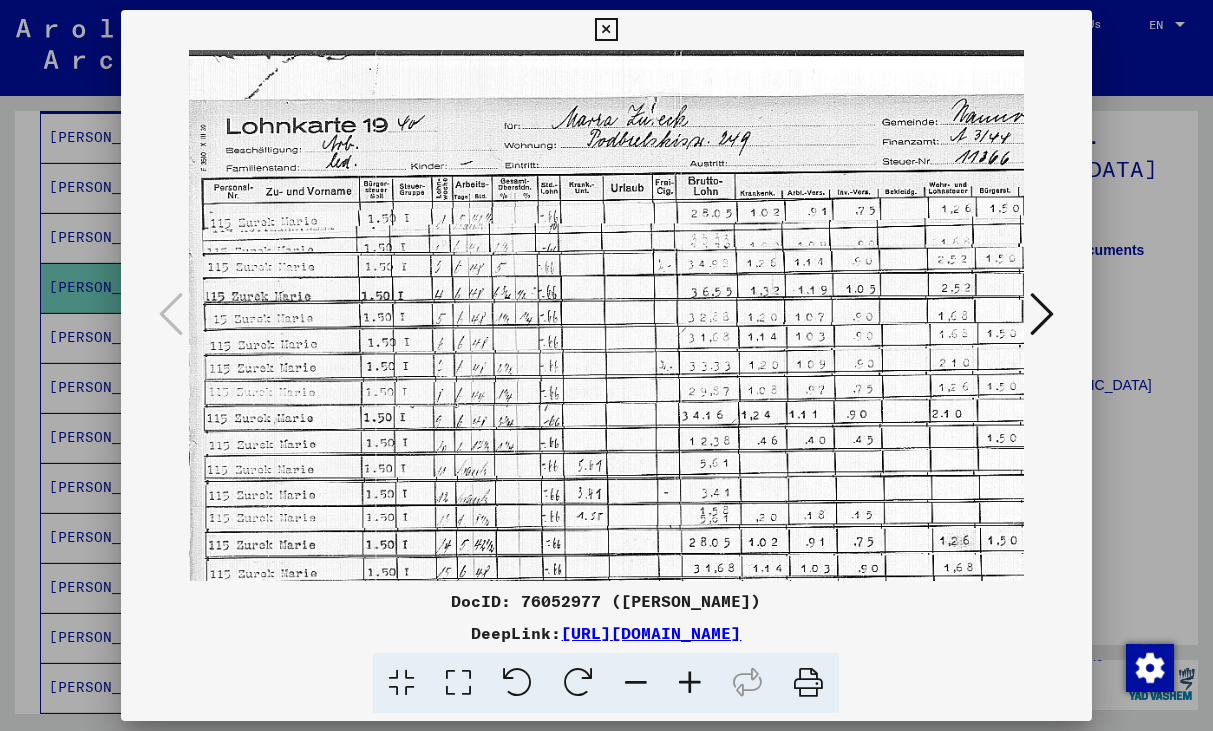 click at bounding box center (690, 683) 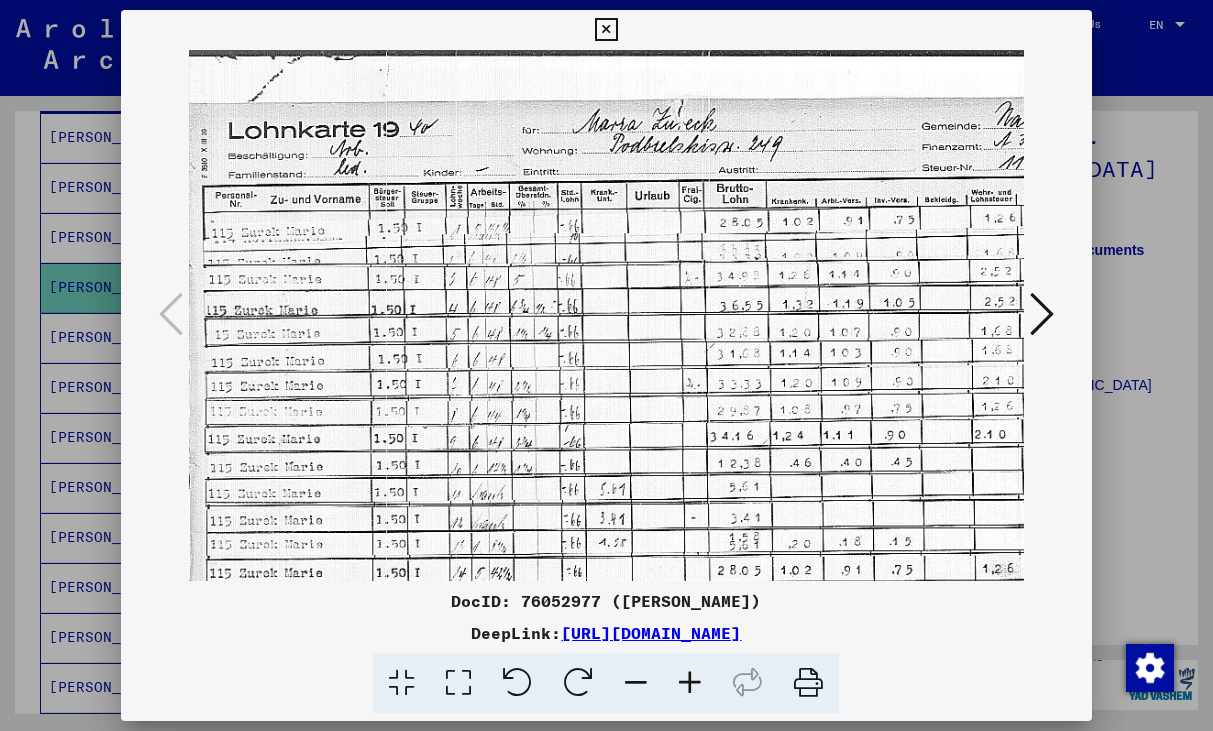 click at bounding box center [690, 683] 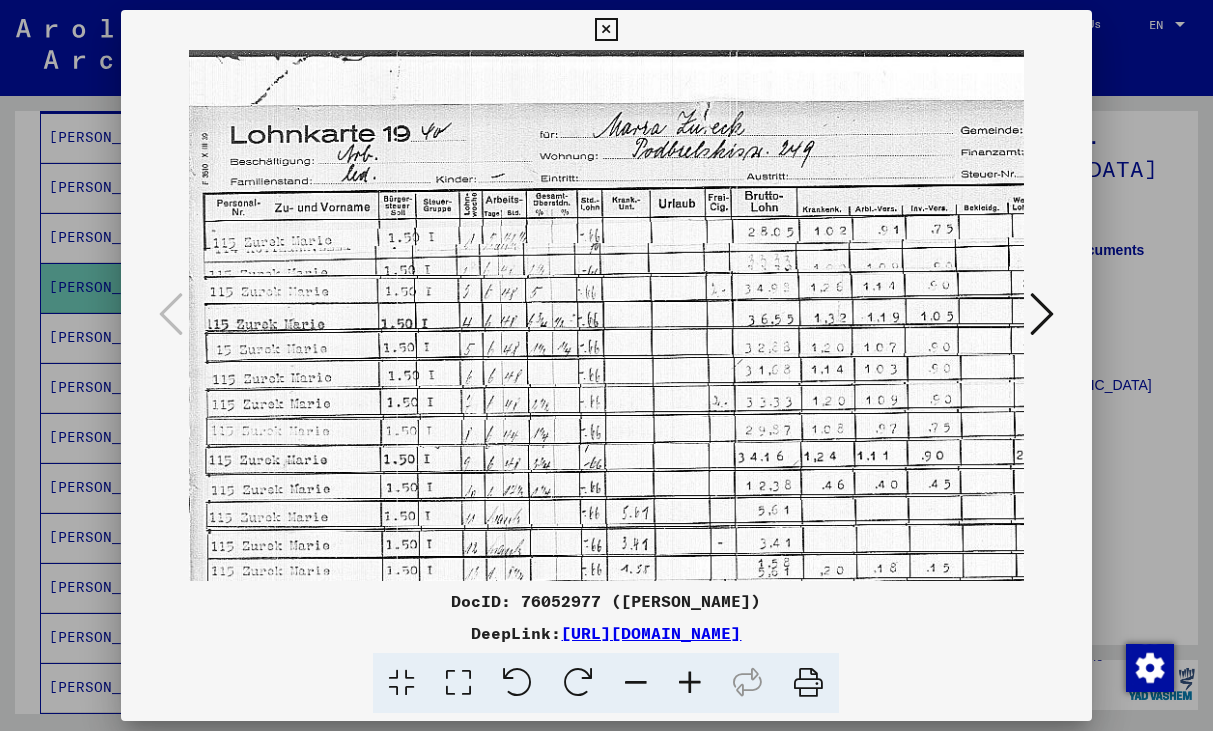 click at bounding box center [690, 683] 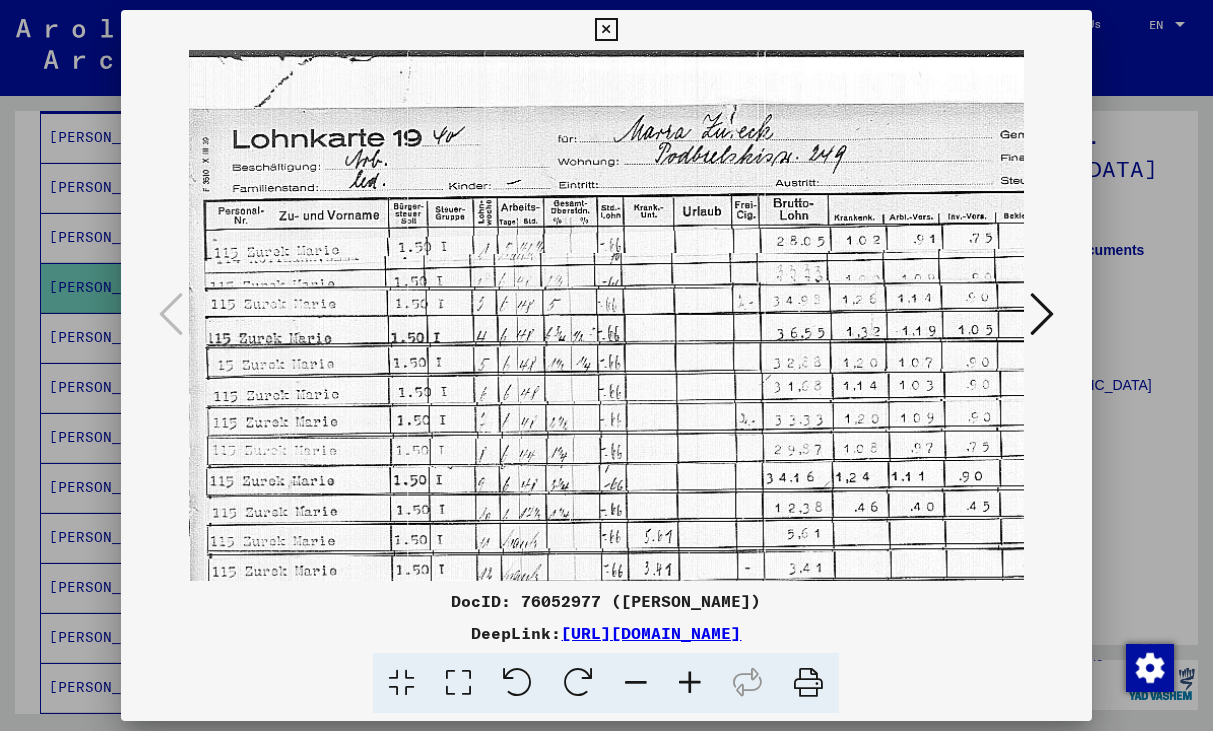 click at bounding box center [690, 683] 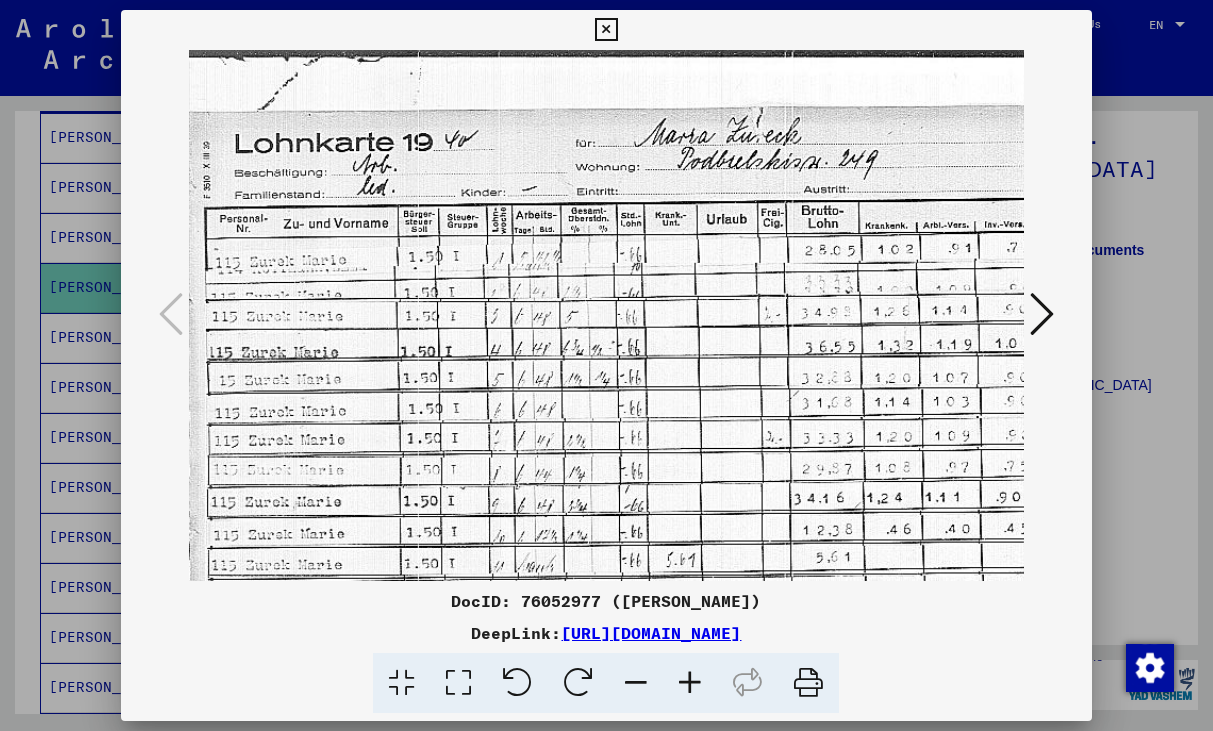 click at bounding box center [690, 683] 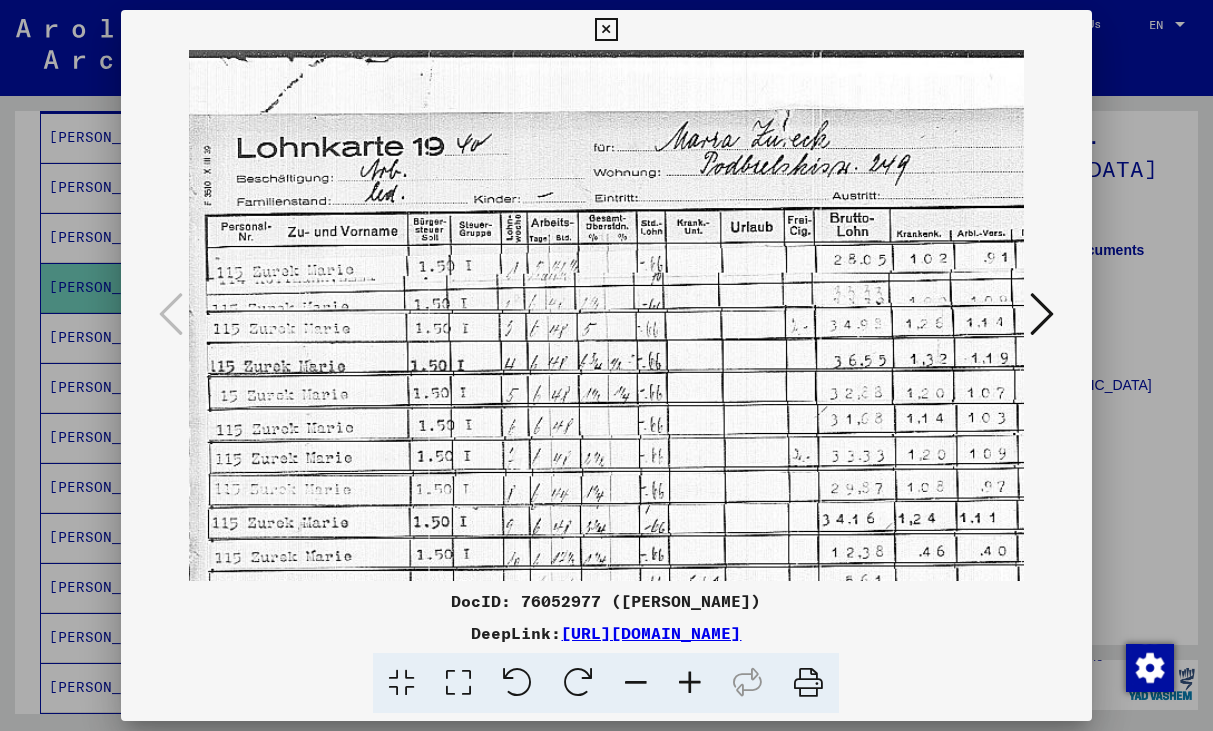 click at bounding box center (690, 683) 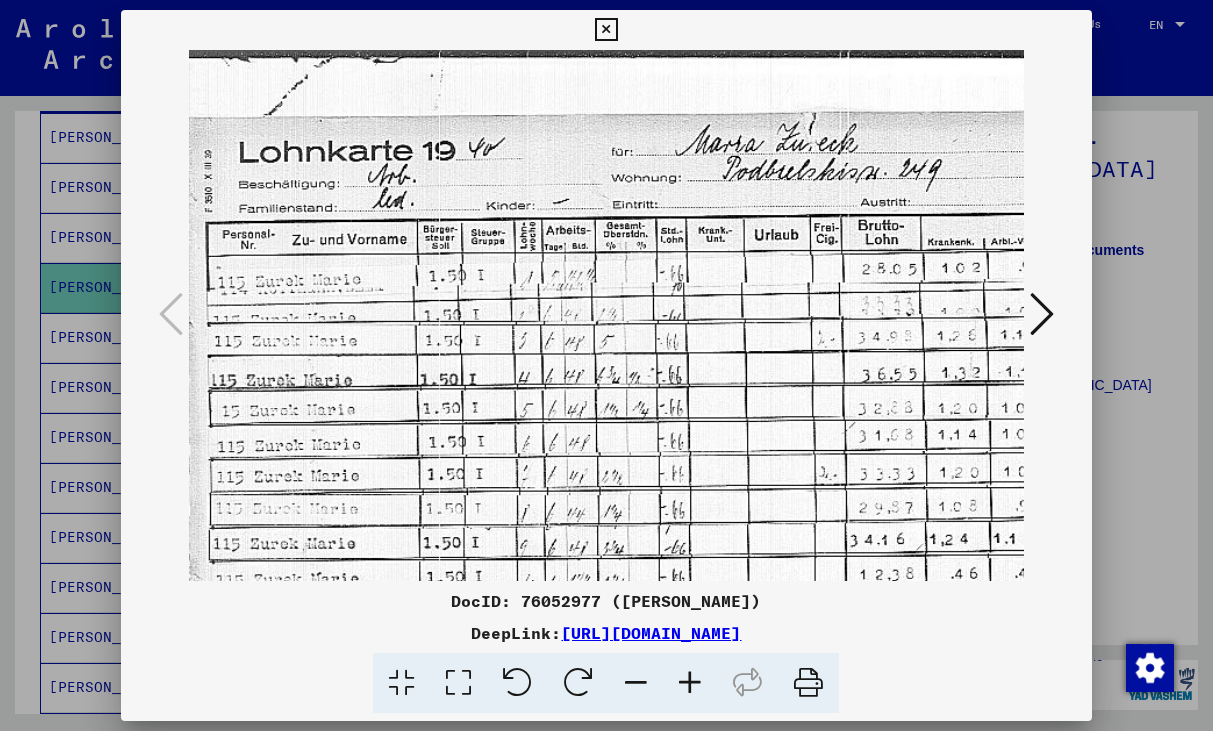 click at bounding box center [690, 683] 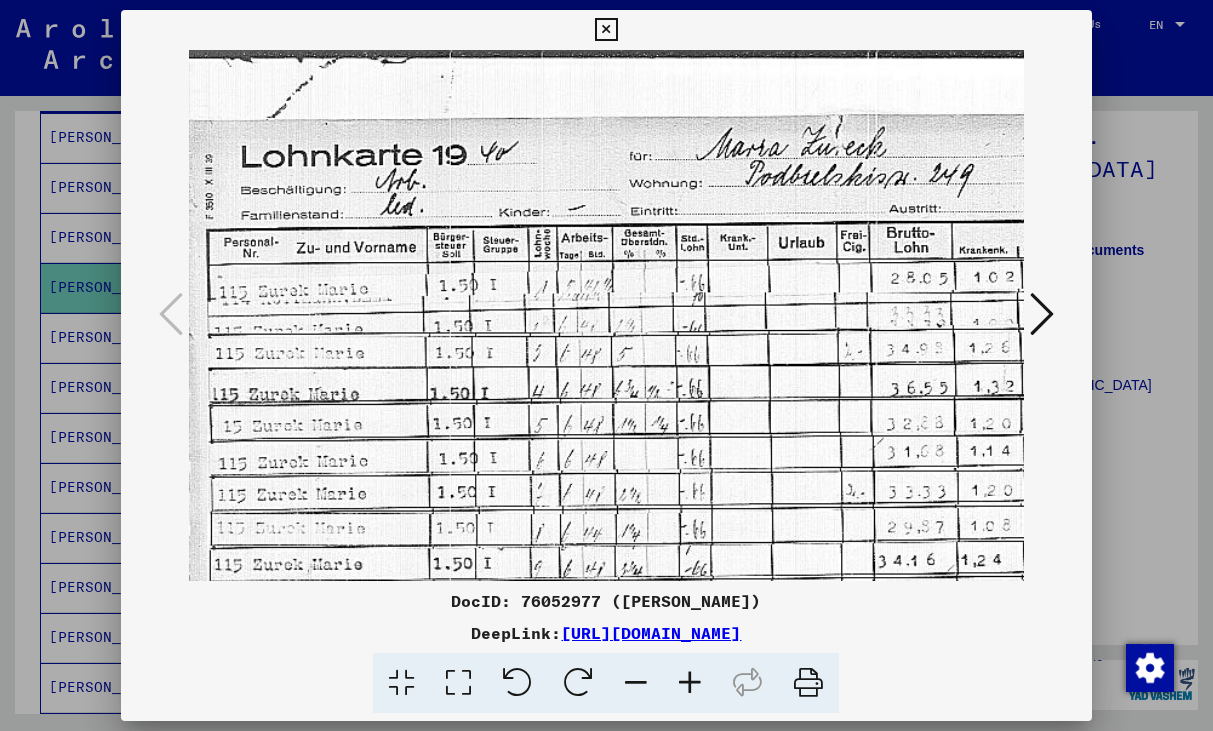 click at bounding box center [690, 683] 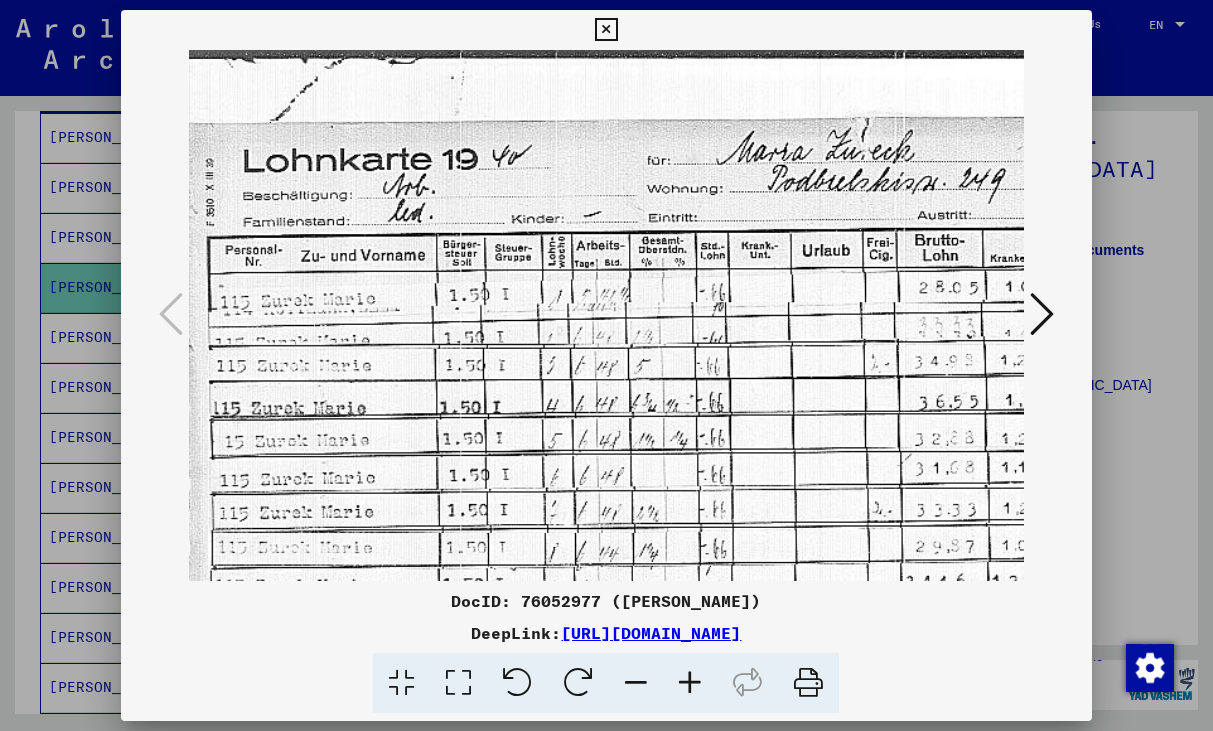 click at bounding box center (690, 683) 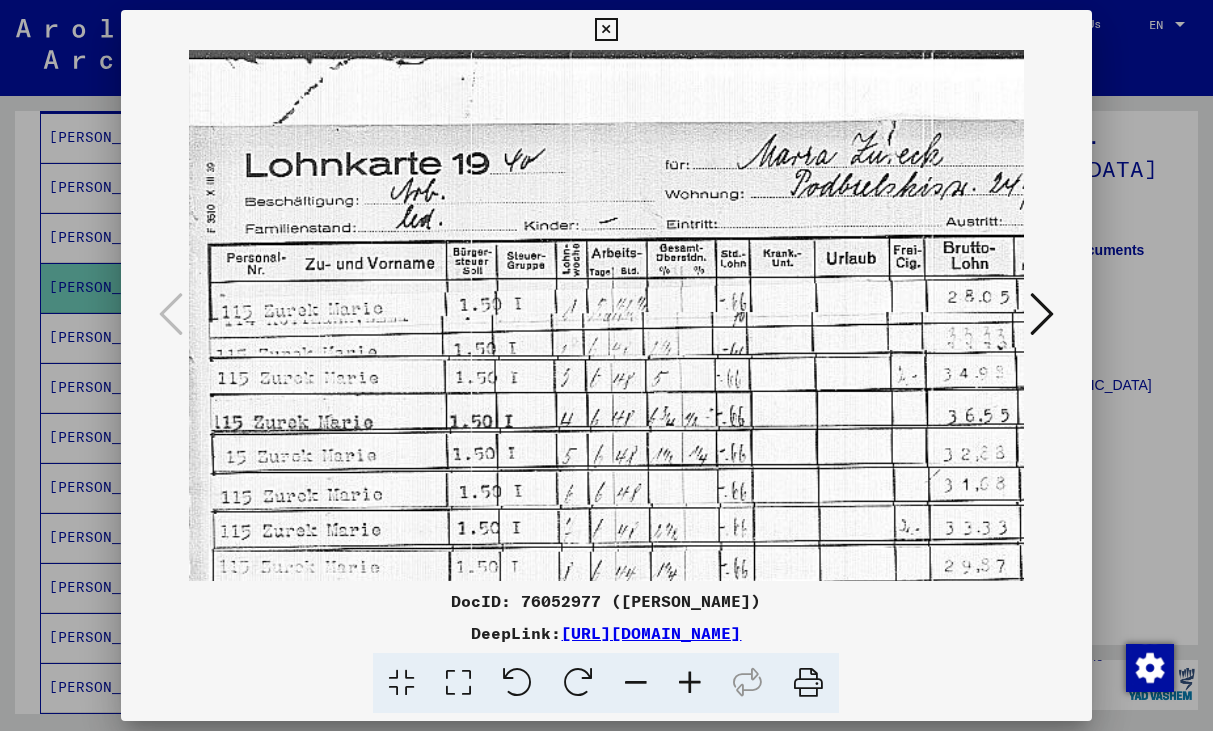 click at bounding box center [690, 683] 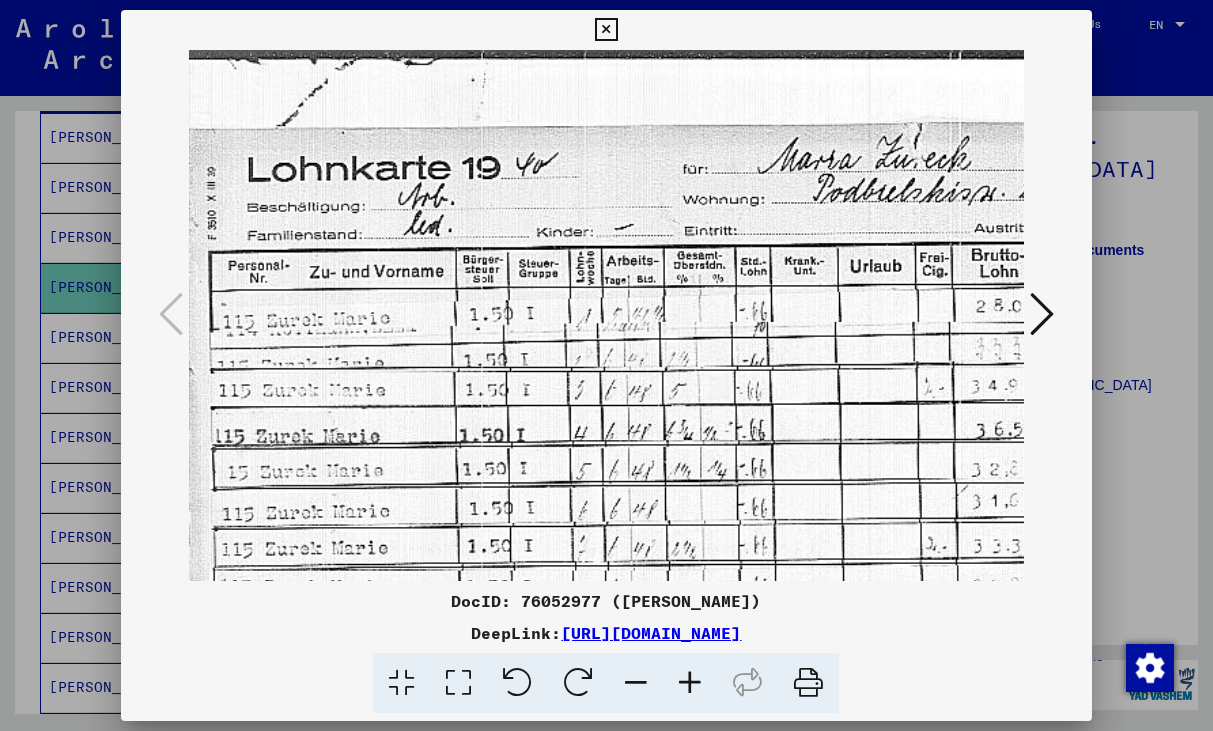 click at bounding box center [690, 683] 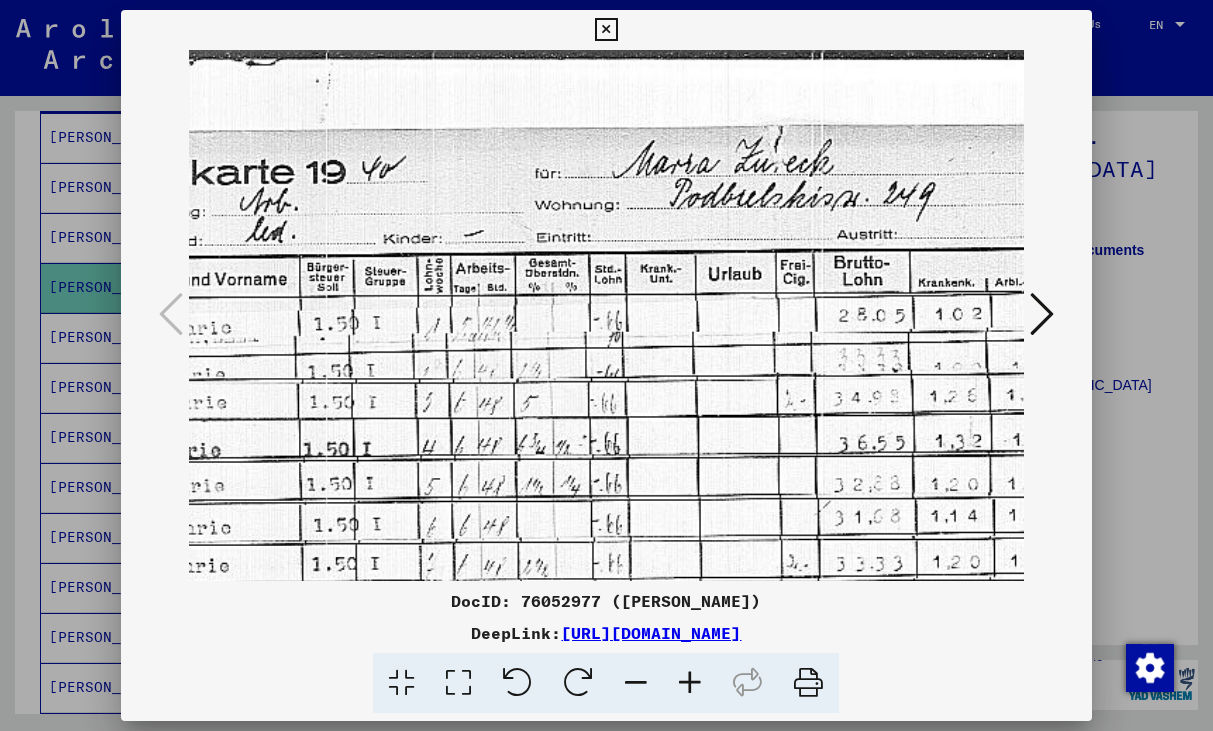 drag, startPoint x: 905, startPoint y: 425, endPoint x: 735, endPoint y: 426, distance: 170.00294 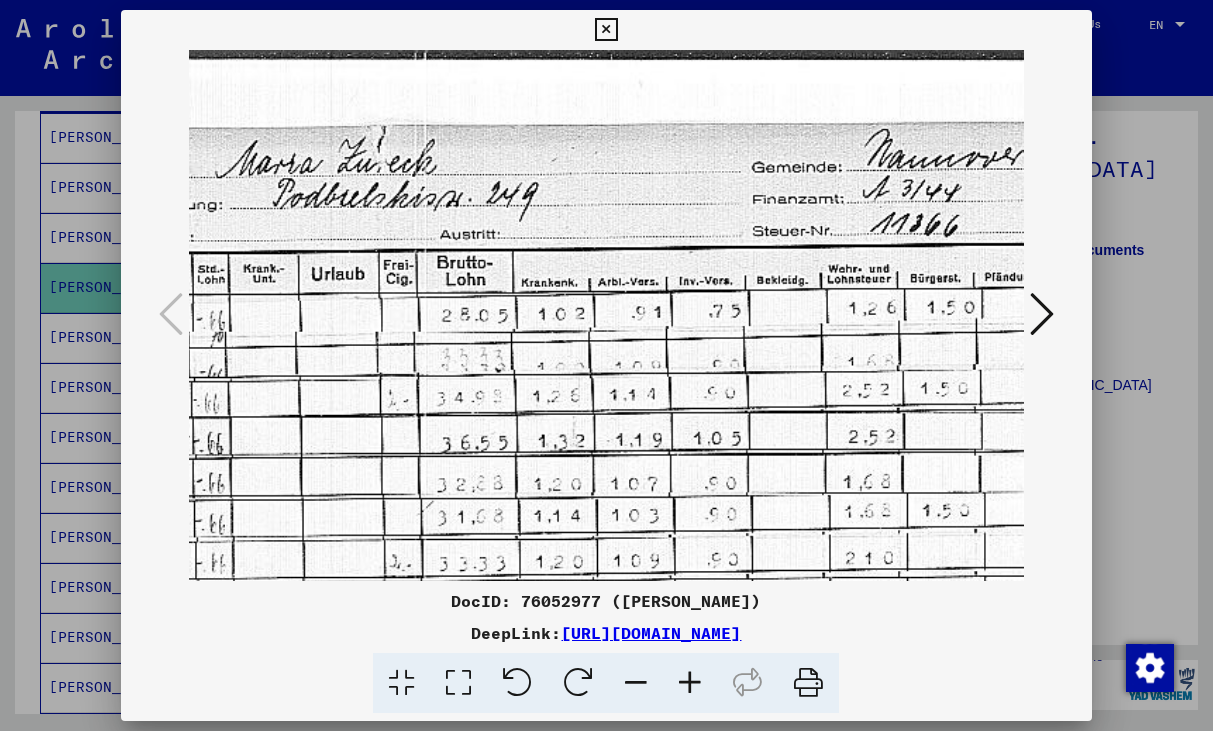 drag, startPoint x: 891, startPoint y: 437, endPoint x: 473, endPoint y: 482, distance: 420.41528 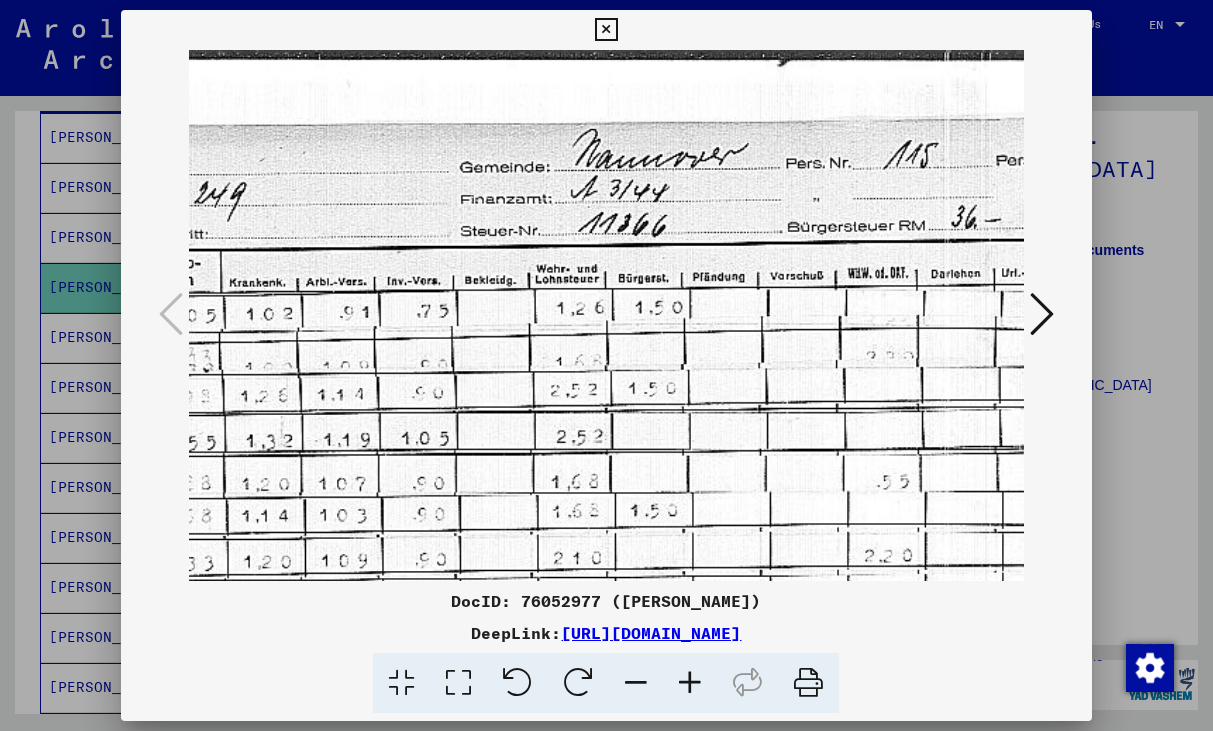 drag, startPoint x: 893, startPoint y: 415, endPoint x: 619, endPoint y: 449, distance: 276.10144 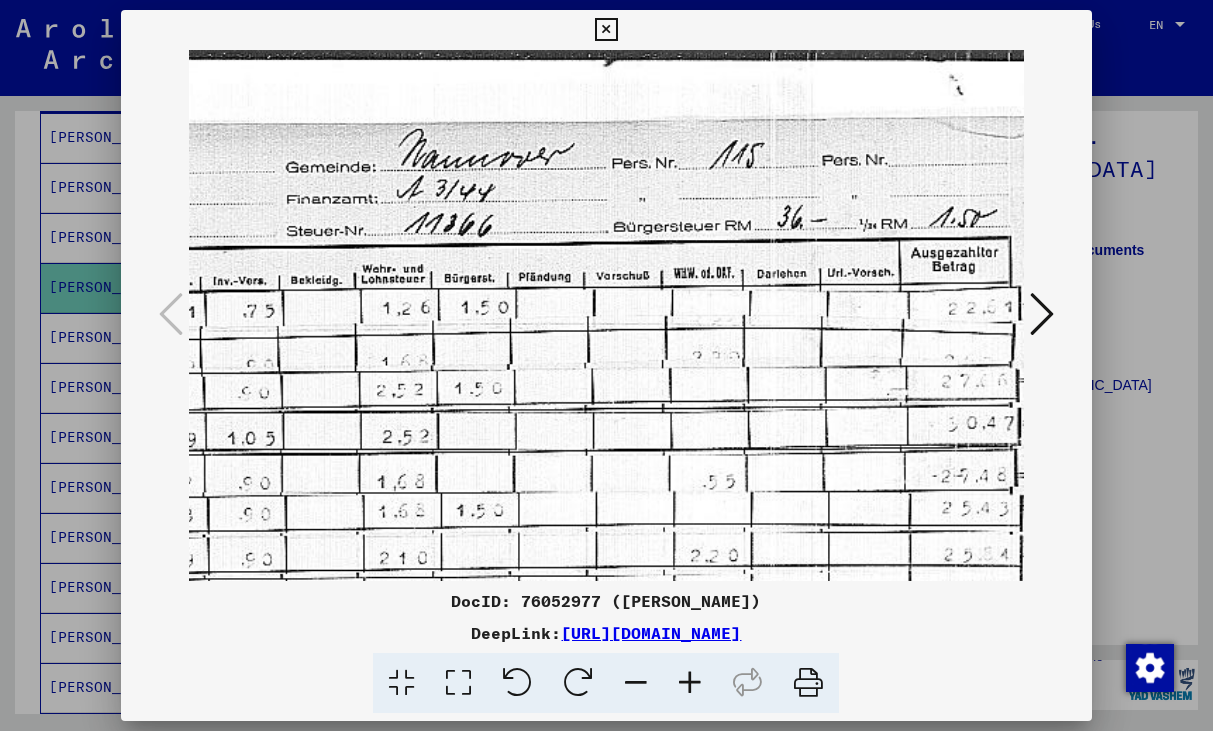 scroll, scrollTop: 0, scrollLeft: 1098, axis: horizontal 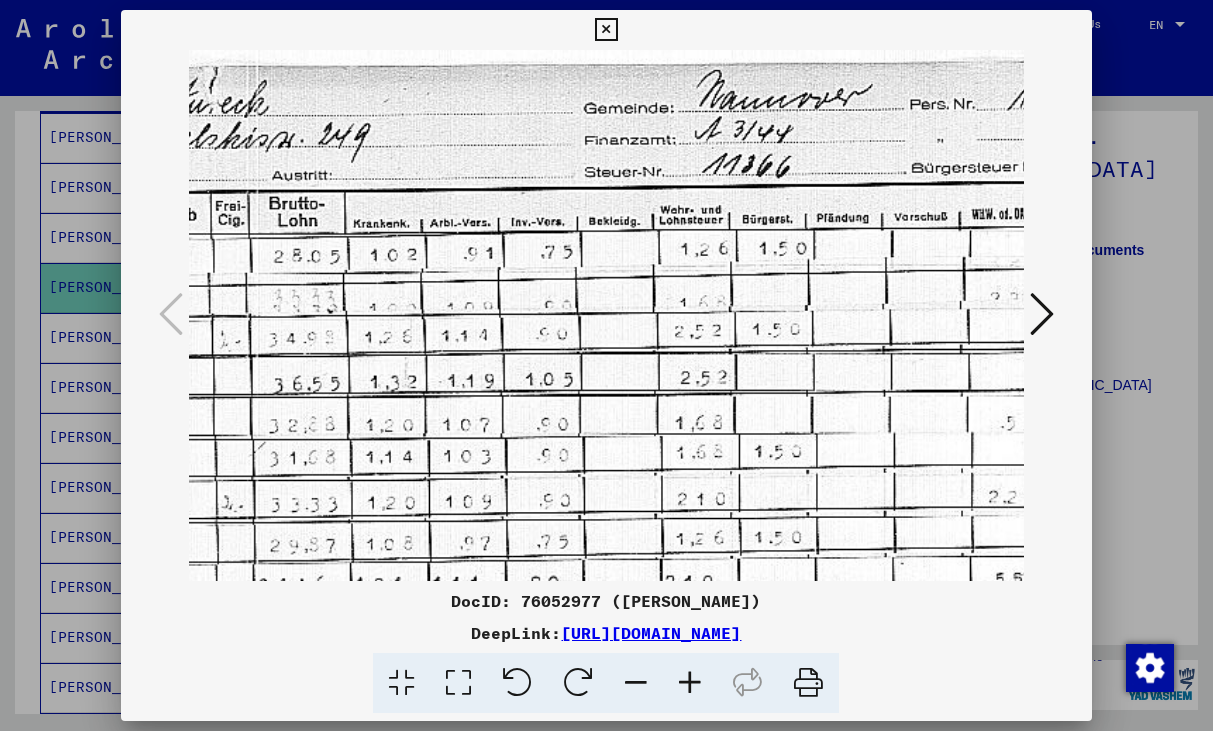 drag, startPoint x: 869, startPoint y: 445, endPoint x: 922, endPoint y: 407, distance: 65.21503 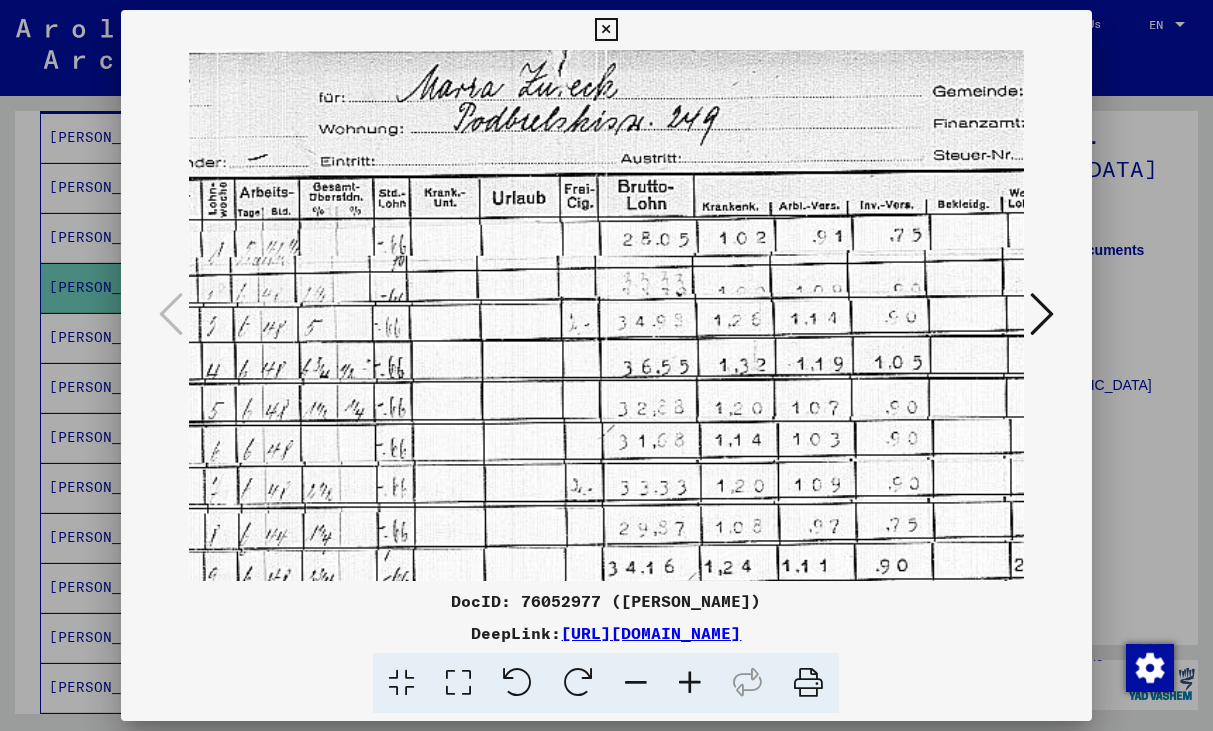 scroll, scrollTop: 76, scrollLeft: 362, axis: both 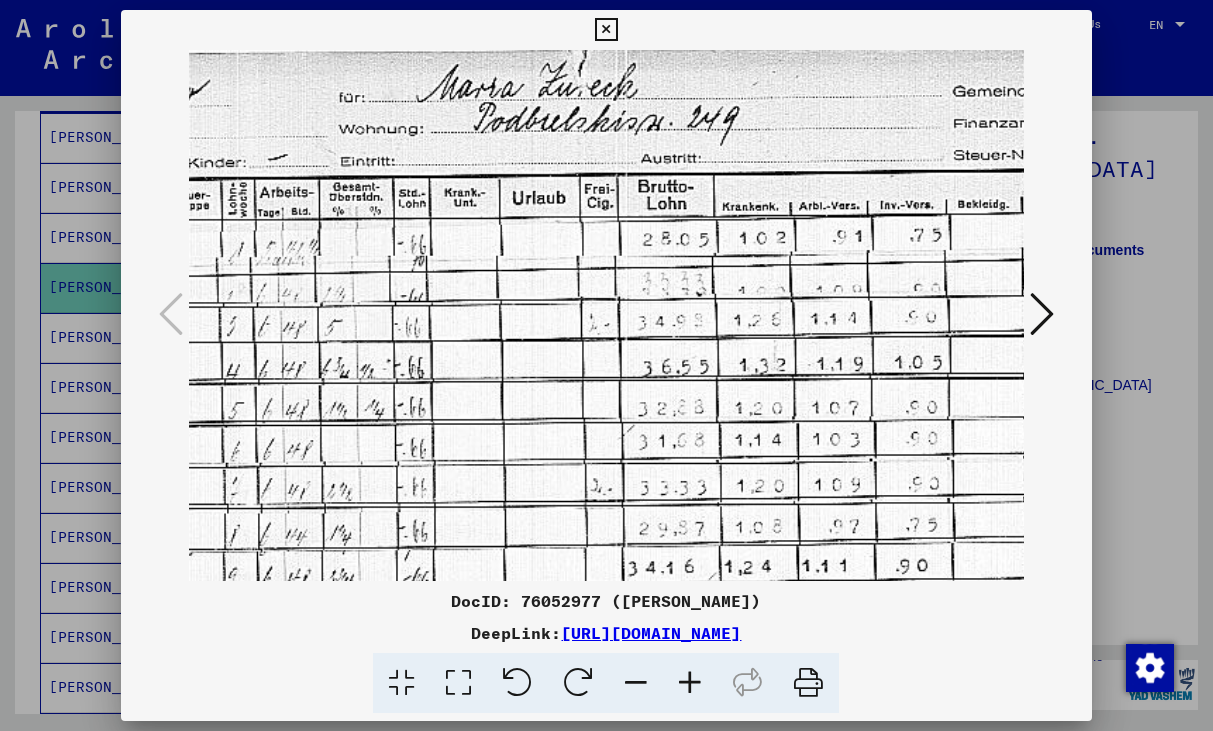 drag, startPoint x: 523, startPoint y: 417, endPoint x: 891, endPoint y: 400, distance: 368.39246 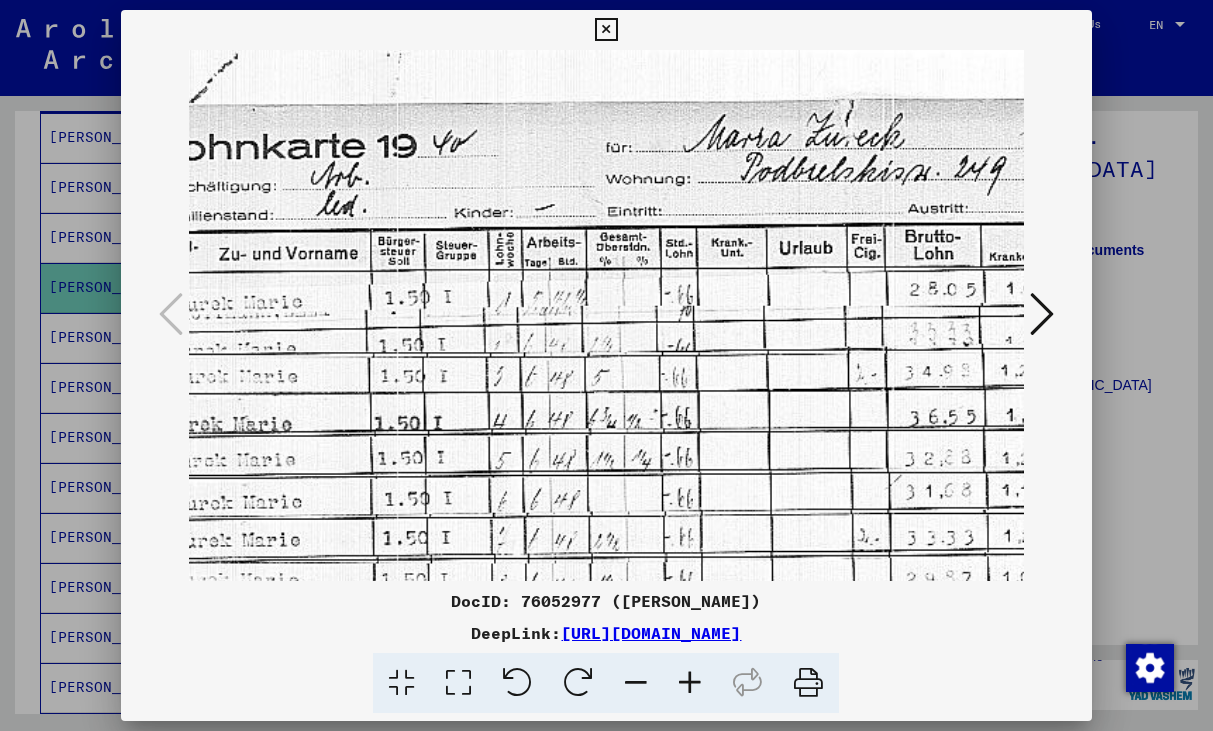 drag, startPoint x: 531, startPoint y: 338, endPoint x: 801, endPoint y: 387, distance: 274.41028 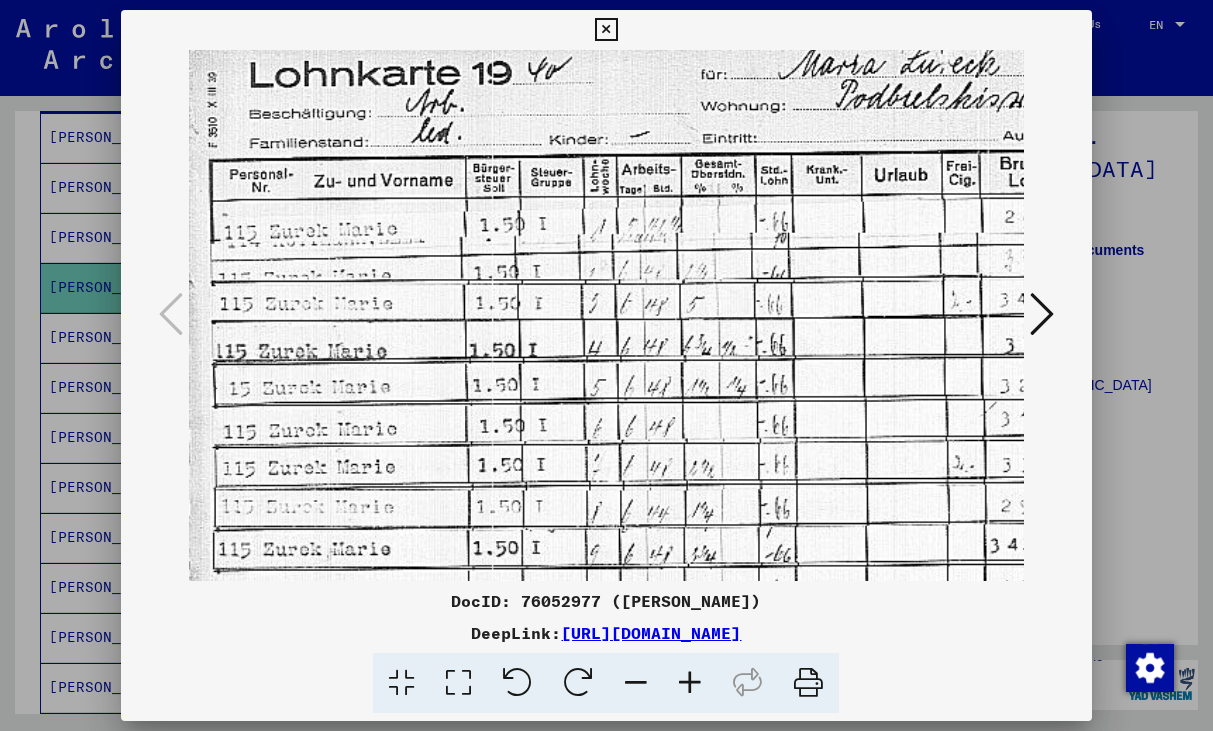 scroll, scrollTop: 98, scrollLeft: 0, axis: vertical 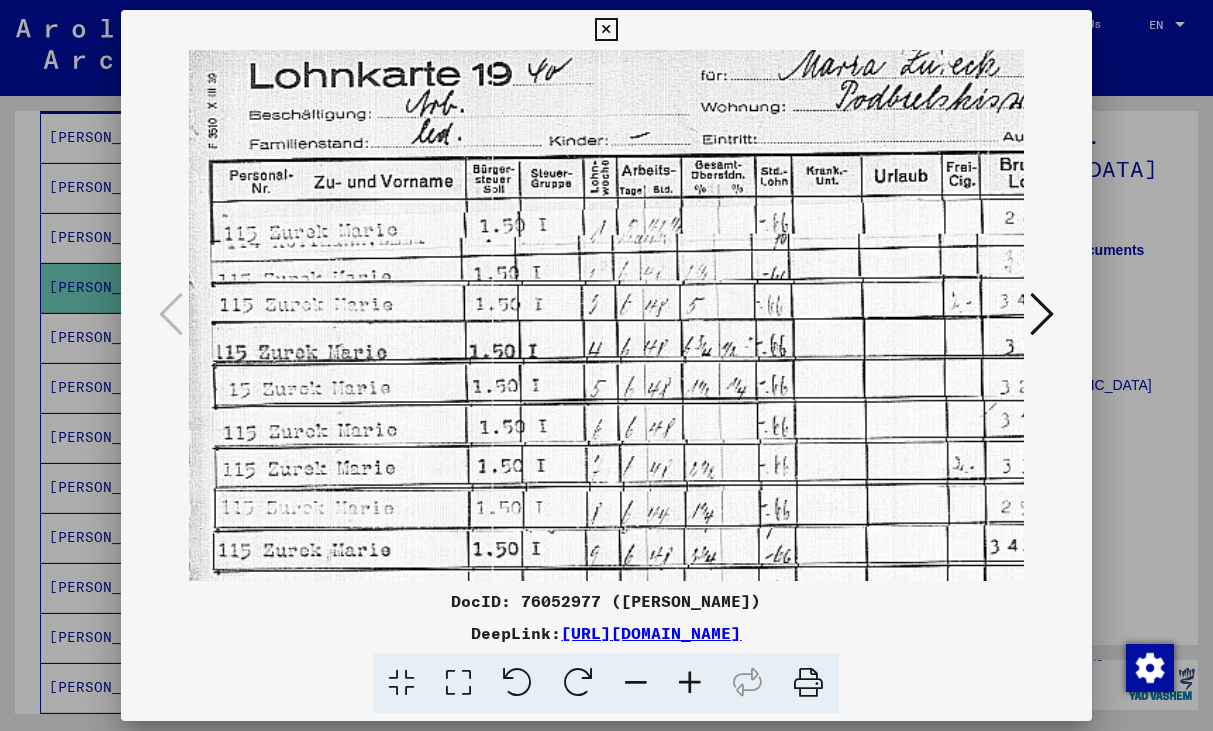 drag, startPoint x: 434, startPoint y: 365, endPoint x: 758, endPoint y: 293, distance: 331.9036 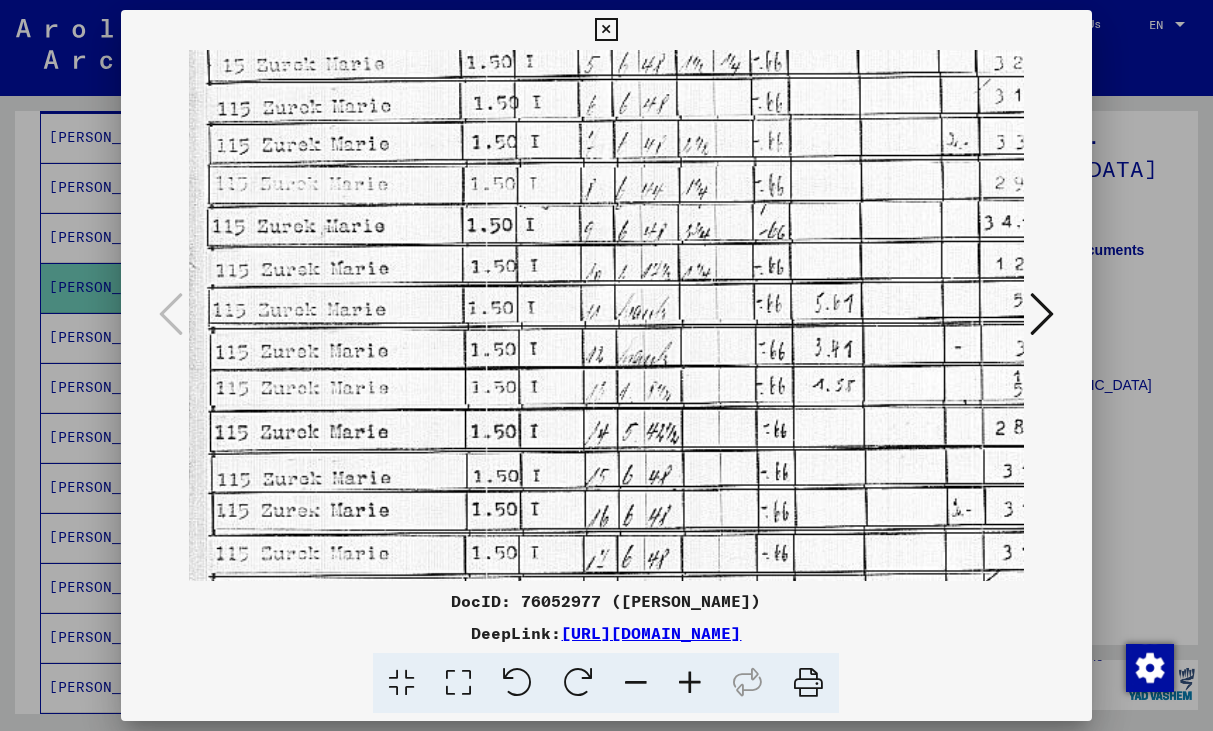 drag, startPoint x: 725, startPoint y: 442, endPoint x: 721, endPoint y: 115, distance: 327.02448 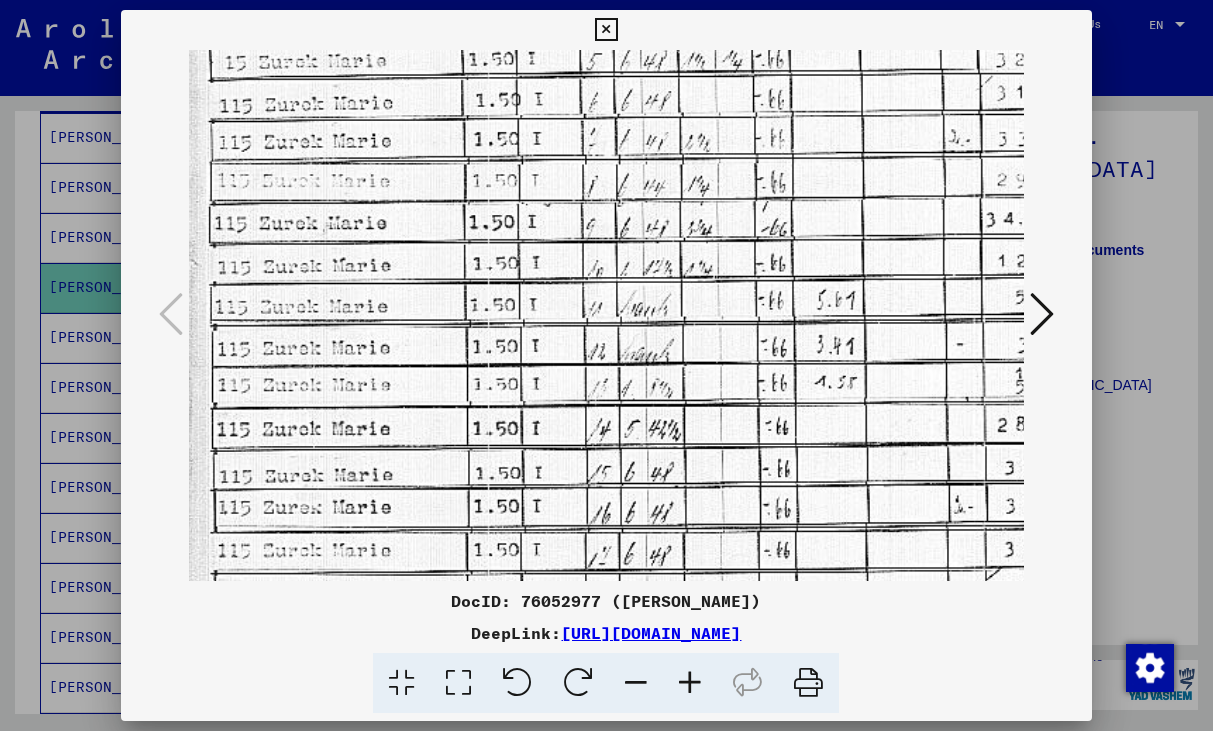 click at bounding box center [606, 30] 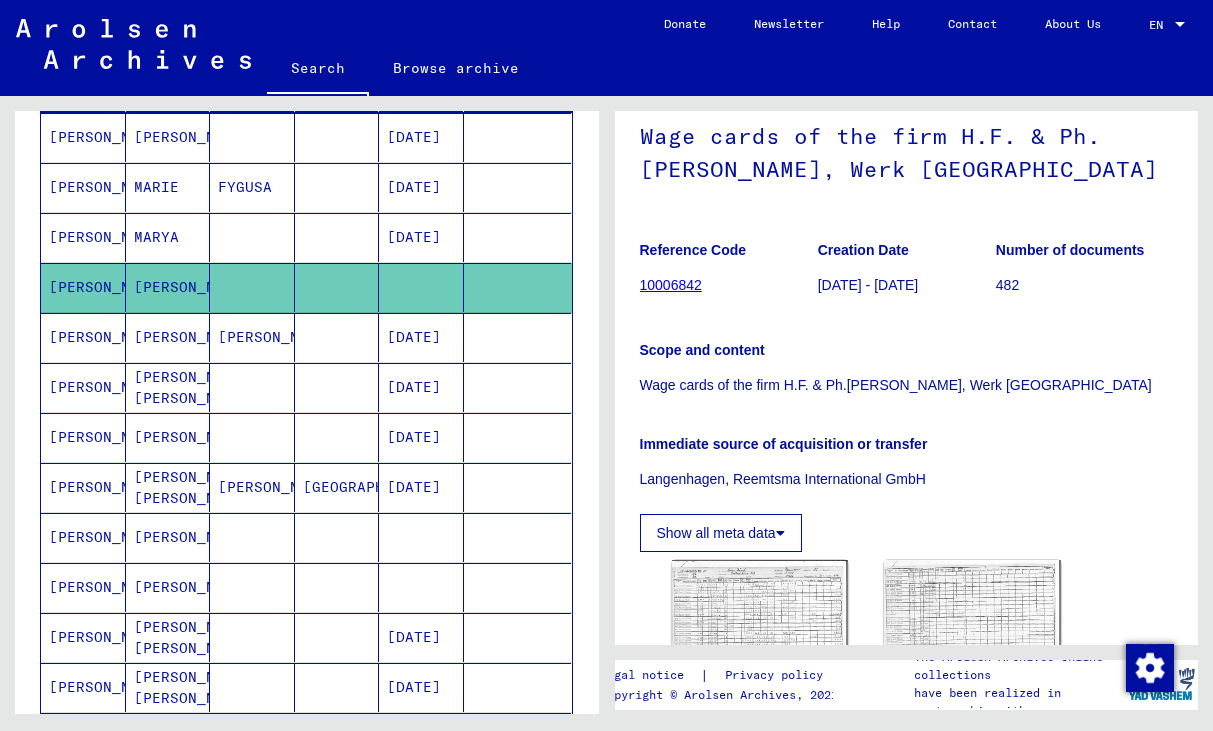 click at bounding box center (337, 187) 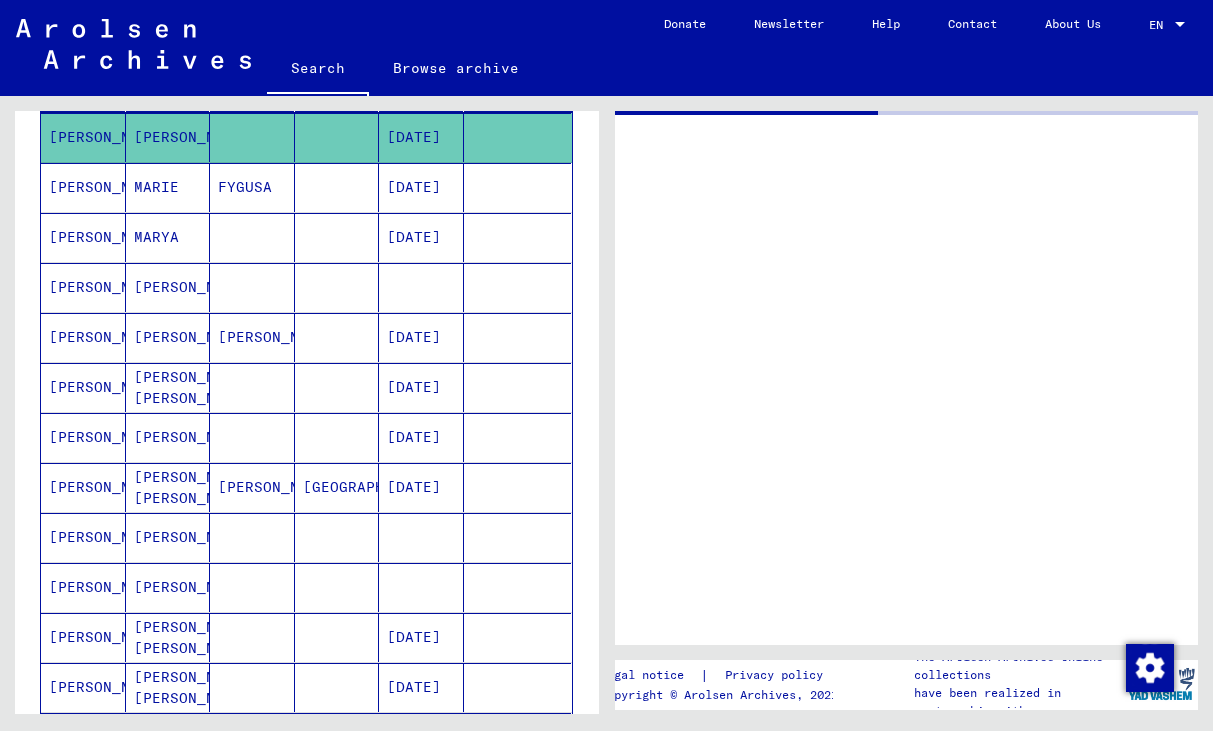 scroll, scrollTop: 0, scrollLeft: 0, axis: both 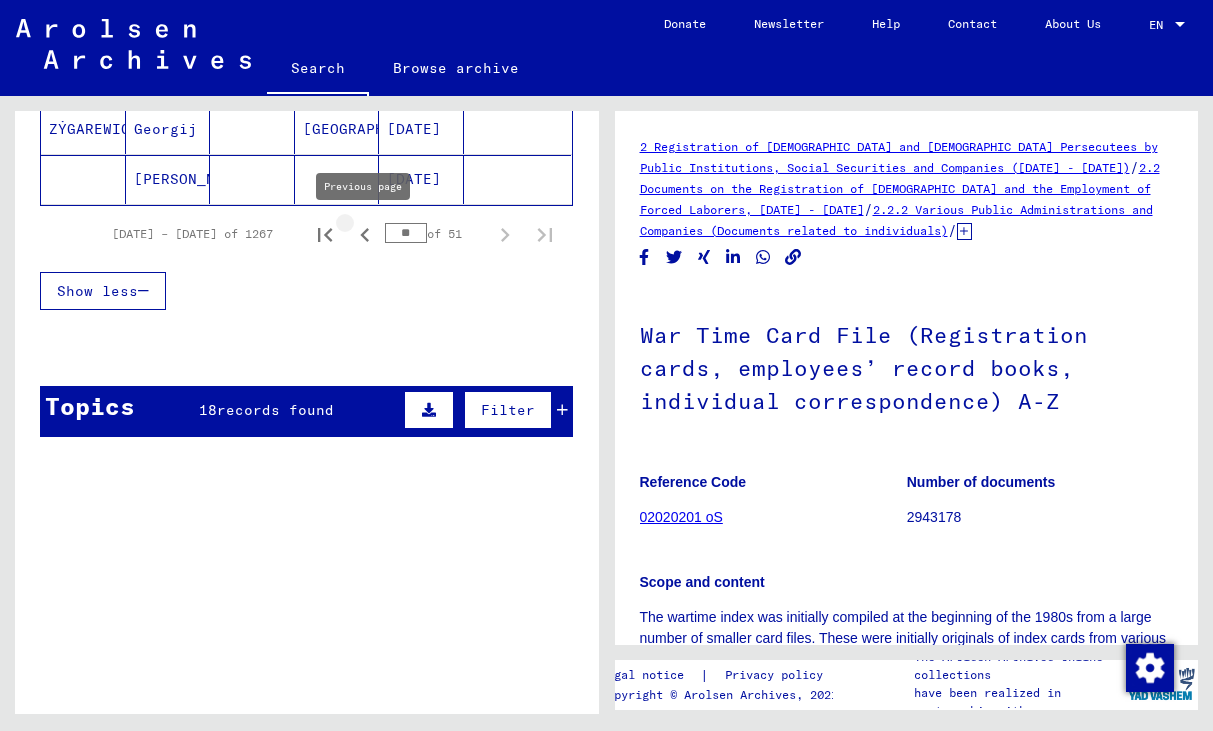 click 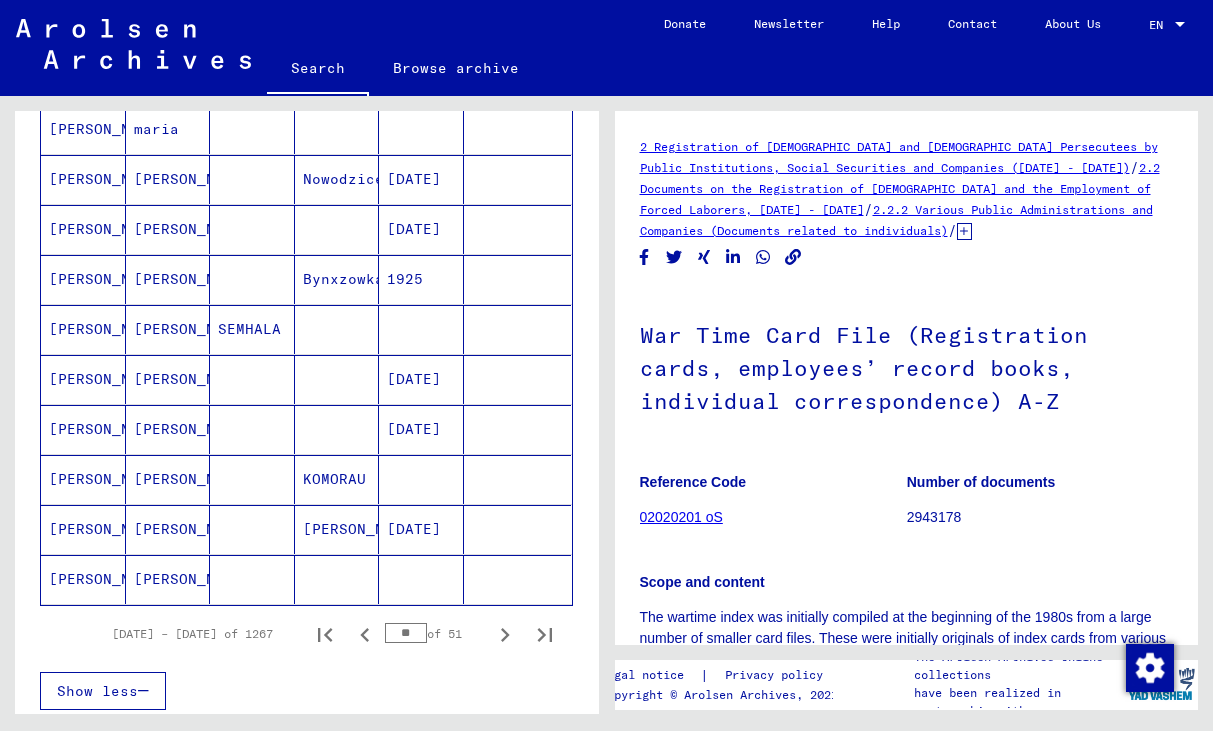 click 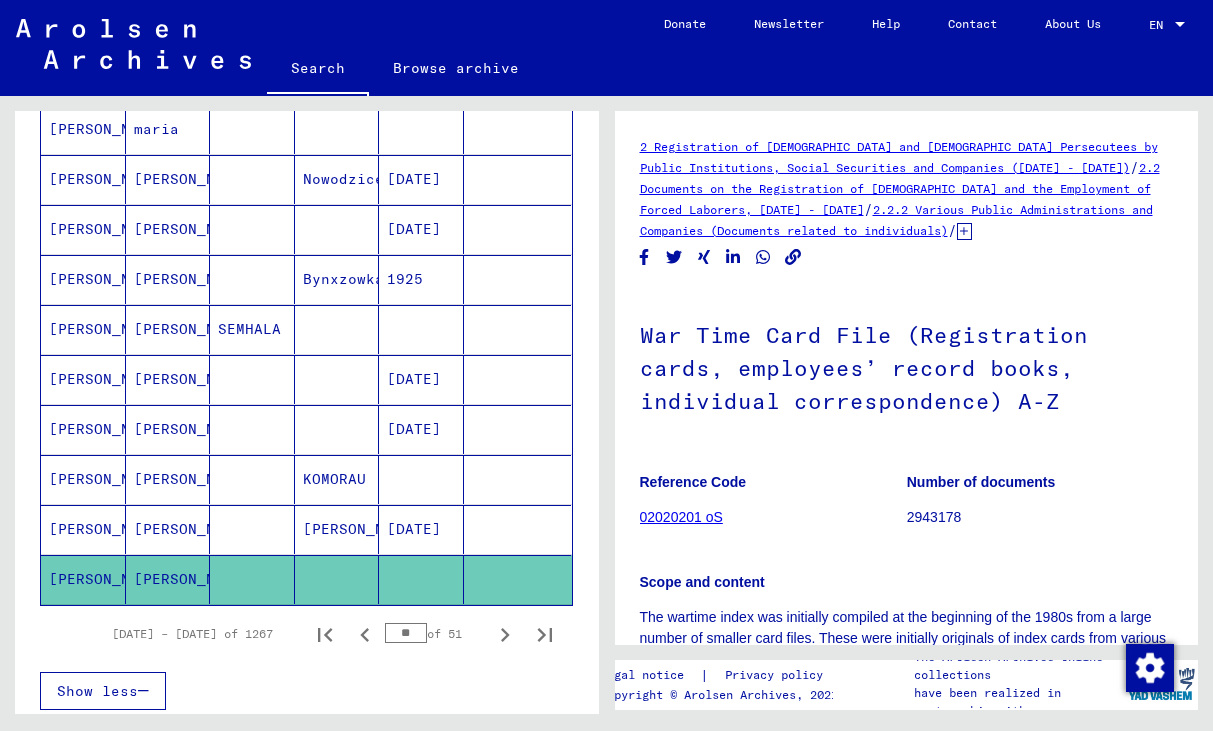 scroll, scrollTop: 0, scrollLeft: 0, axis: both 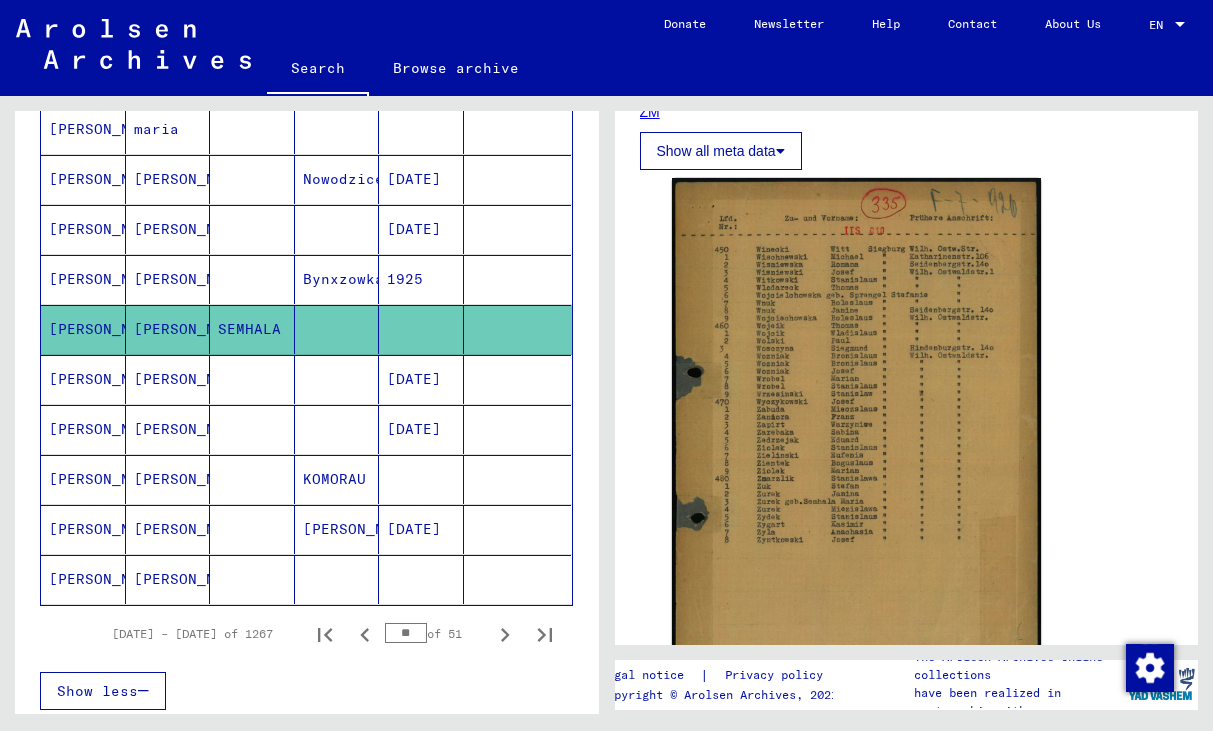 click at bounding box center (252, 279) 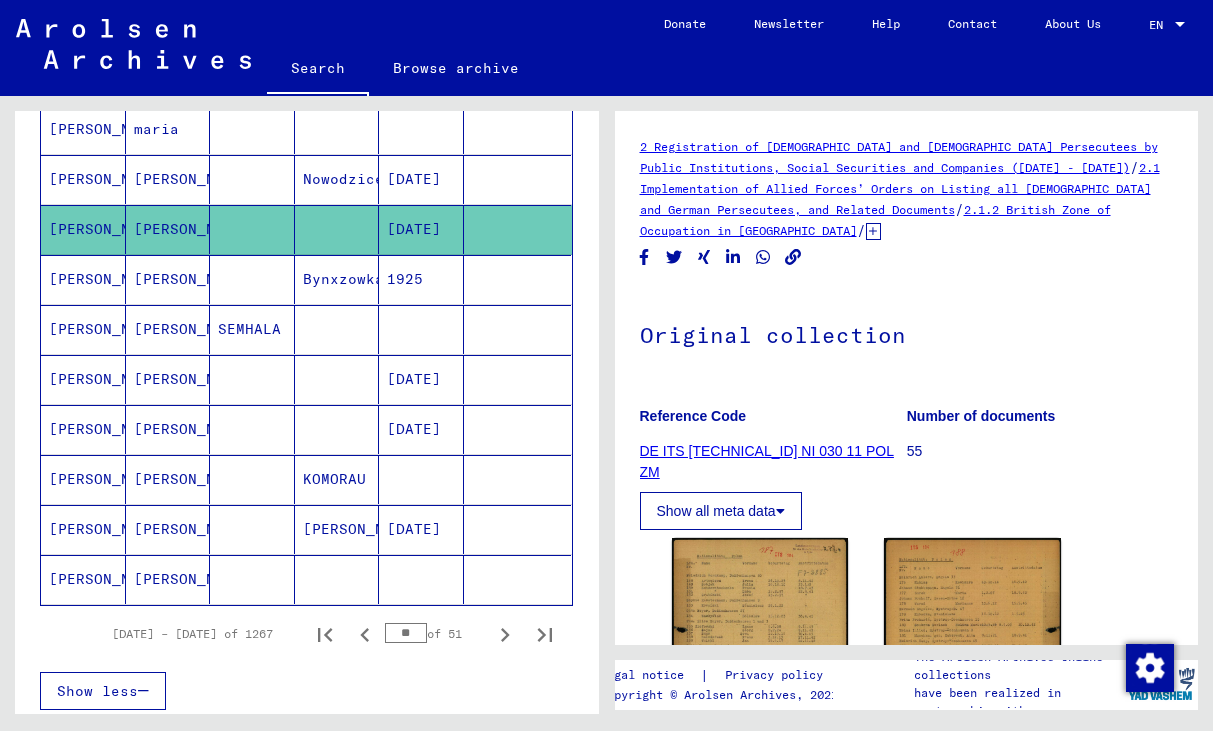 scroll, scrollTop: 0, scrollLeft: 0, axis: both 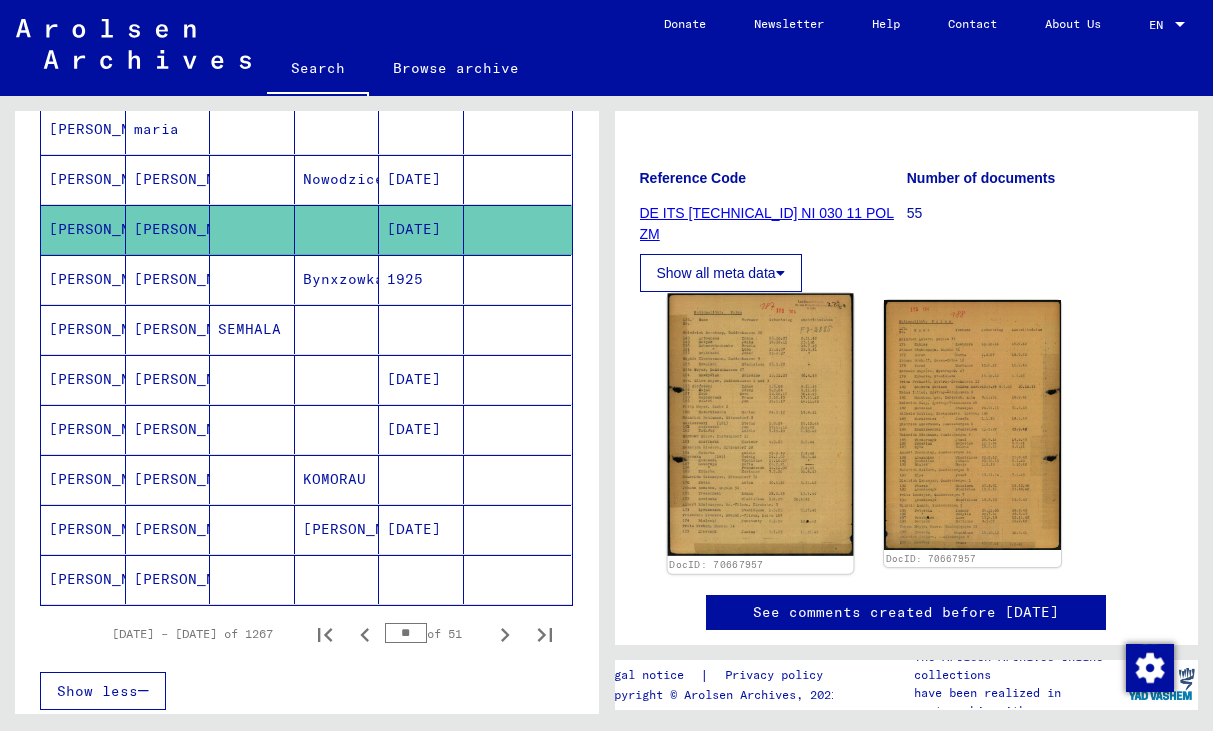 click 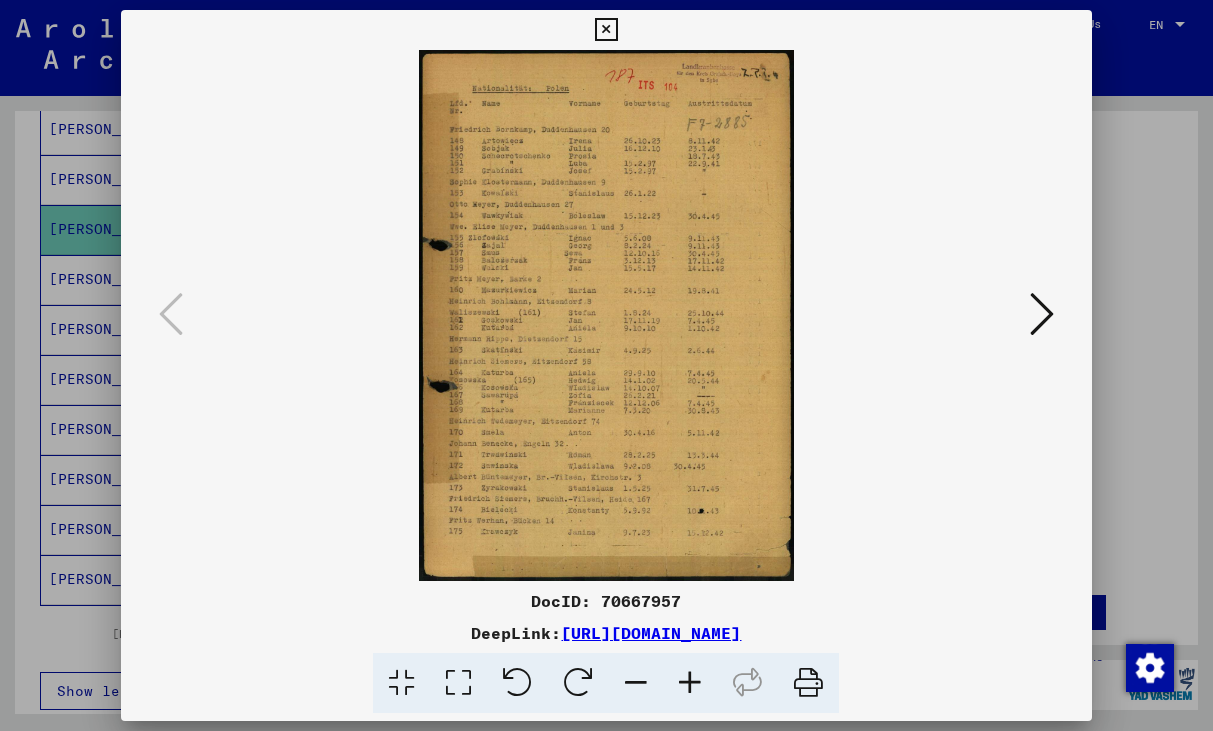 click at bounding box center [690, 683] 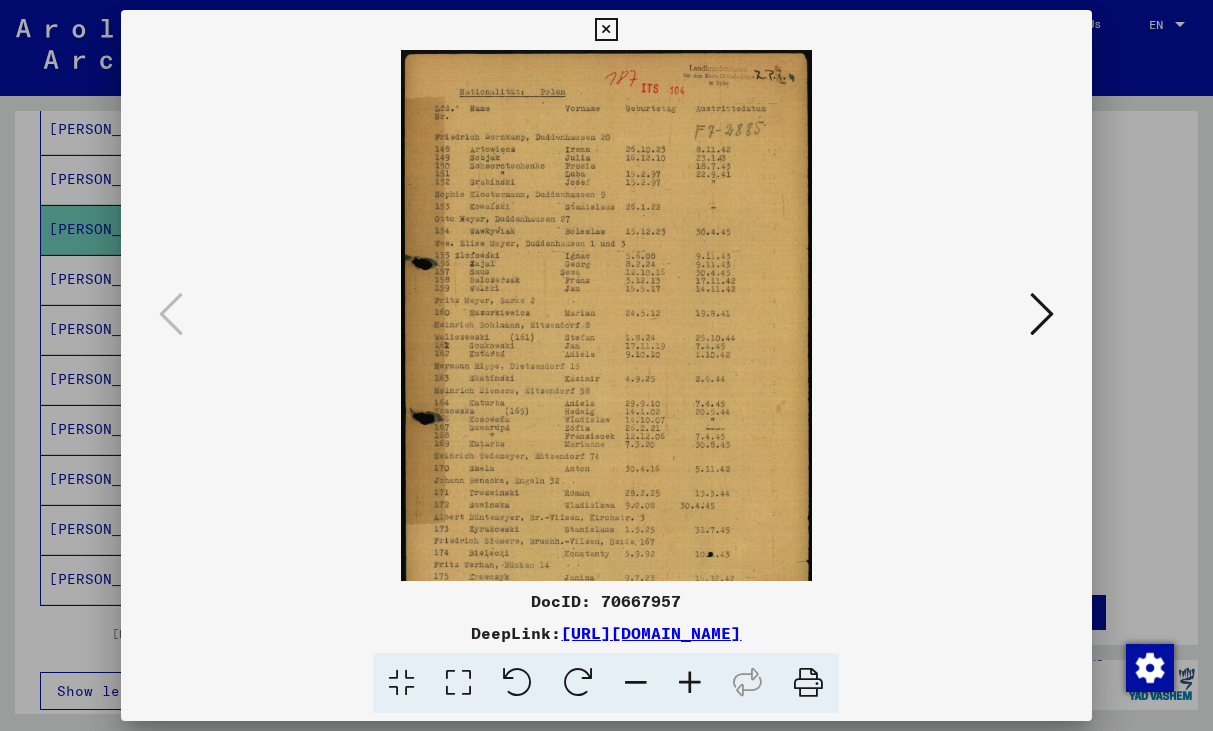 click at bounding box center [690, 683] 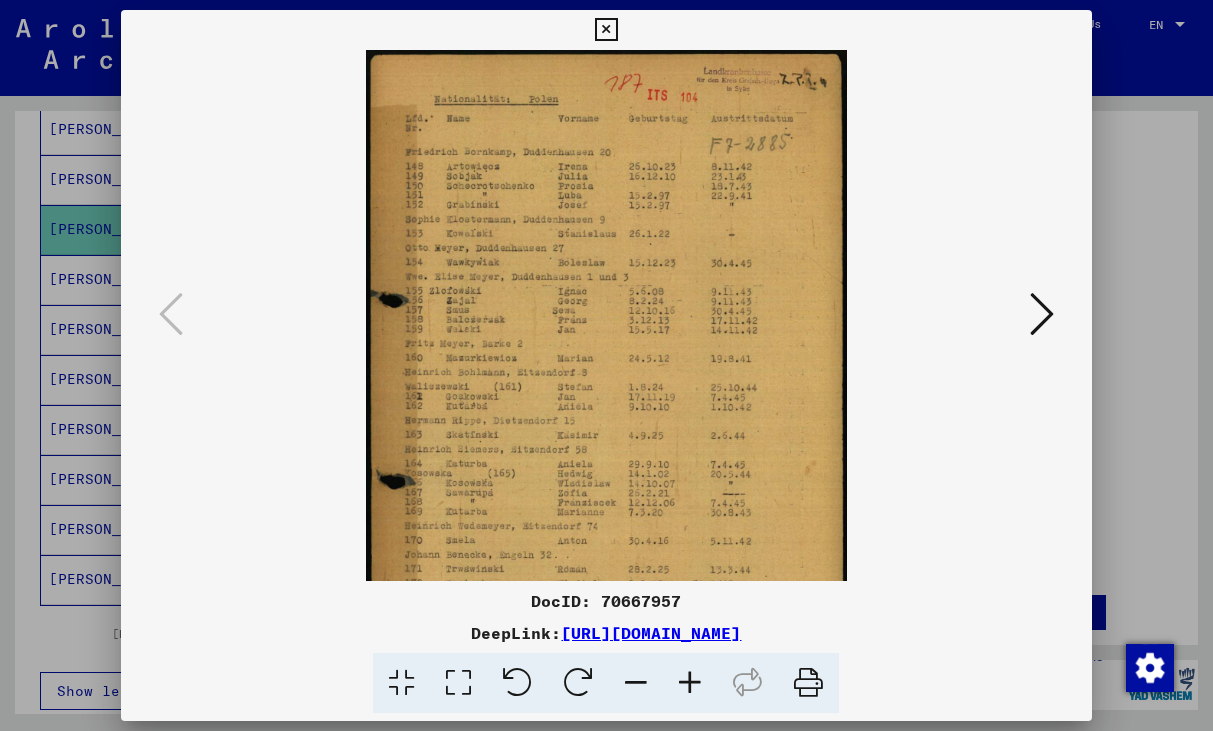 click at bounding box center (690, 683) 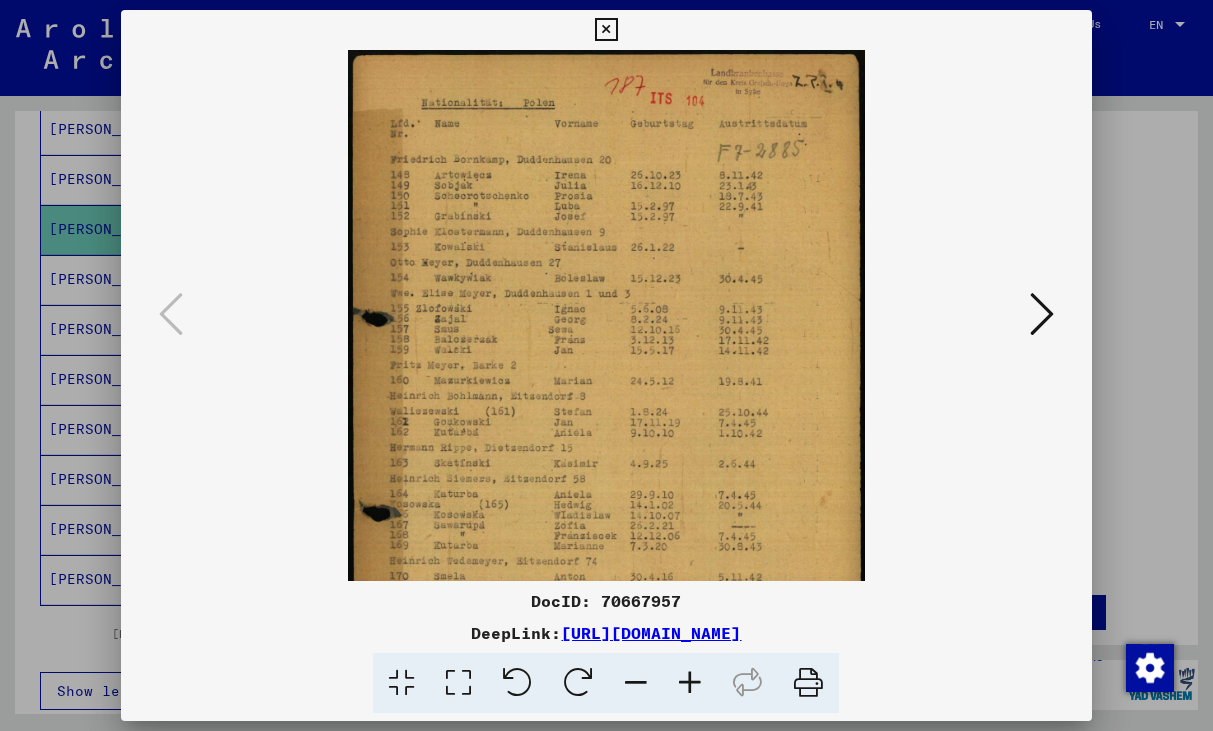 click at bounding box center (690, 683) 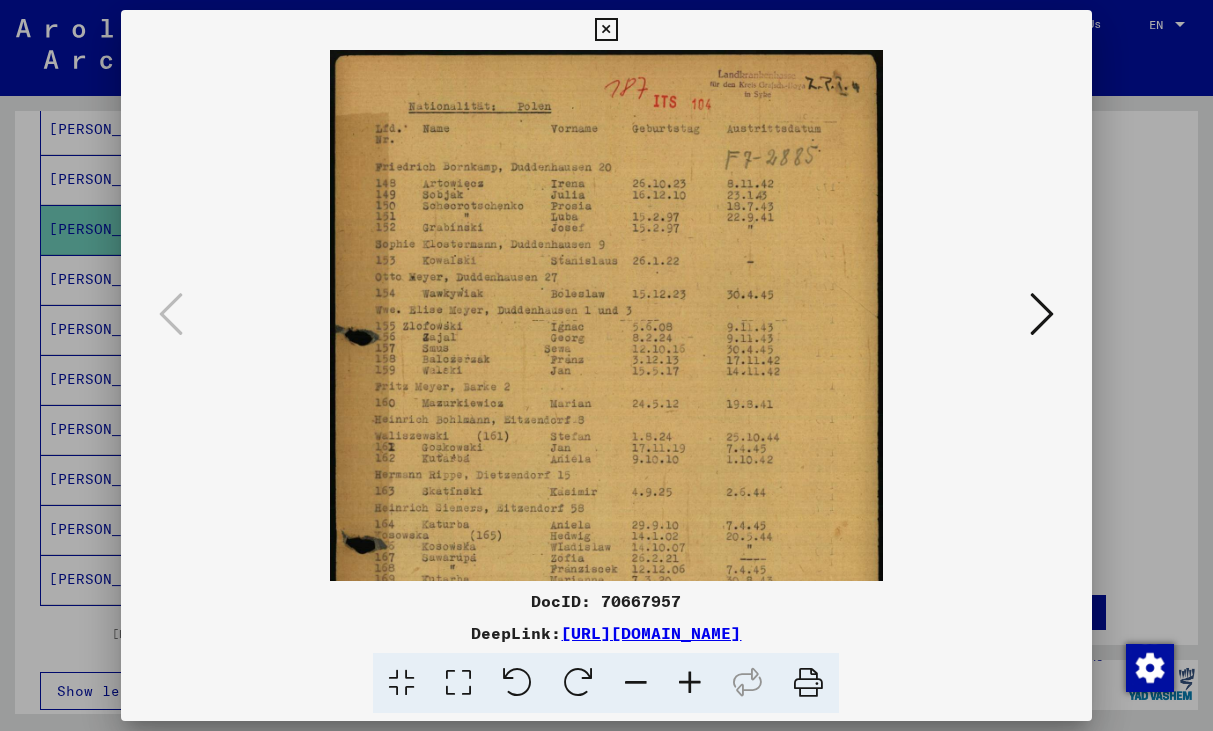click at bounding box center (690, 683) 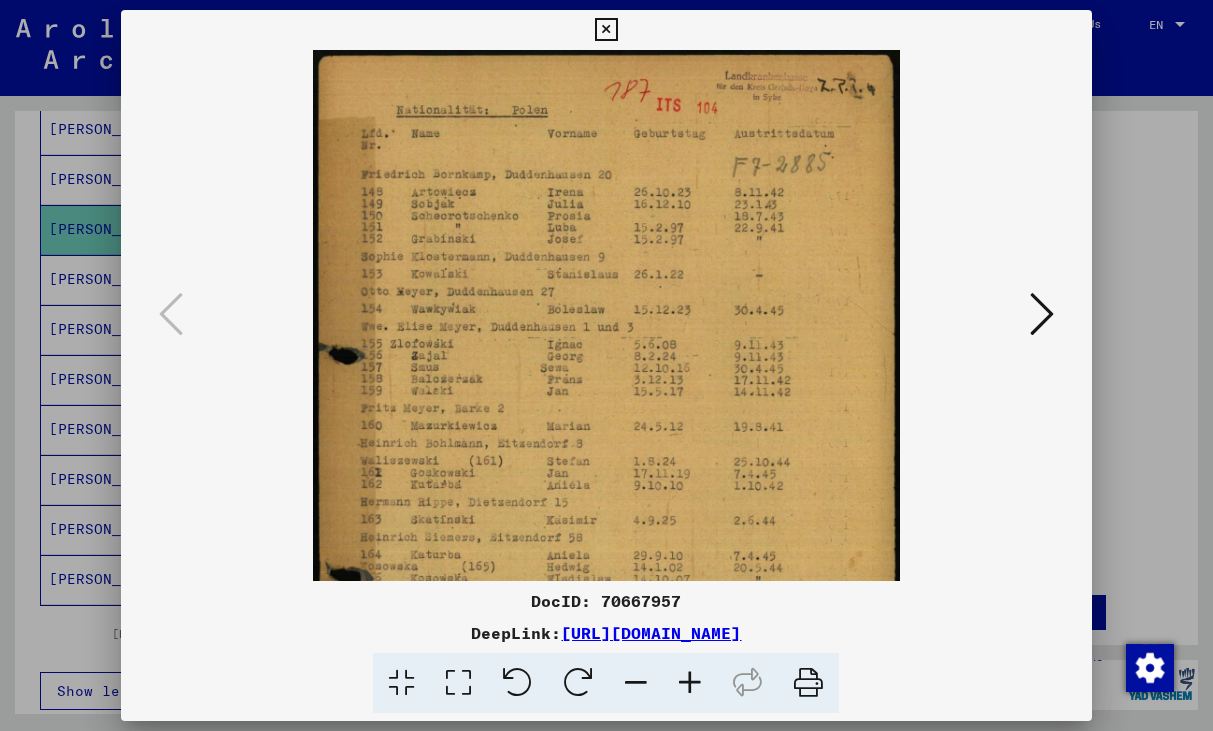 click at bounding box center [690, 683] 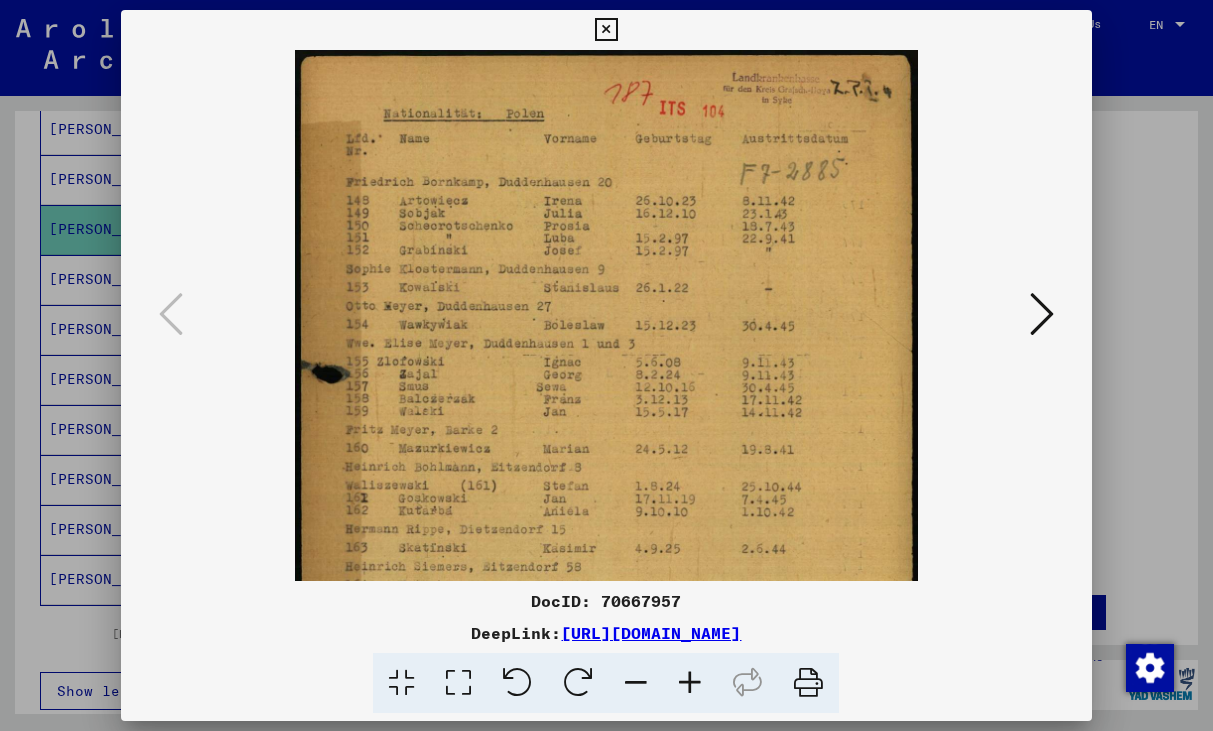 click at bounding box center [690, 683] 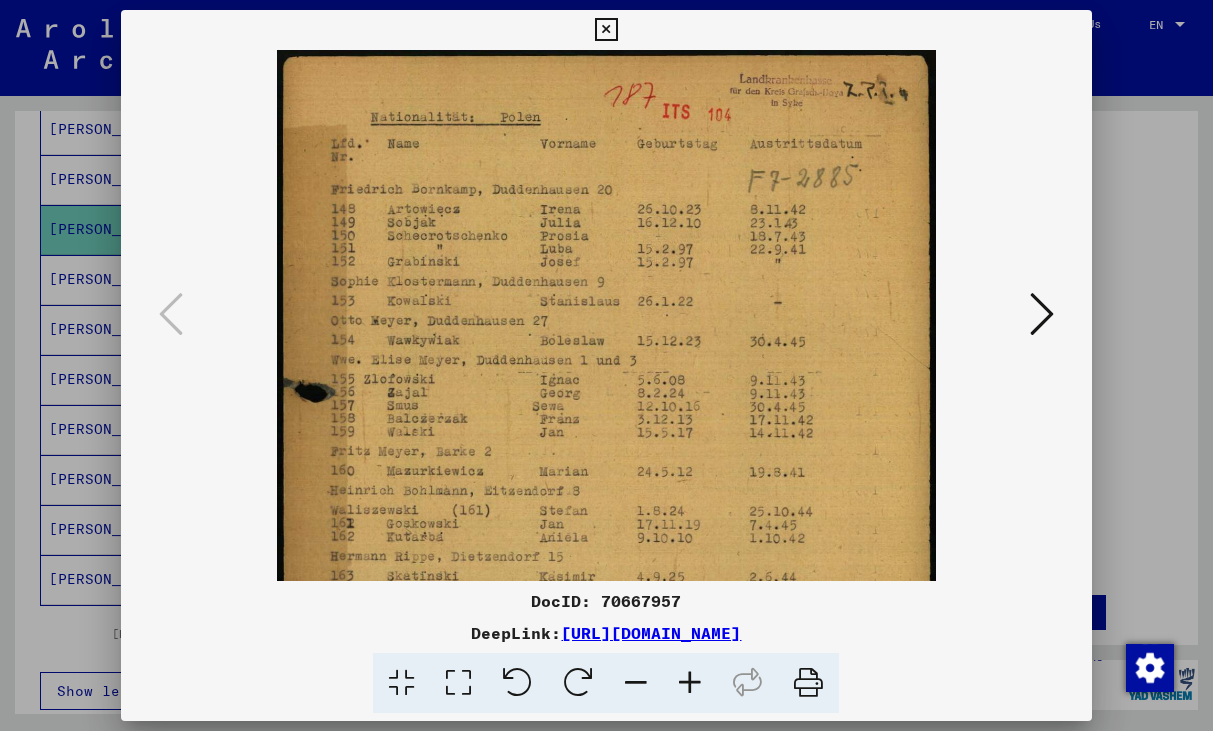 click at bounding box center [690, 683] 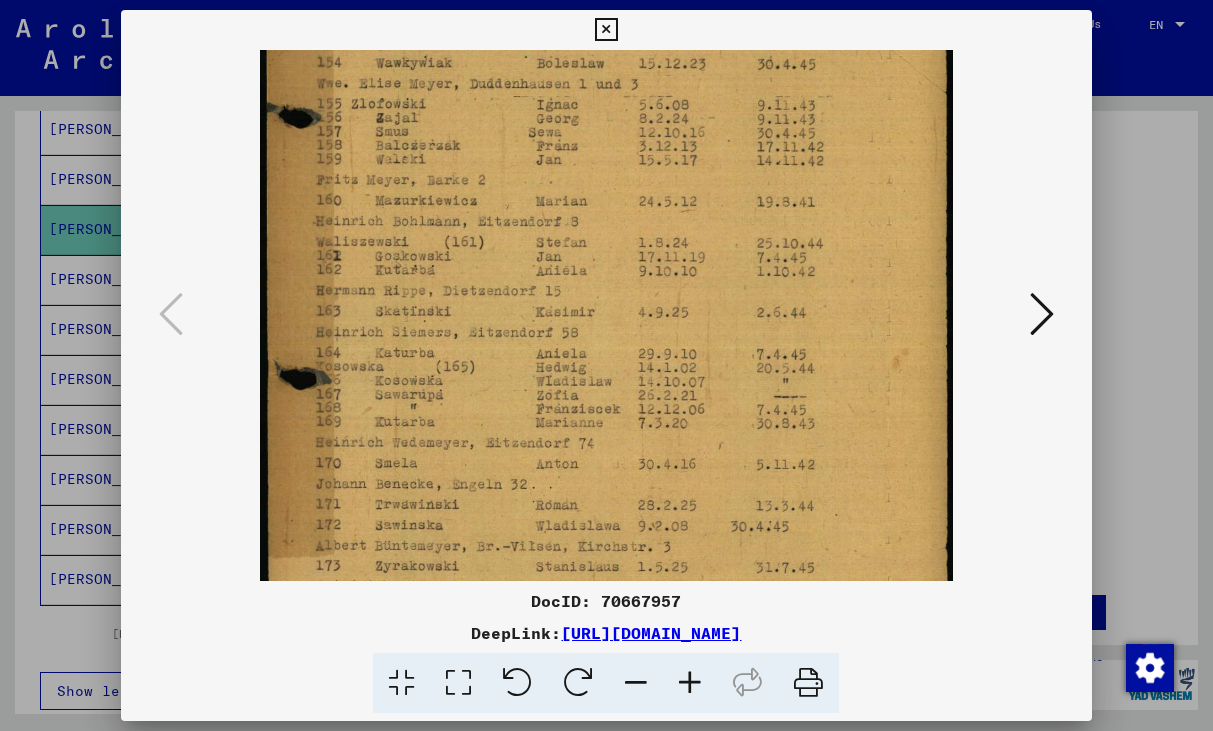 scroll, scrollTop: 294, scrollLeft: 0, axis: vertical 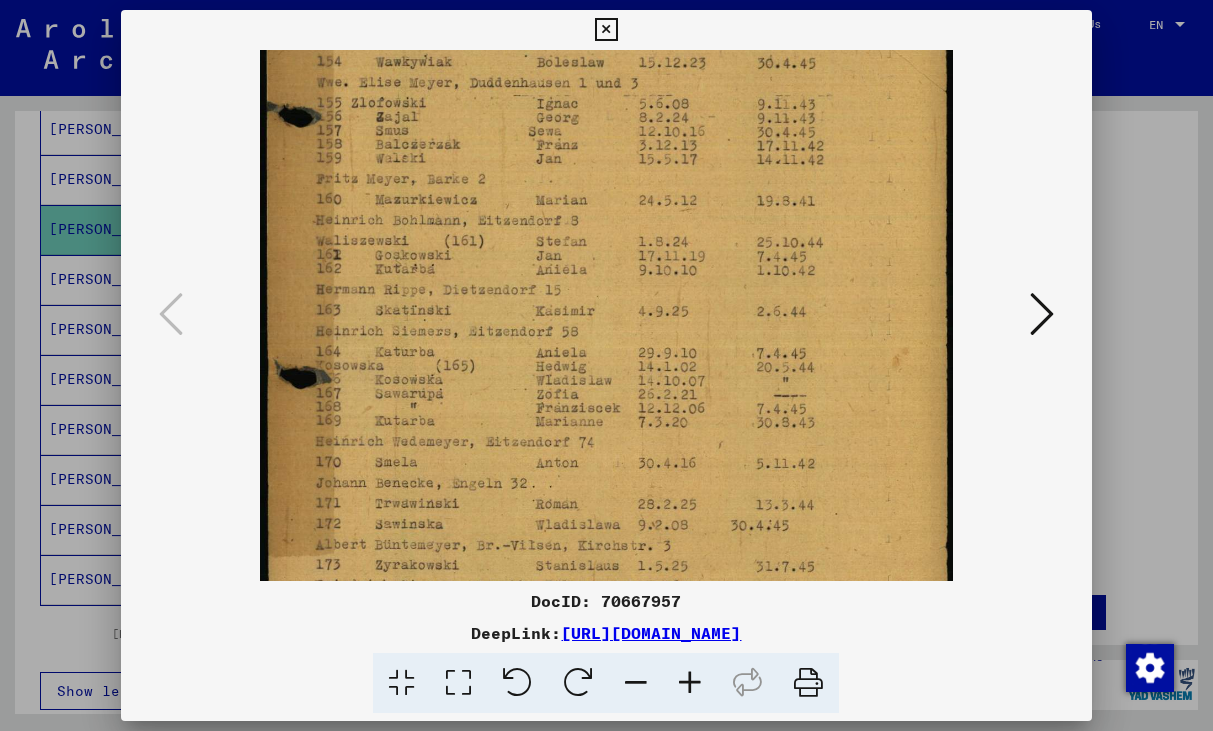 drag, startPoint x: 648, startPoint y: 420, endPoint x: 664, endPoint y: 126, distance: 294.43506 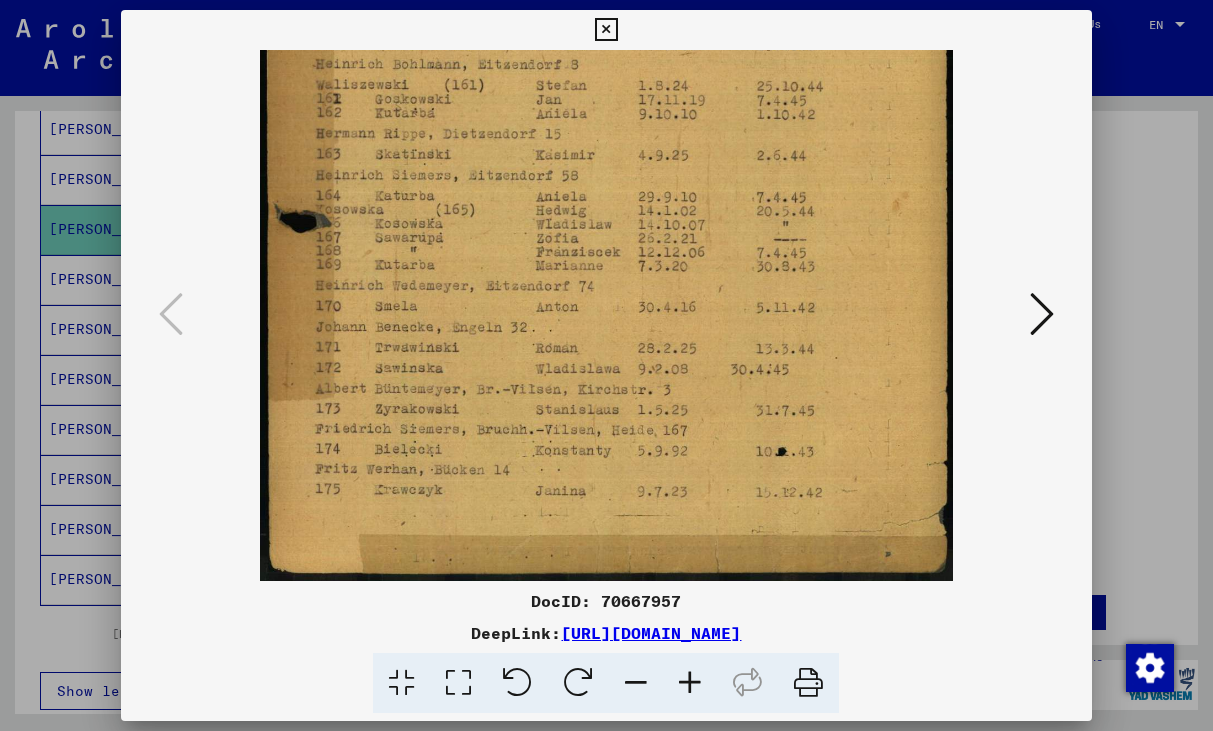 drag, startPoint x: 635, startPoint y: 357, endPoint x: 642, endPoint y: 179, distance: 178.13759 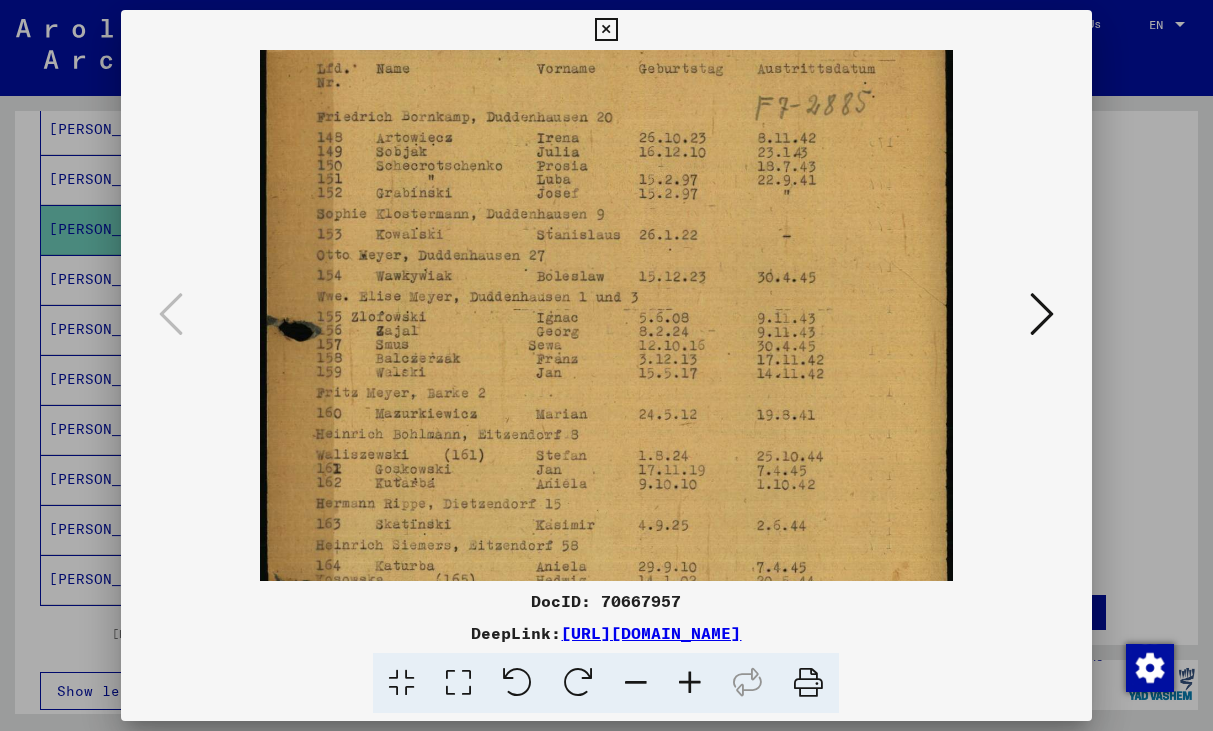 scroll, scrollTop: 81, scrollLeft: 0, axis: vertical 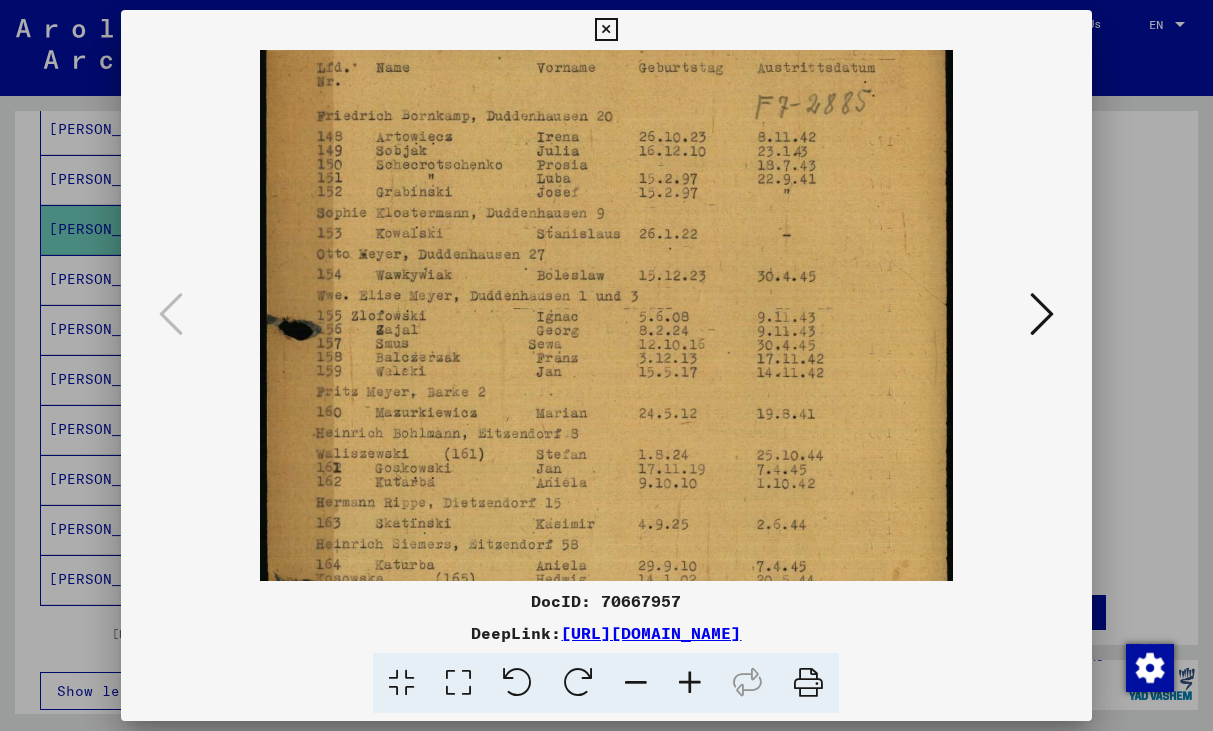 drag, startPoint x: 536, startPoint y: 203, endPoint x: 601, endPoint y: 572, distance: 374.68118 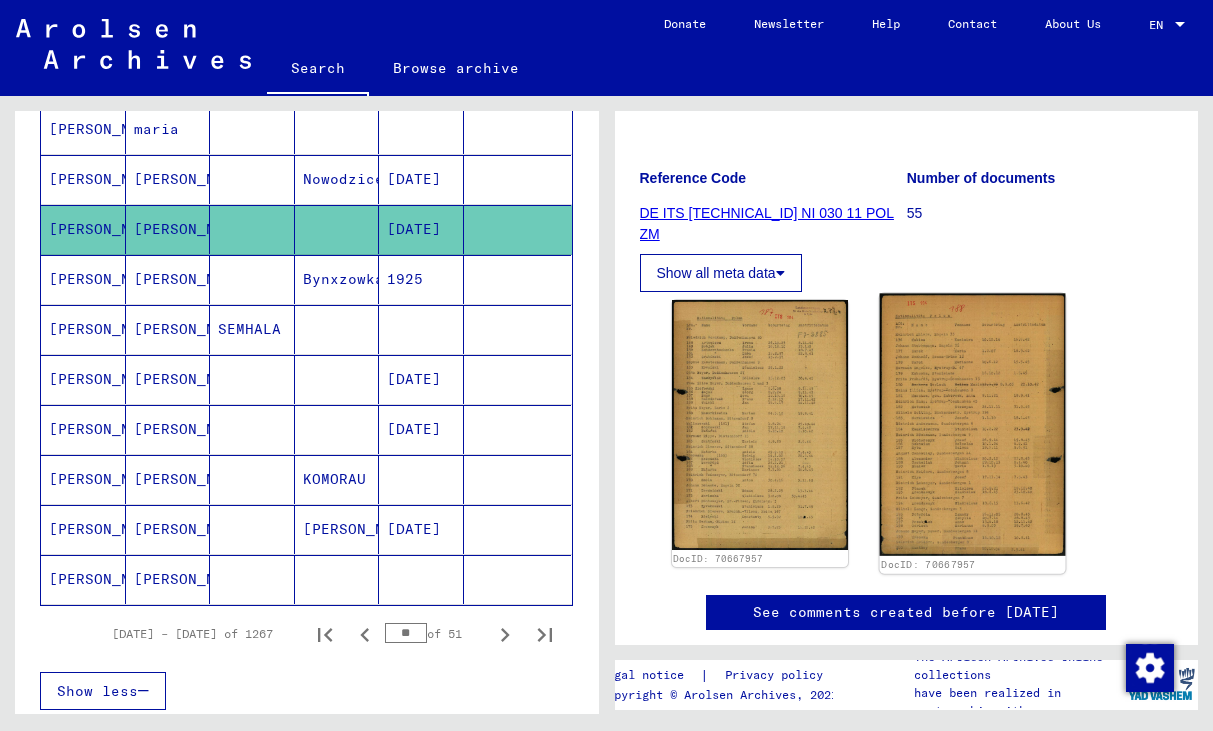 click 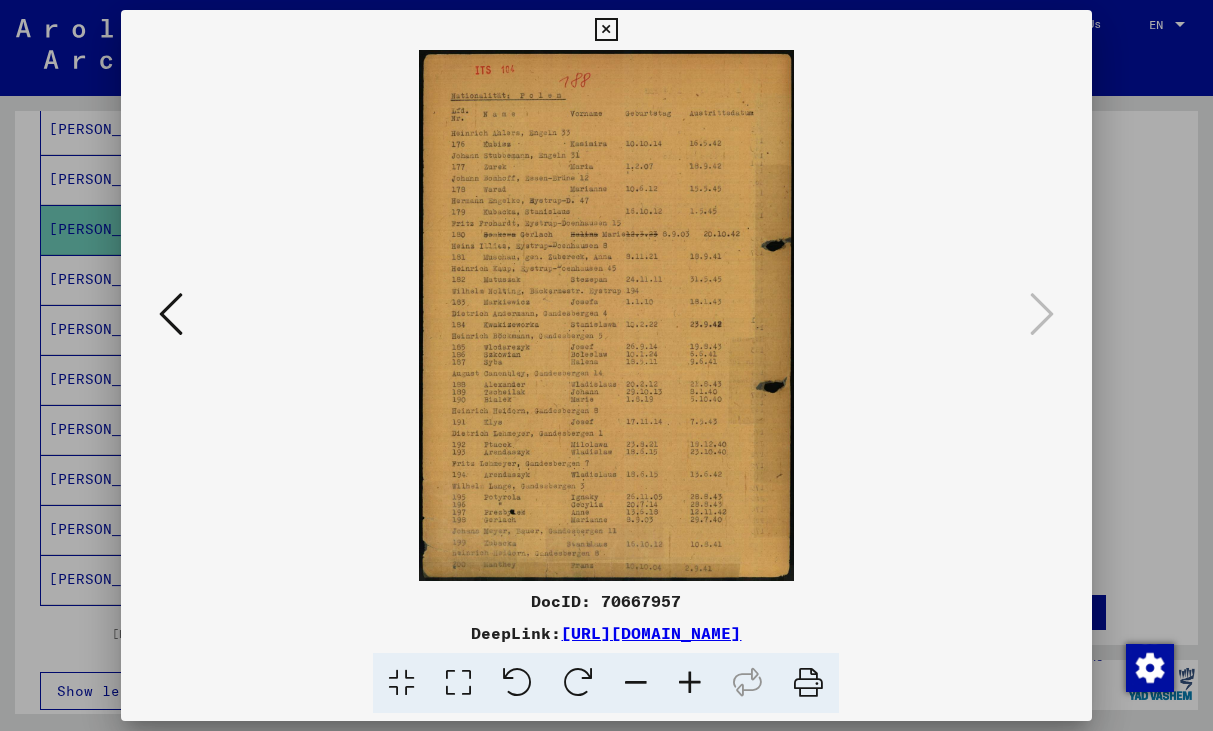 click at bounding box center [690, 683] 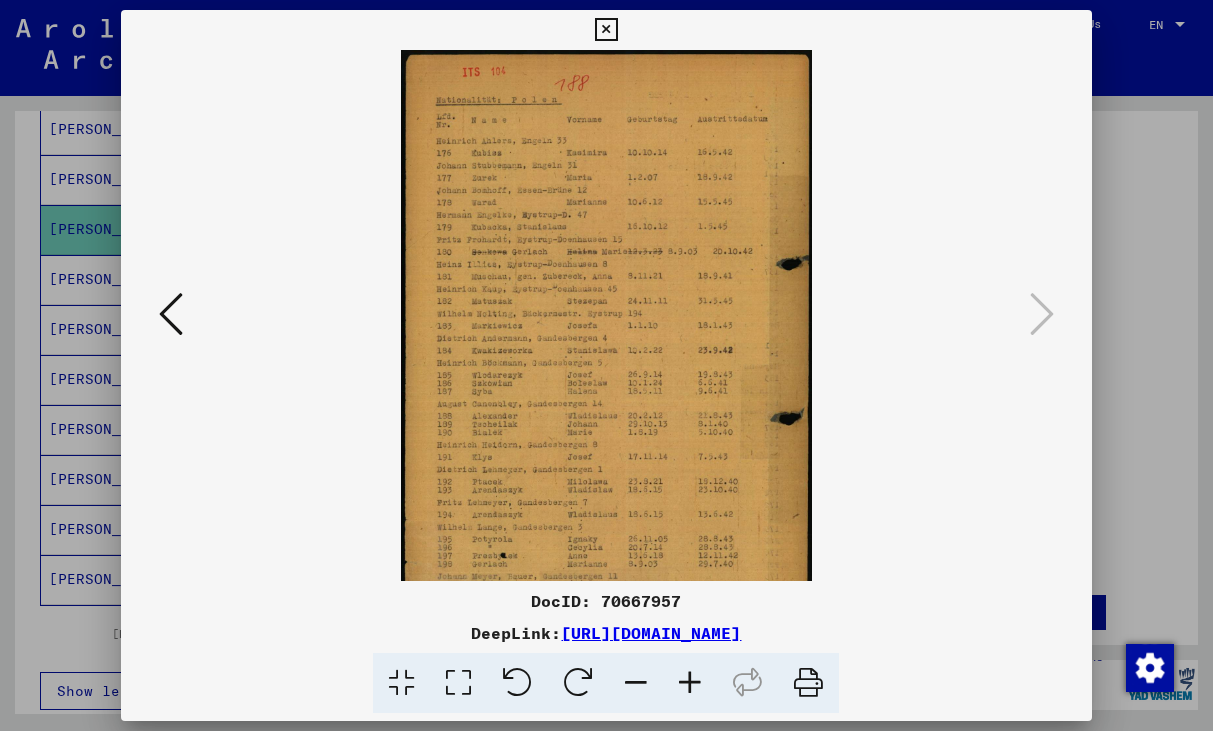 click at bounding box center [690, 683] 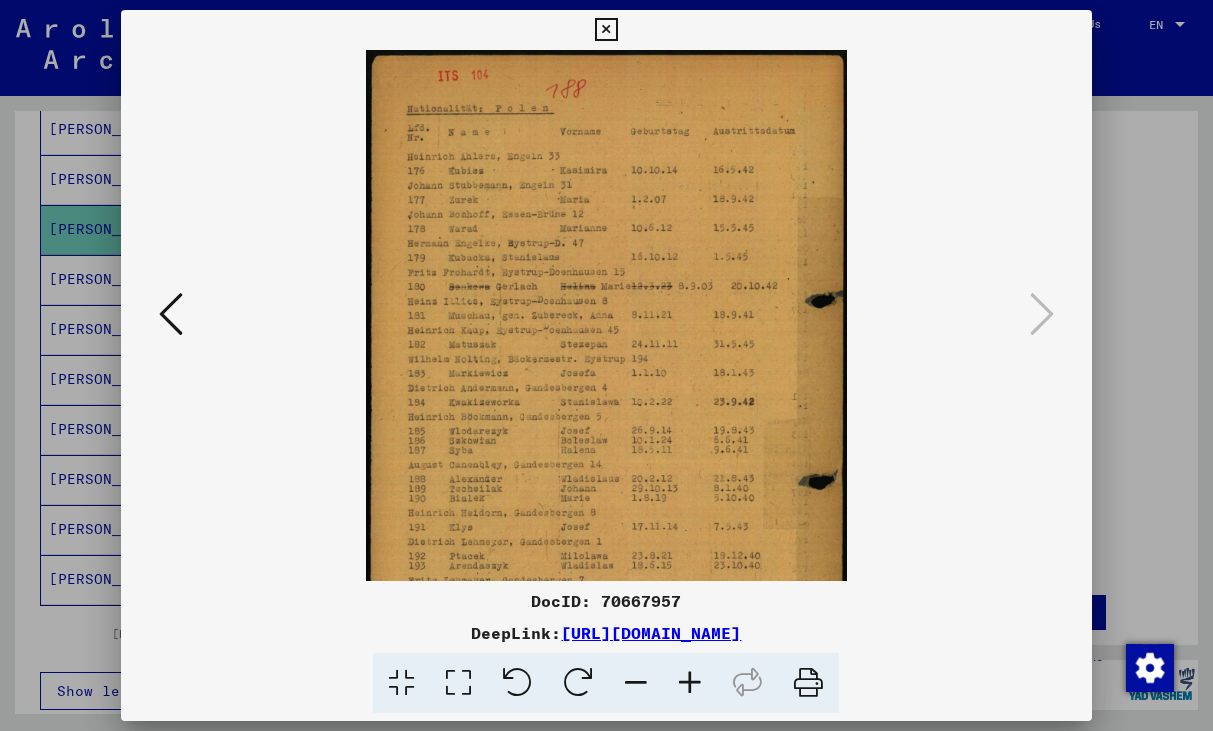 click at bounding box center [690, 683] 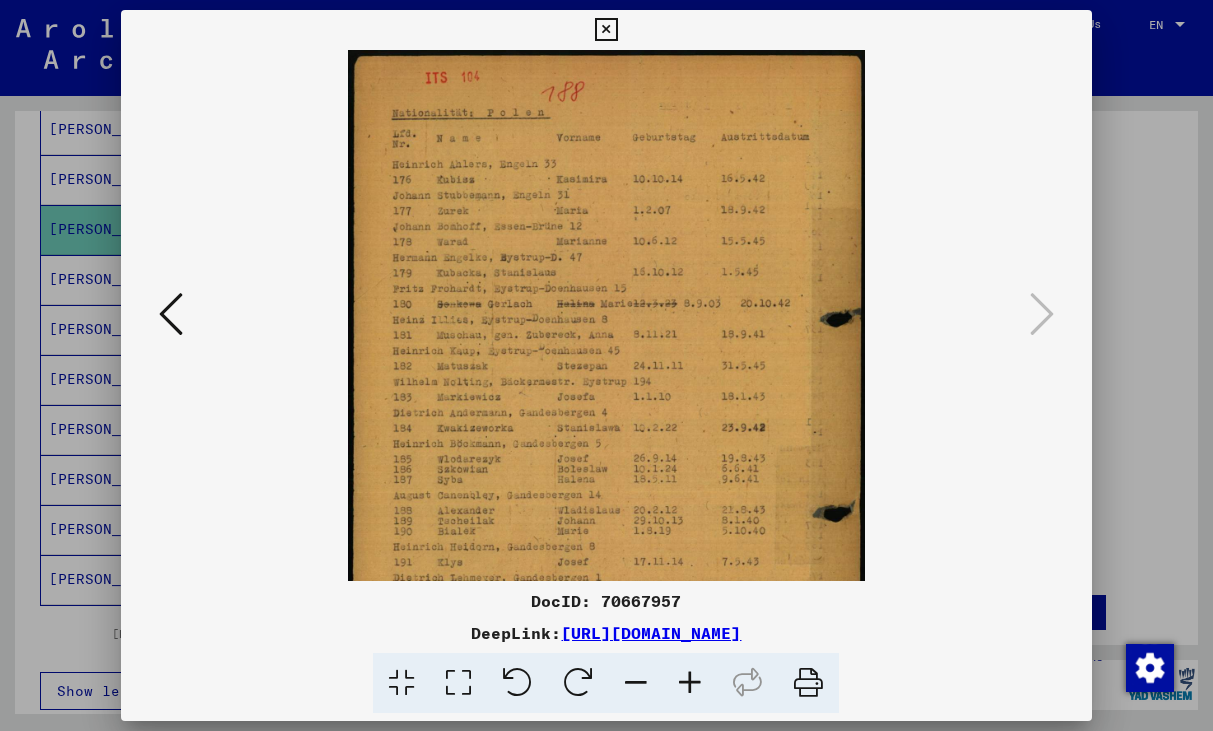 click at bounding box center (690, 683) 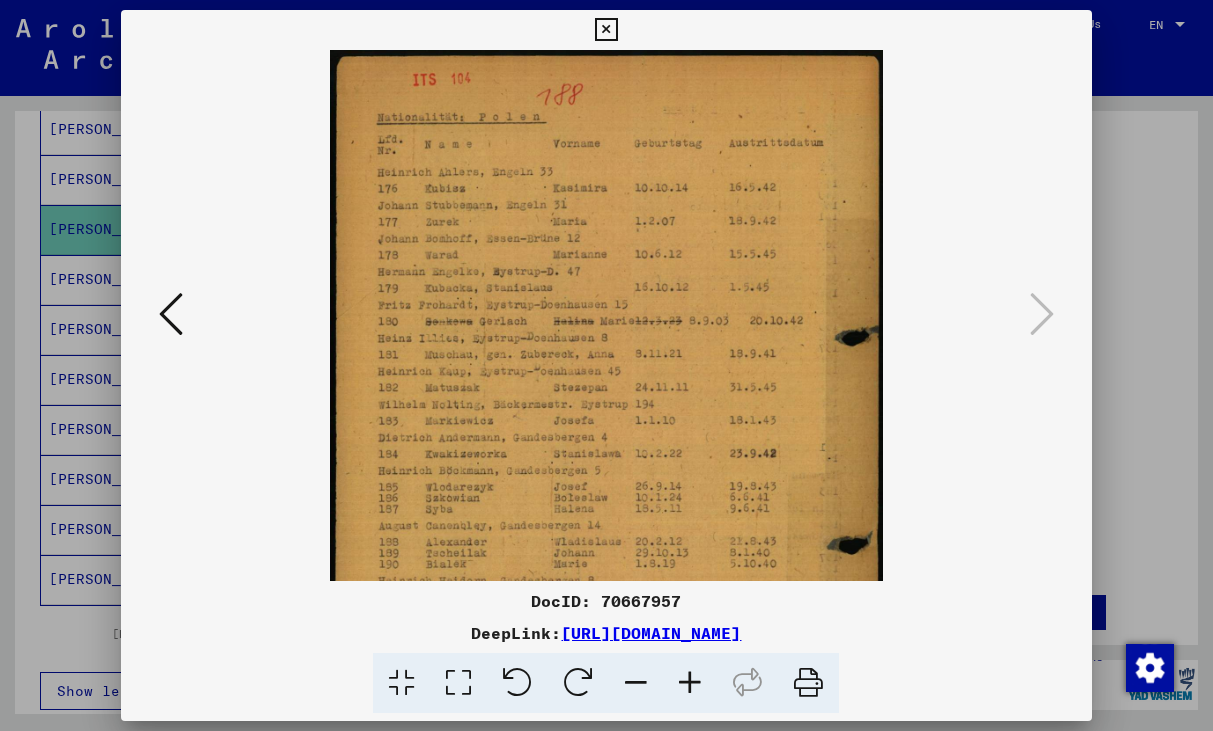click at bounding box center [690, 683] 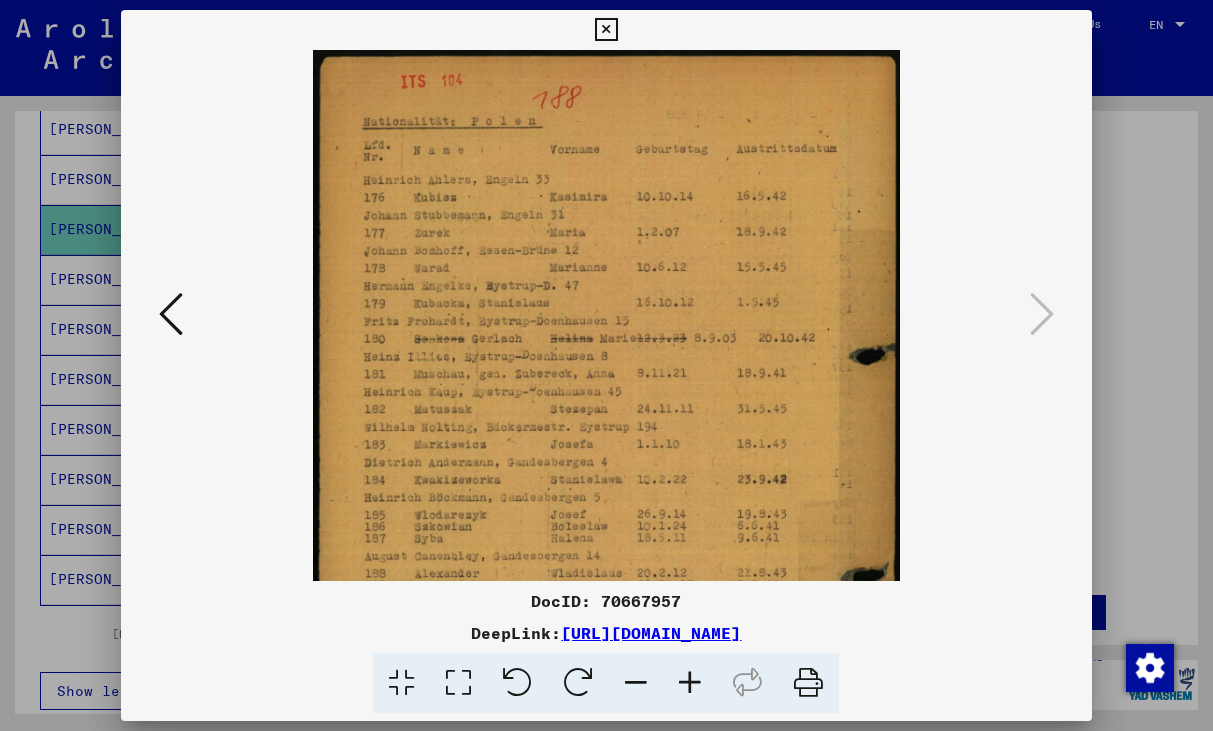 click at bounding box center [690, 683] 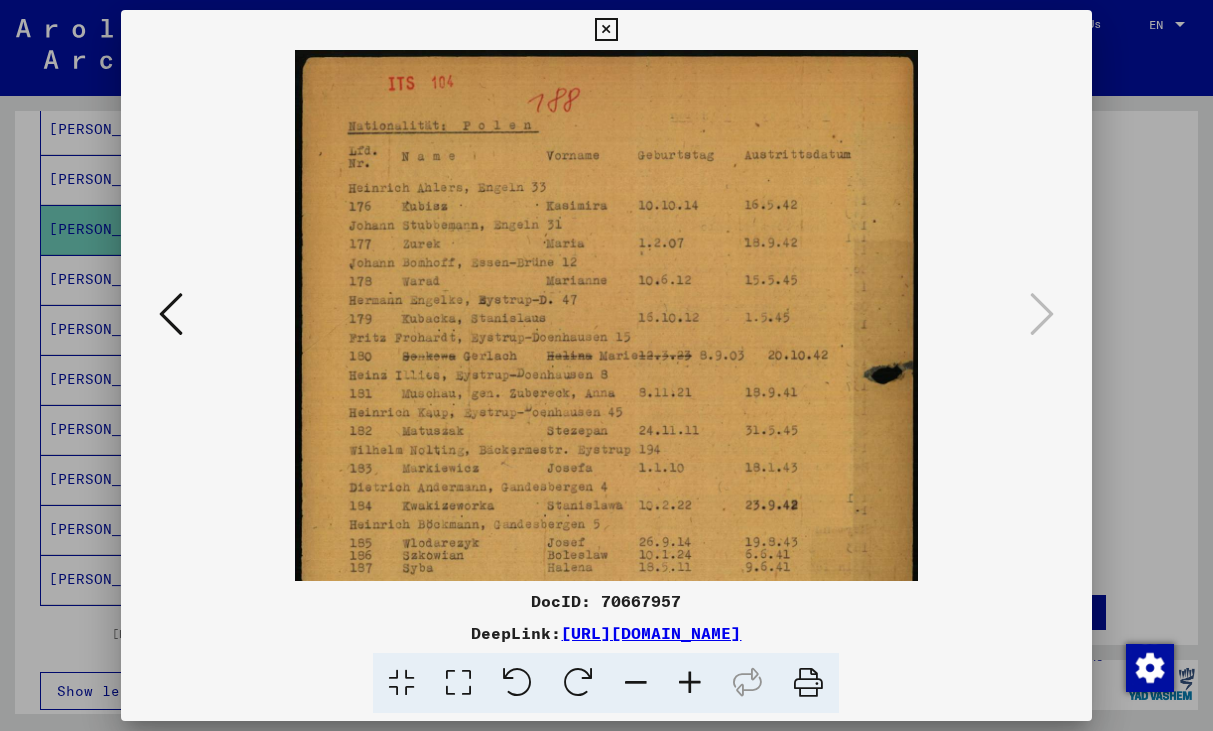 click at bounding box center (690, 683) 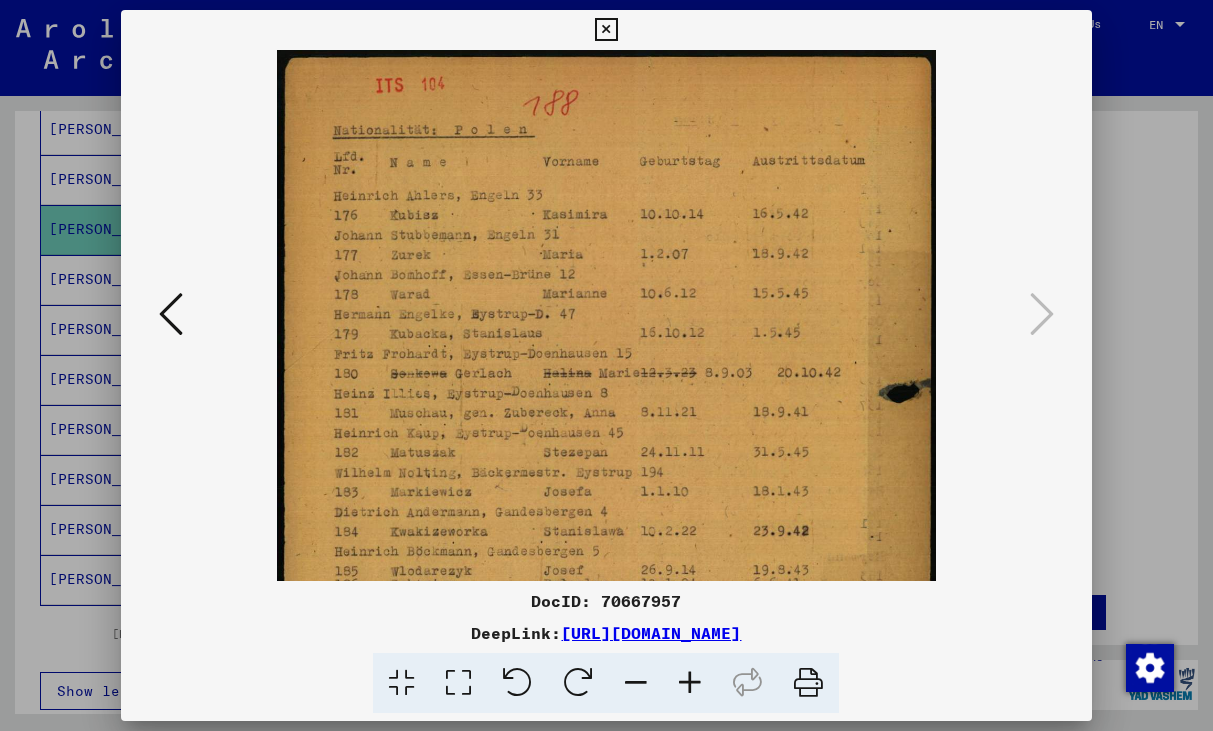 click at bounding box center (690, 683) 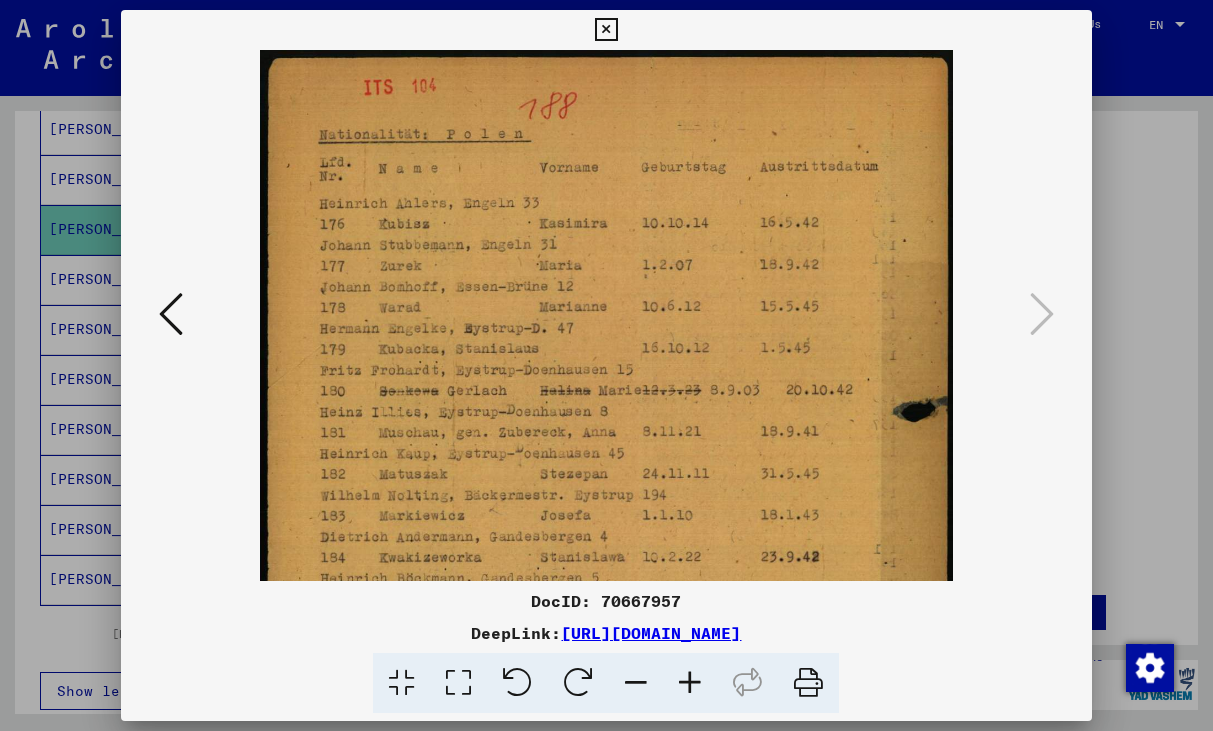 click at bounding box center (690, 683) 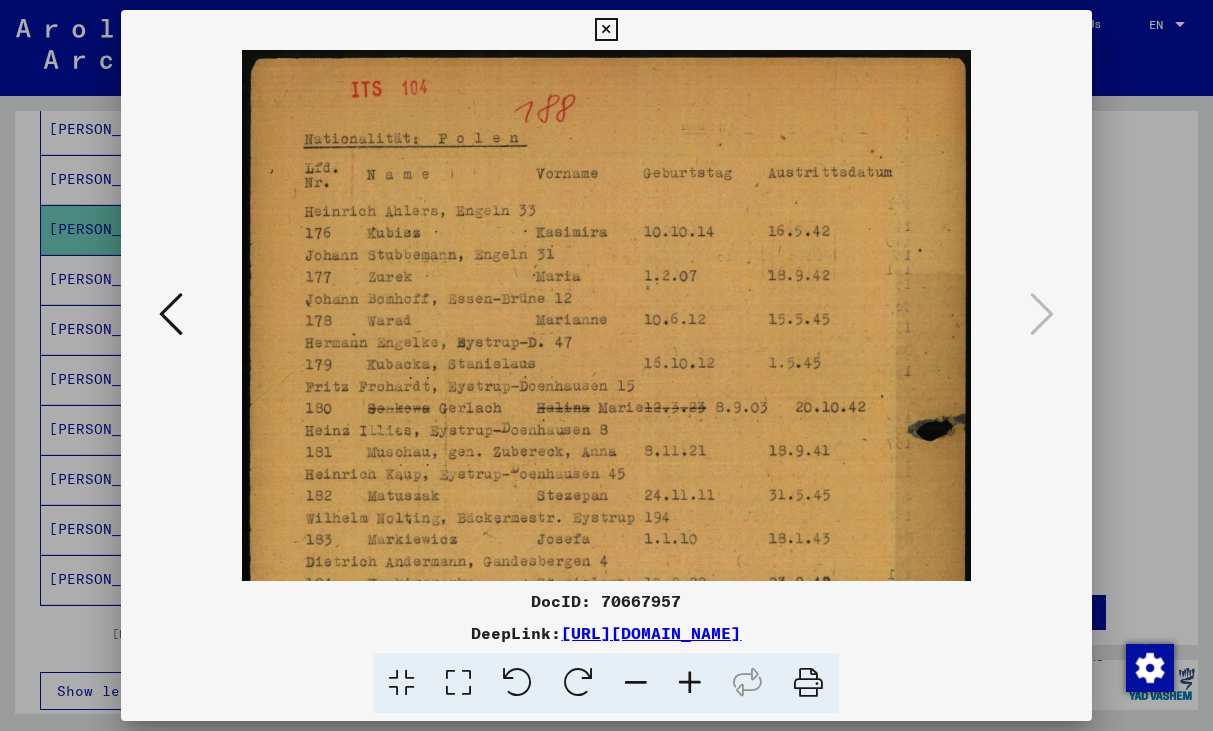 click at bounding box center [690, 683] 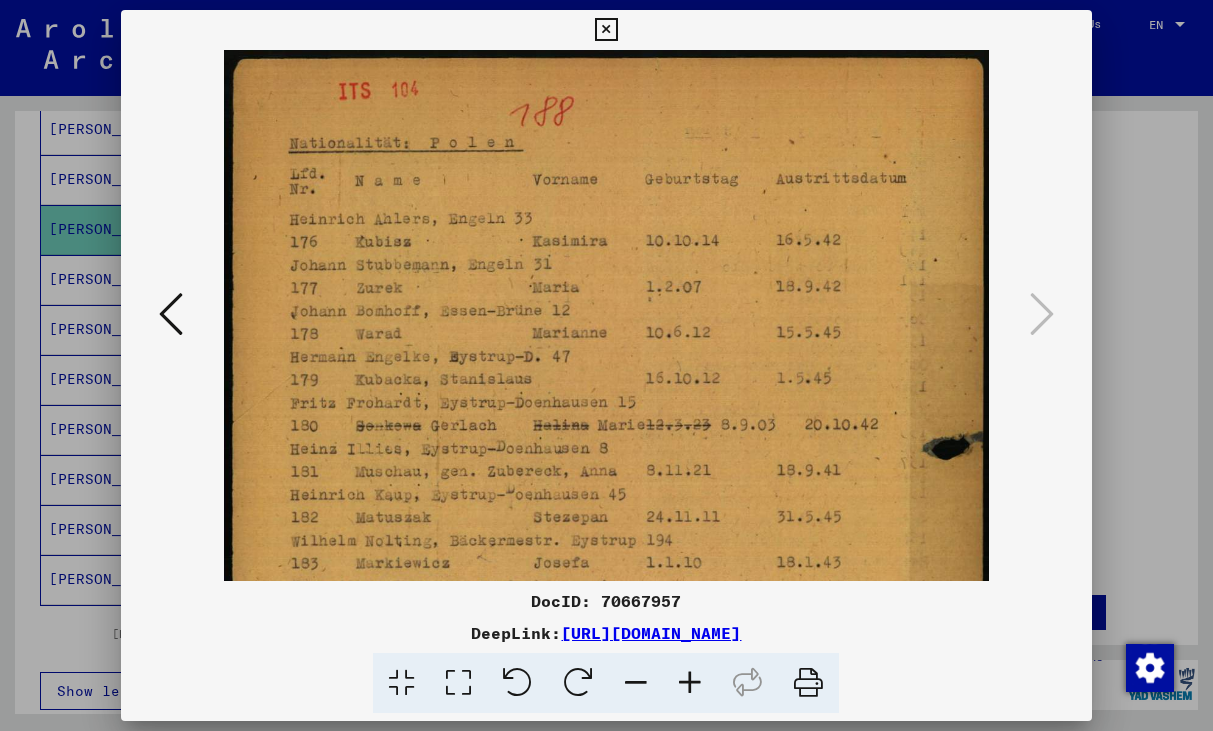 click at bounding box center [690, 683] 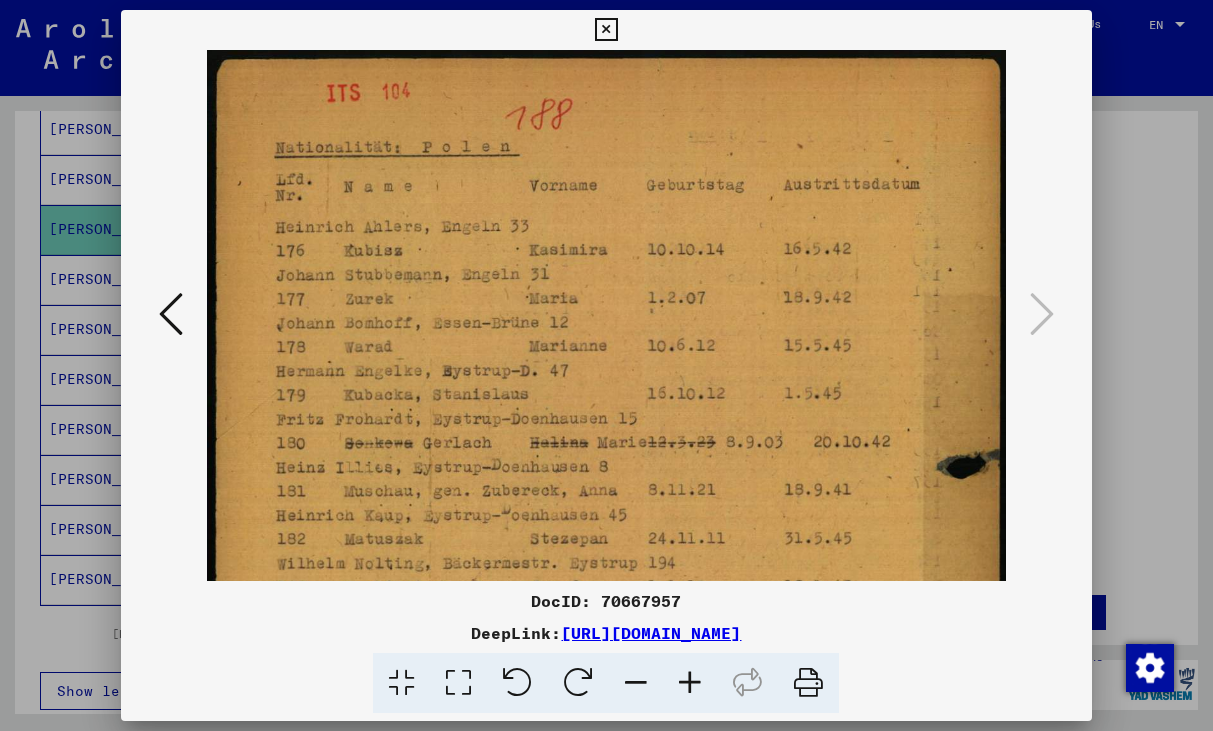 click at bounding box center (690, 683) 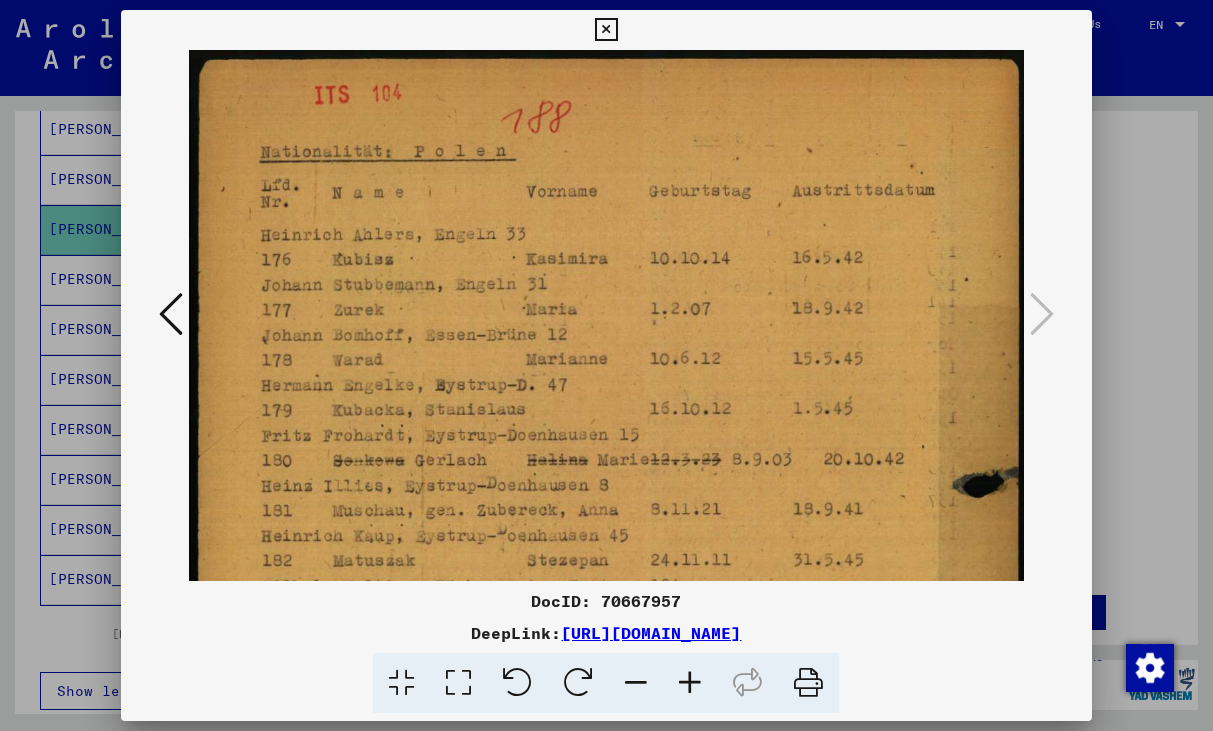 click at bounding box center (606, 30) 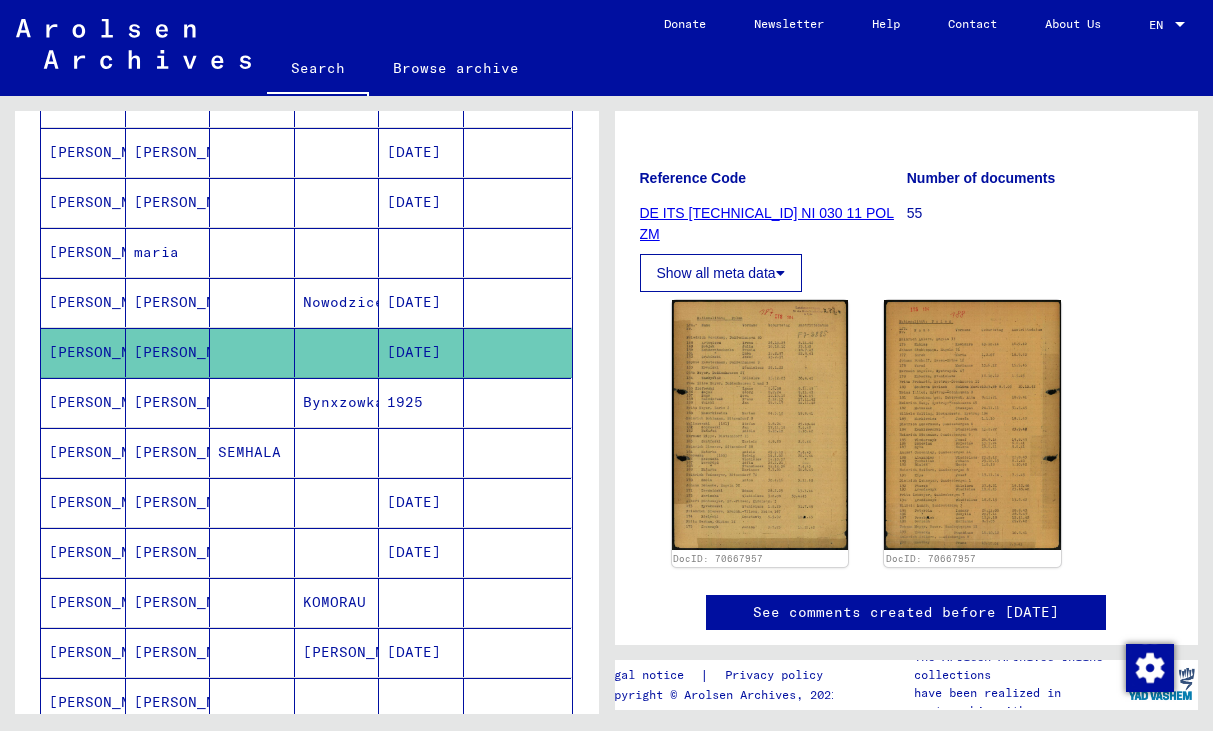 scroll, scrollTop: 918, scrollLeft: 0, axis: vertical 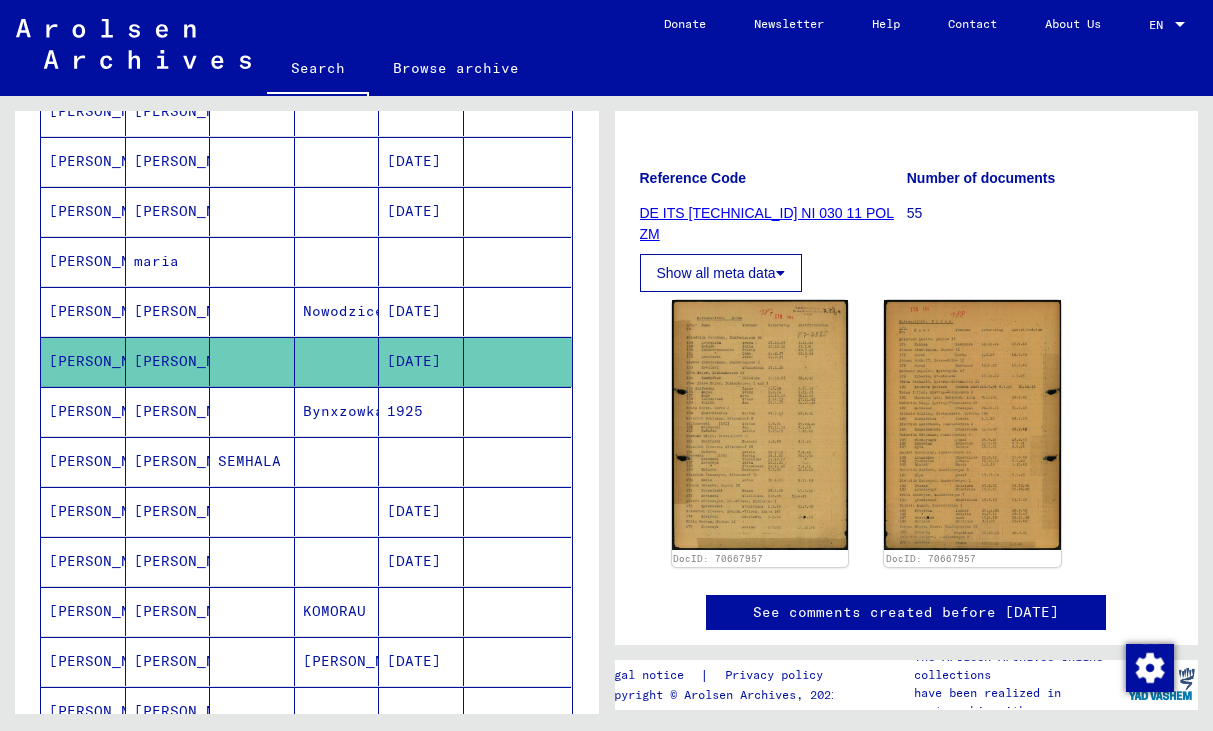 click at bounding box center [337, 311] 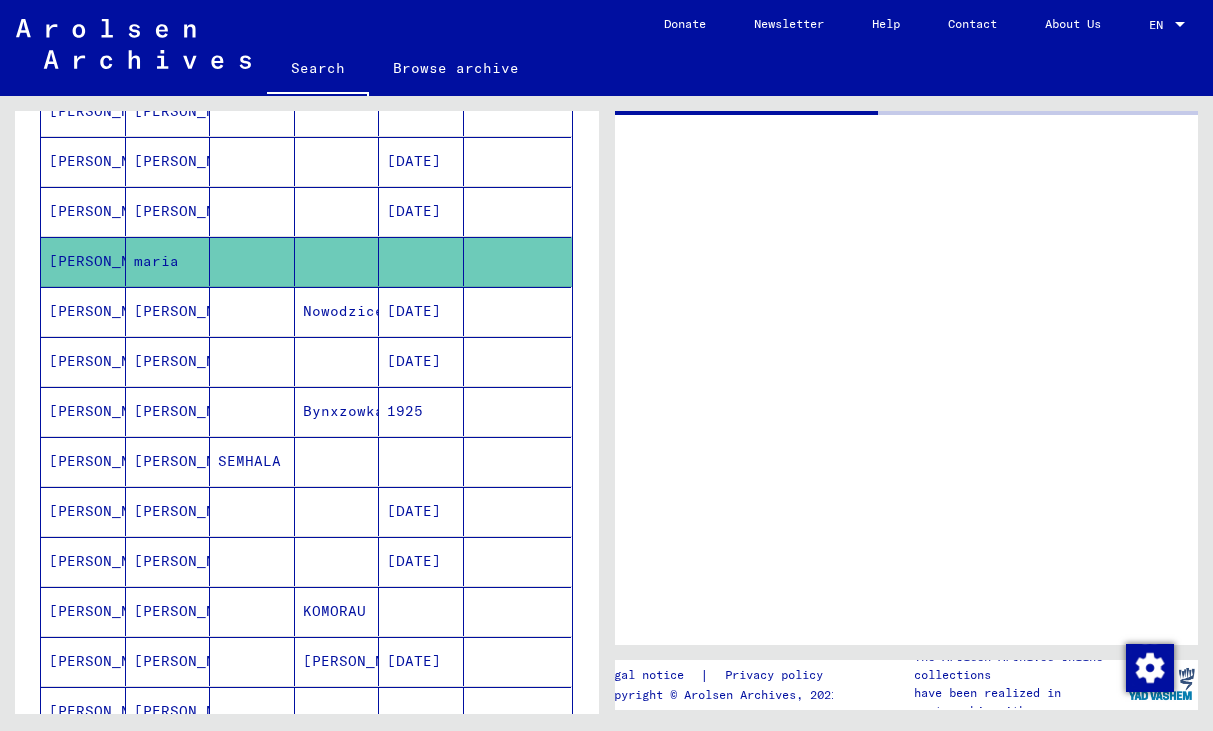 scroll, scrollTop: 0, scrollLeft: 0, axis: both 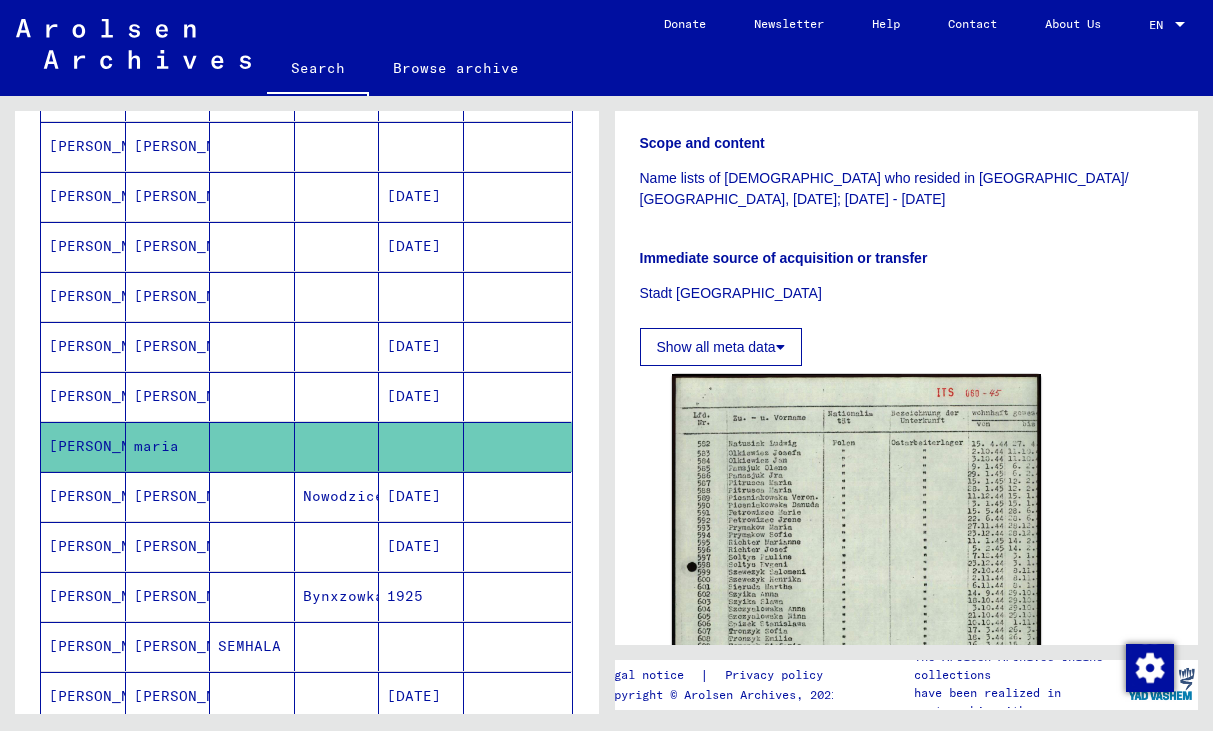 click at bounding box center [252, 346] 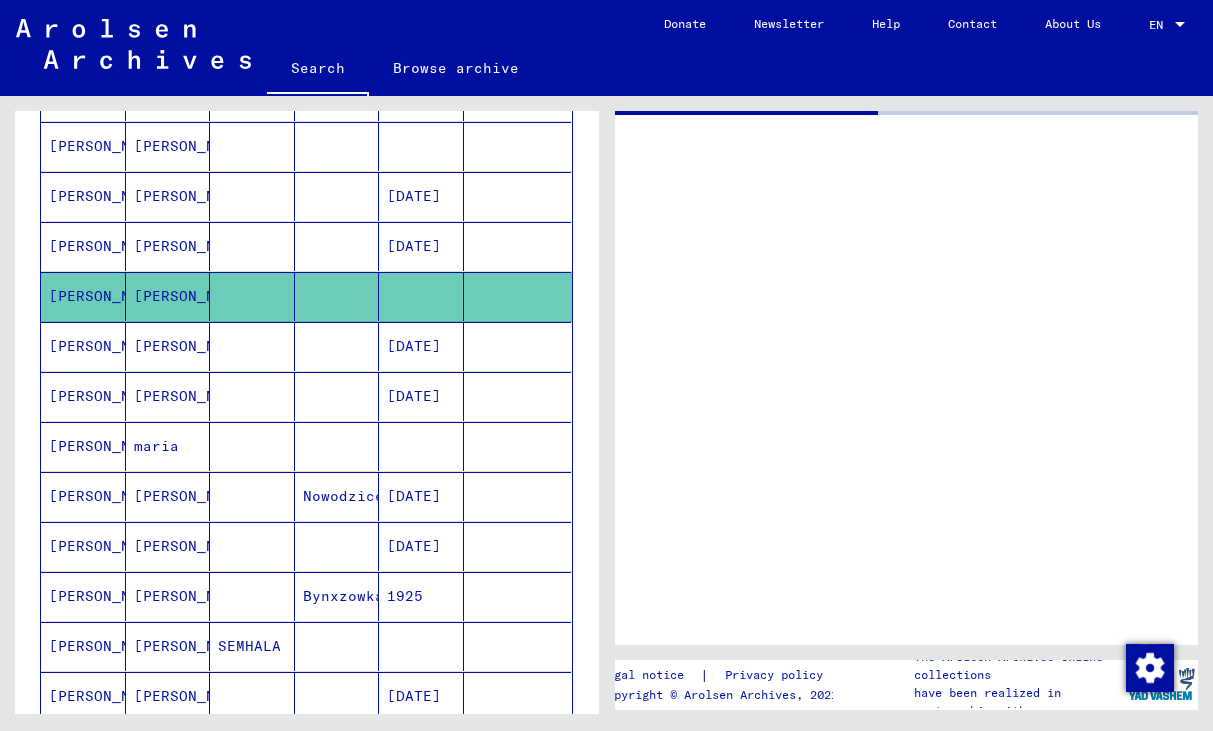 scroll, scrollTop: 0, scrollLeft: 0, axis: both 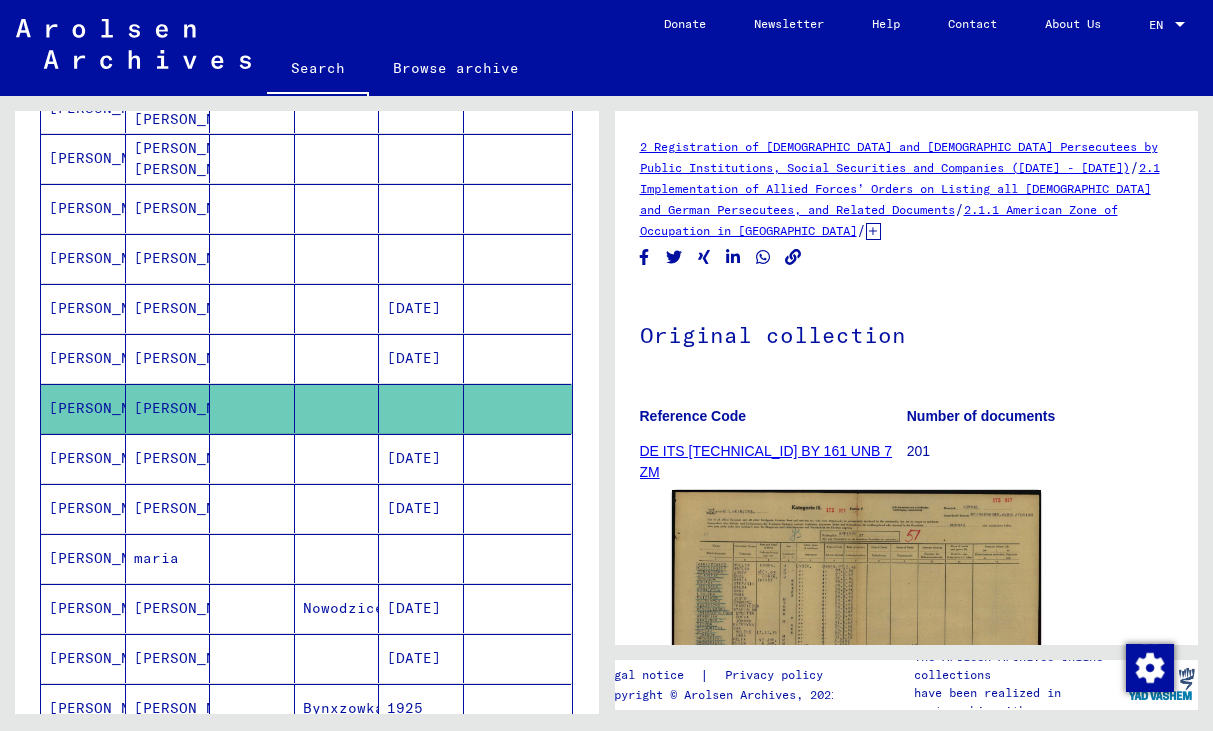 click at bounding box center (337, 308) 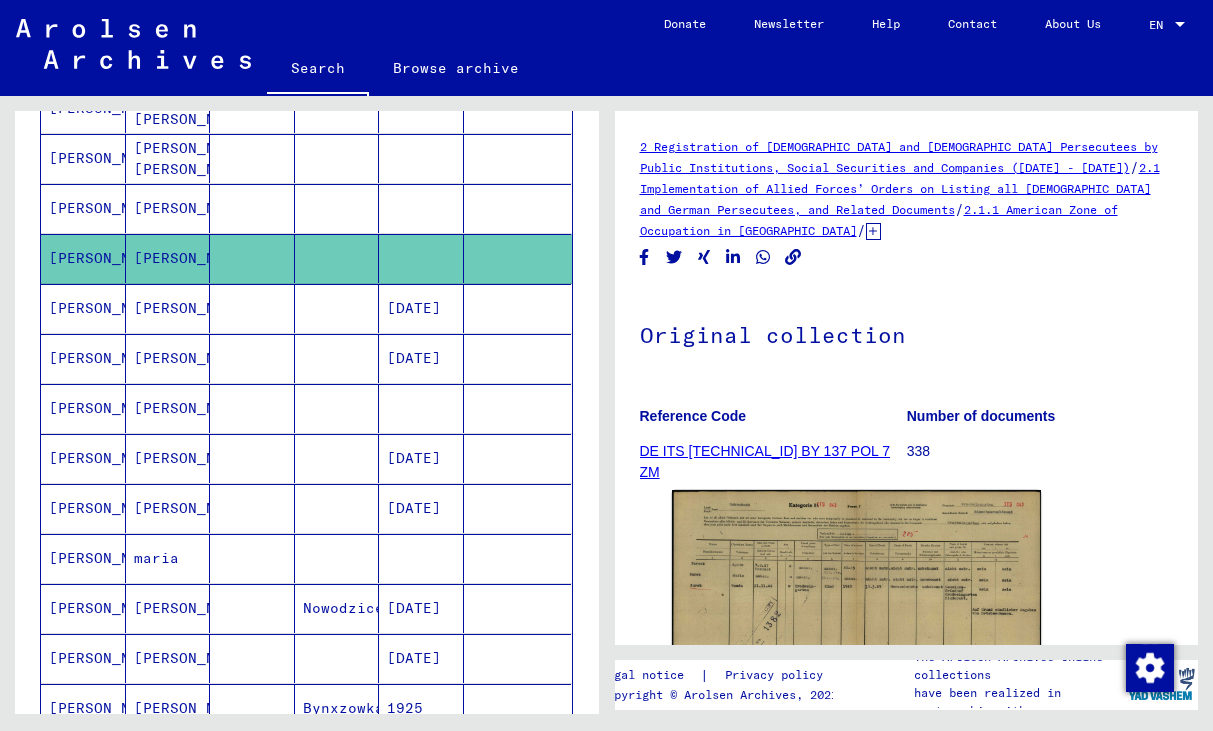 scroll, scrollTop: 0, scrollLeft: 0, axis: both 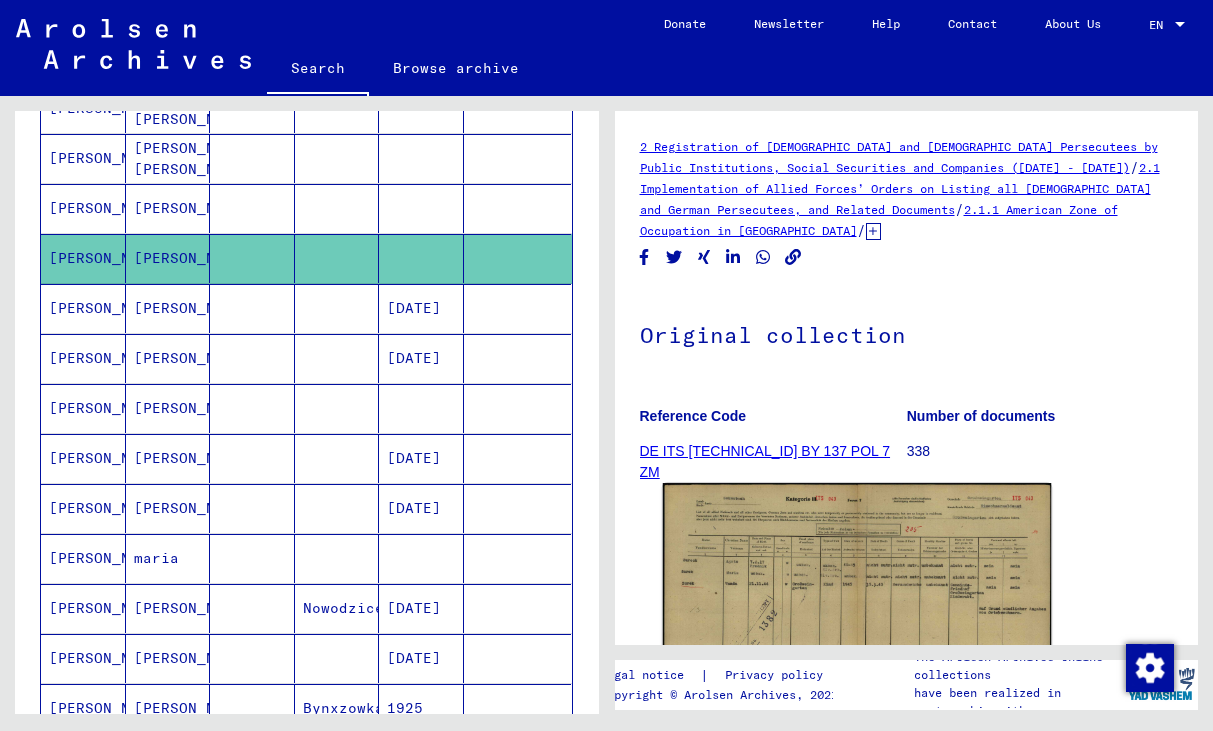 click 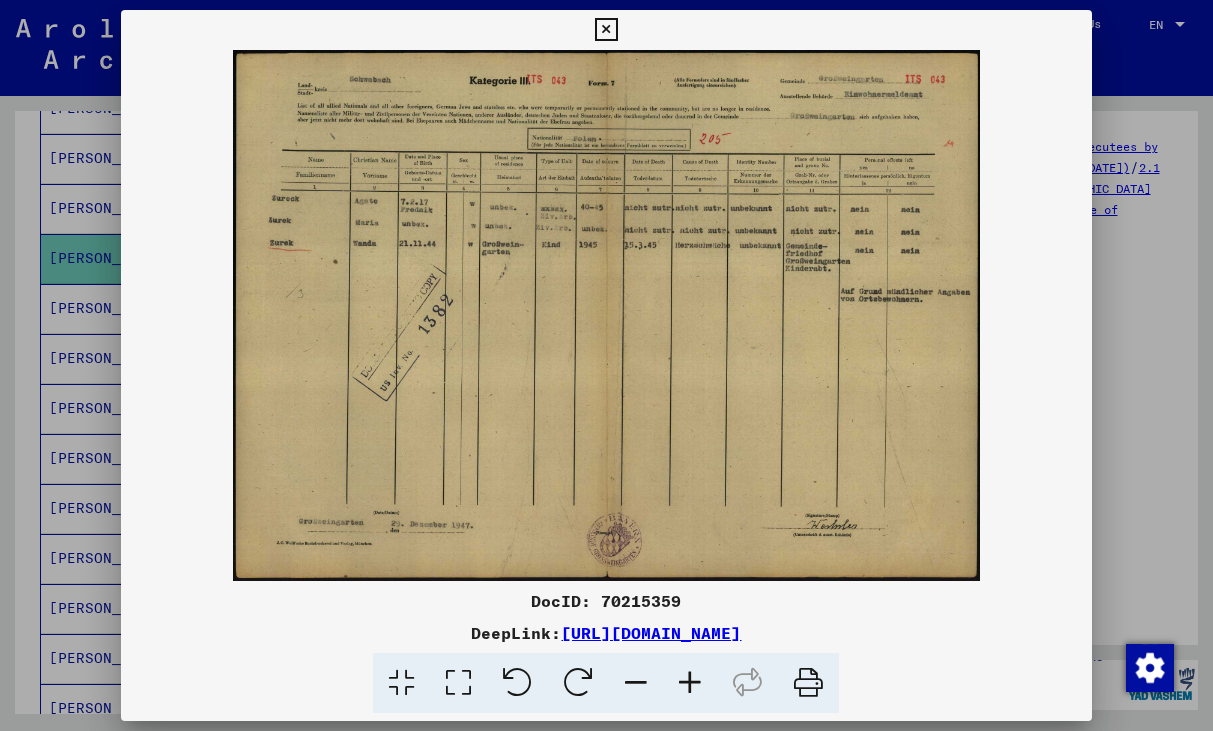 click at bounding box center [690, 683] 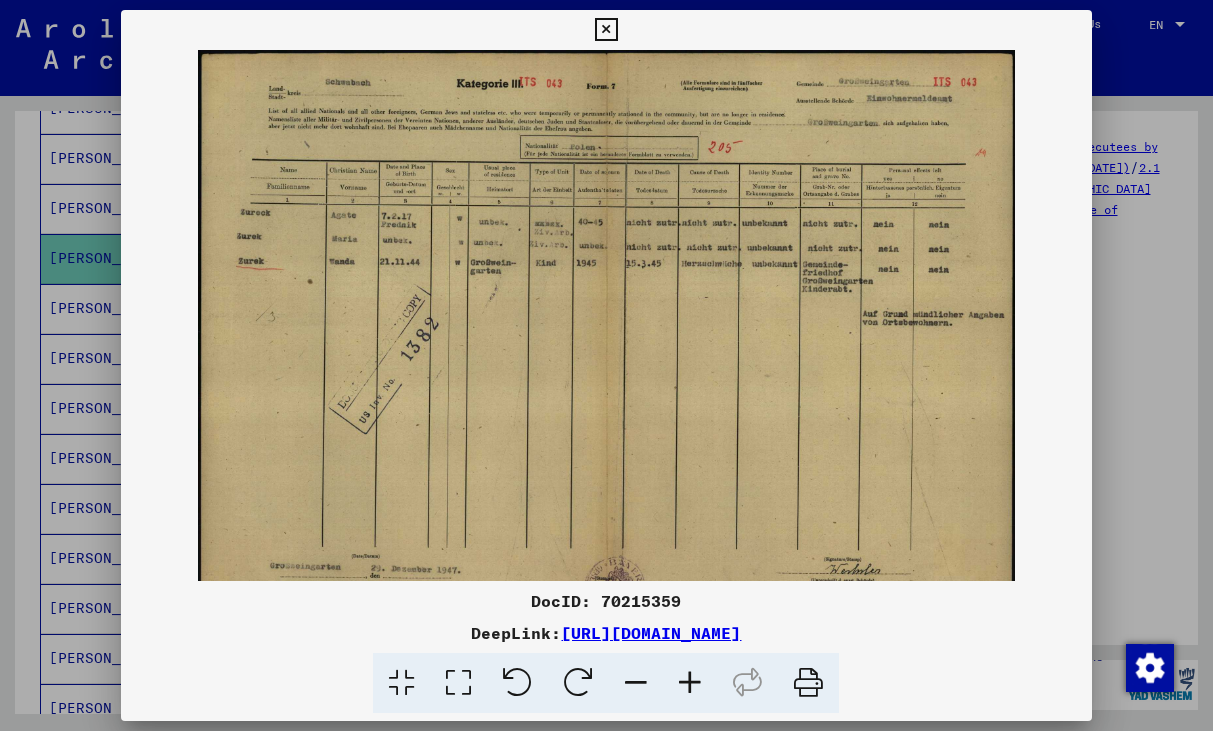 click at bounding box center (690, 683) 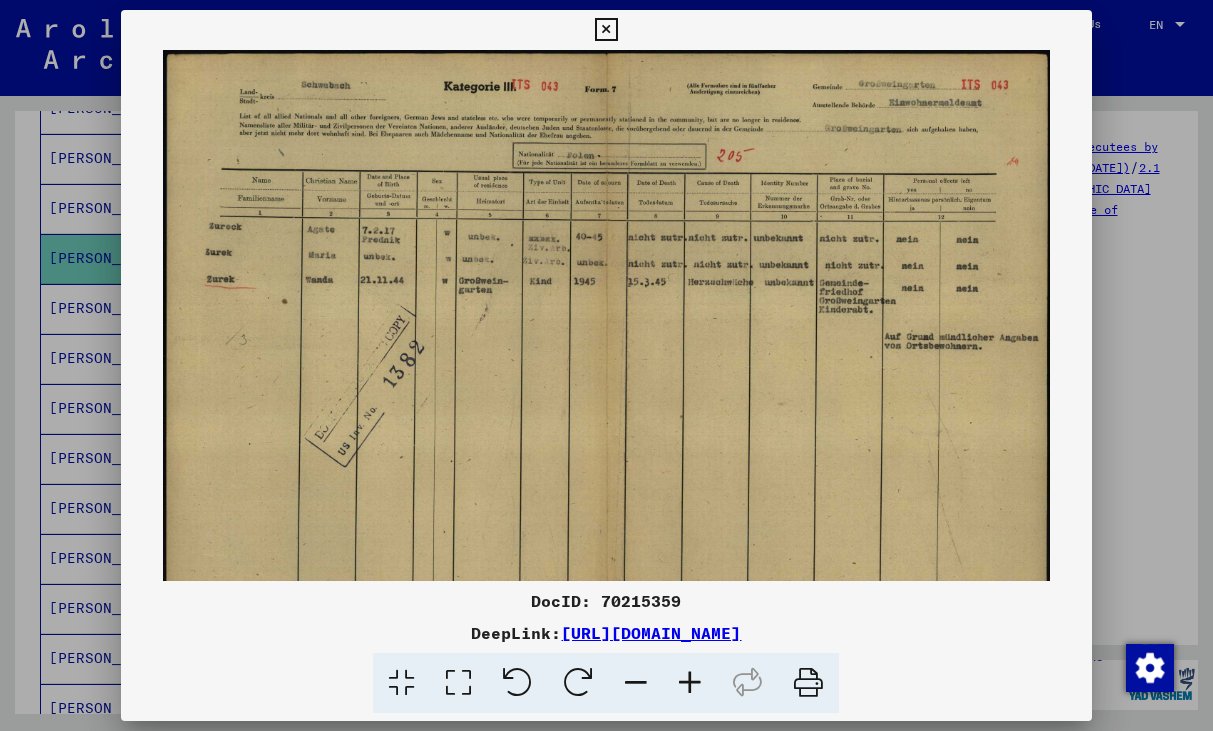 click at bounding box center [690, 683] 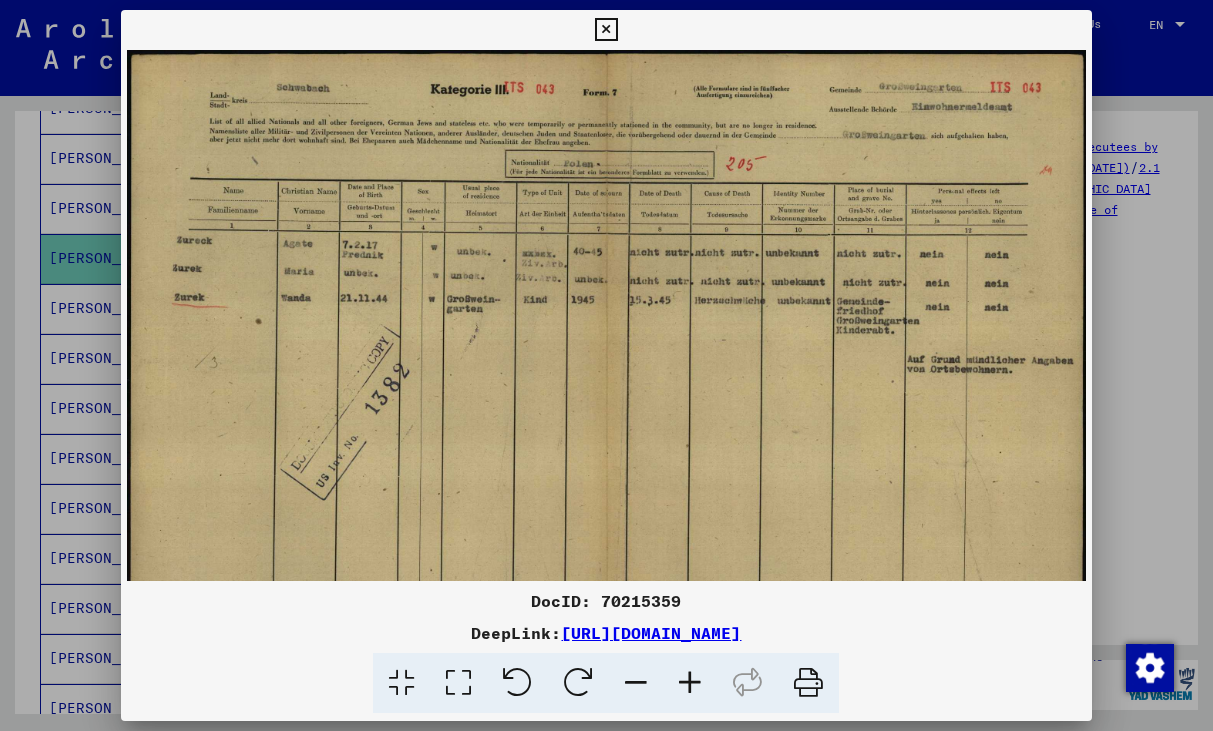 click at bounding box center (690, 683) 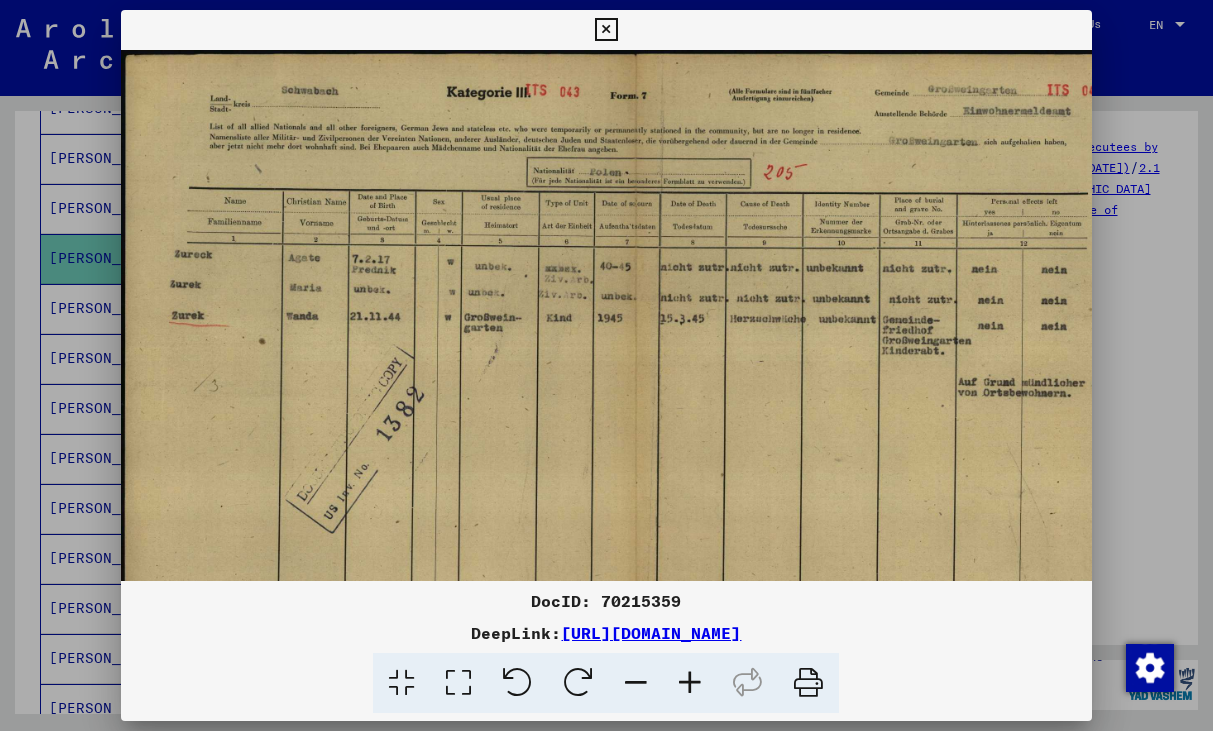 click at bounding box center (690, 683) 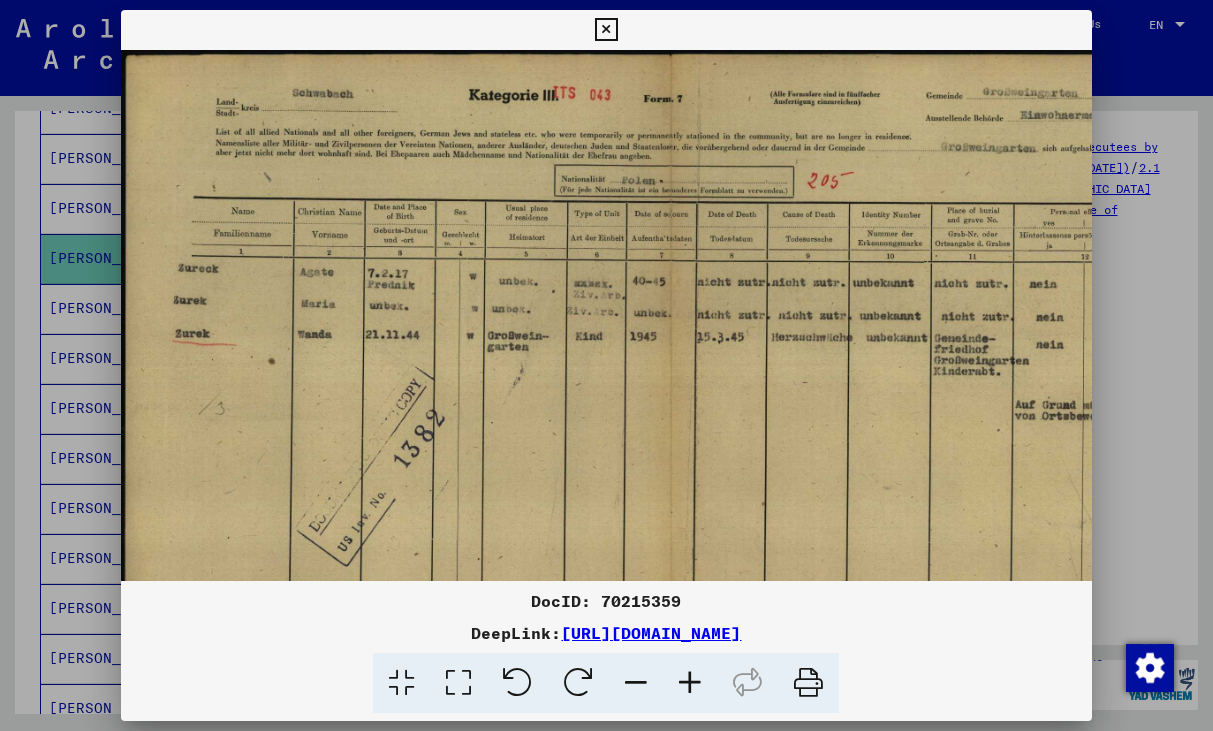 click at bounding box center [690, 683] 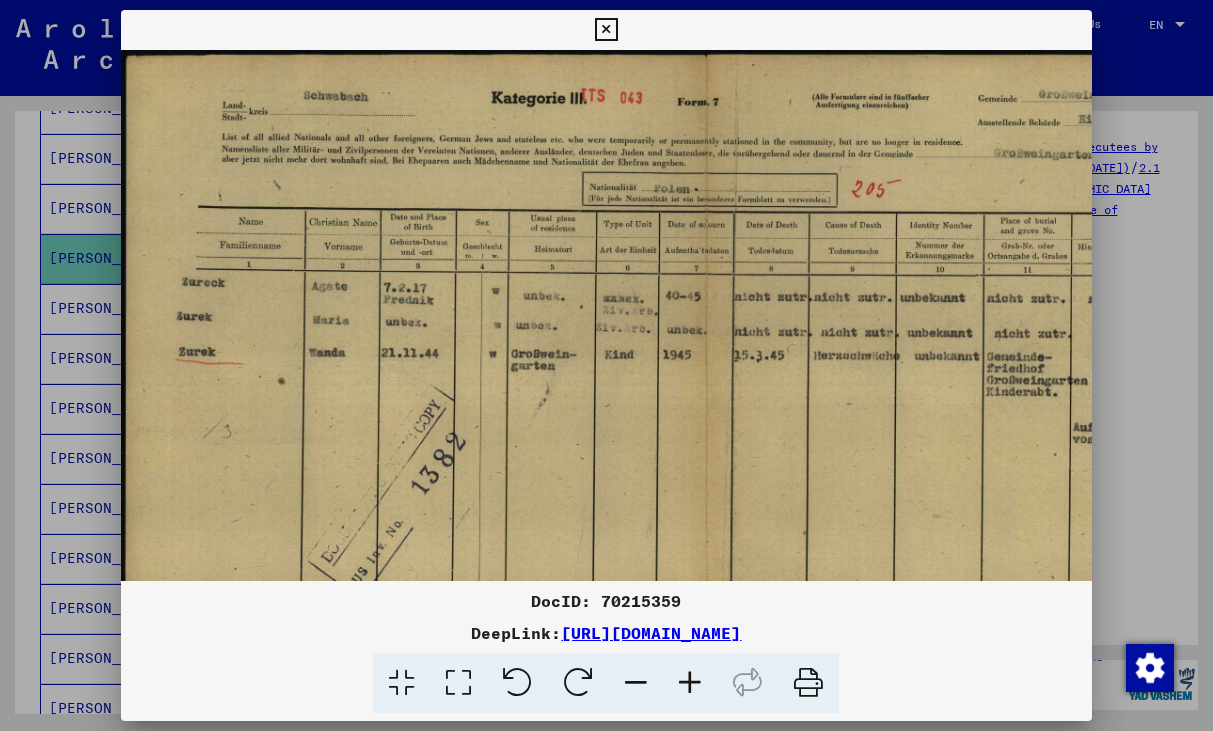 click at bounding box center (690, 683) 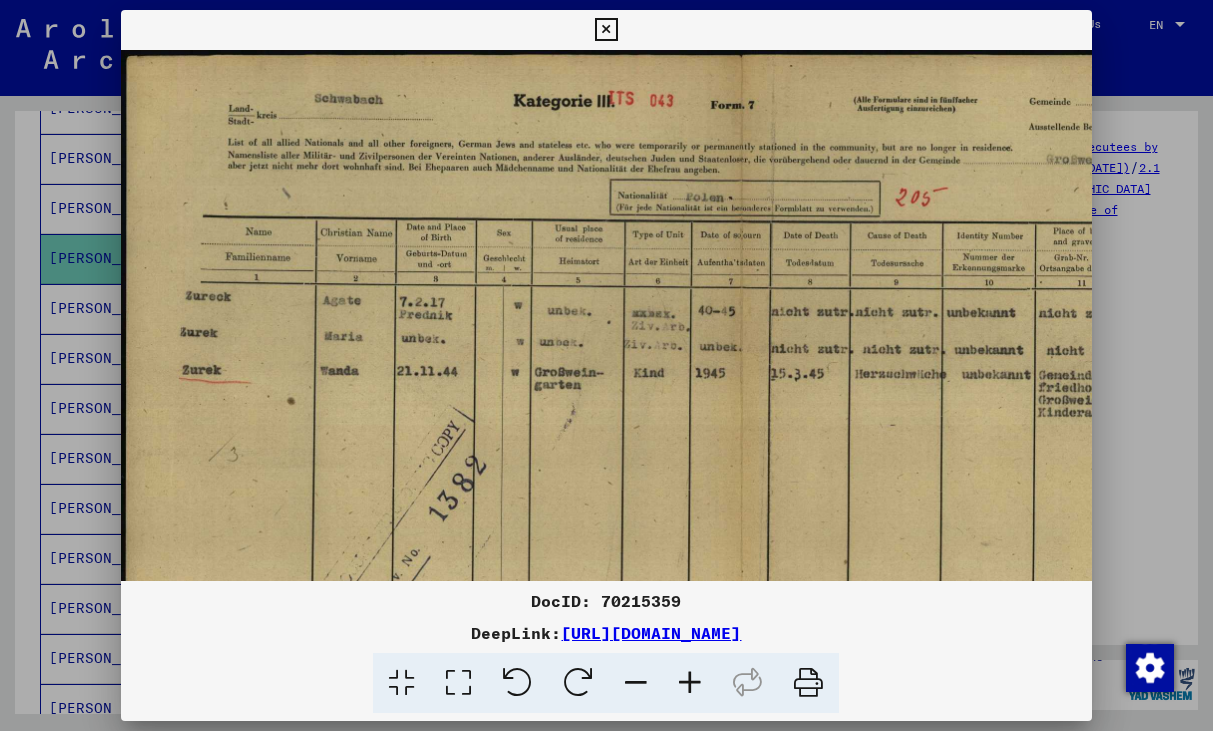click at bounding box center [690, 683] 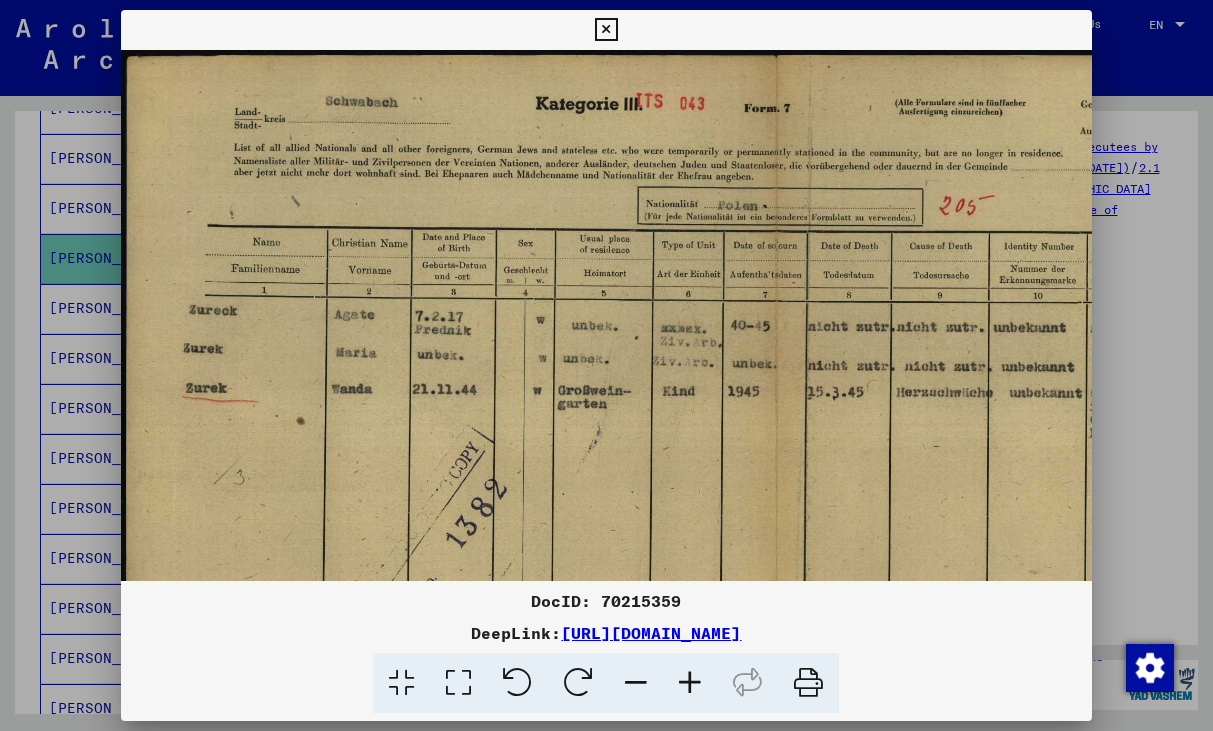 click at bounding box center [690, 683] 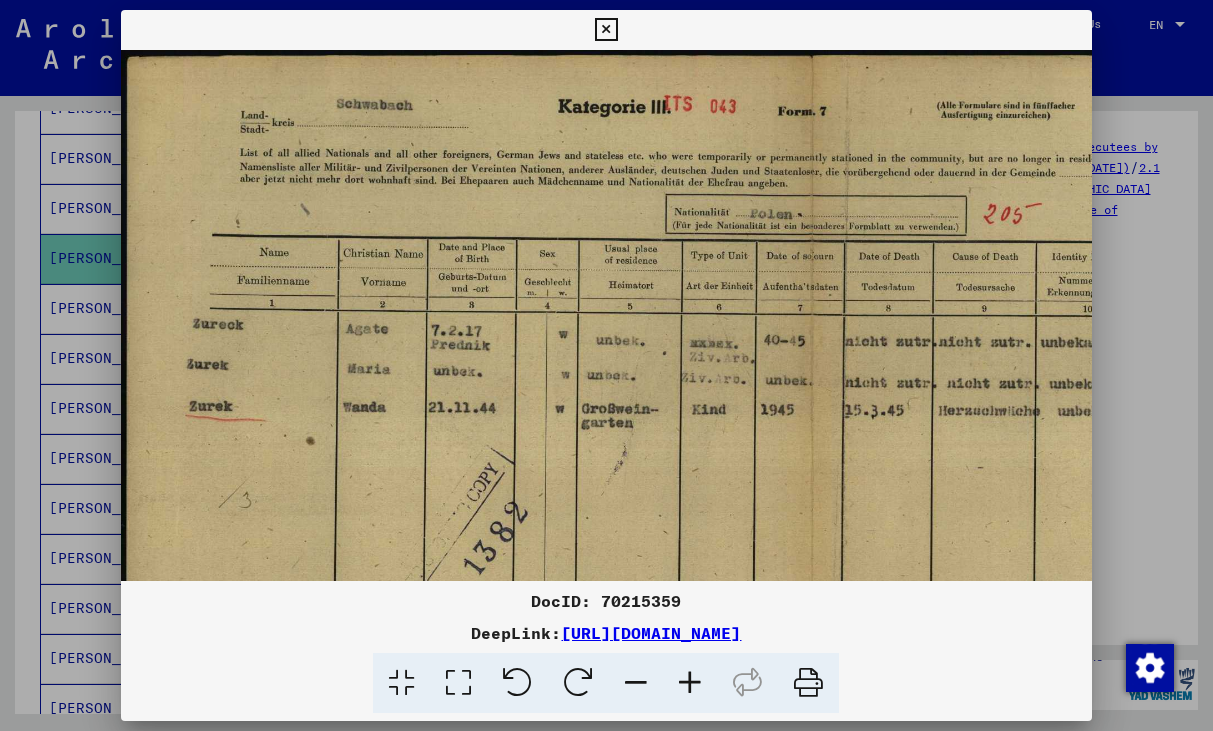 click at bounding box center [690, 683] 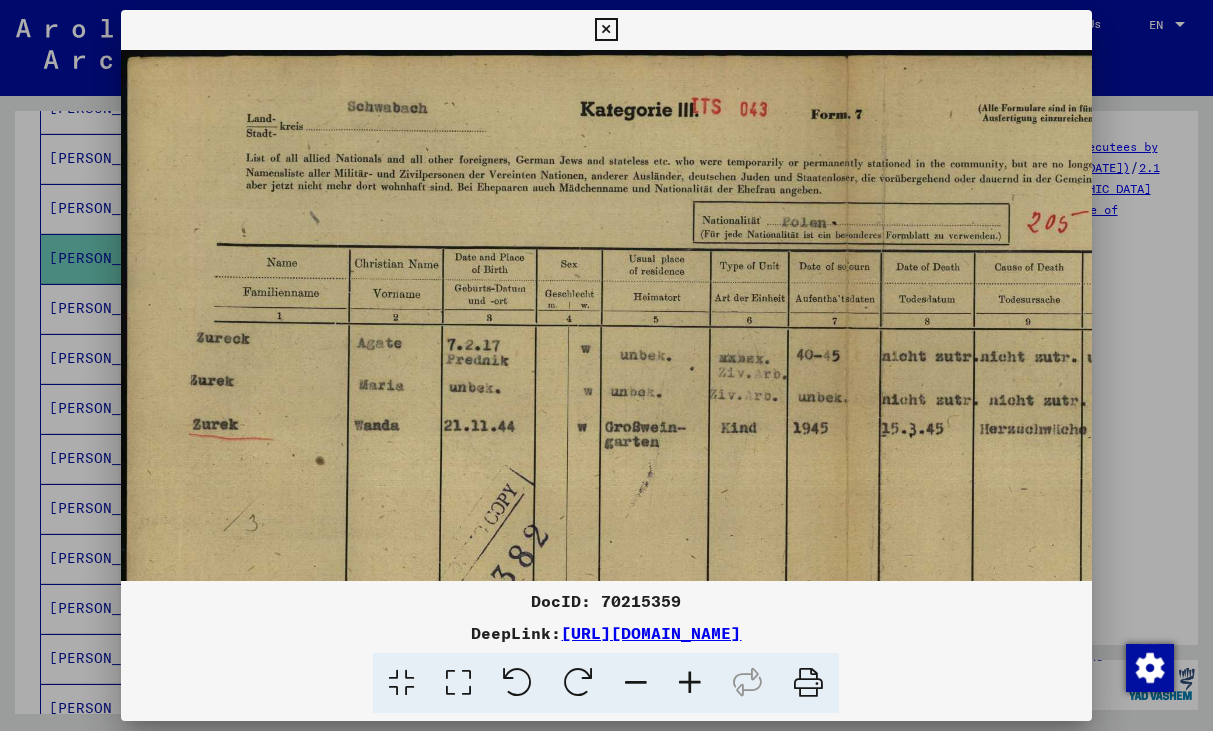 click at bounding box center [690, 683] 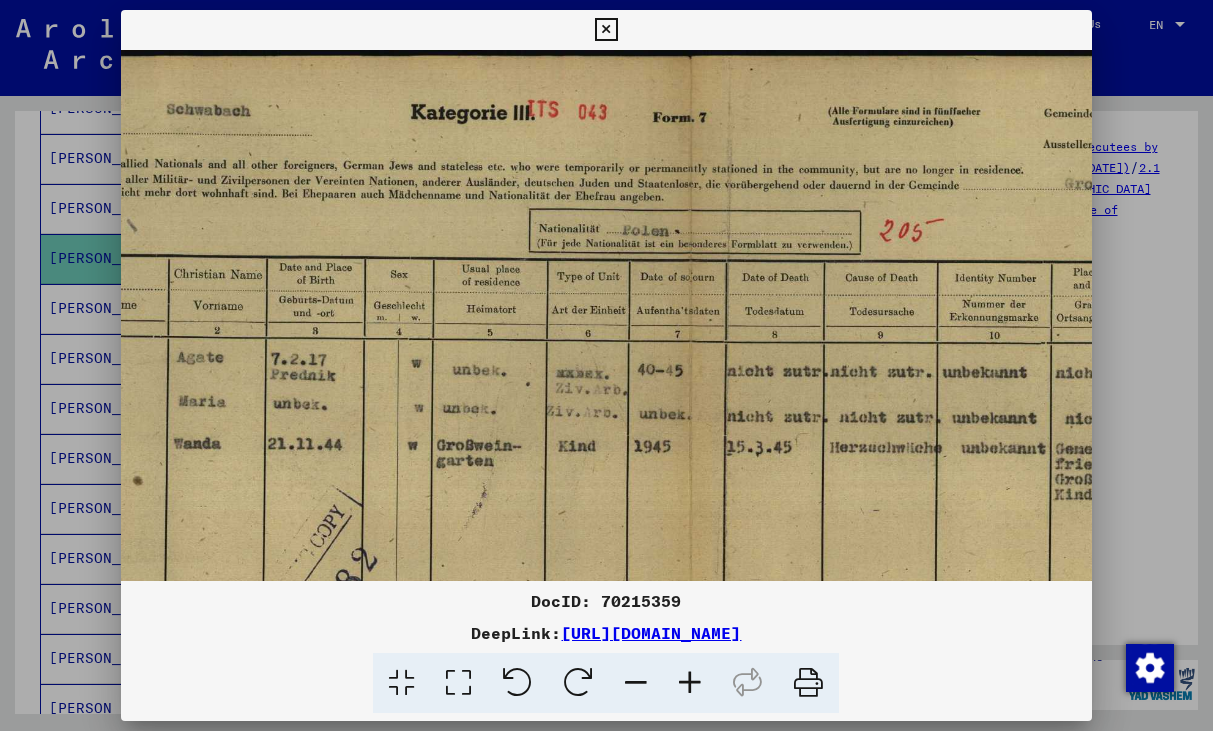 scroll, scrollTop: 0, scrollLeft: 193, axis: horizontal 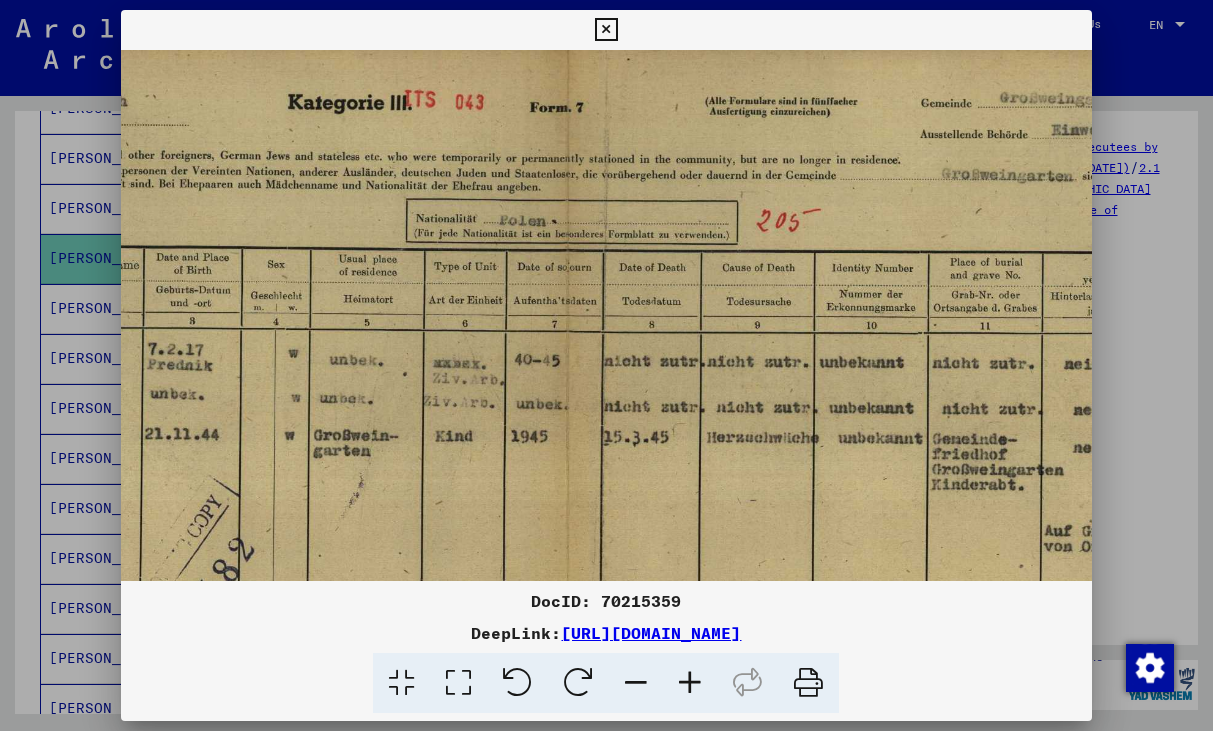 drag, startPoint x: 915, startPoint y: 448, endPoint x: 600, endPoint y: 436, distance: 315.2285 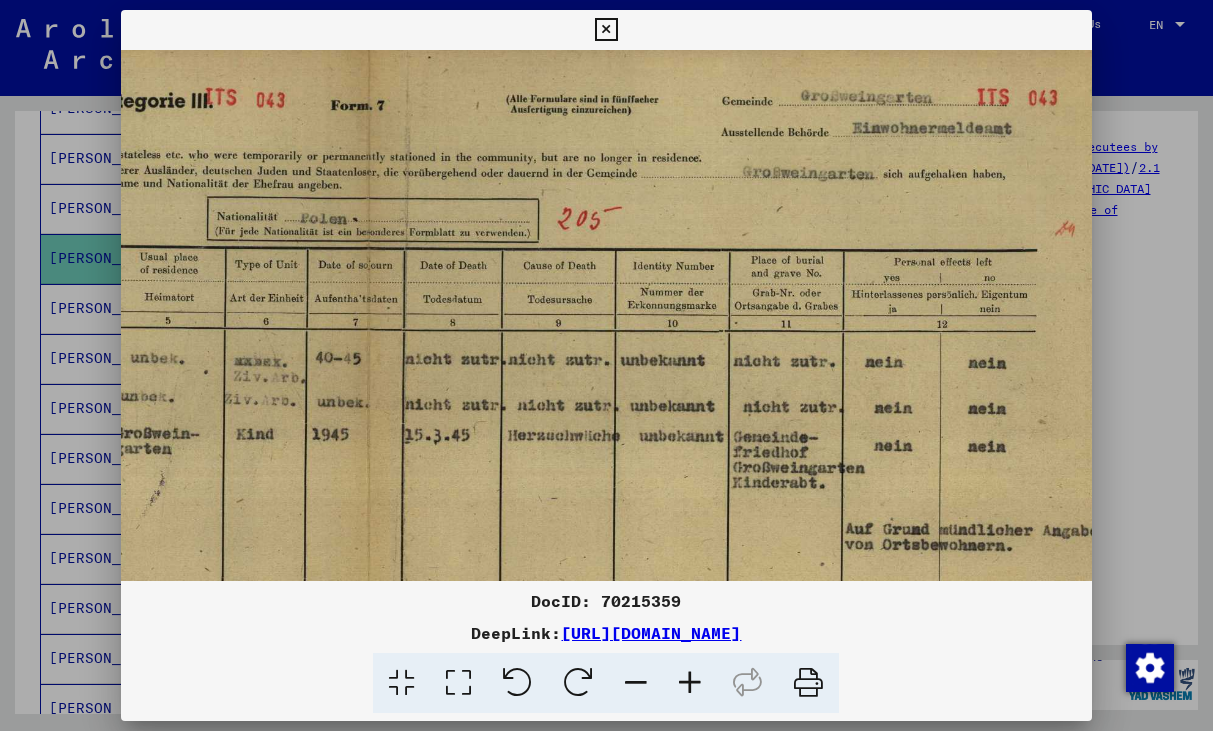 scroll, scrollTop: 5, scrollLeft: 551, axis: both 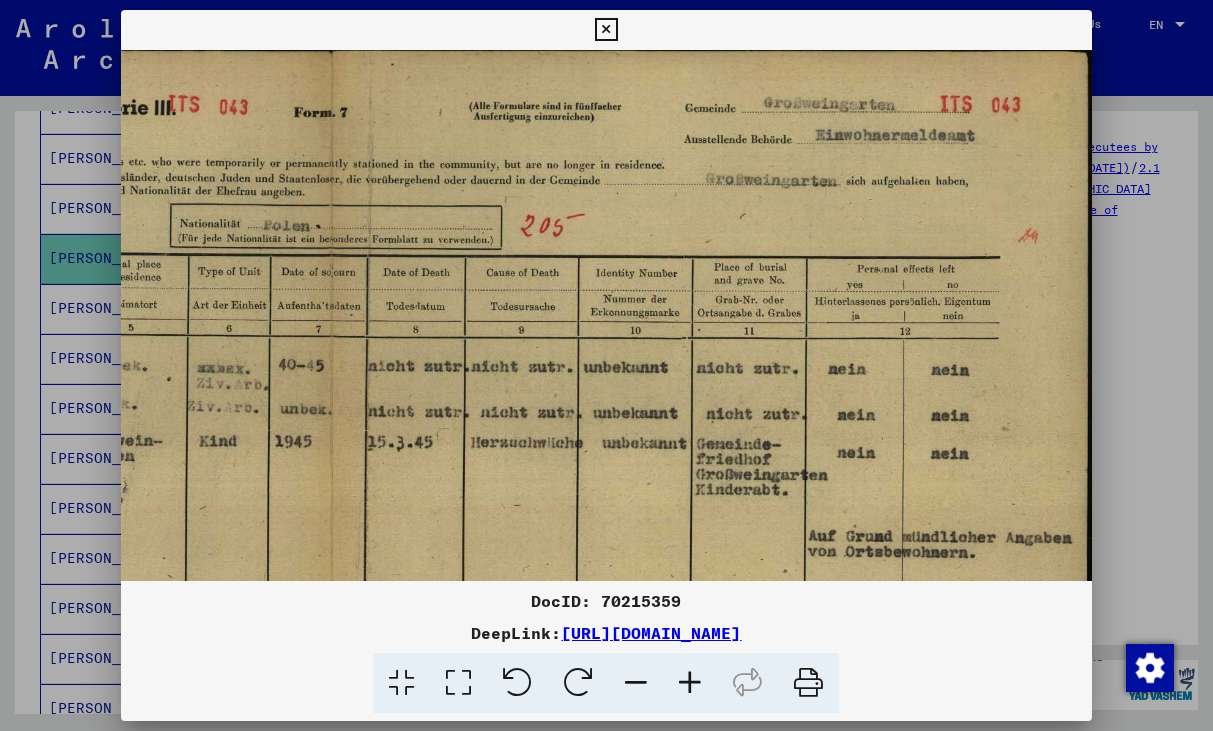 drag, startPoint x: 872, startPoint y: 454, endPoint x: 581, endPoint y: 461, distance: 291.08417 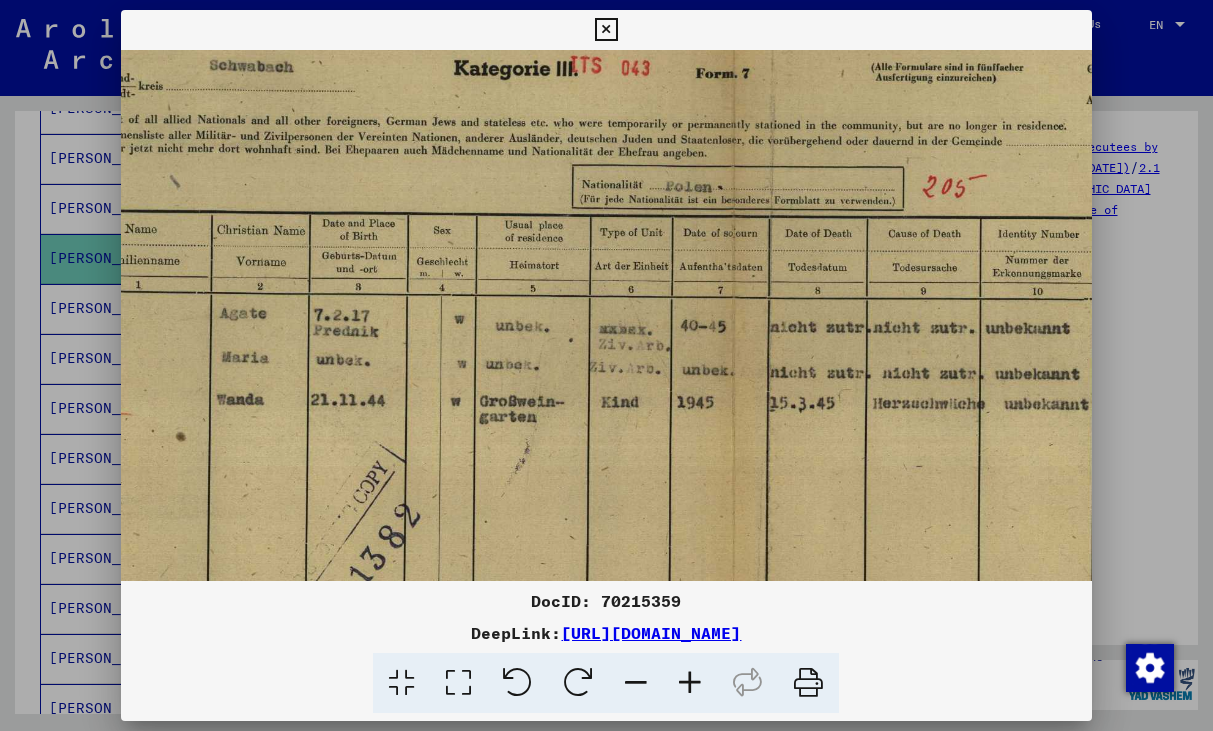 scroll, scrollTop: 41, scrollLeft: 133, axis: both 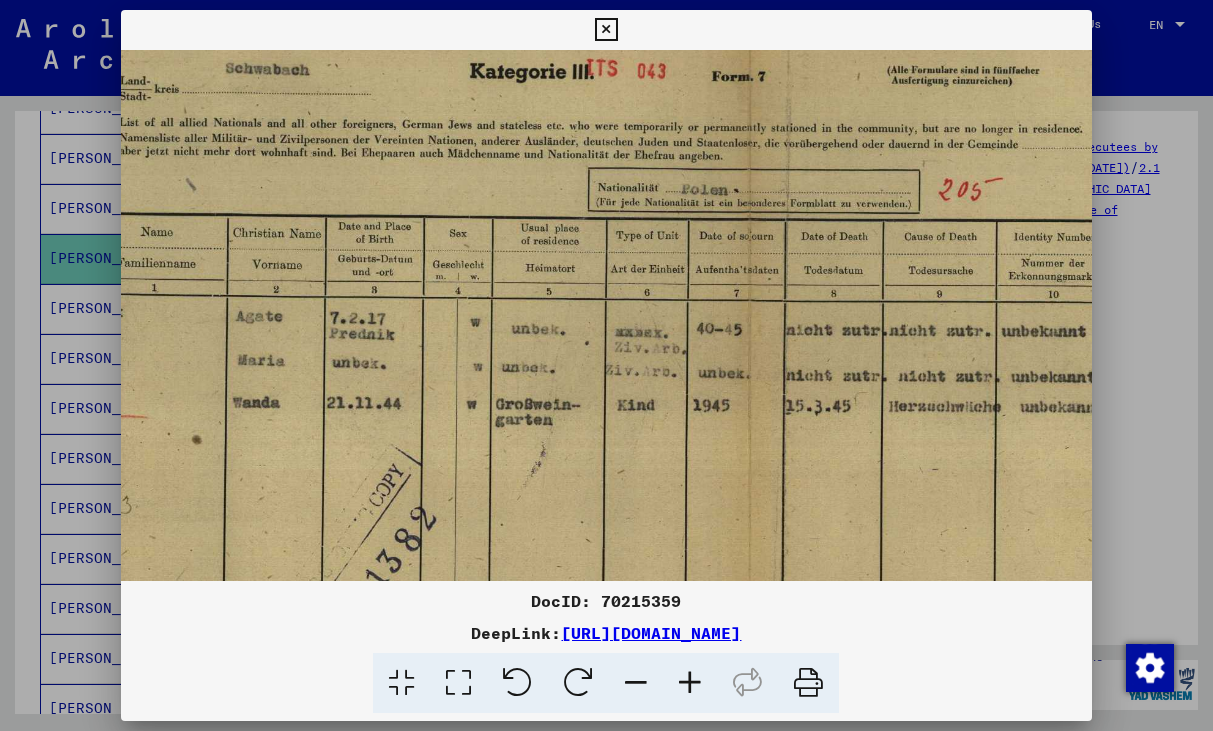 drag, startPoint x: 436, startPoint y: 437, endPoint x: 854, endPoint y: 401, distance: 419.54736 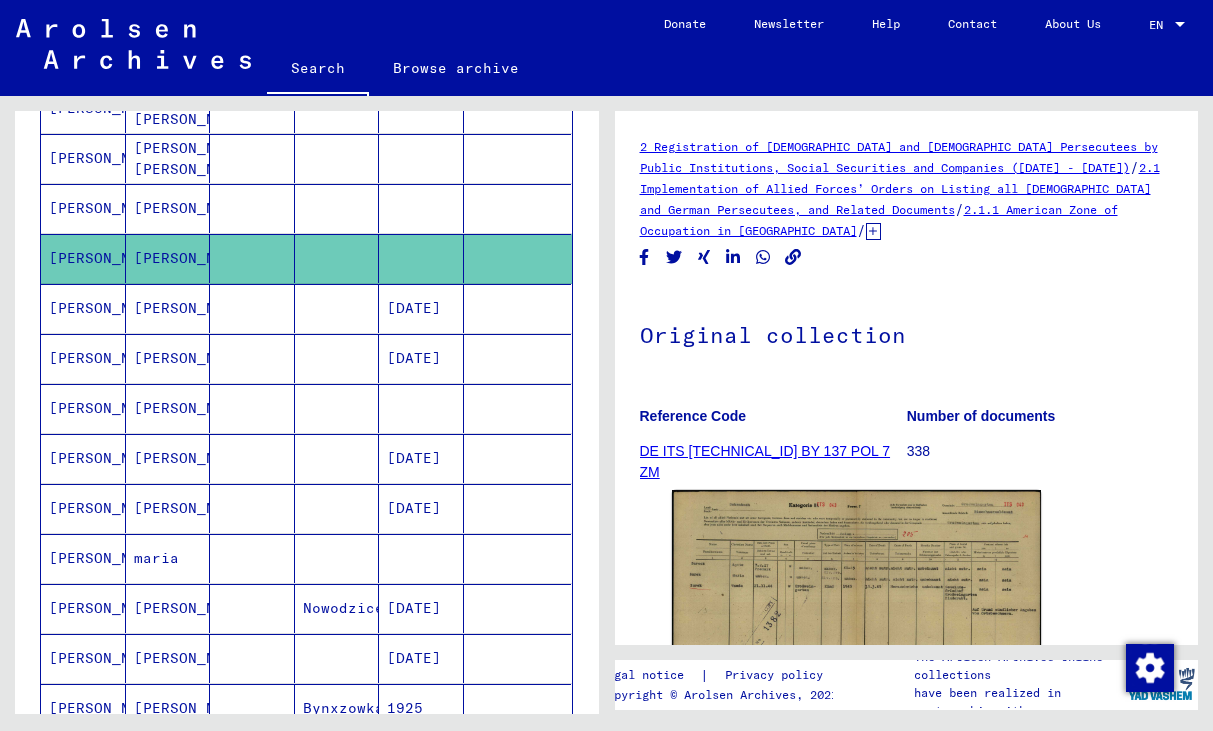 click at bounding box center [337, 258] 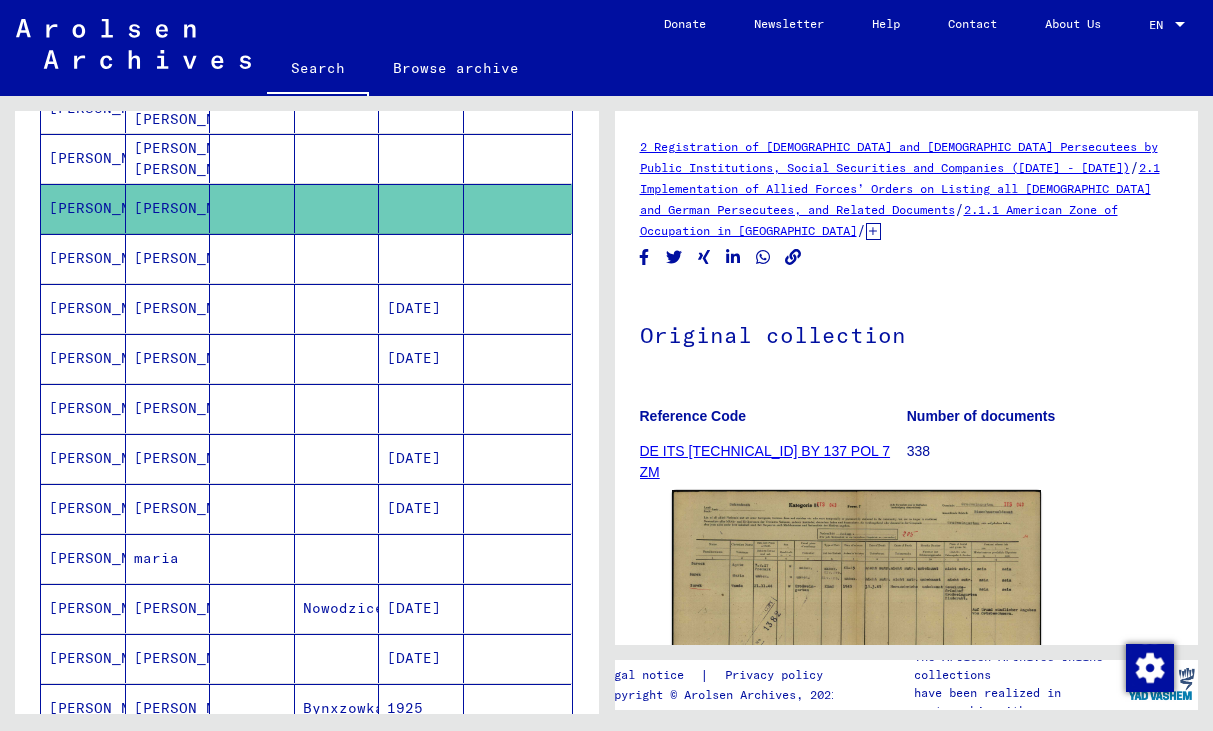scroll, scrollTop: 0, scrollLeft: 0, axis: both 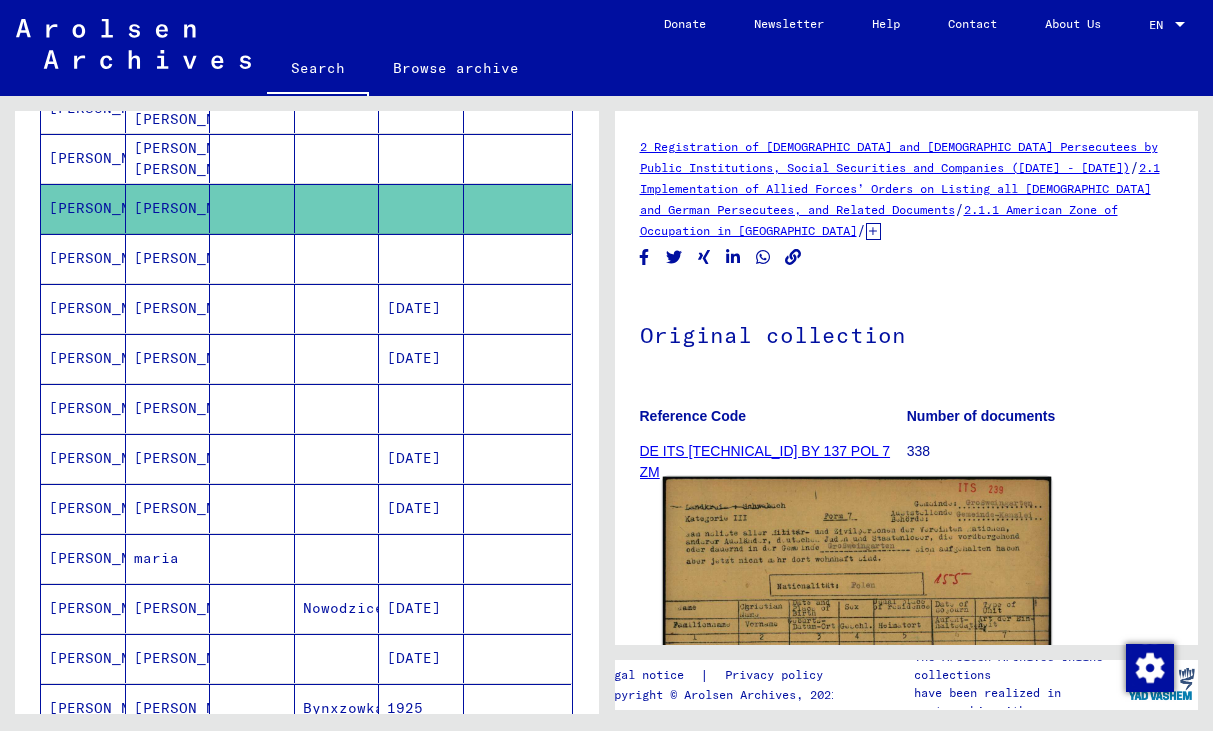 click 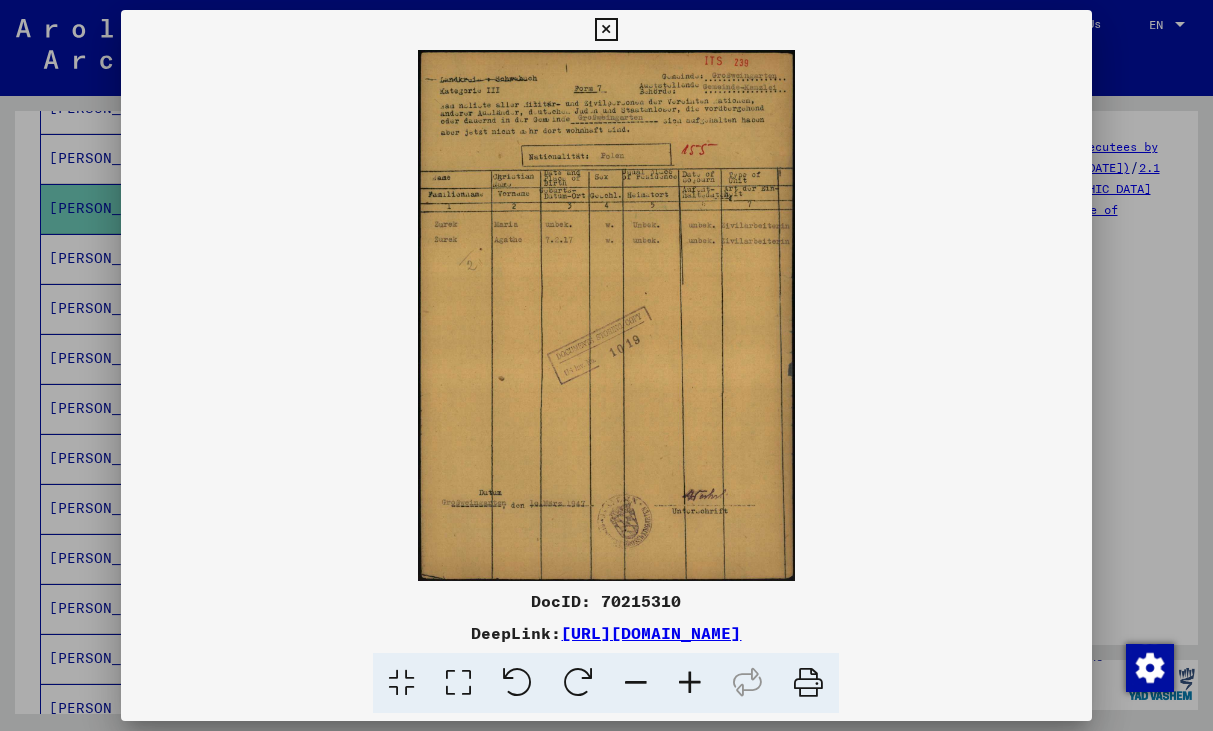 click at bounding box center [690, 683] 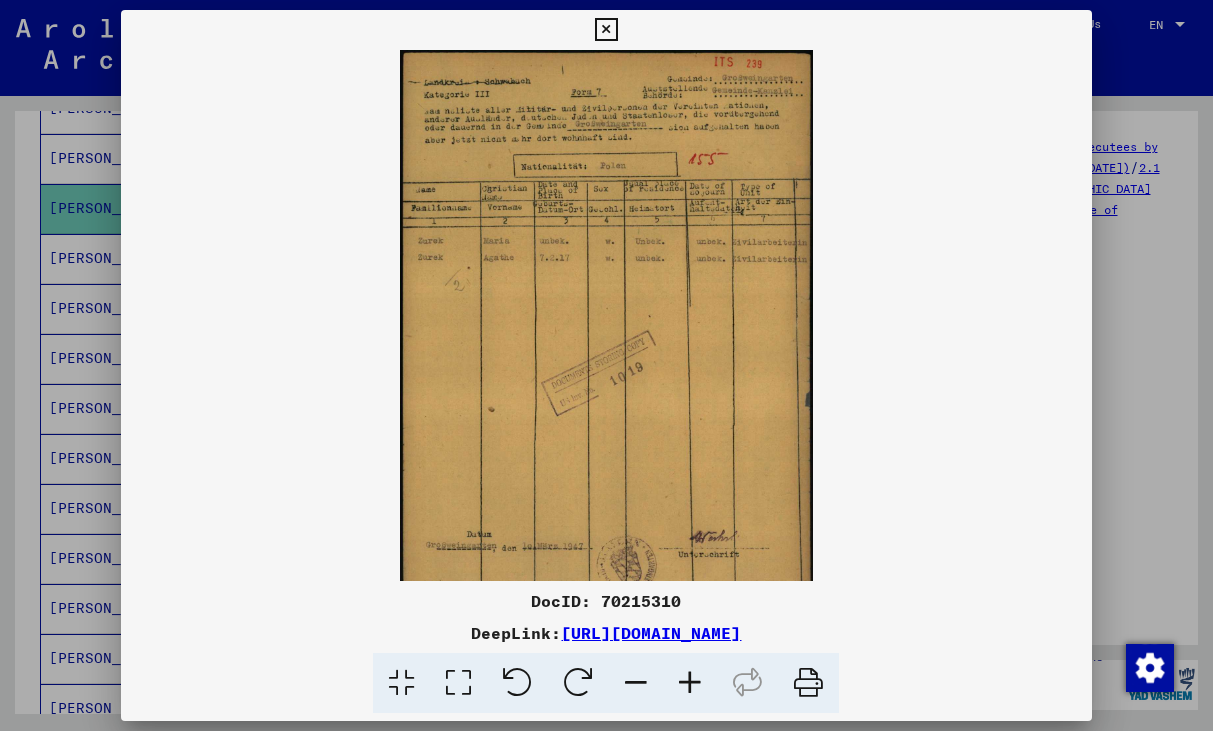 click at bounding box center (690, 683) 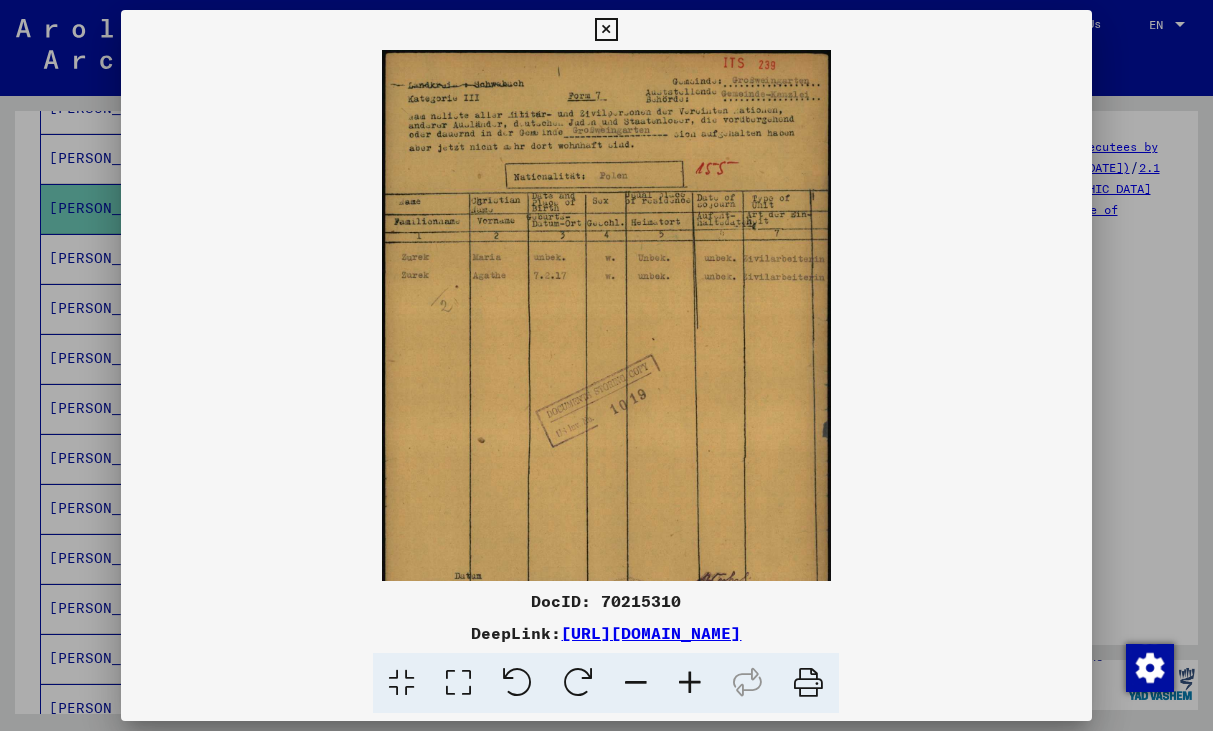 click at bounding box center [690, 683] 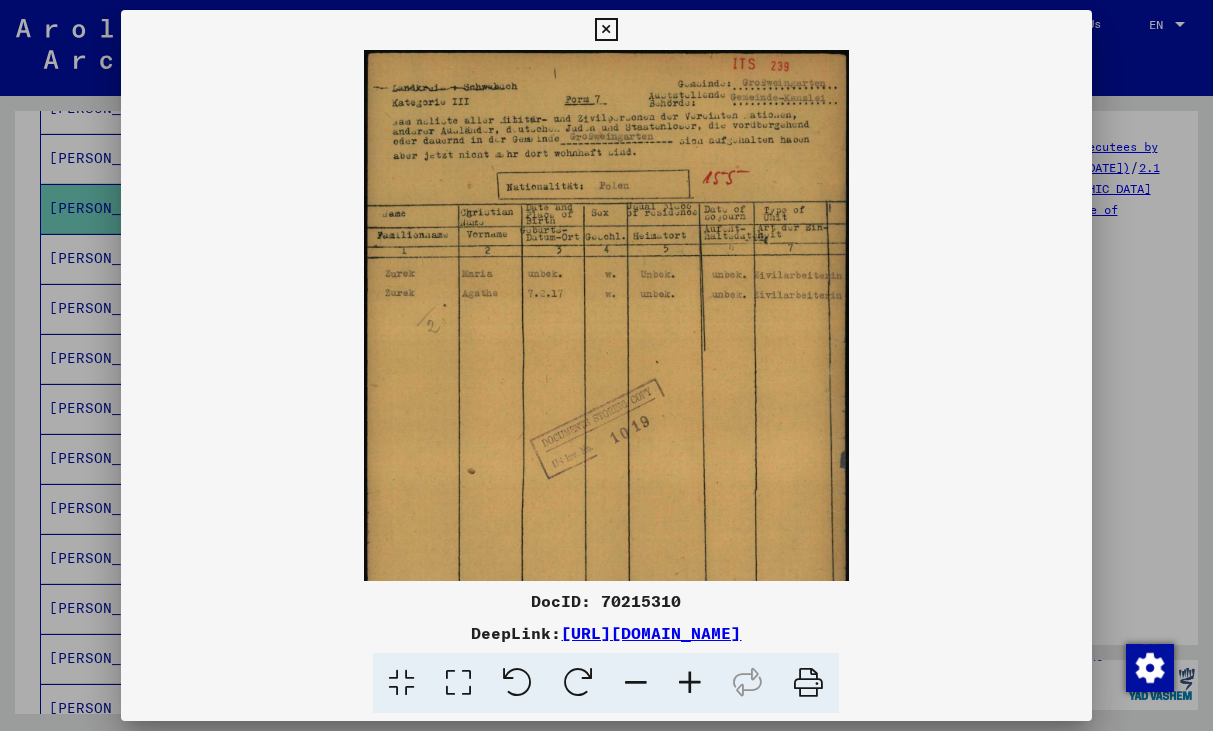click at bounding box center (690, 683) 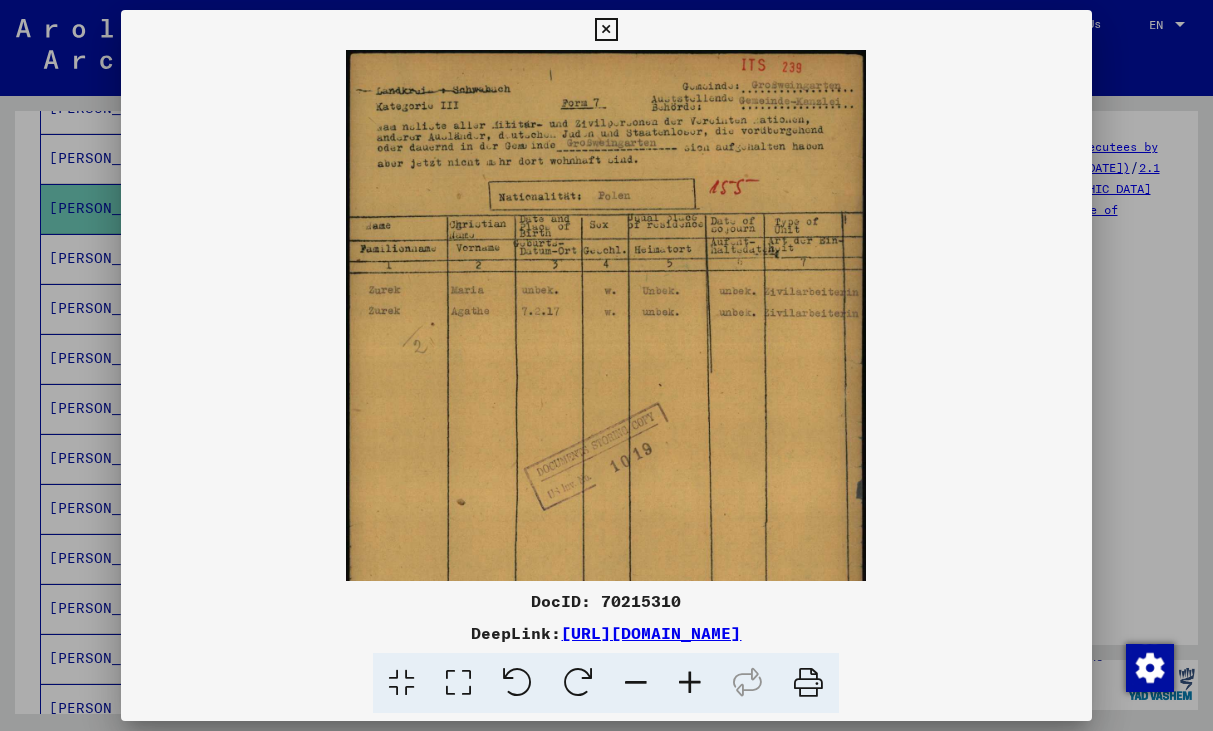 click at bounding box center (690, 683) 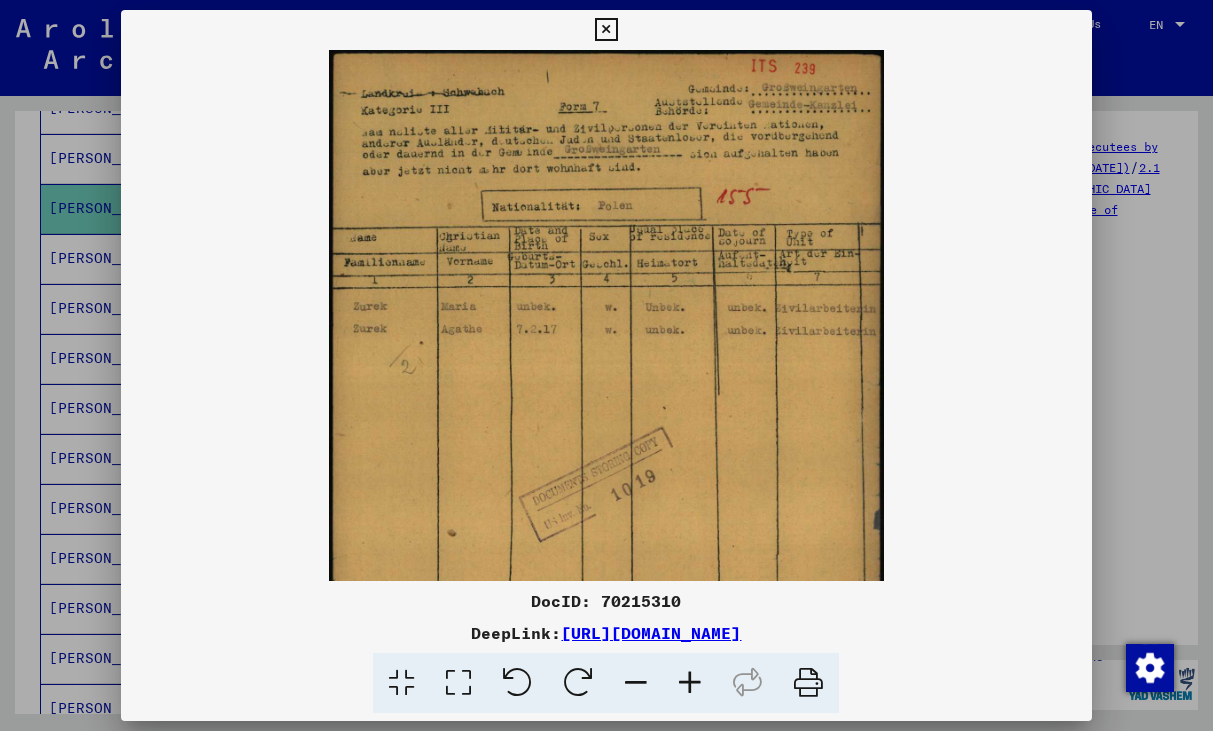 click at bounding box center (690, 683) 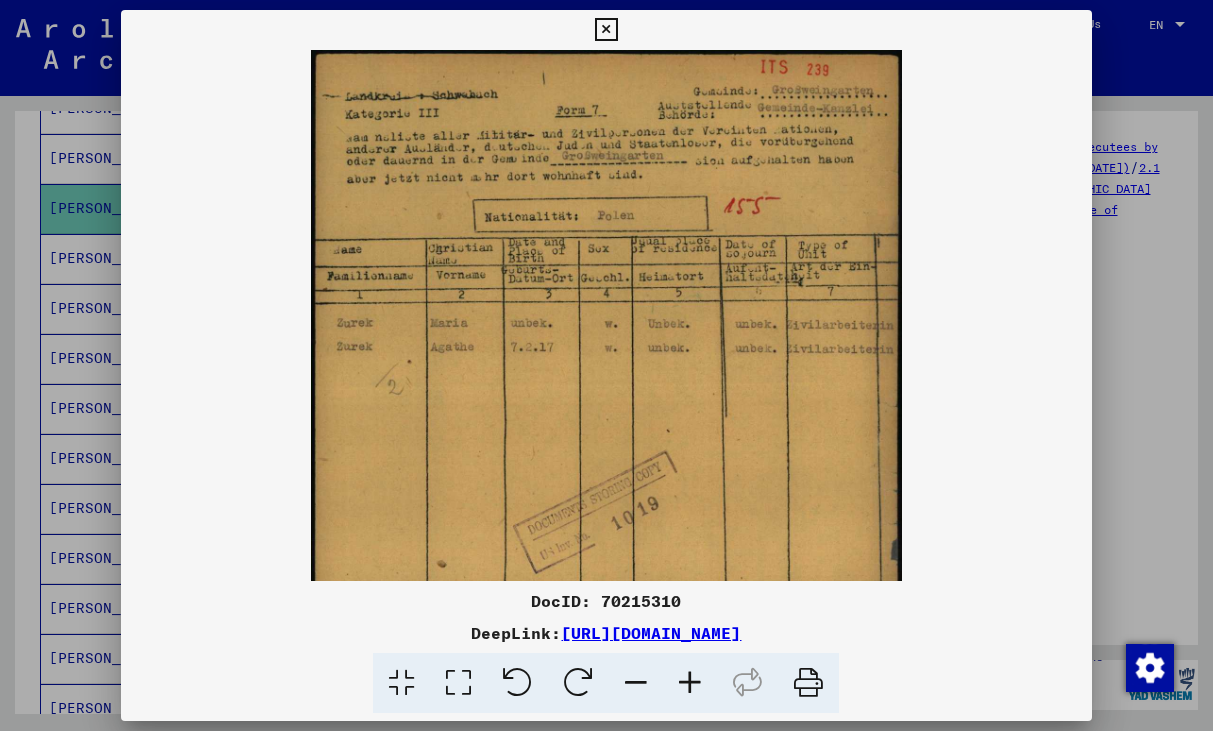 click at bounding box center (690, 683) 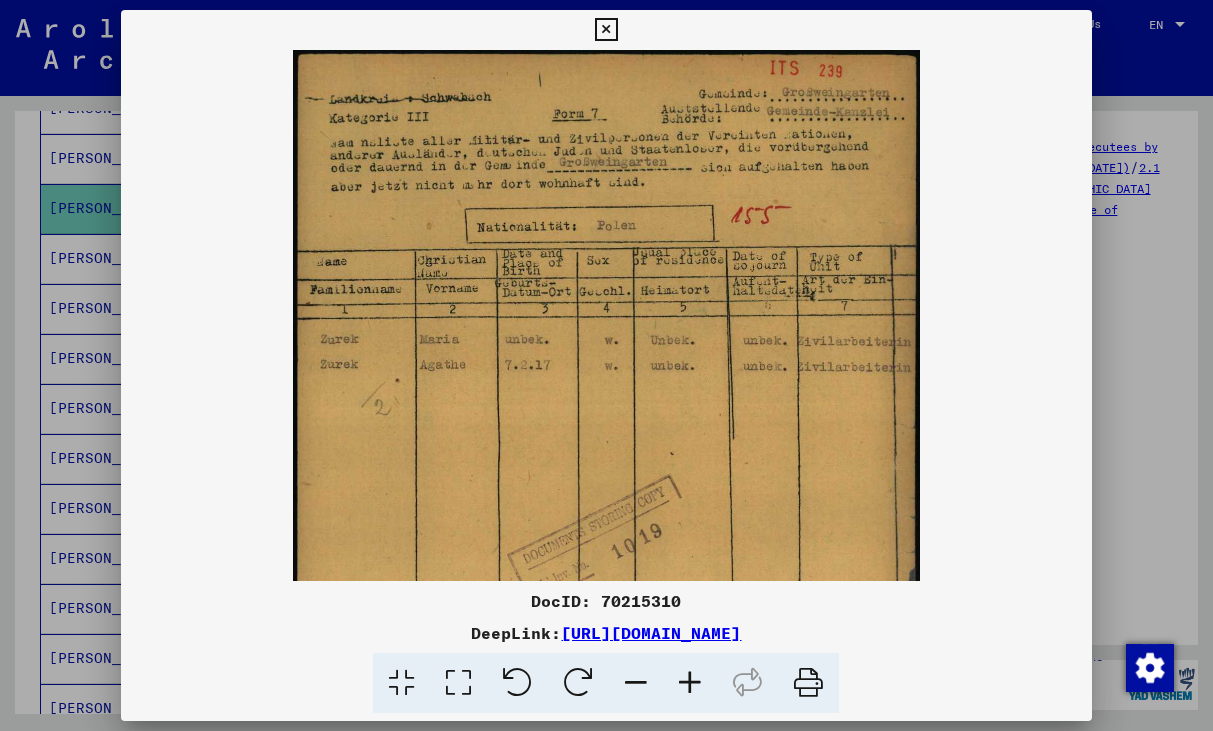 click at bounding box center (690, 683) 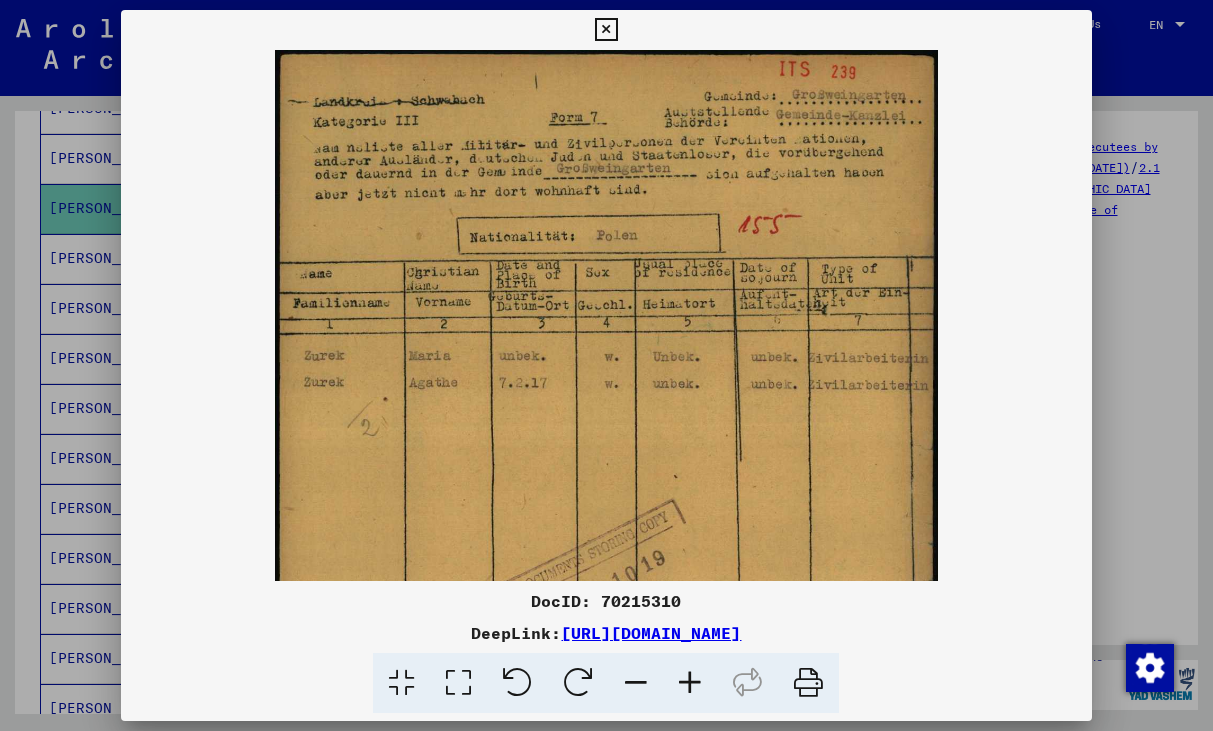 click at bounding box center (606, 30) 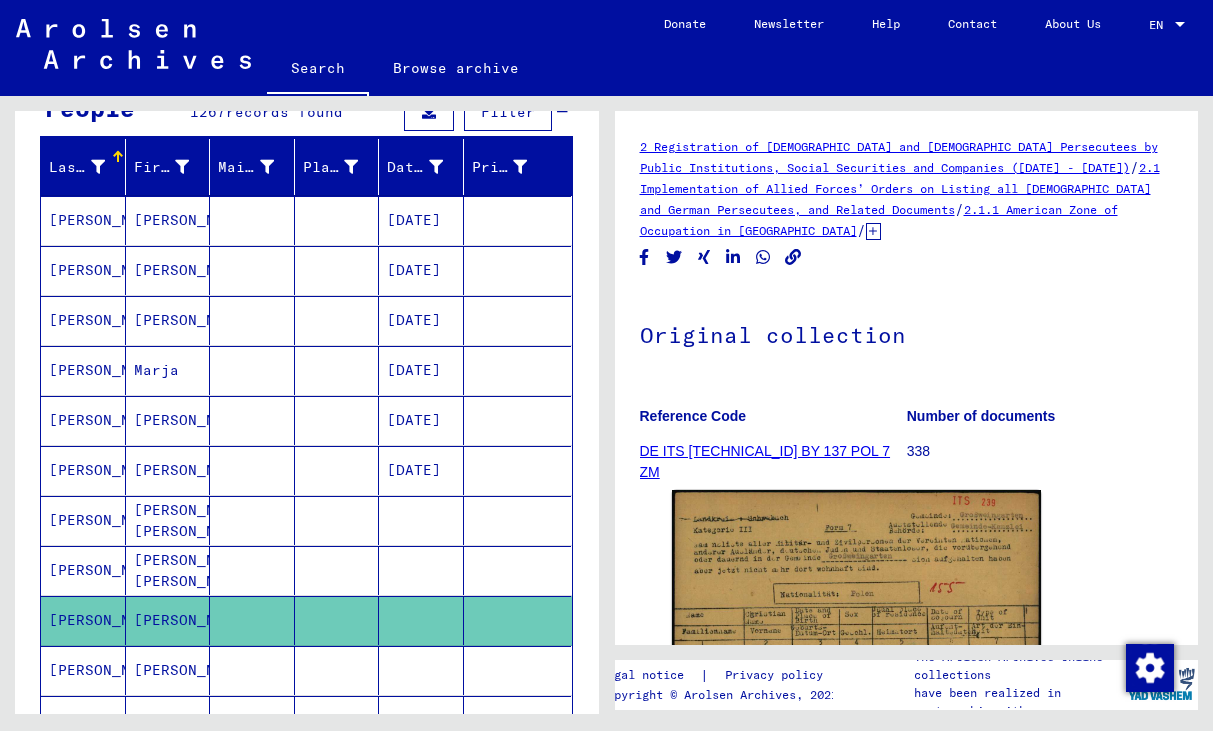 scroll, scrollTop: 195, scrollLeft: 0, axis: vertical 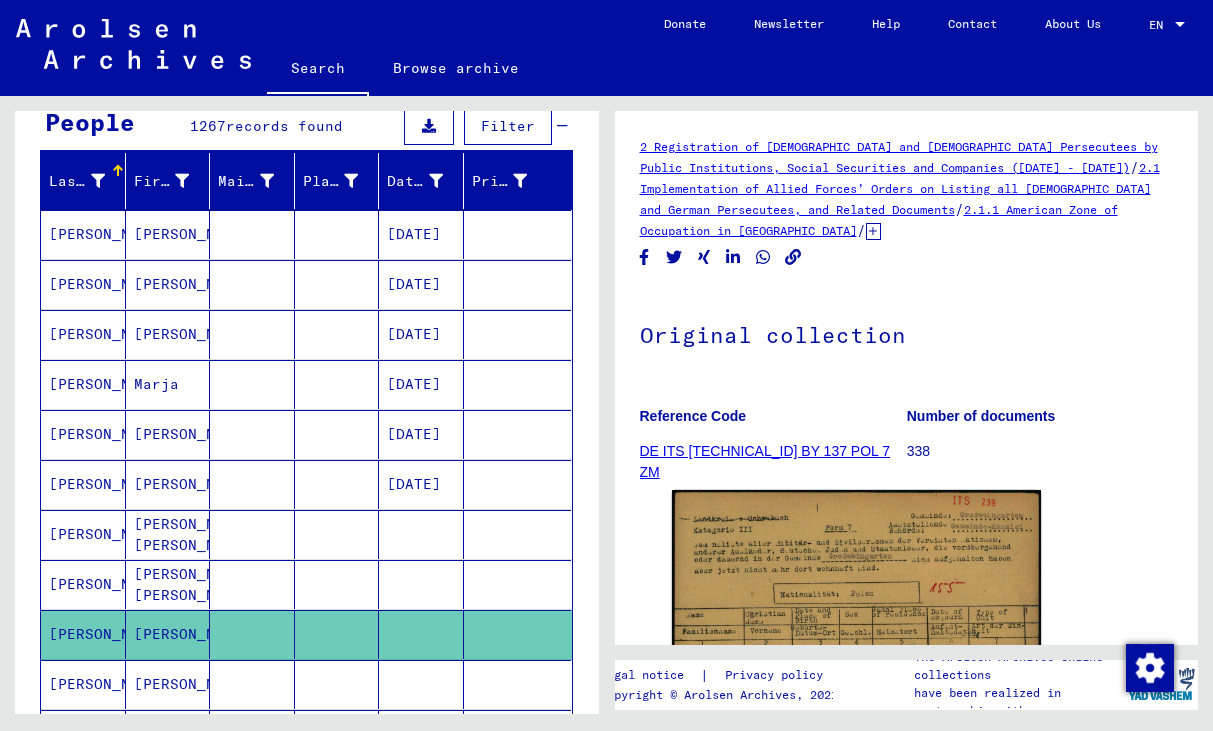 click at bounding box center [252, 384] 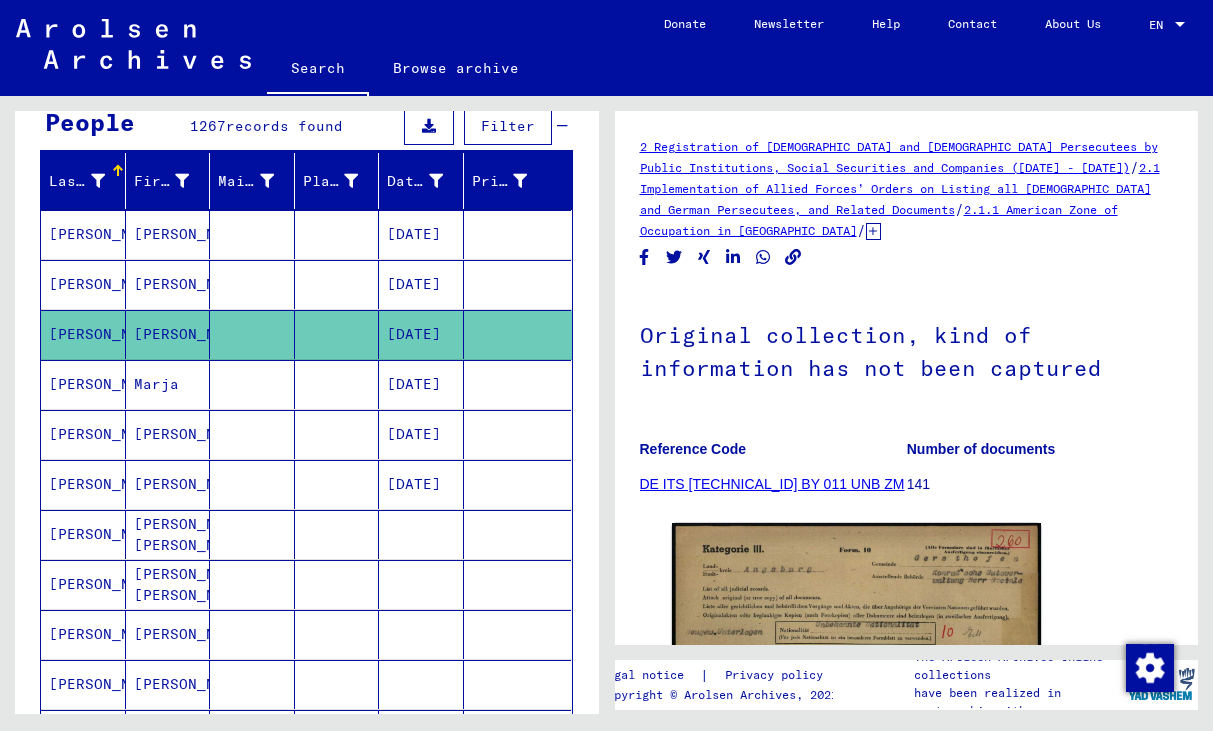 scroll, scrollTop: 0, scrollLeft: 0, axis: both 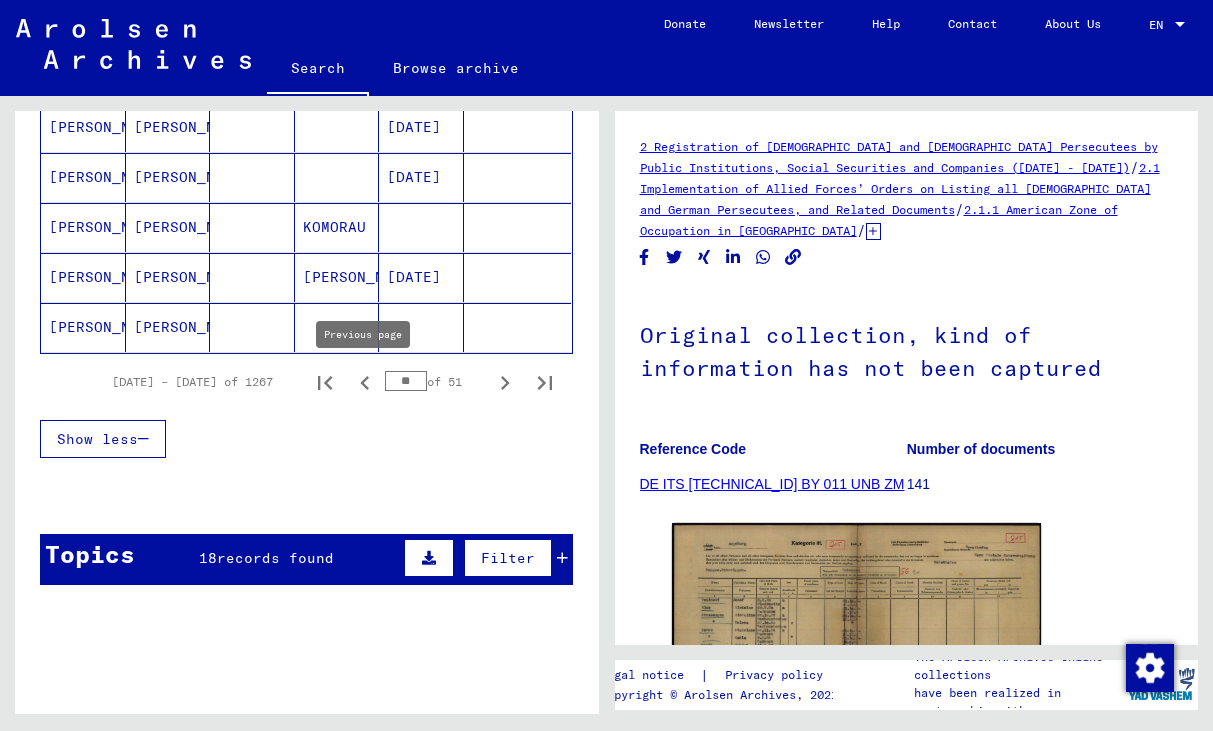 click 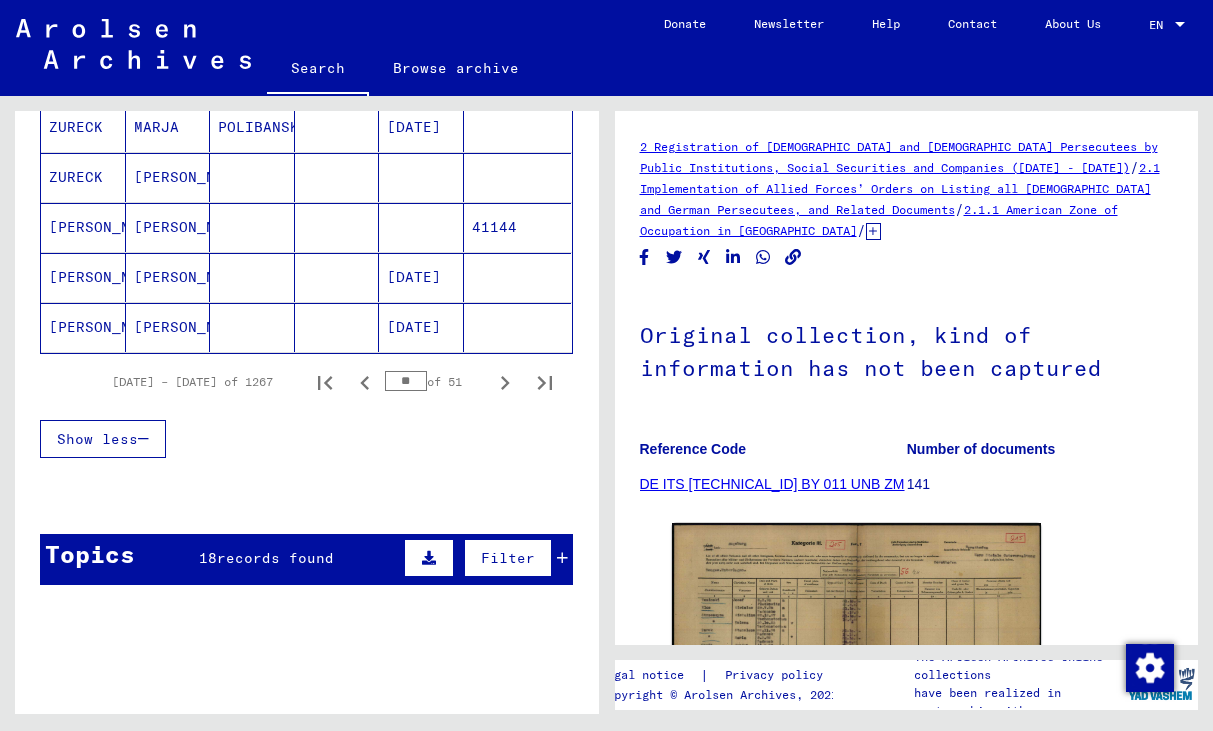 click at bounding box center (252, 277) 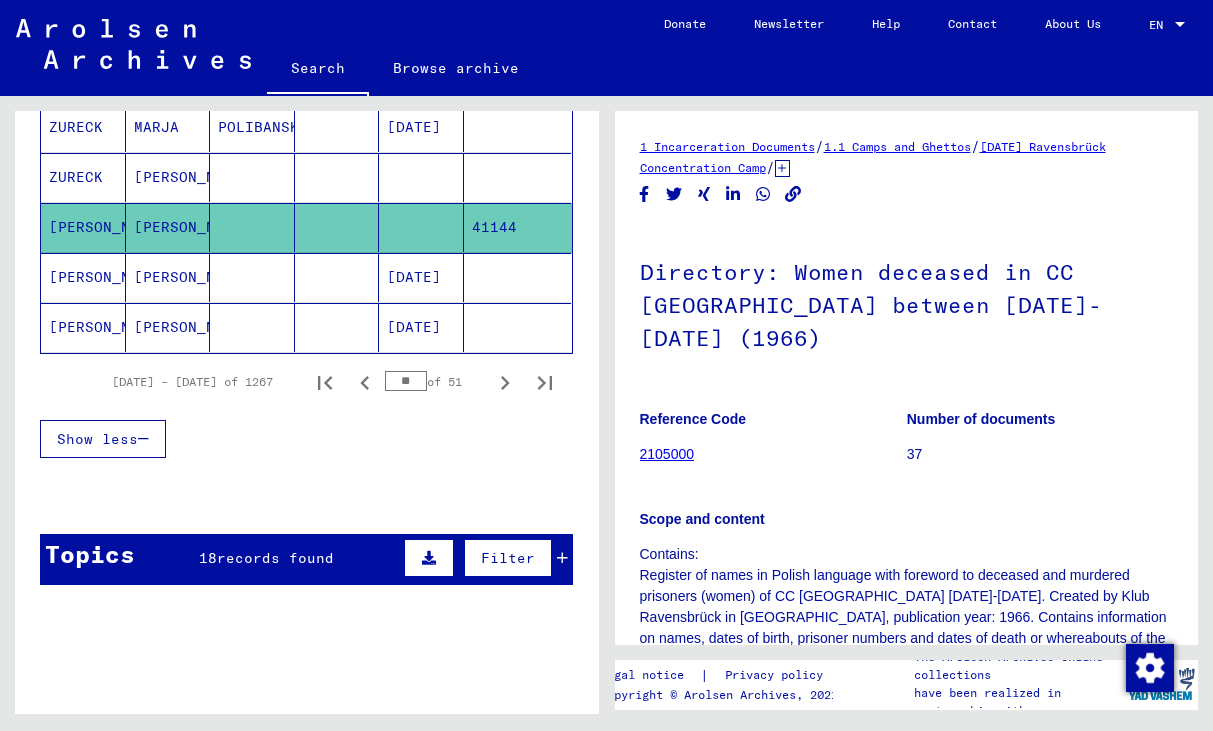 scroll, scrollTop: 0, scrollLeft: 0, axis: both 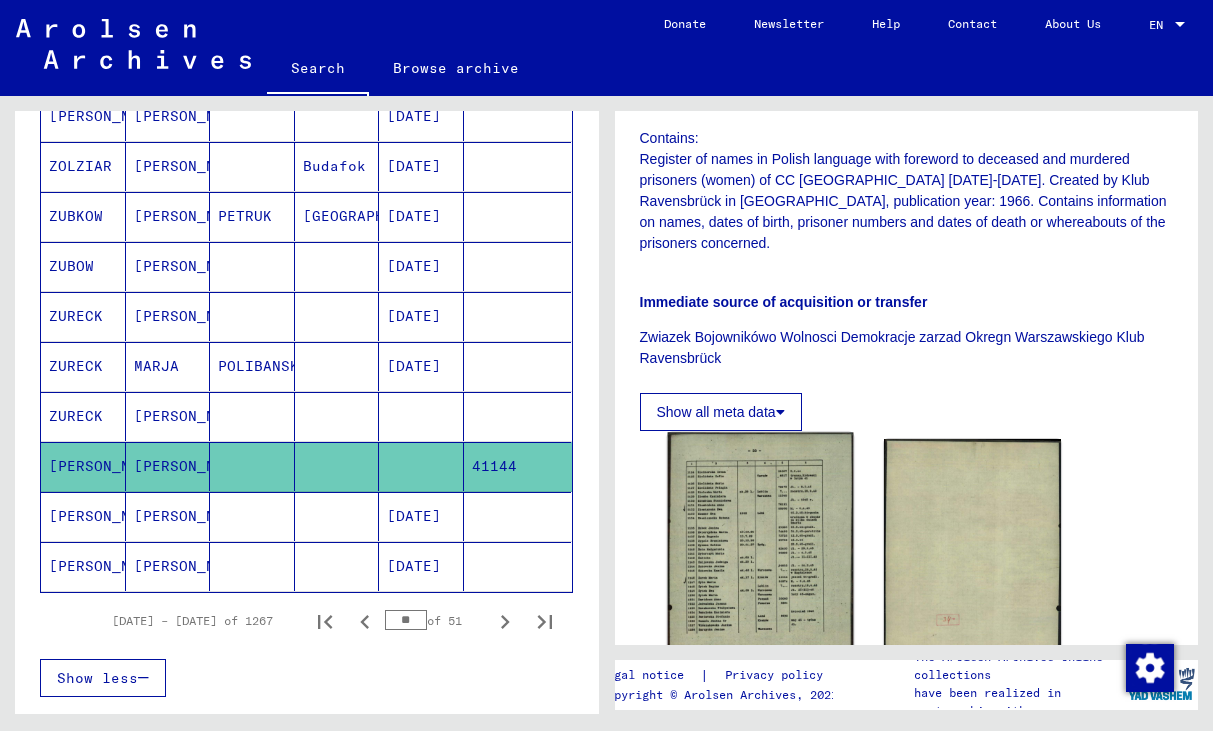 click 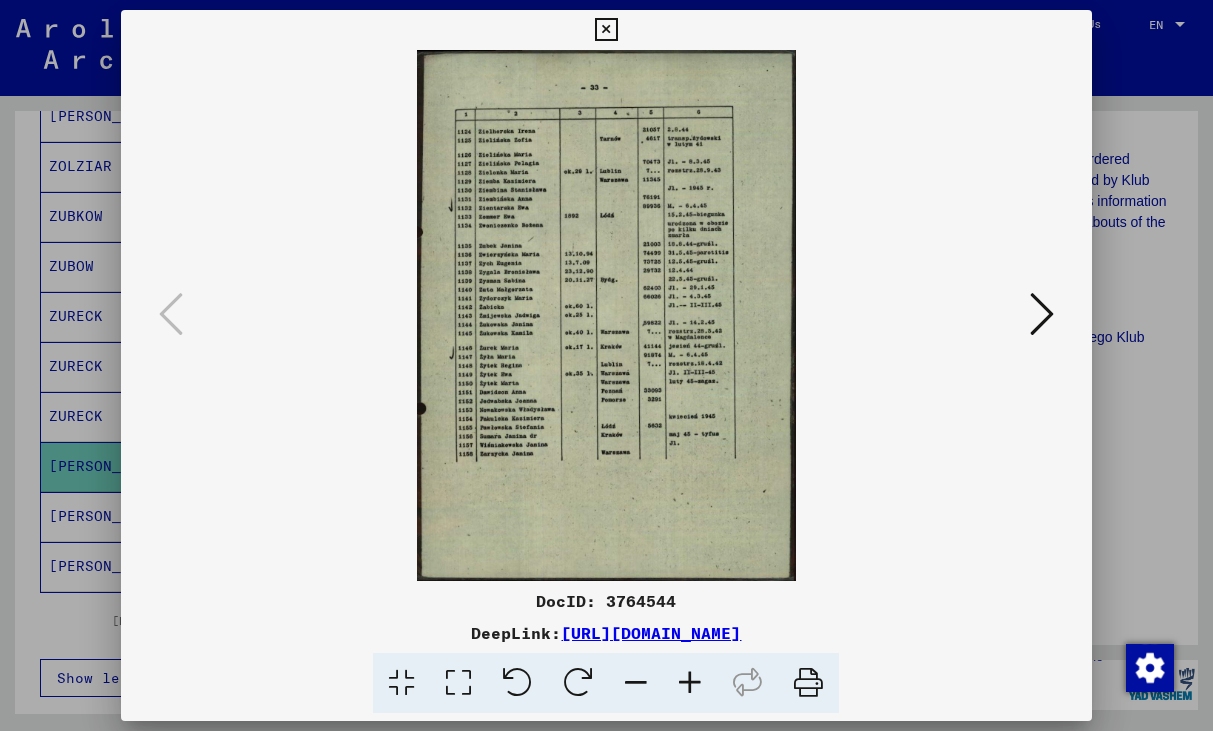 click at bounding box center (690, 683) 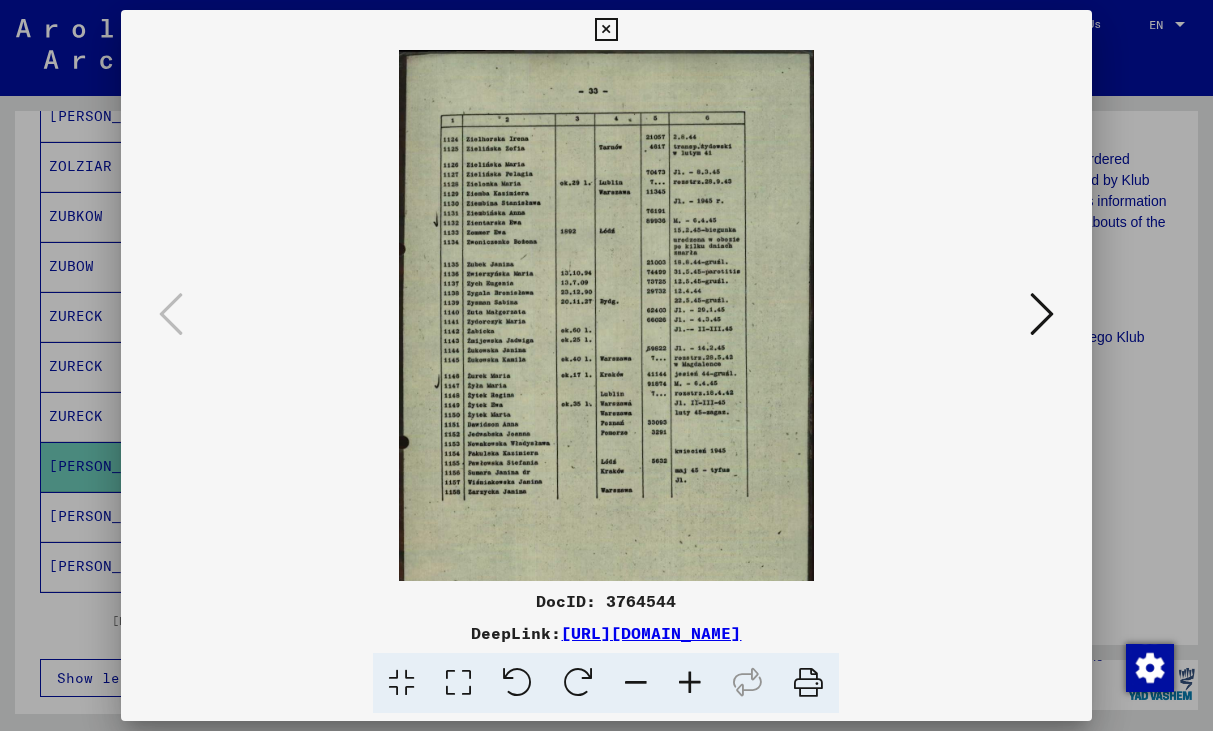 click at bounding box center (690, 683) 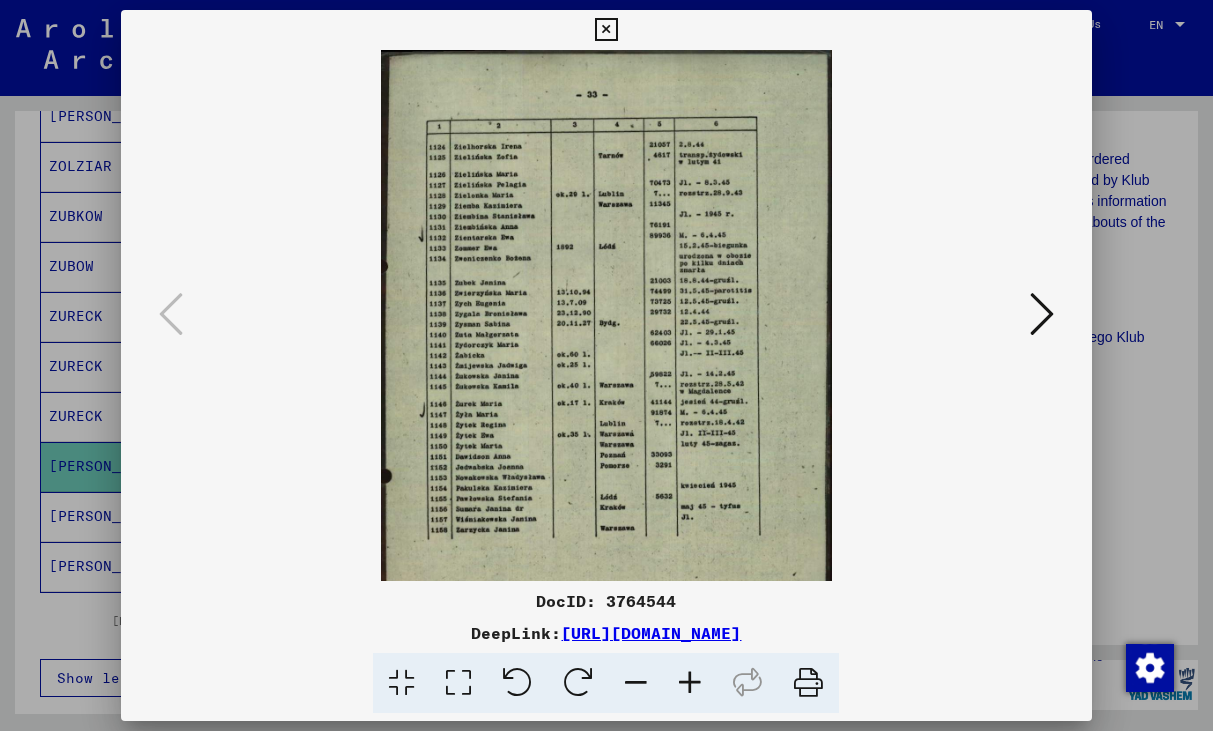 click at bounding box center [690, 683] 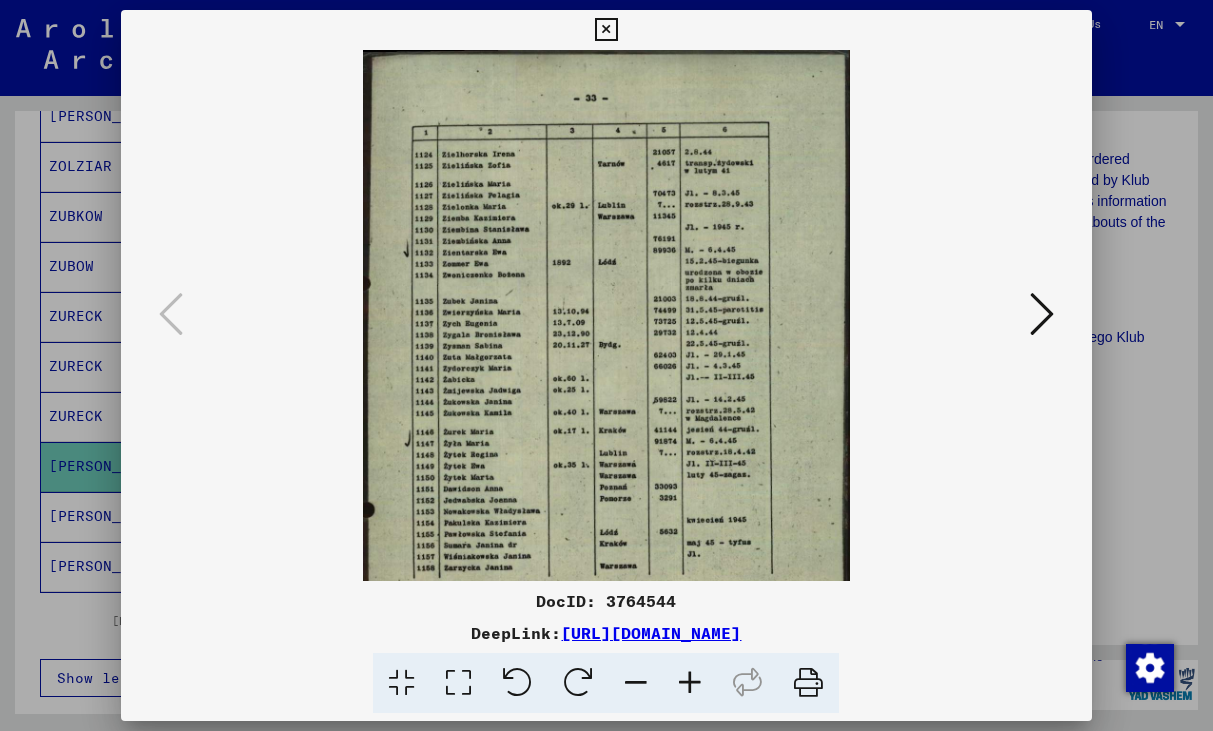 click at bounding box center (690, 683) 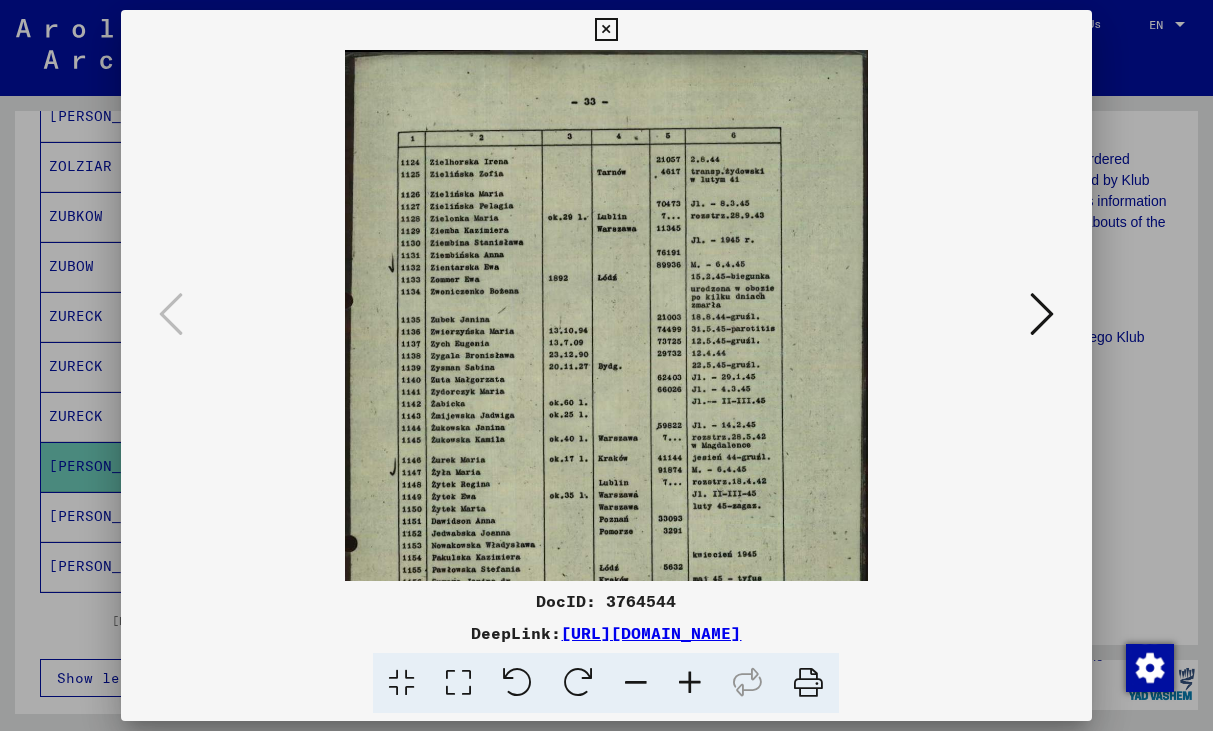 click at bounding box center [690, 683] 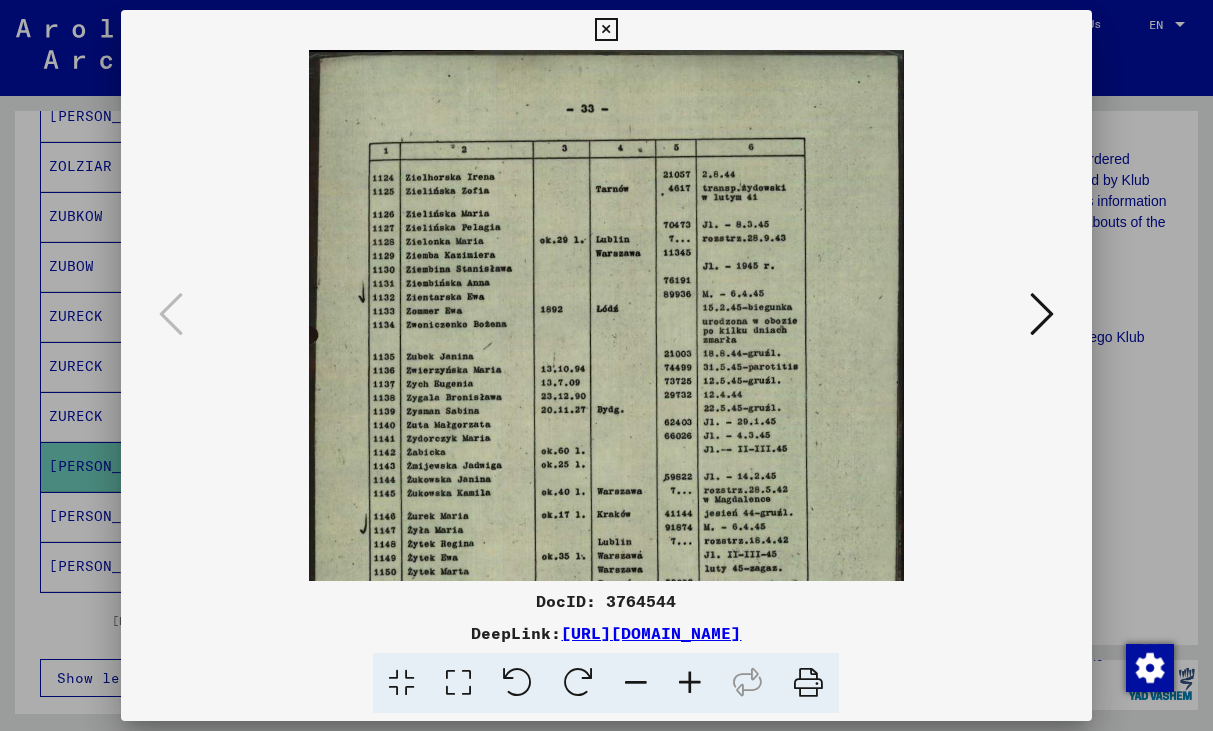 click at bounding box center [690, 683] 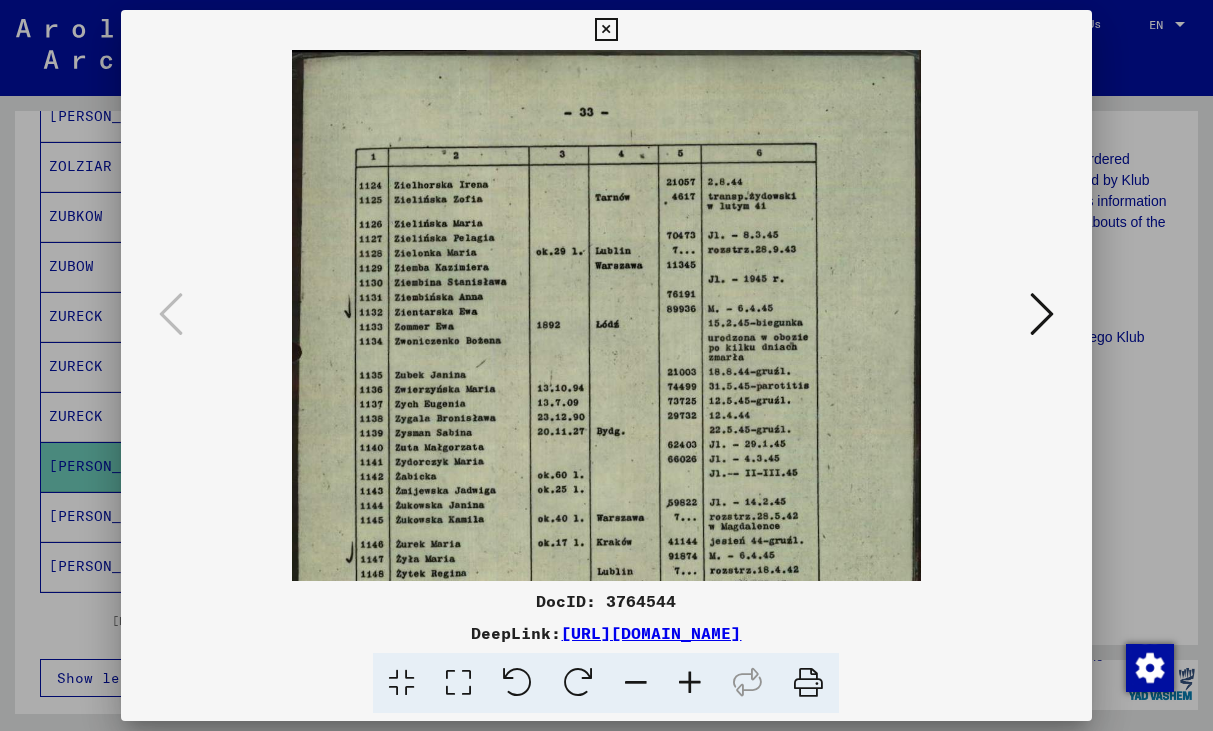 click at bounding box center [690, 683] 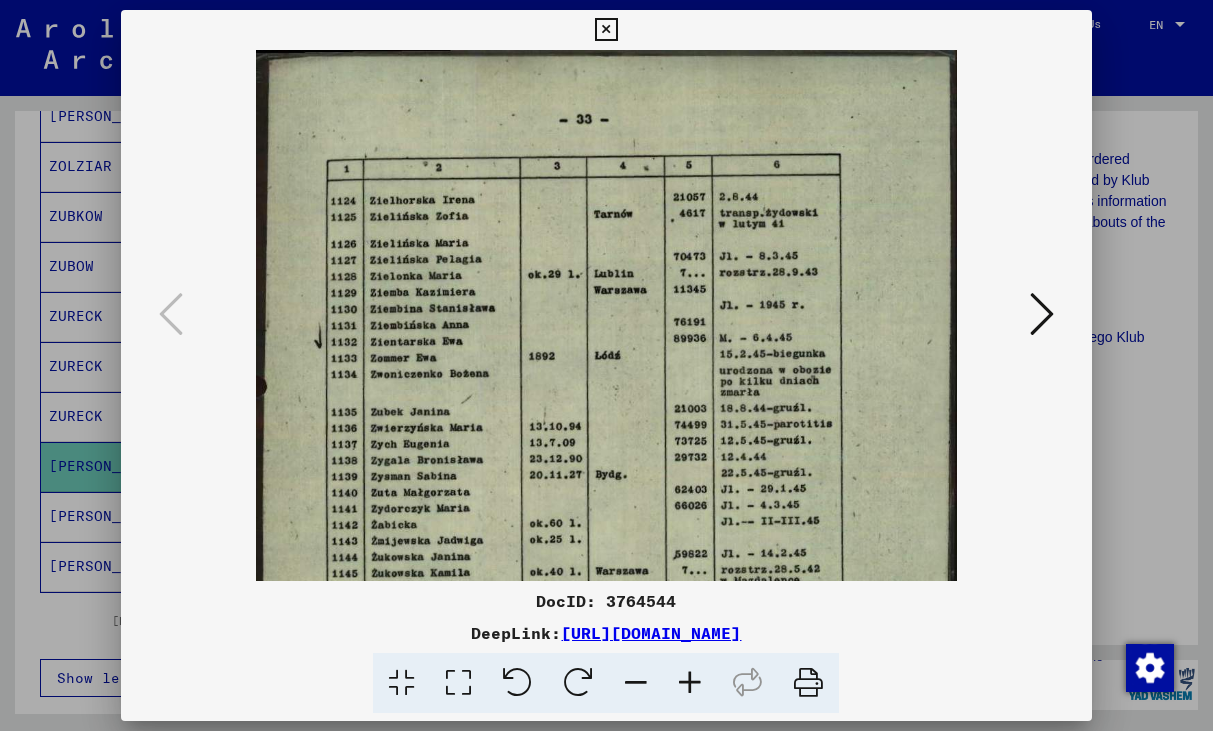 click at bounding box center [690, 683] 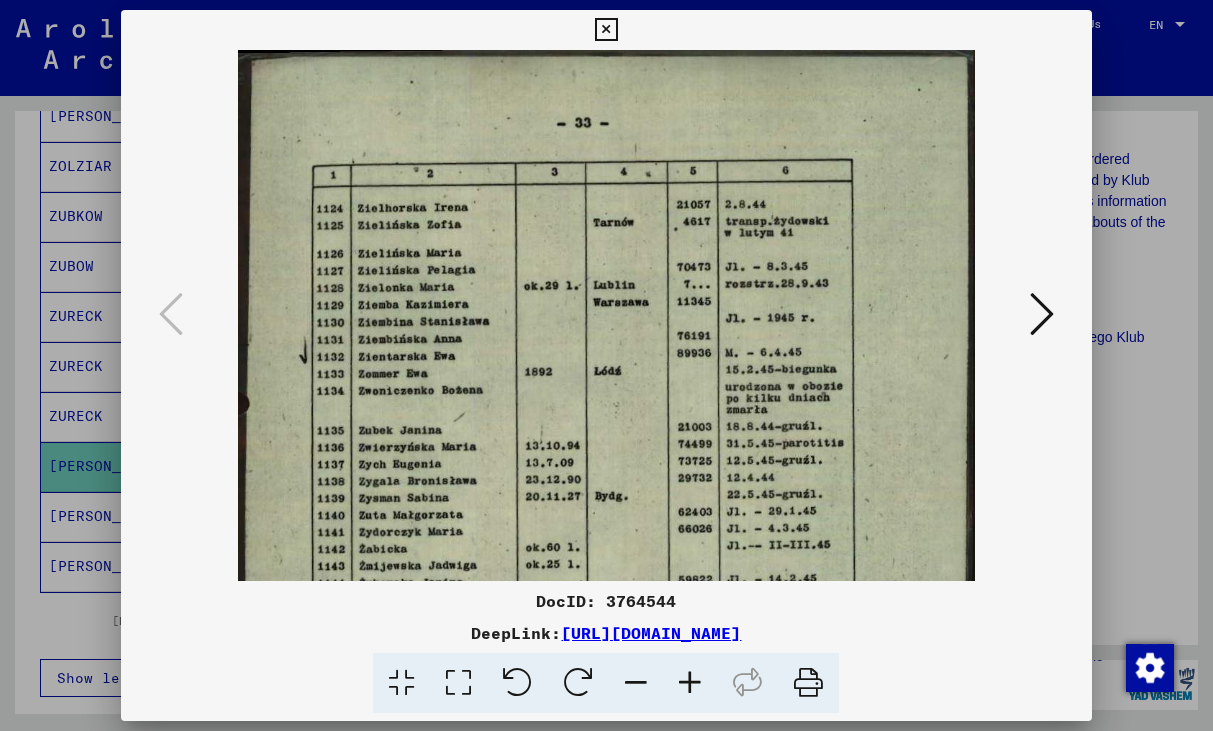 click at bounding box center (690, 683) 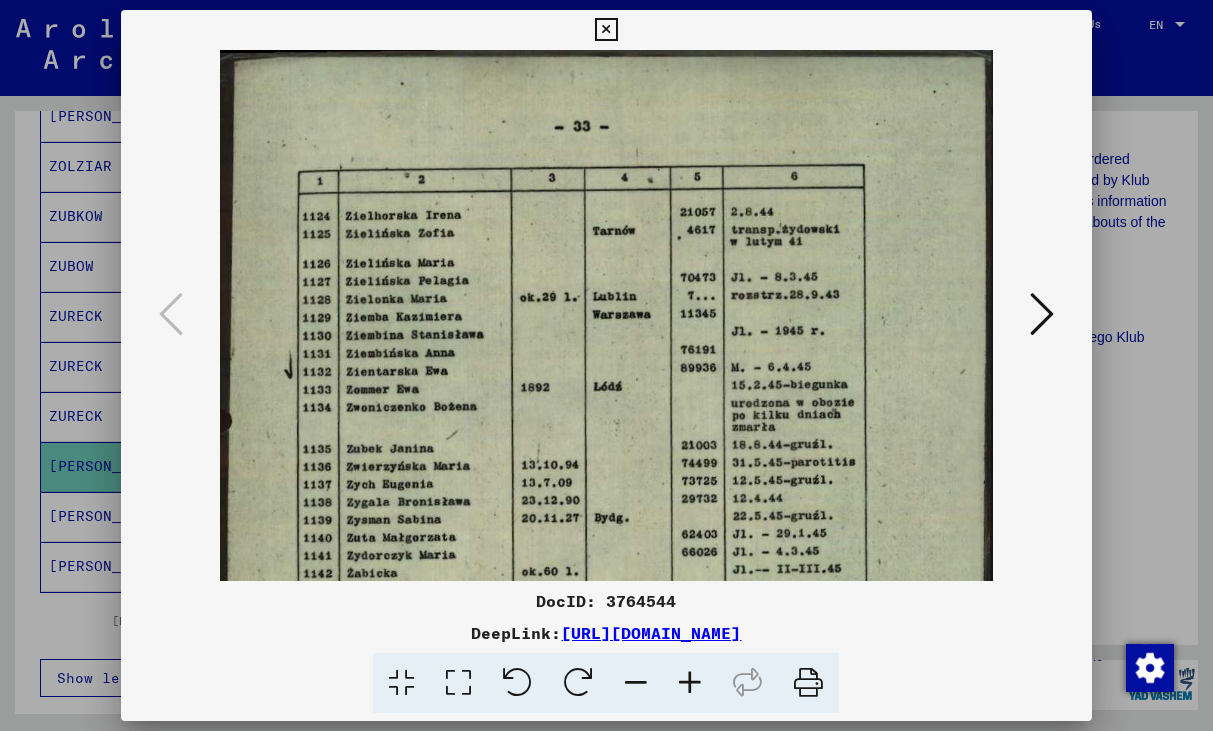 click at bounding box center (690, 683) 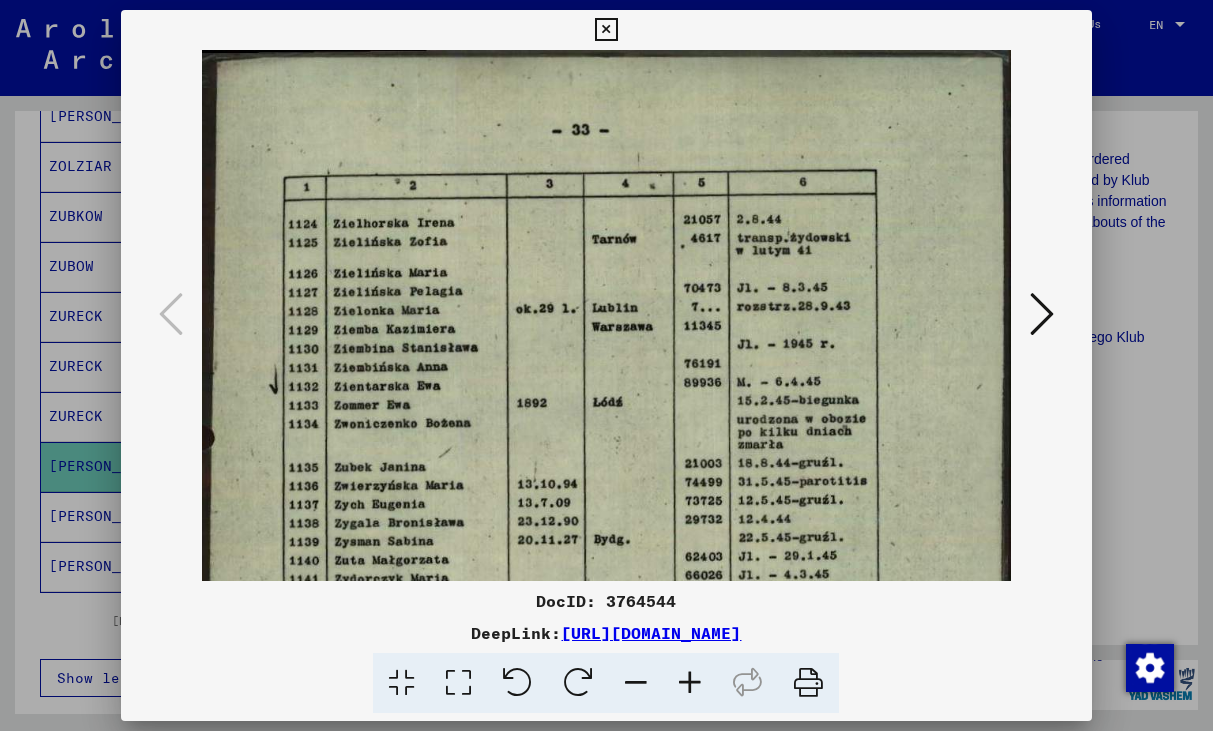 click at bounding box center [690, 683] 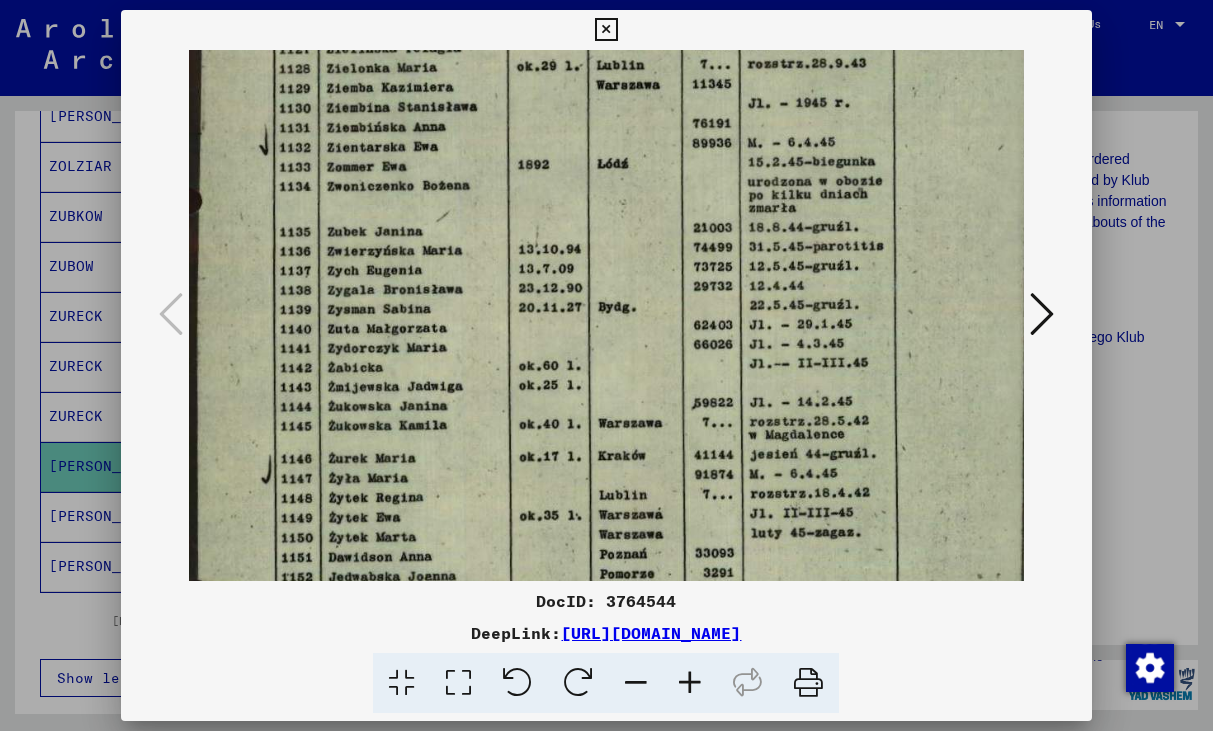 scroll, scrollTop: 256, scrollLeft: 0, axis: vertical 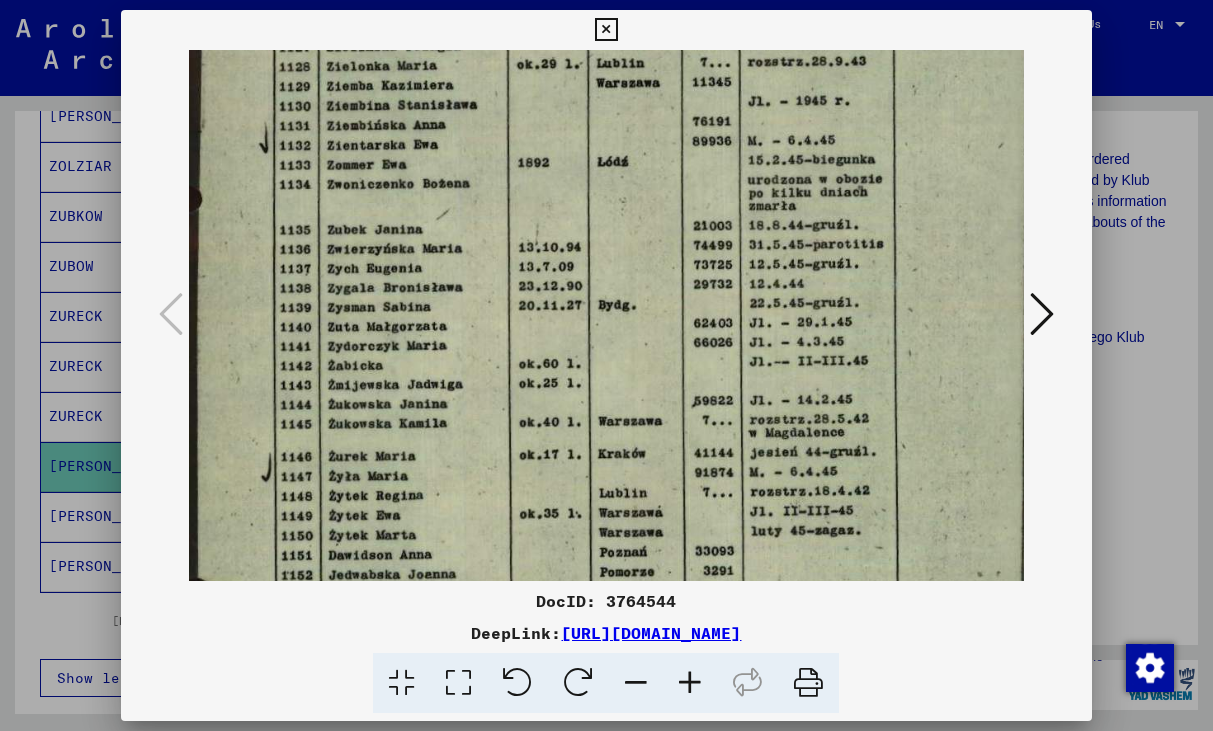 drag, startPoint x: 508, startPoint y: 489, endPoint x: 514, endPoint y: 233, distance: 256.0703 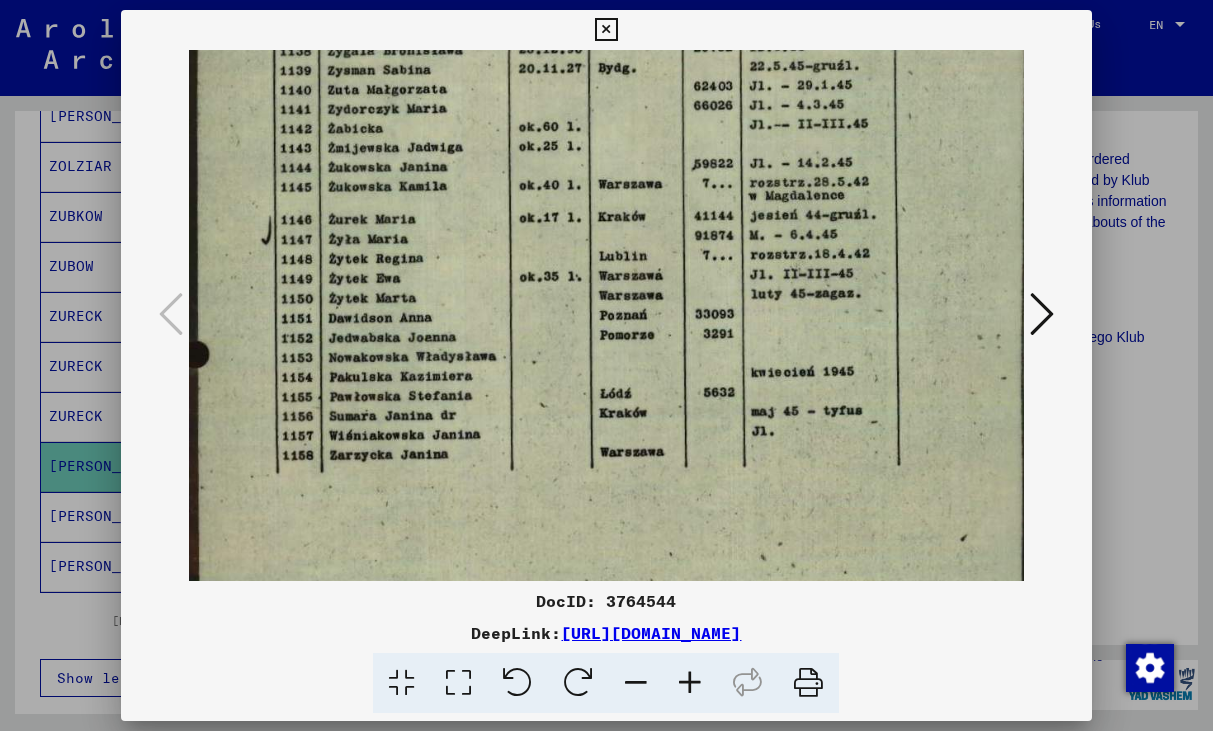 scroll, scrollTop: 493, scrollLeft: 1, axis: both 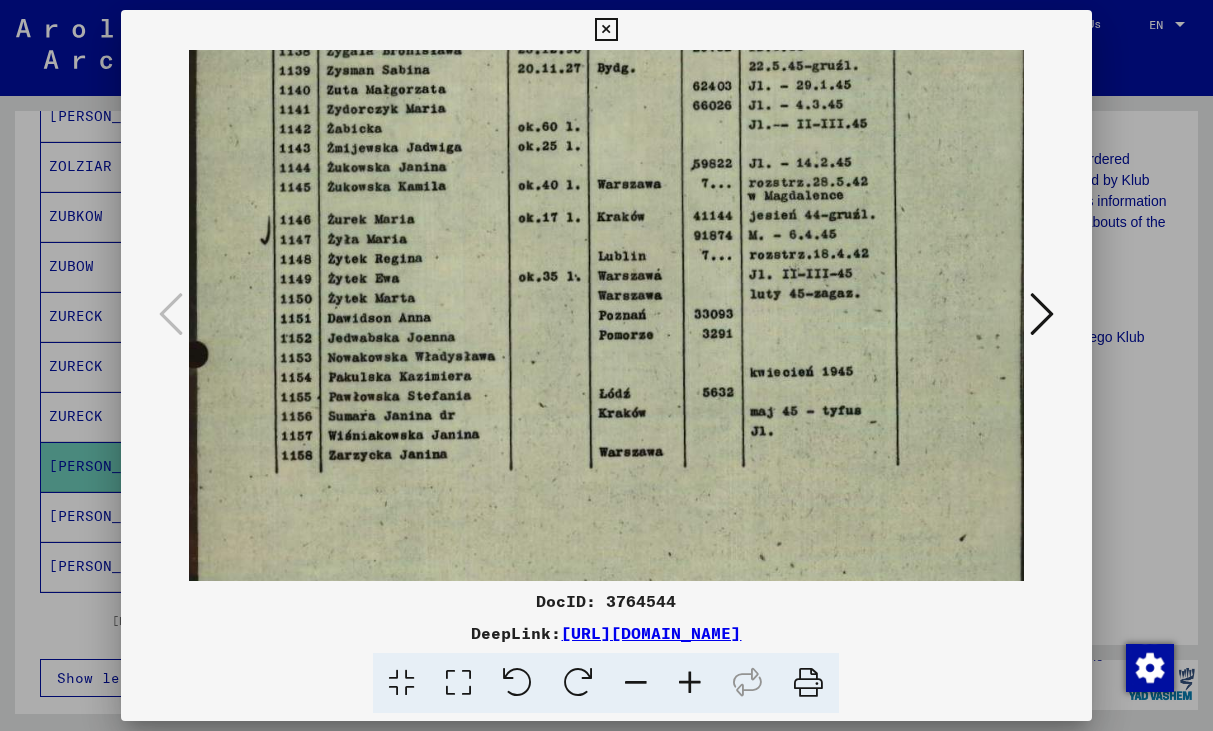 drag, startPoint x: 588, startPoint y: 417, endPoint x: 606, endPoint y: 178, distance: 239.67686 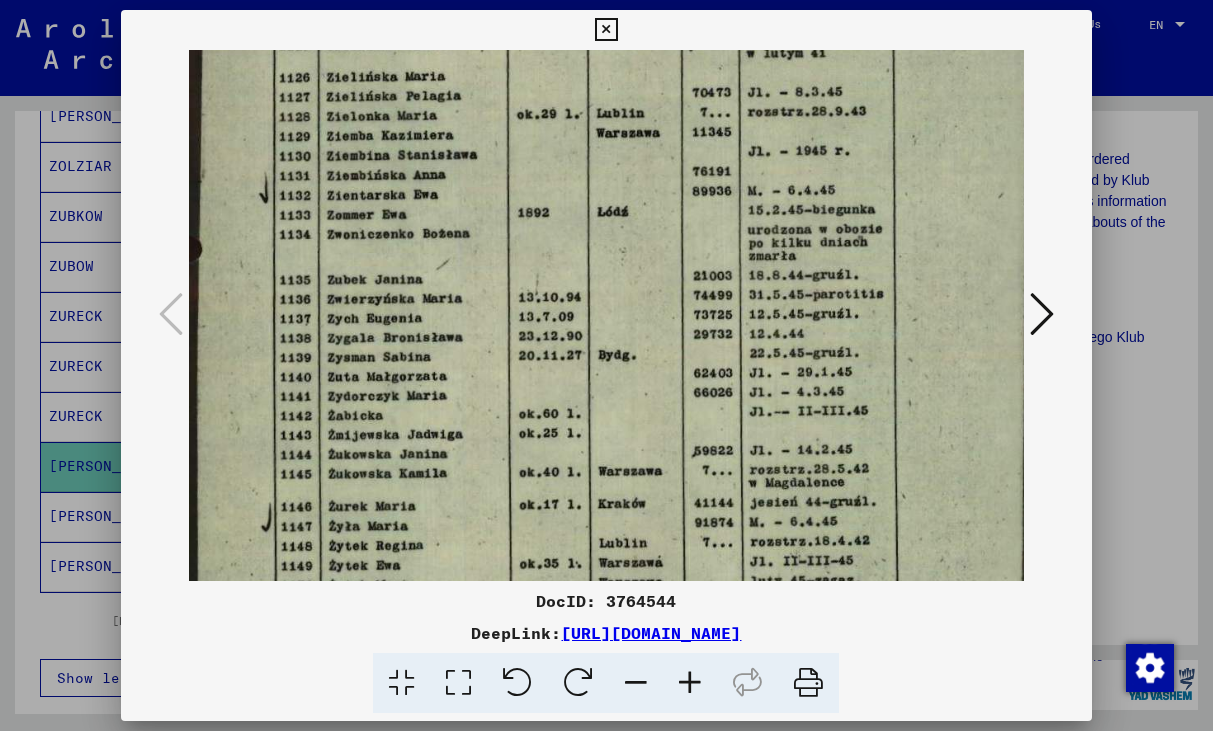 drag, startPoint x: 651, startPoint y: 205, endPoint x: 698, endPoint y: 493, distance: 291.80988 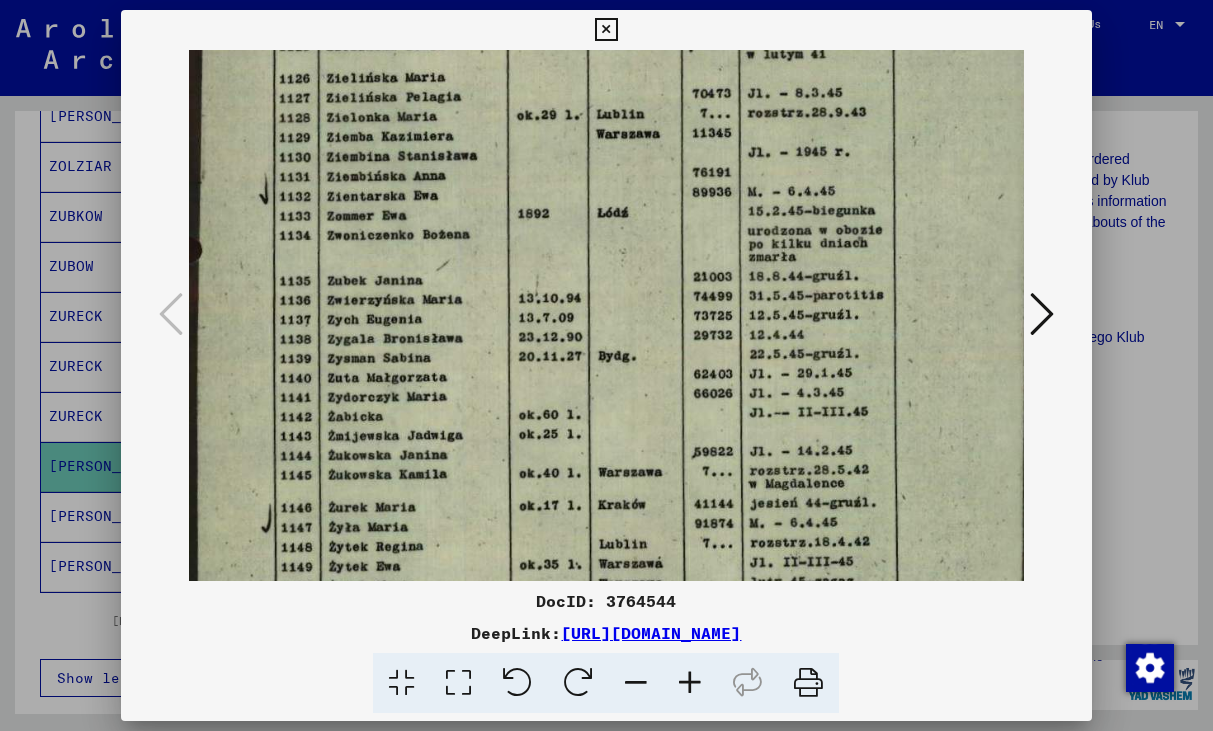 click at bounding box center (606, 30) 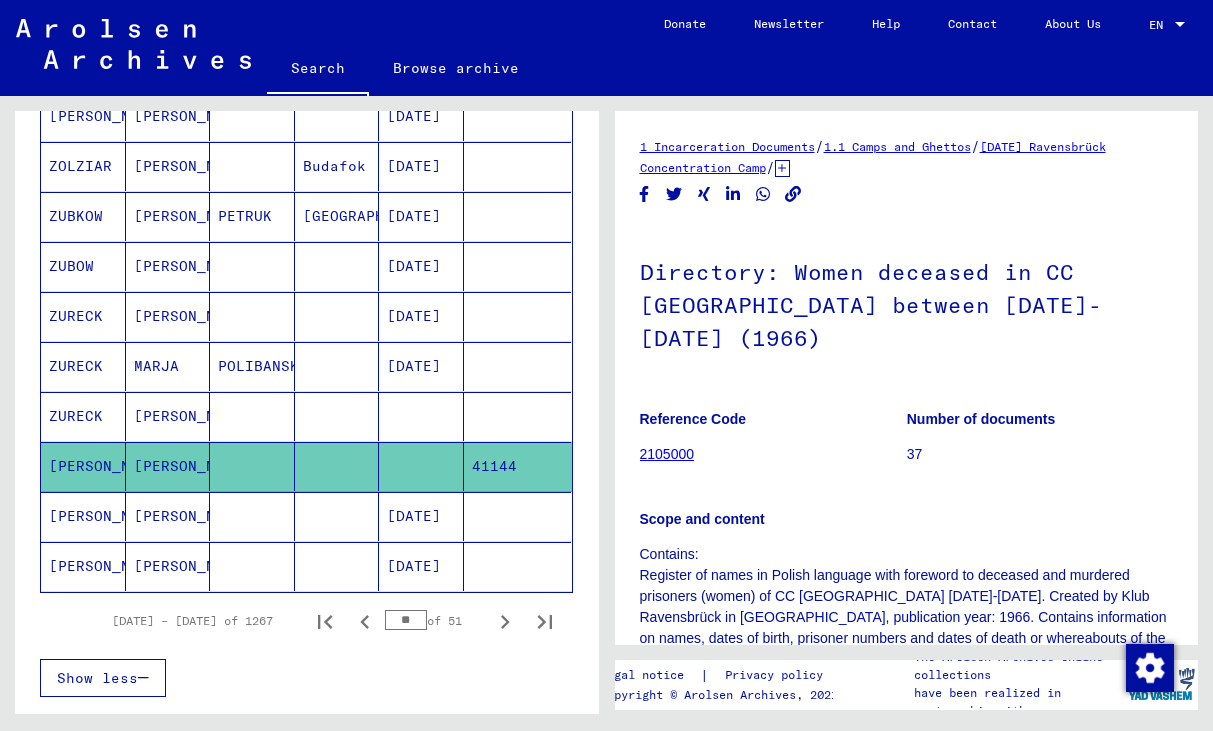 scroll, scrollTop: 0, scrollLeft: 0, axis: both 